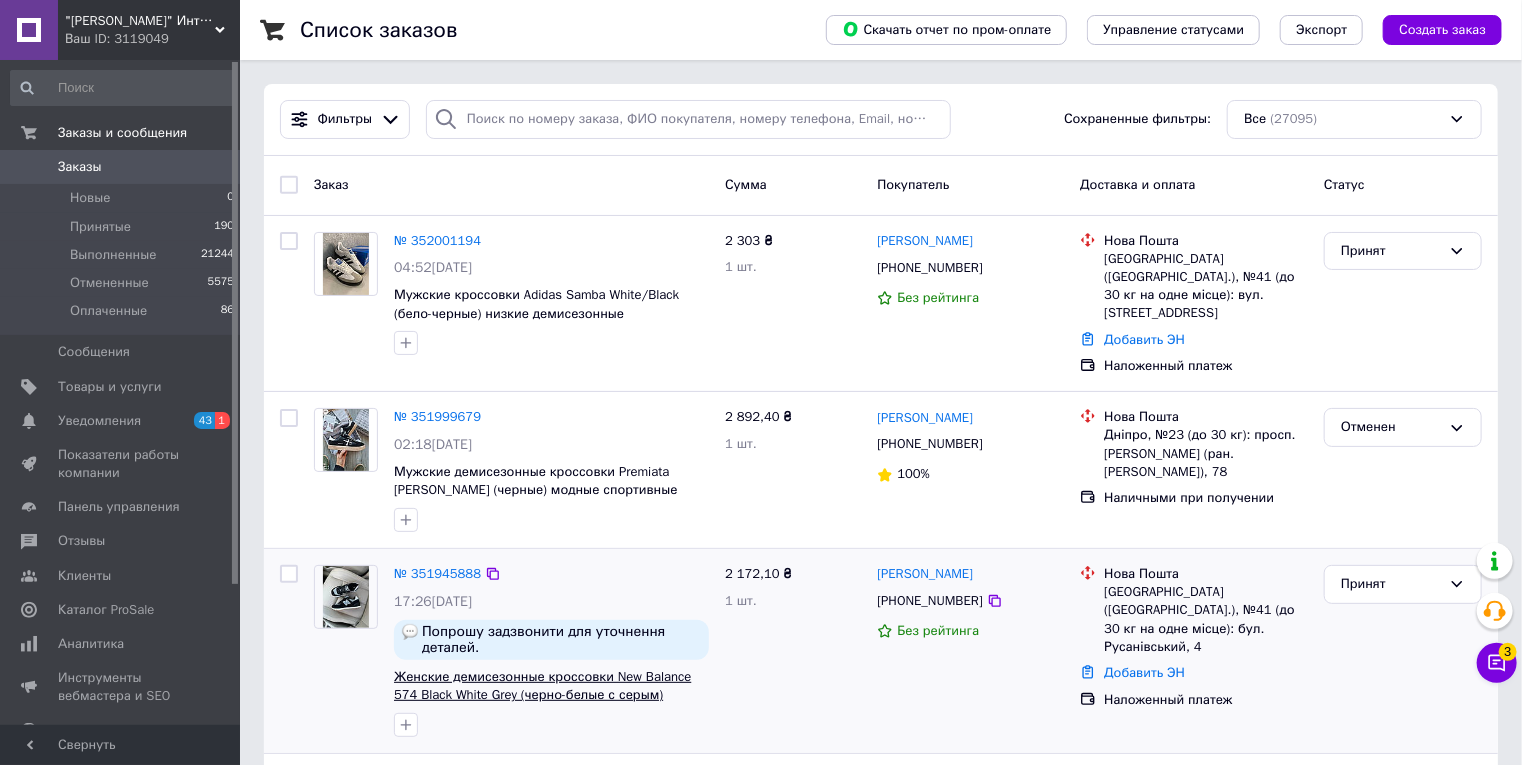 scroll, scrollTop: 456, scrollLeft: 0, axis: vertical 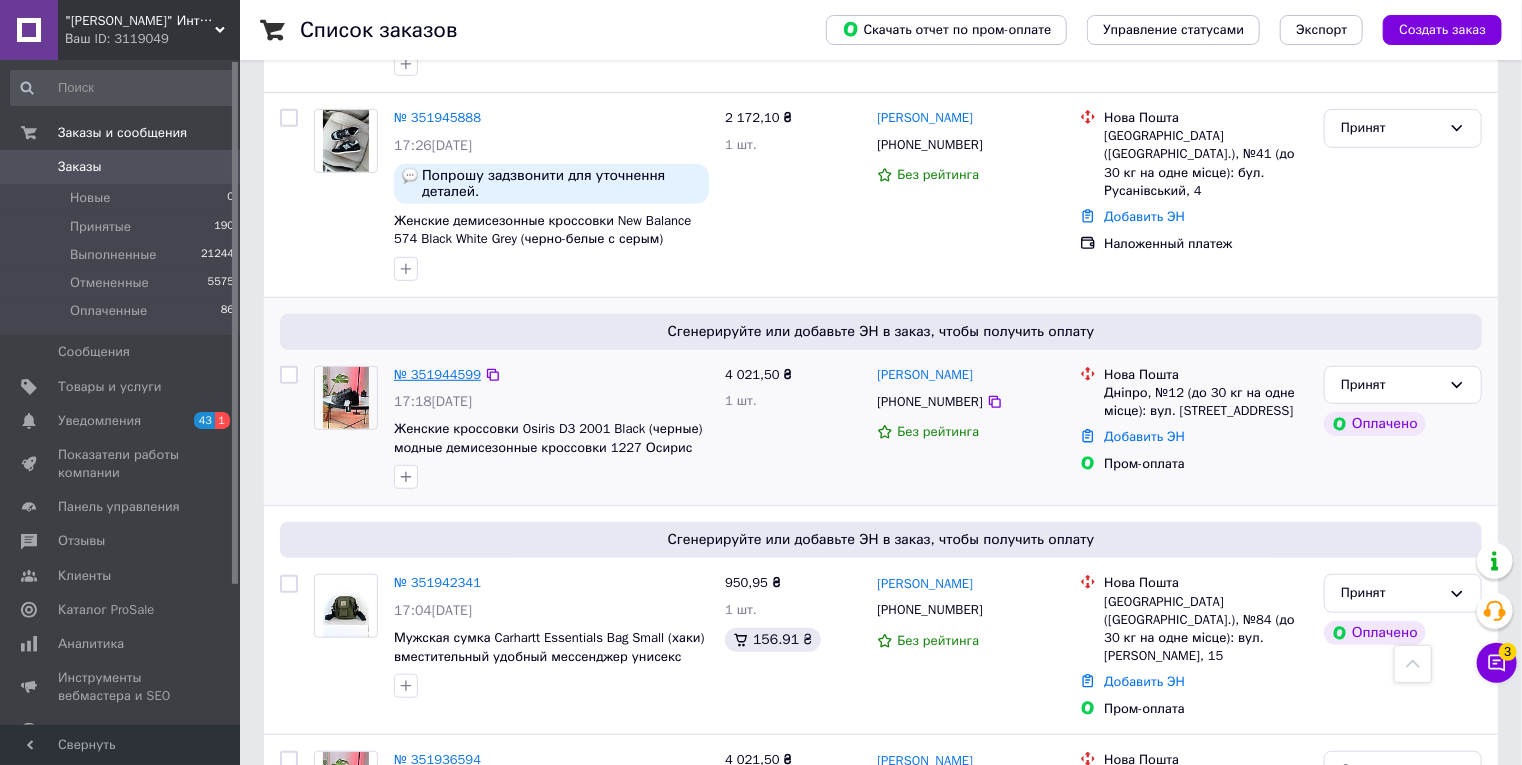 click on "№ 351944599" at bounding box center (437, 374) 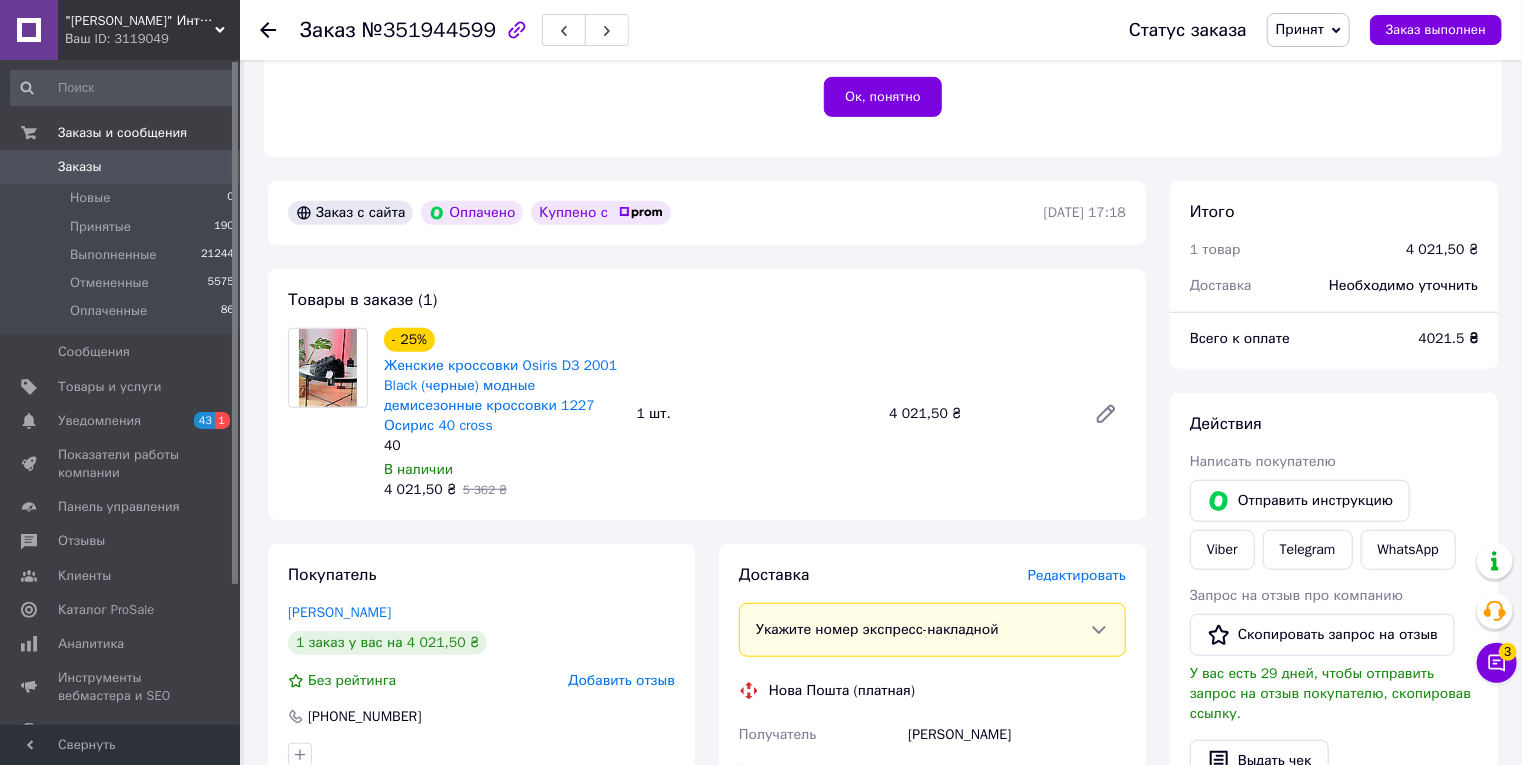 scroll, scrollTop: 480, scrollLeft: 0, axis: vertical 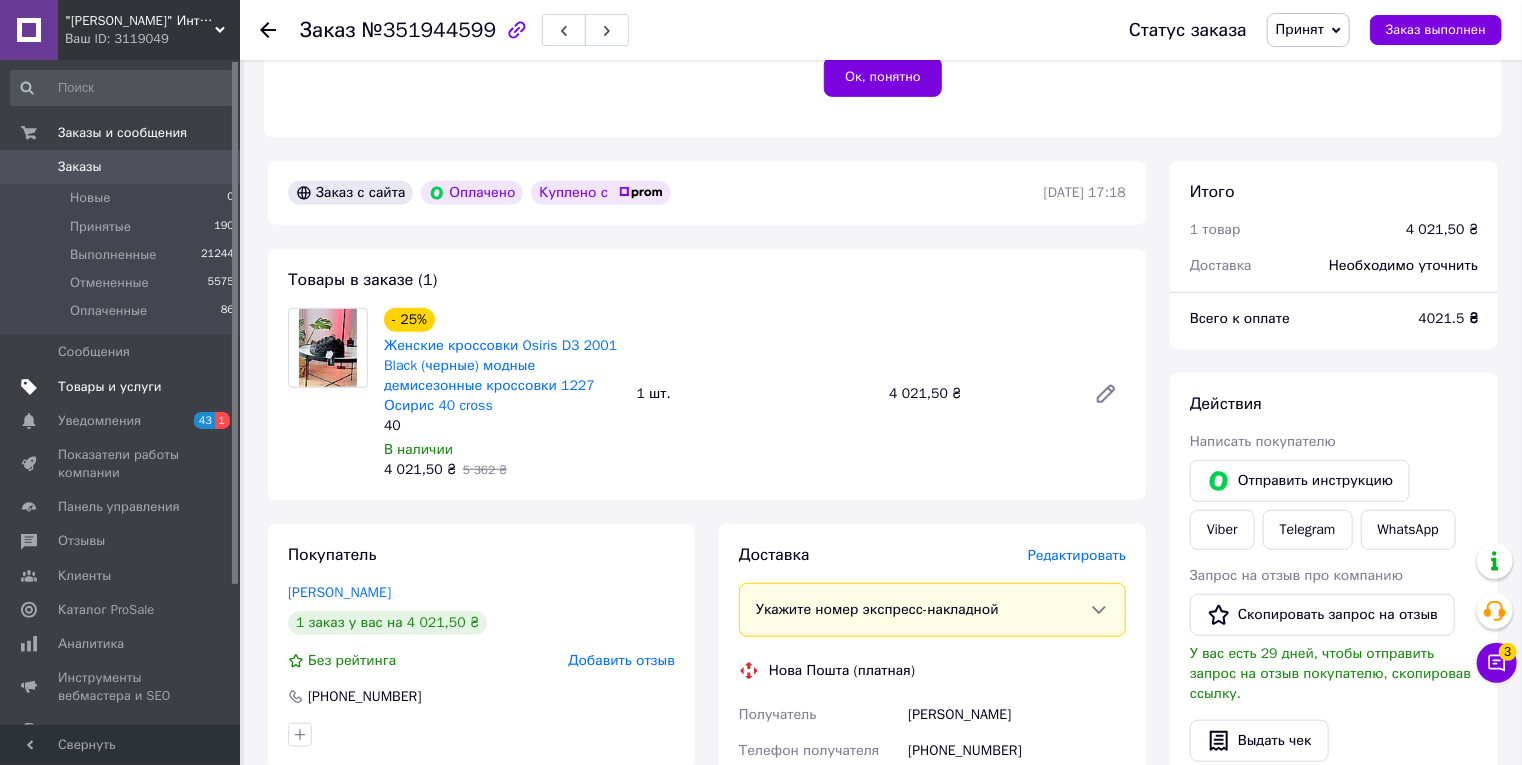 click on "Товары и услуги" at bounding box center [110, 387] 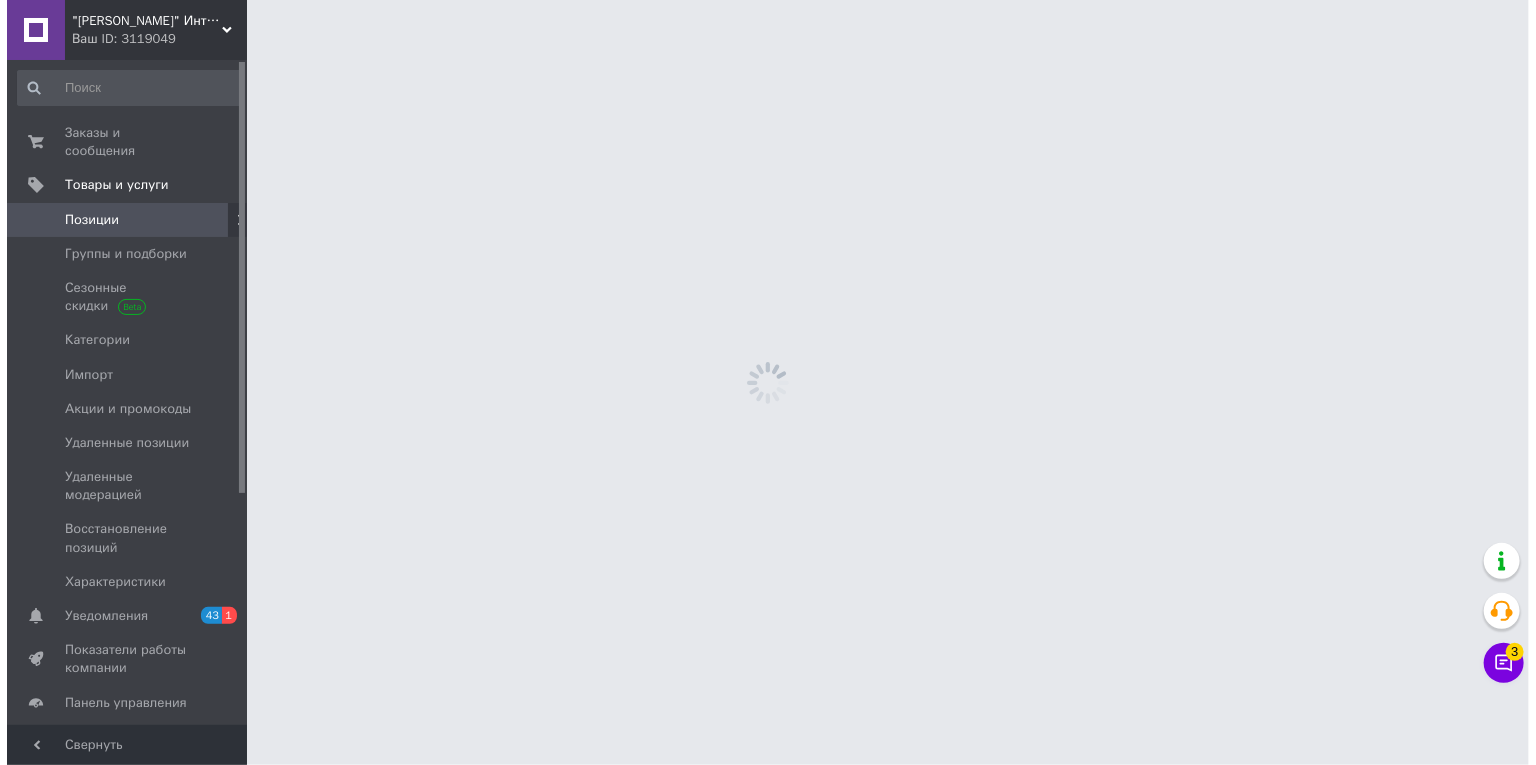 scroll, scrollTop: 0, scrollLeft: 0, axis: both 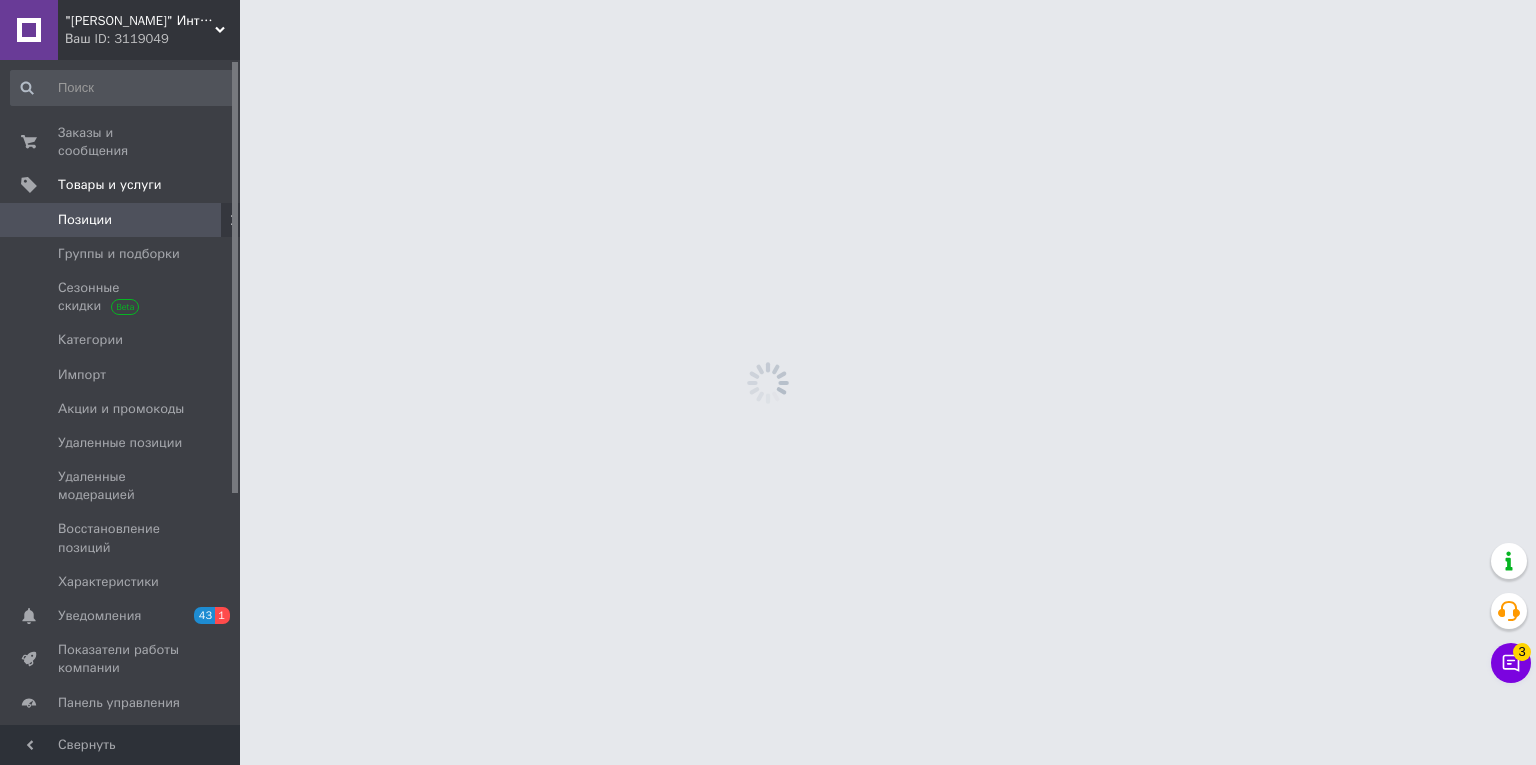 click on "Ваш ID: 3119049" at bounding box center [152, 39] 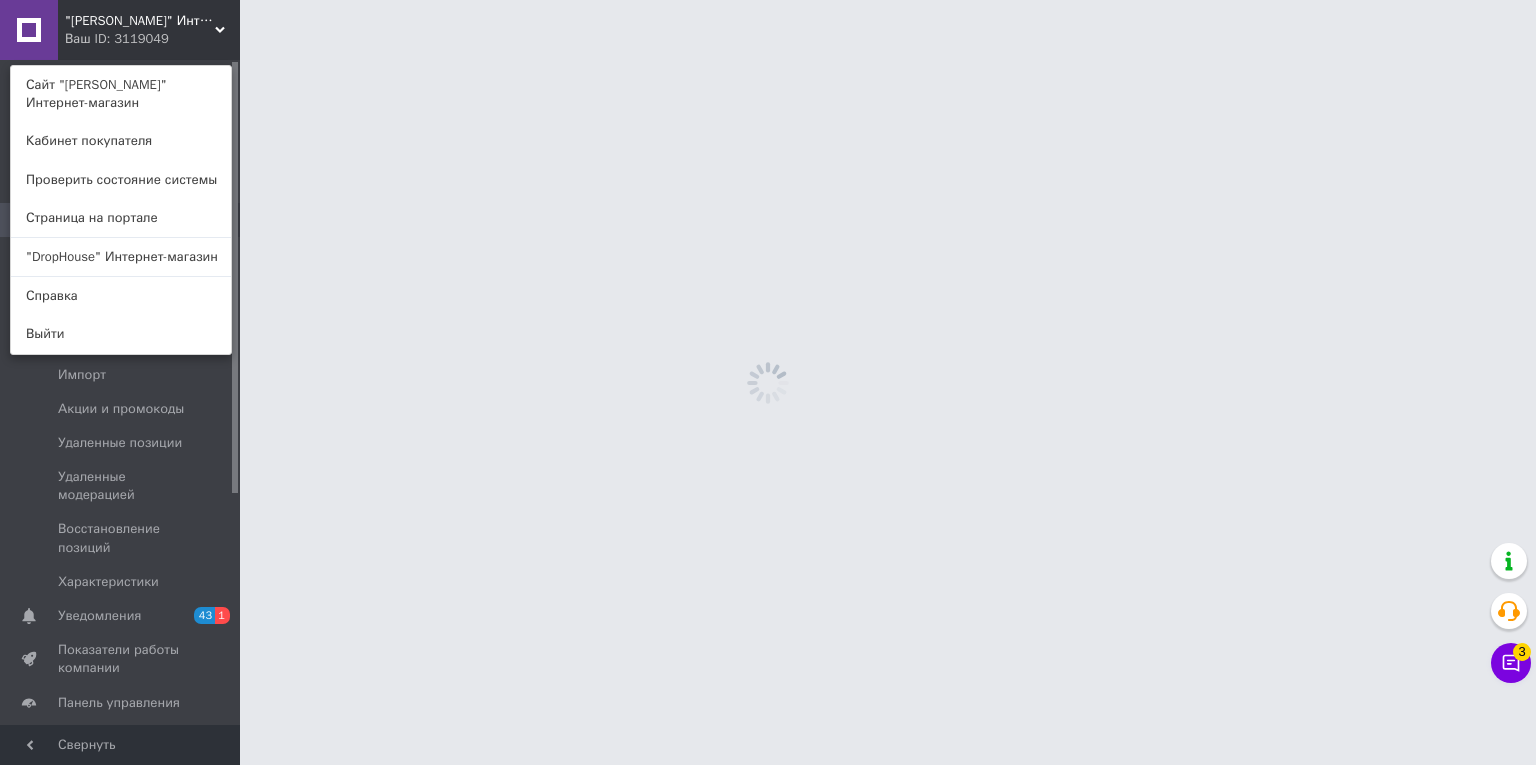 click on ""DropHouse" Интернет-магазин" at bounding box center [121, 257] 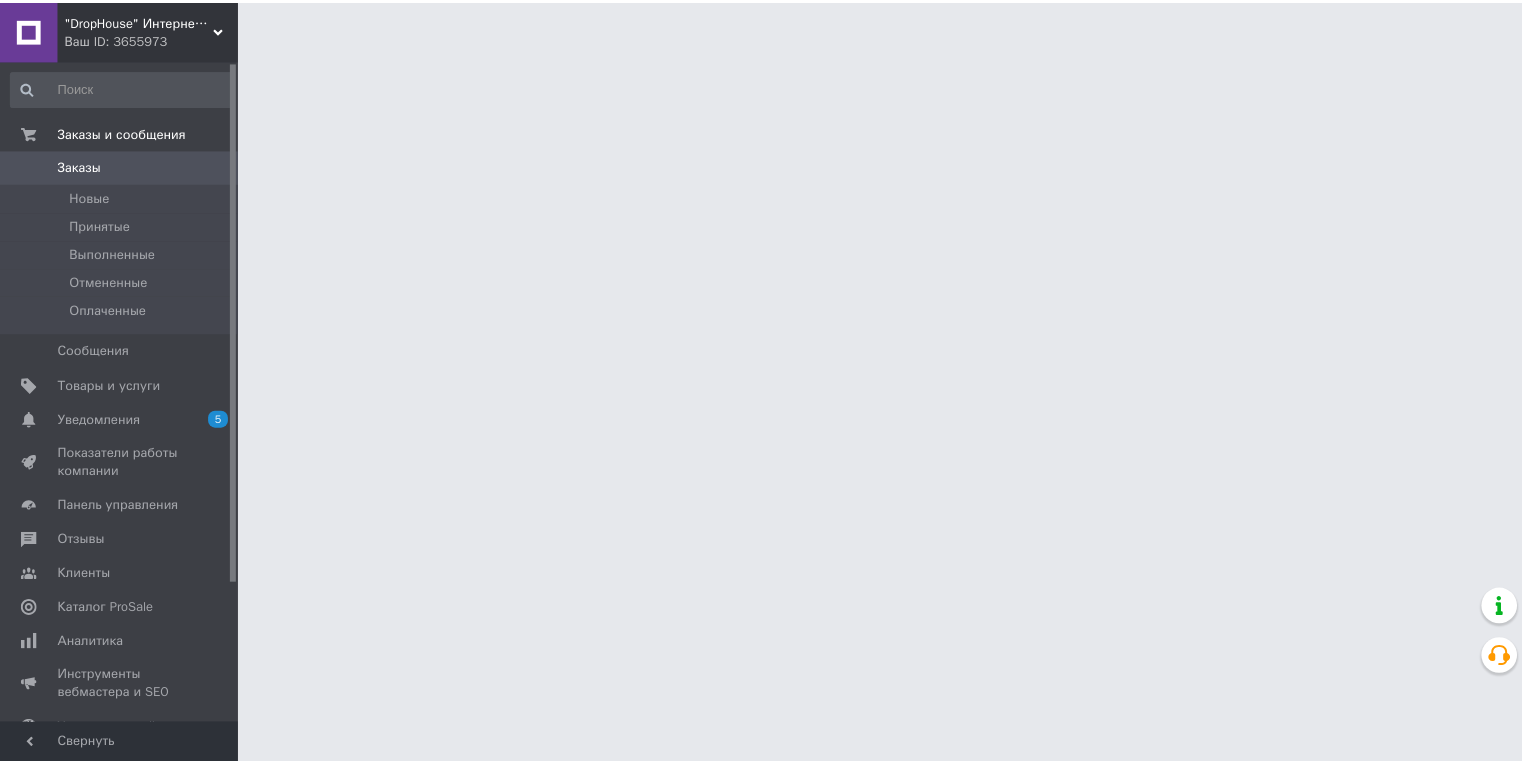 scroll, scrollTop: 0, scrollLeft: 0, axis: both 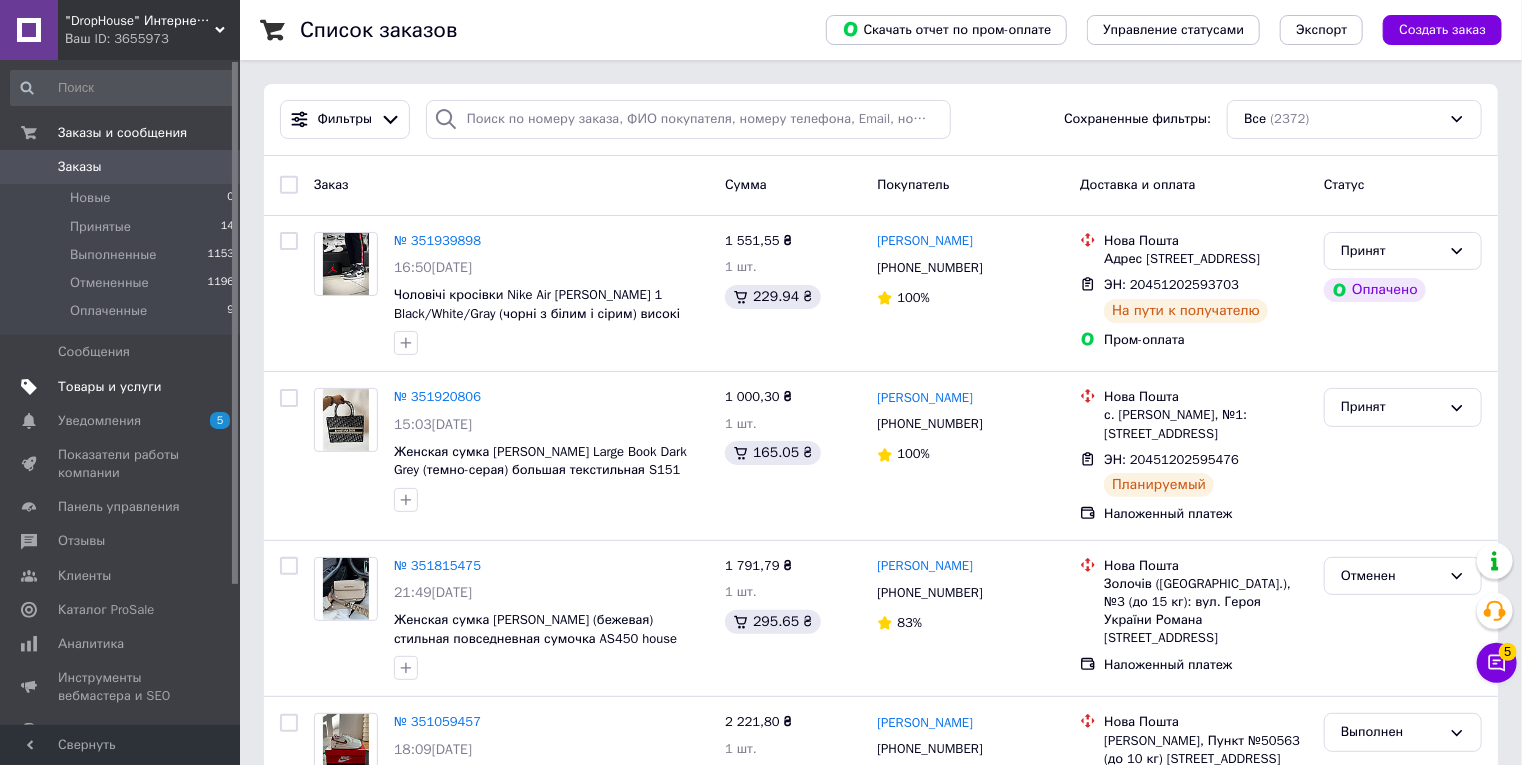 click on "Товары и услуги" at bounding box center [110, 387] 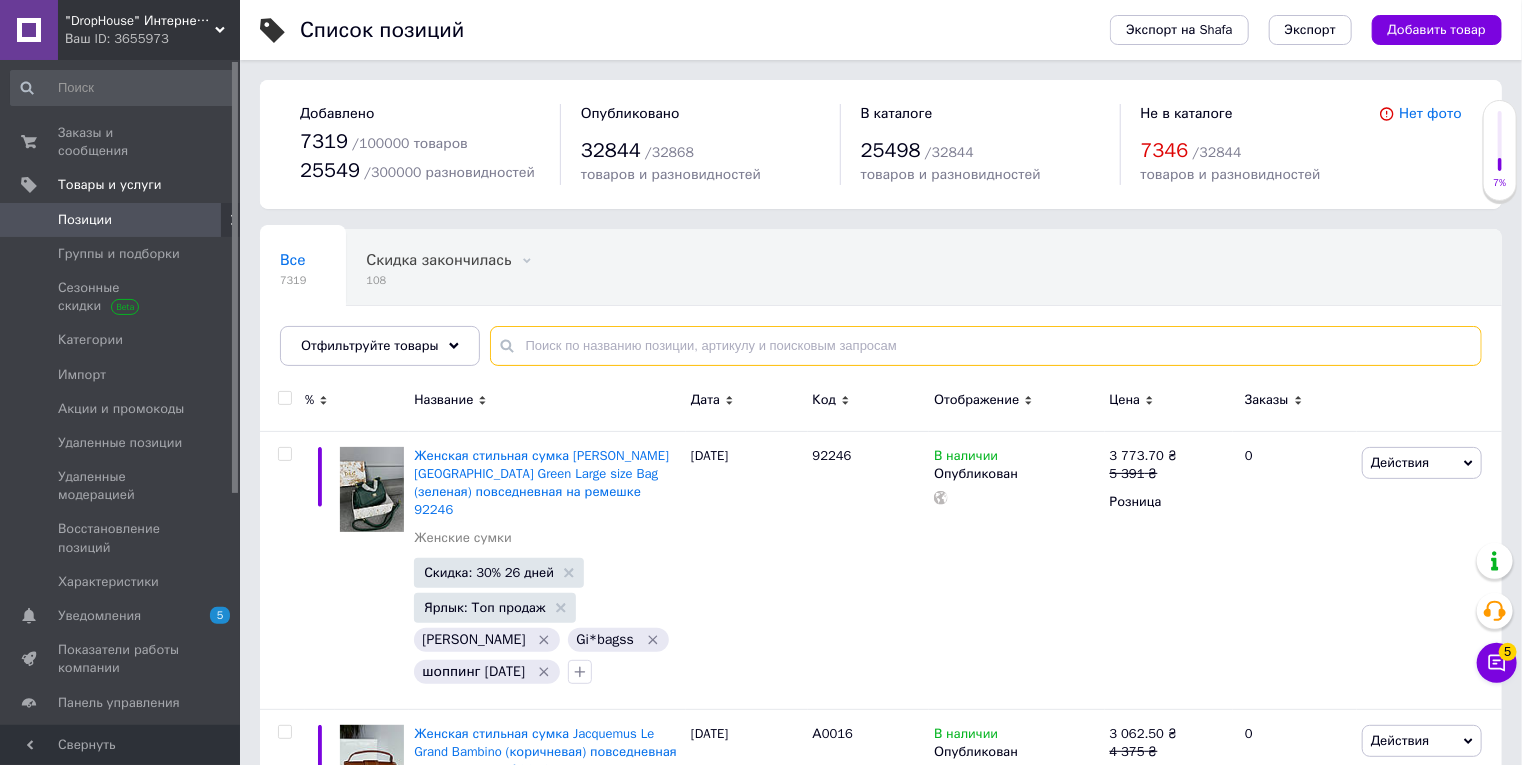 click at bounding box center (986, 346) 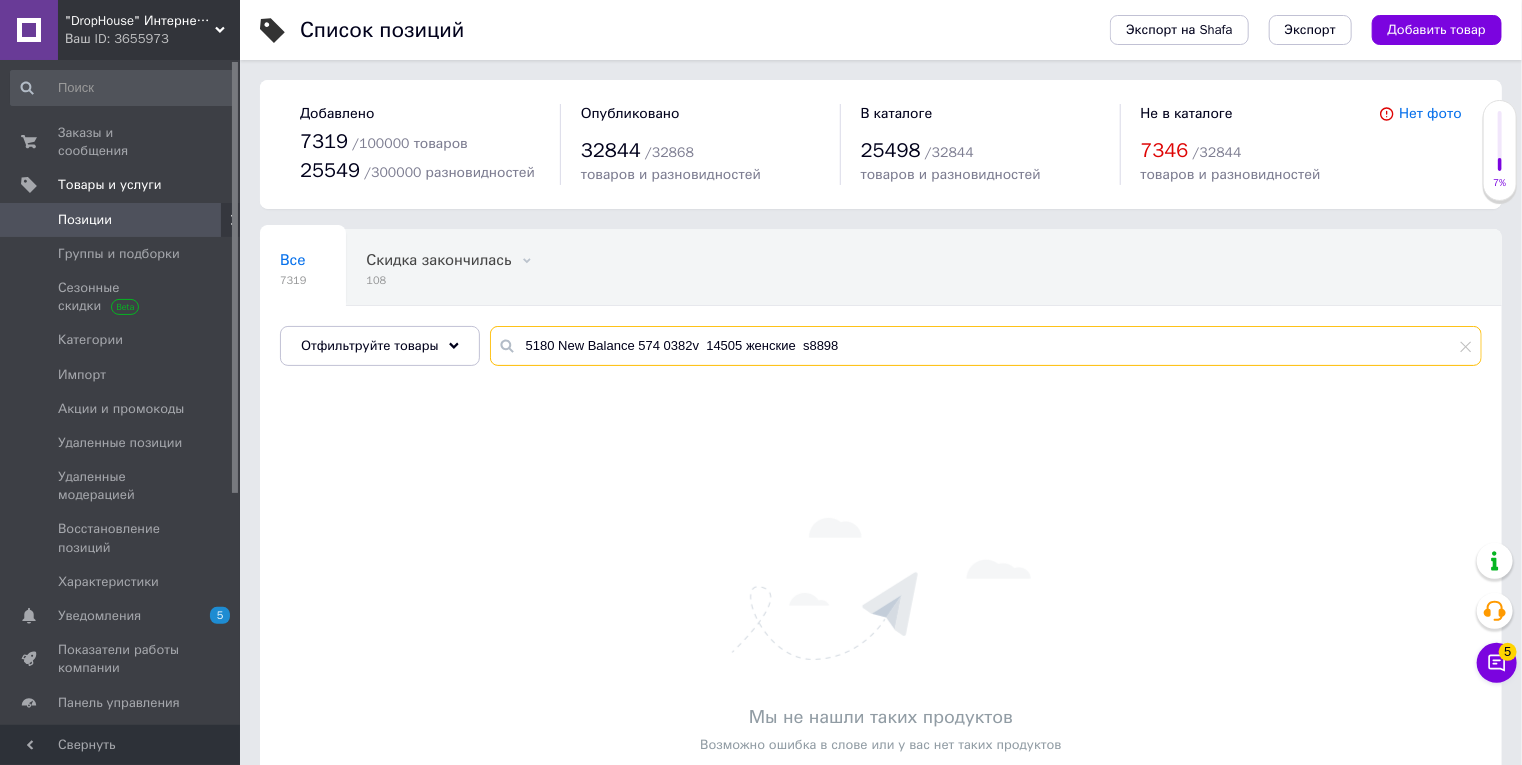 drag, startPoint x: 794, startPoint y: 348, endPoint x: 145, endPoint y: 207, distance: 664.1401 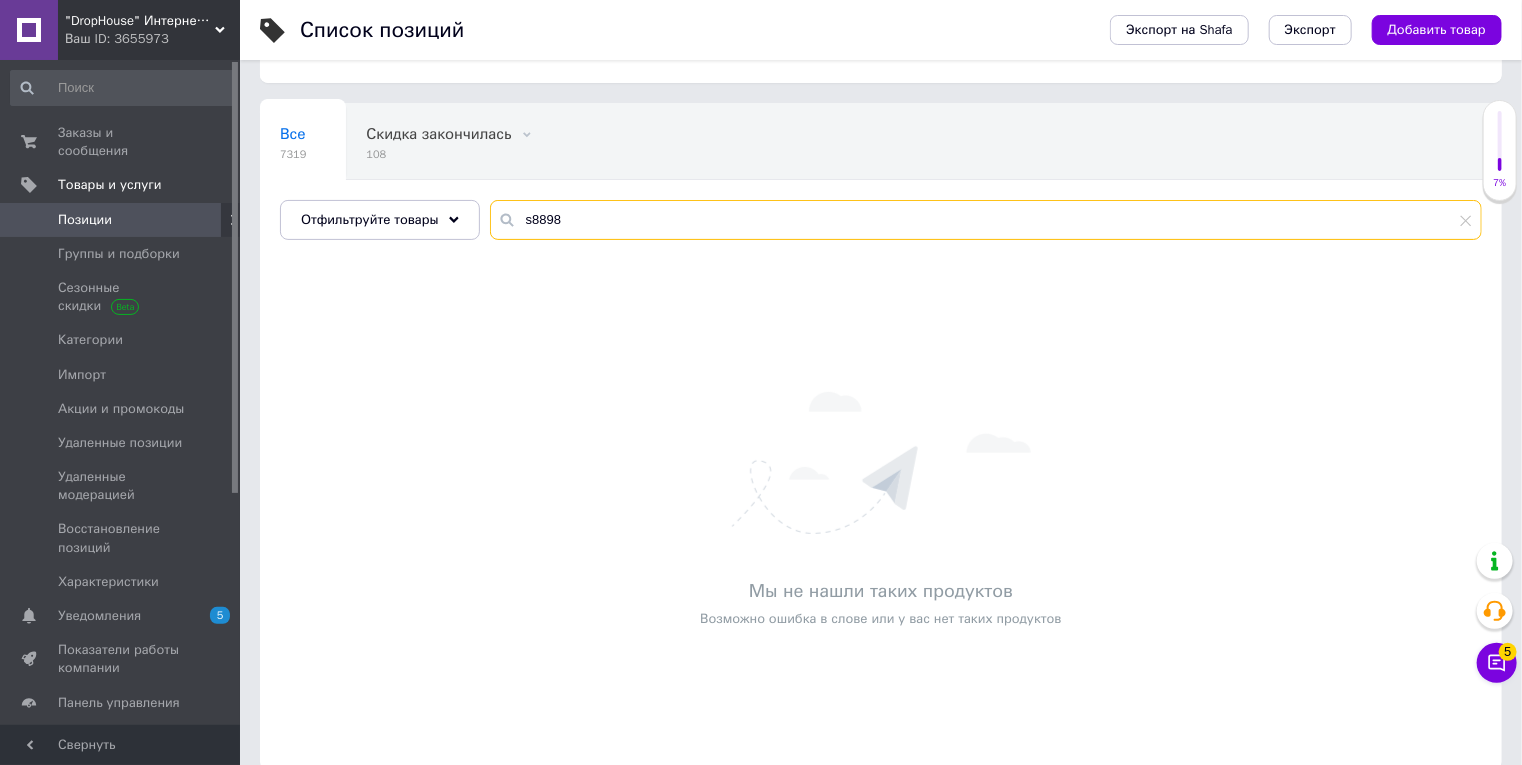 scroll, scrollTop: 150, scrollLeft: 0, axis: vertical 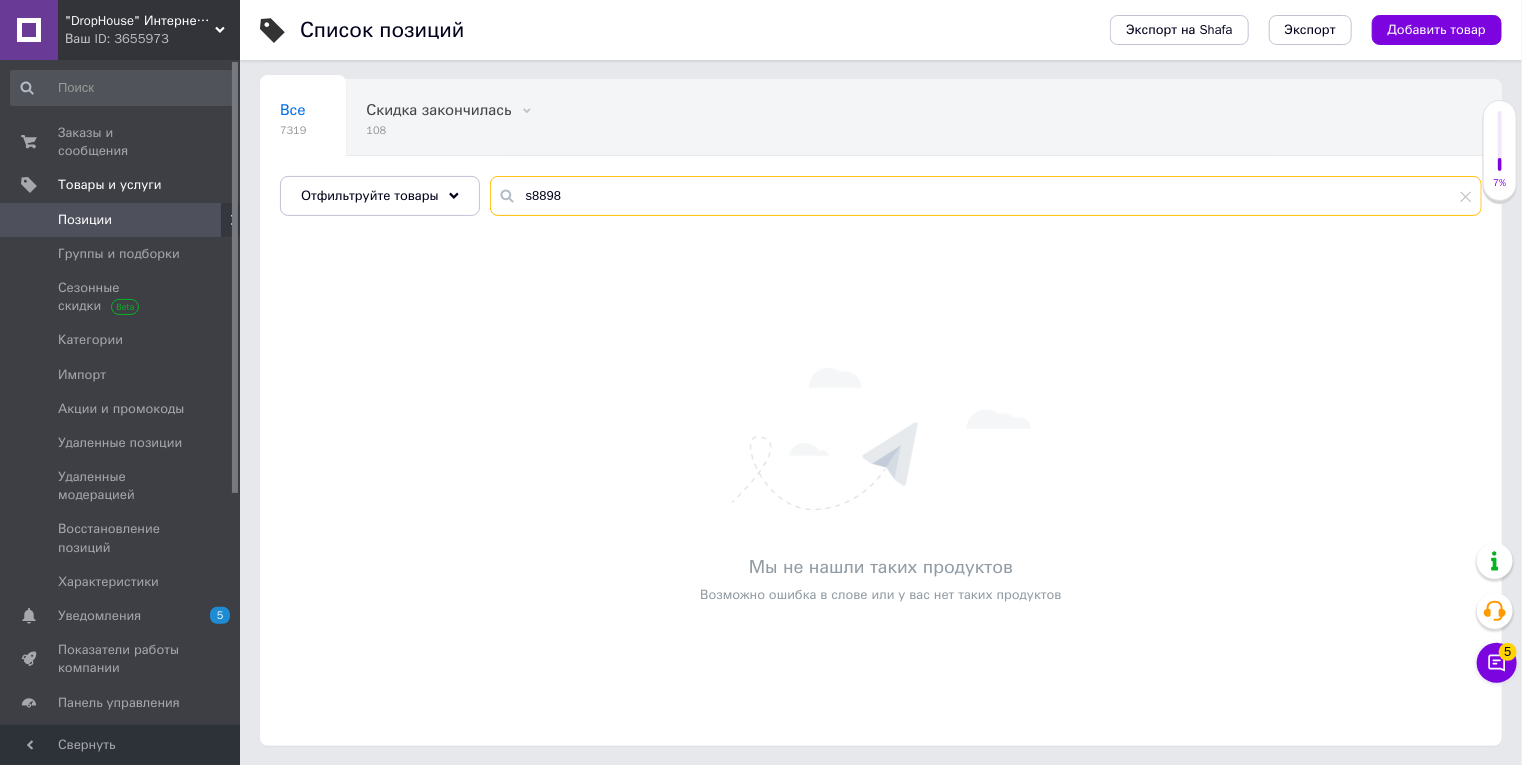 click on "s8898" at bounding box center [986, 196] 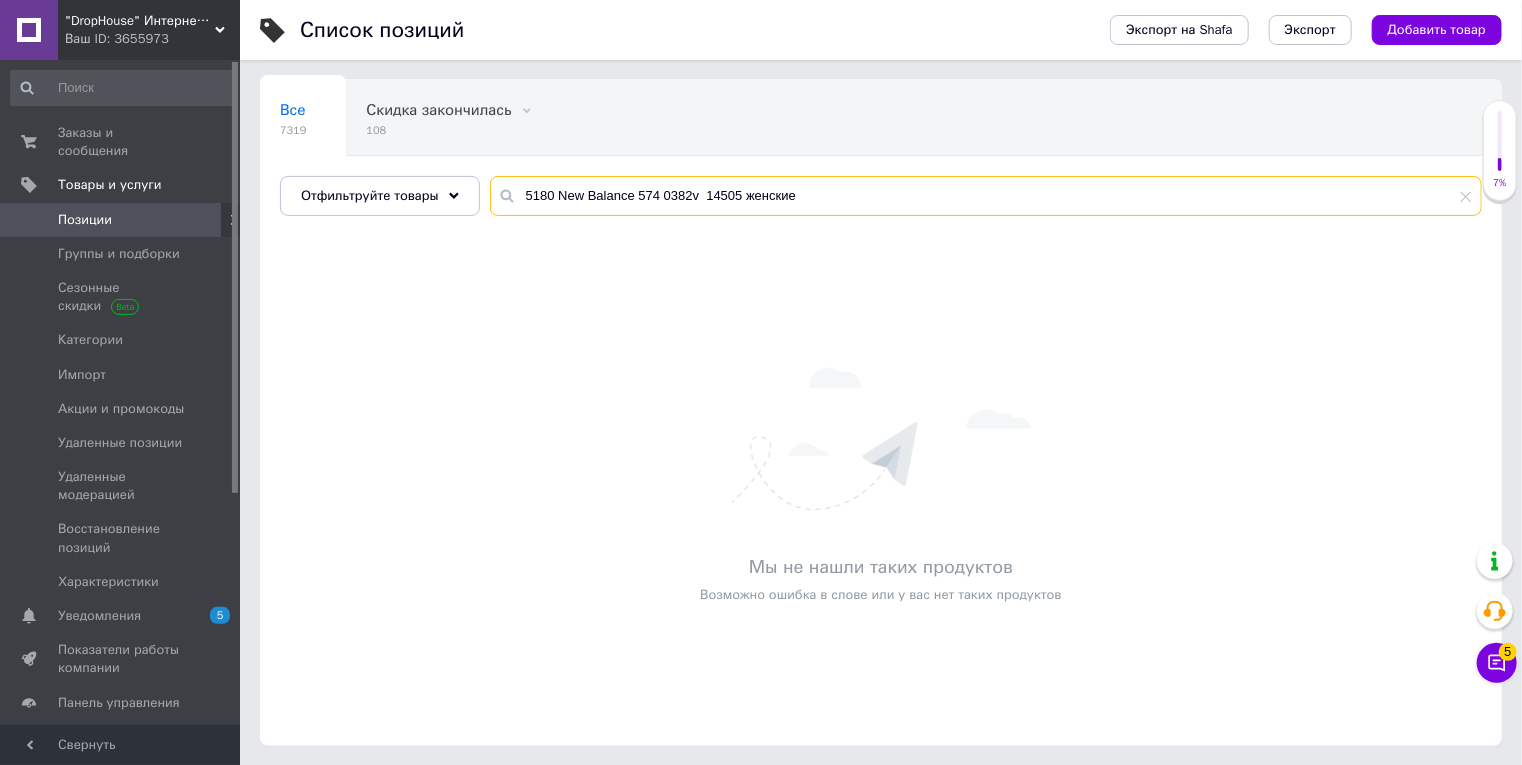 drag, startPoint x: 696, startPoint y: 195, endPoint x: 273, endPoint y: 167, distance: 423.9257 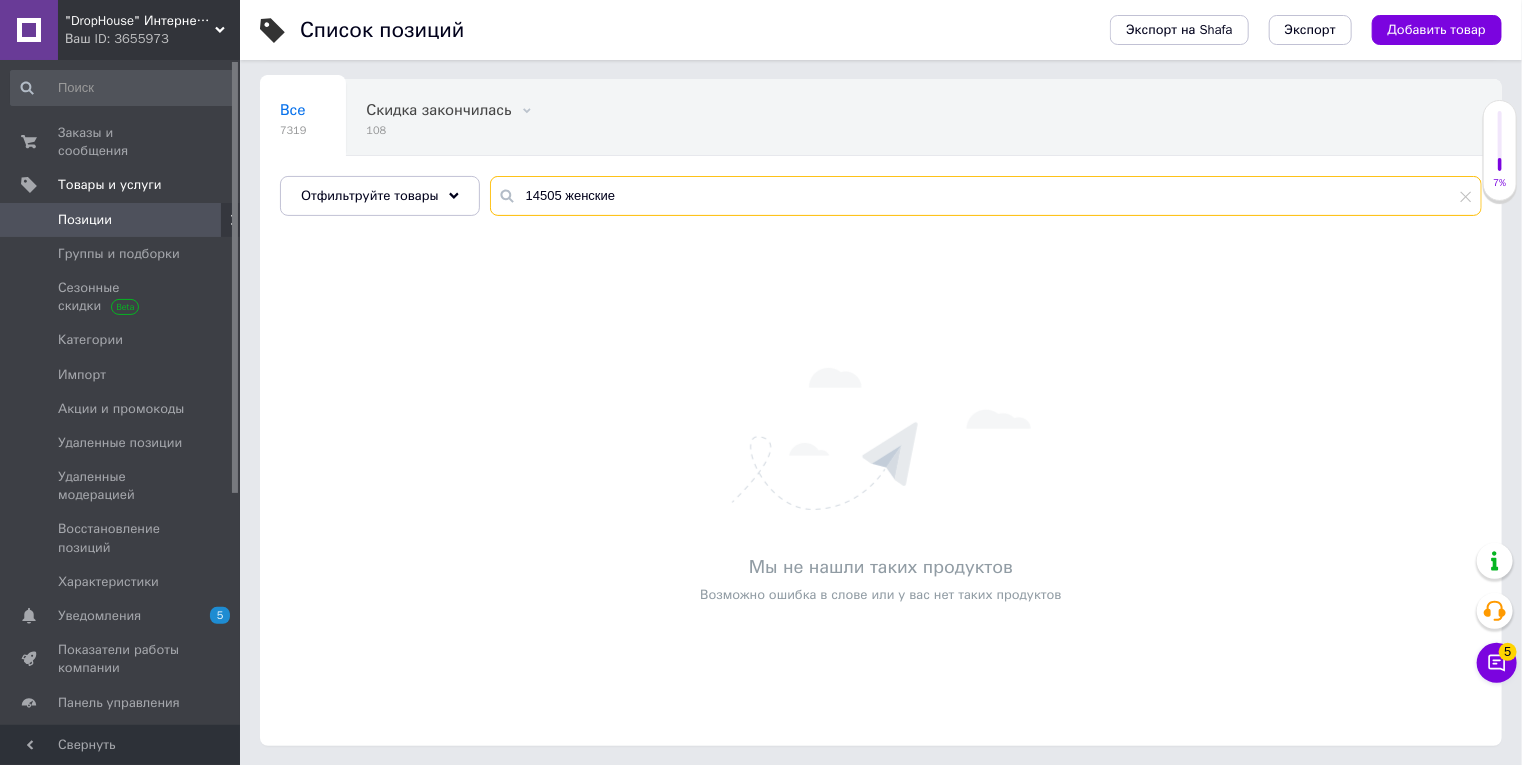 click on "14505 женские" at bounding box center (986, 196) 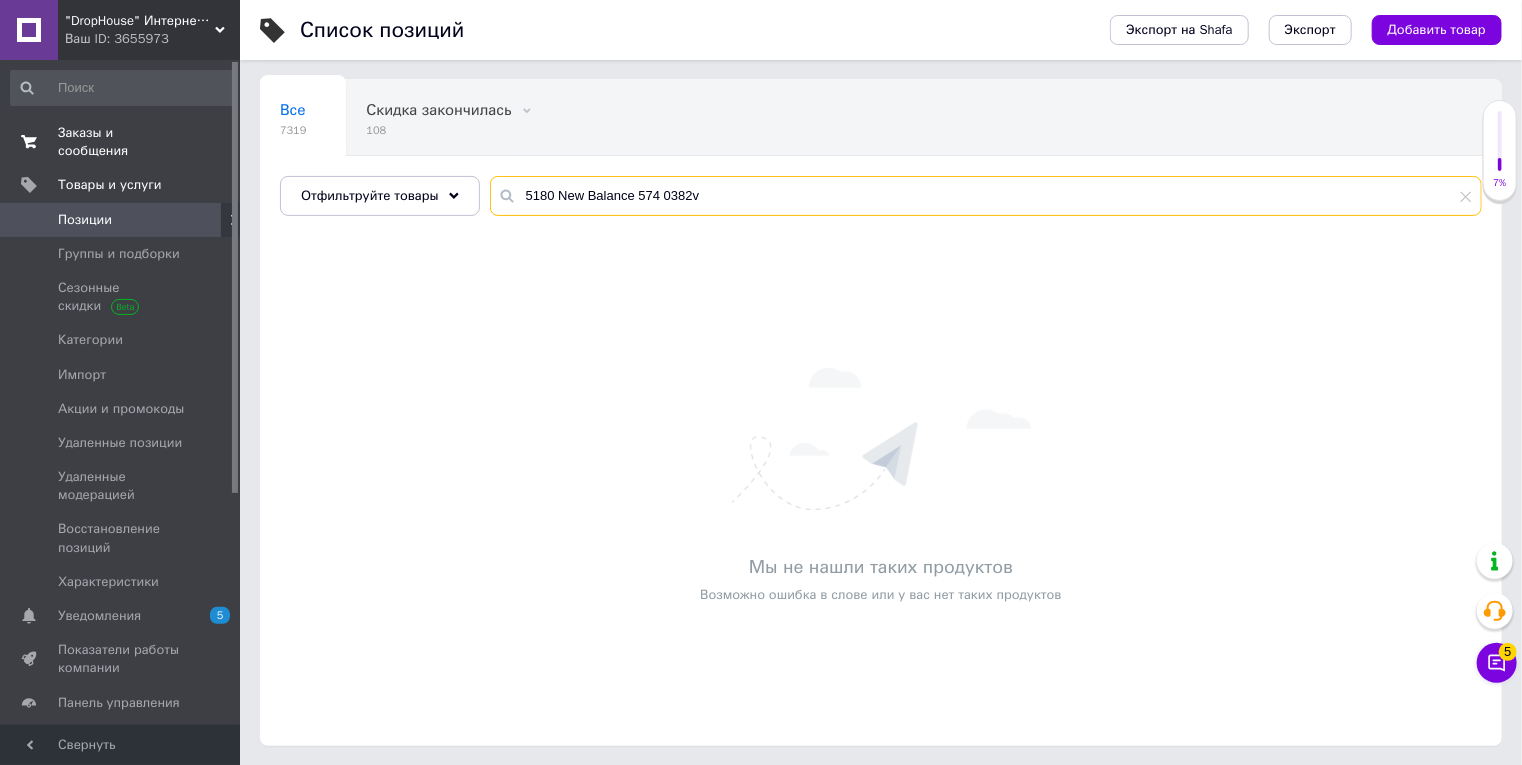 drag, startPoint x: 656, startPoint y: 185, endPoint x: 207, endPoint y: 140, distance: 451.2494 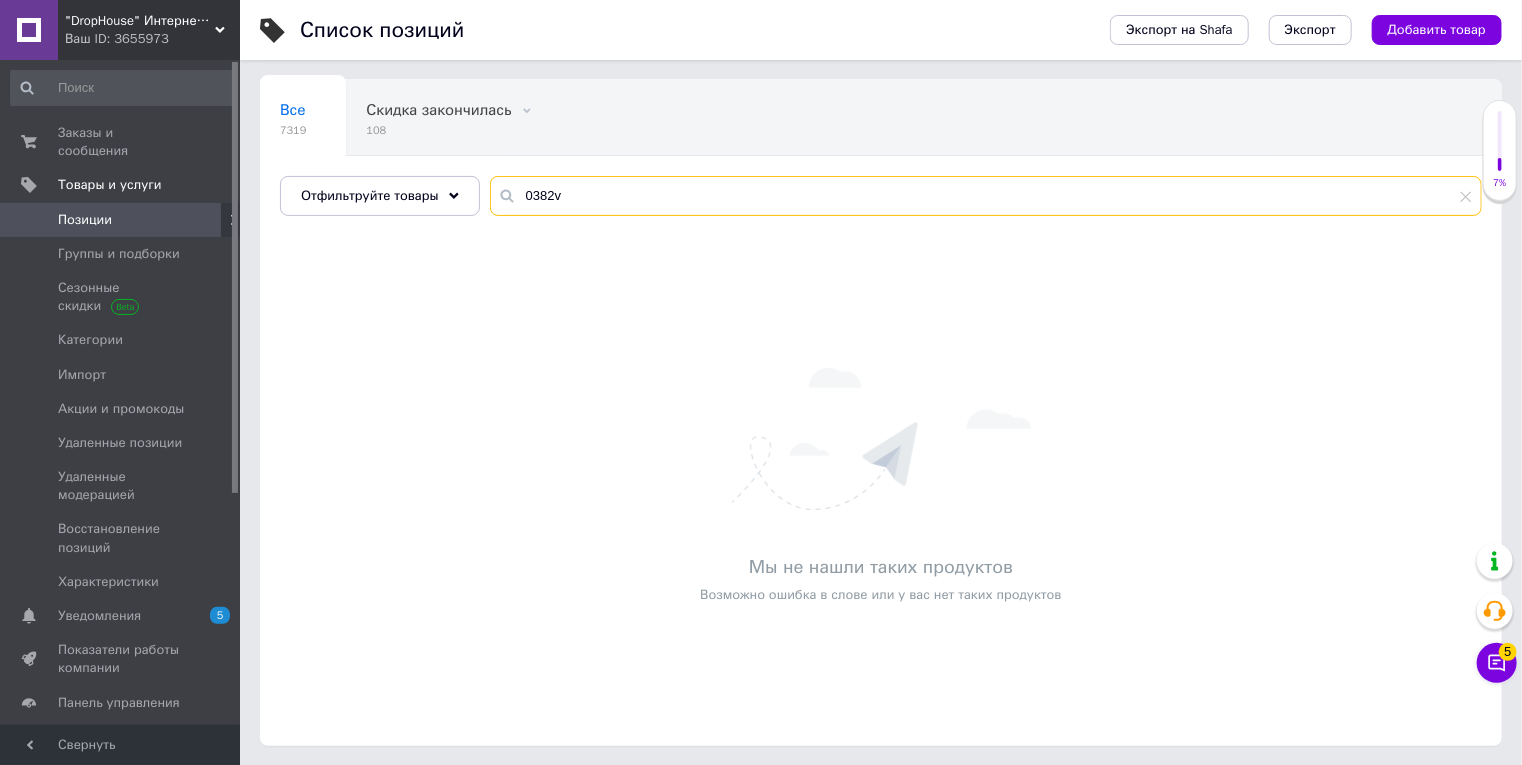 type on "0382v" 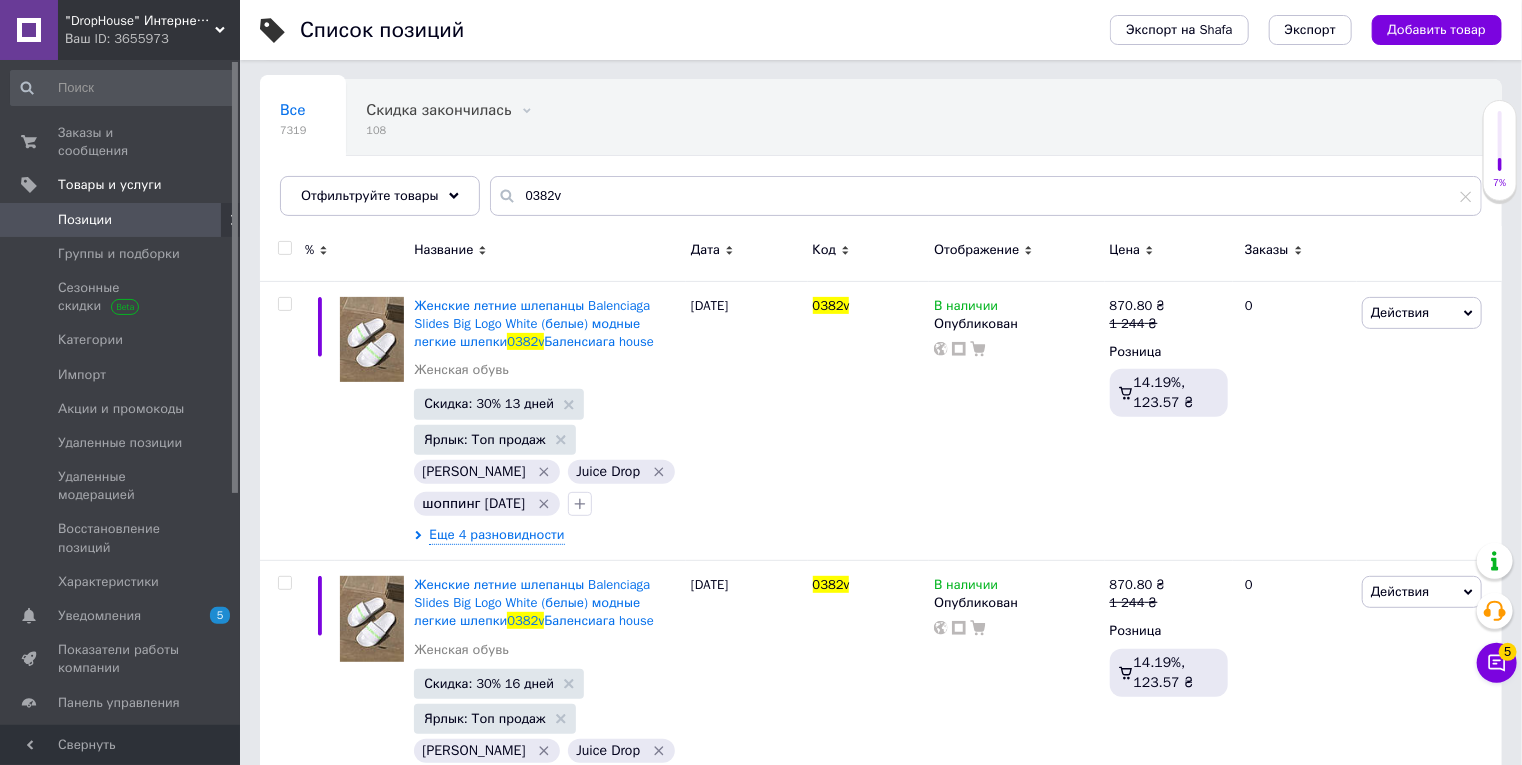 click at bounding box center (284, 248) 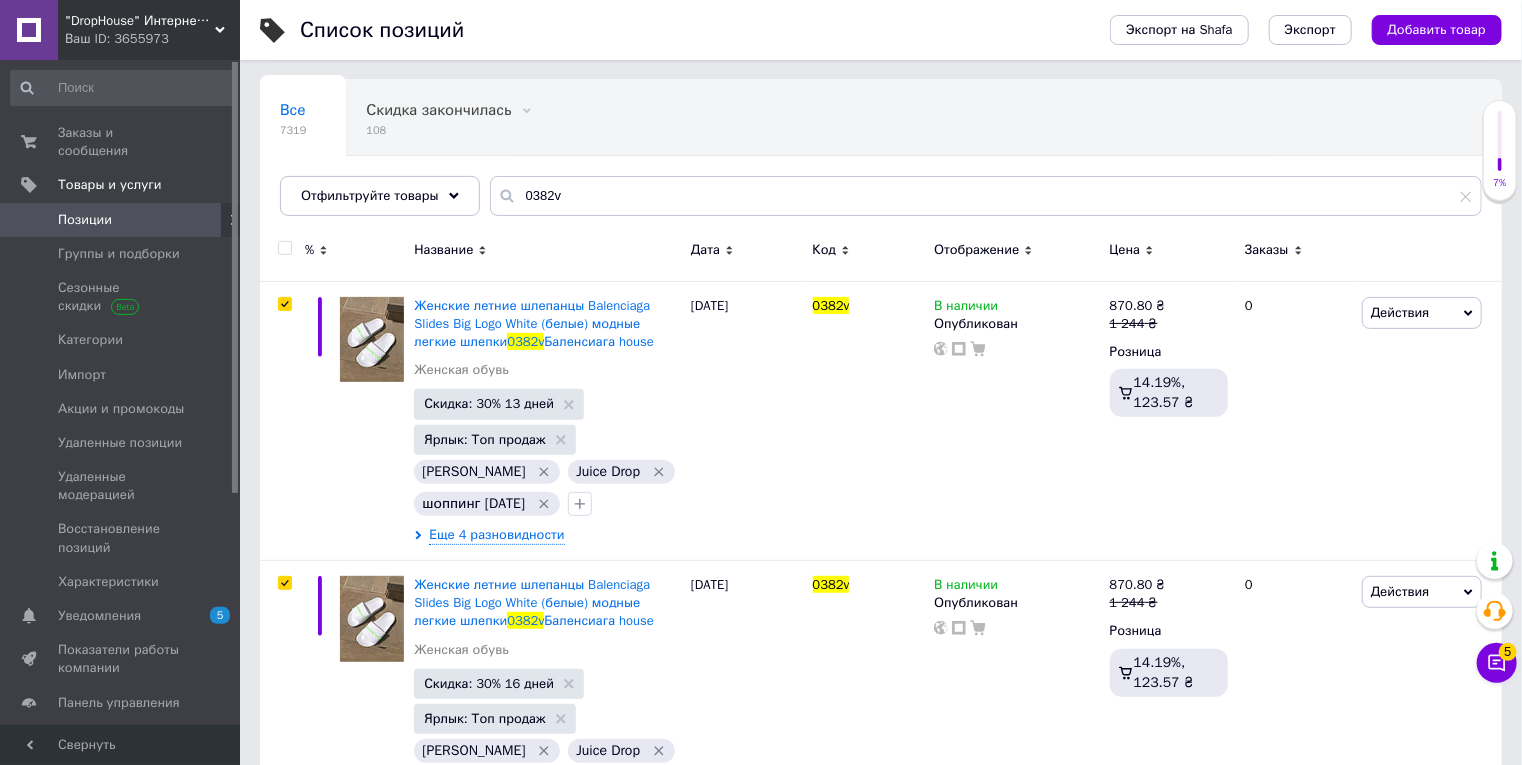 checkbox on "true" 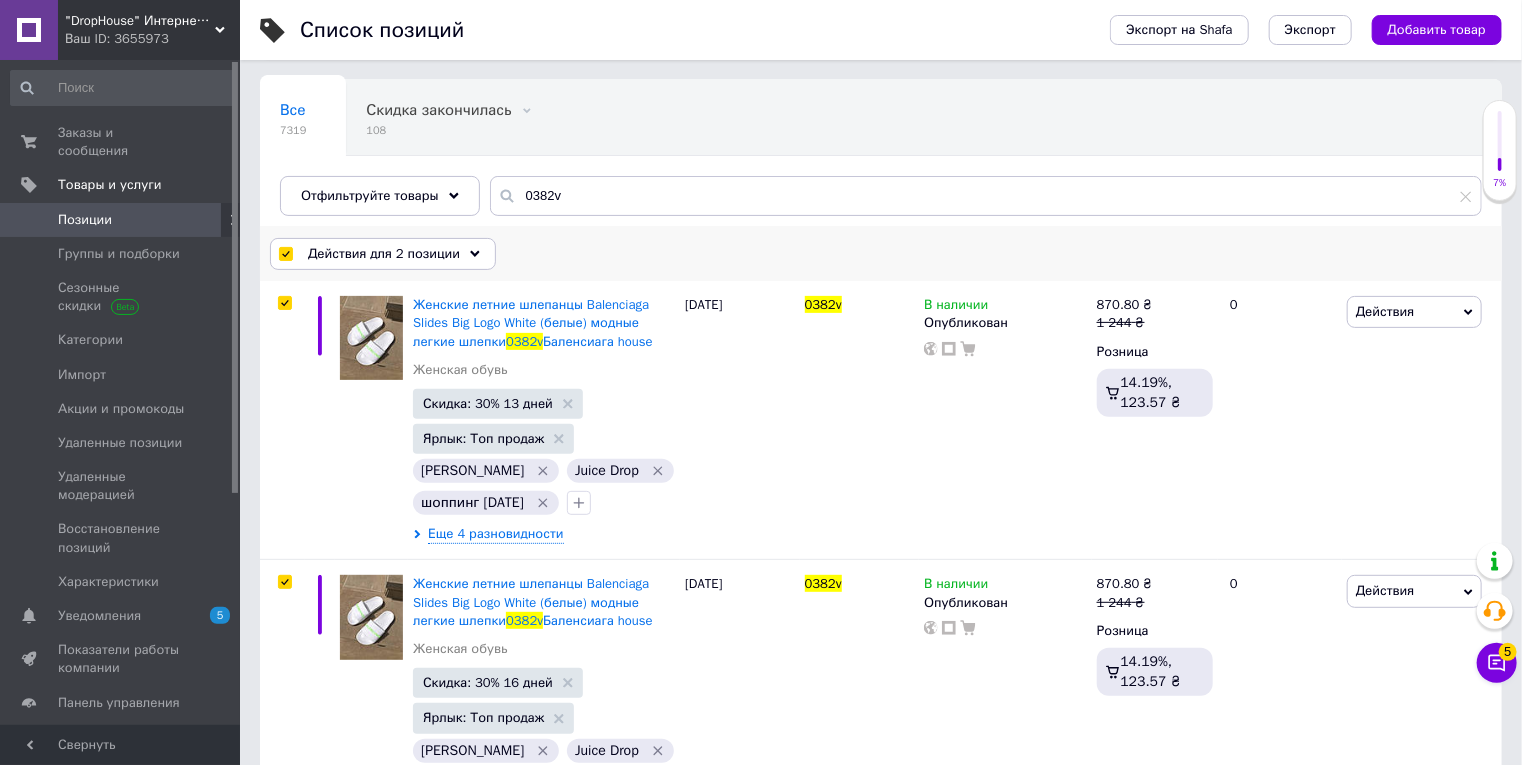 click on "Действия для 2 позиции" at bounding box center [384, 254] 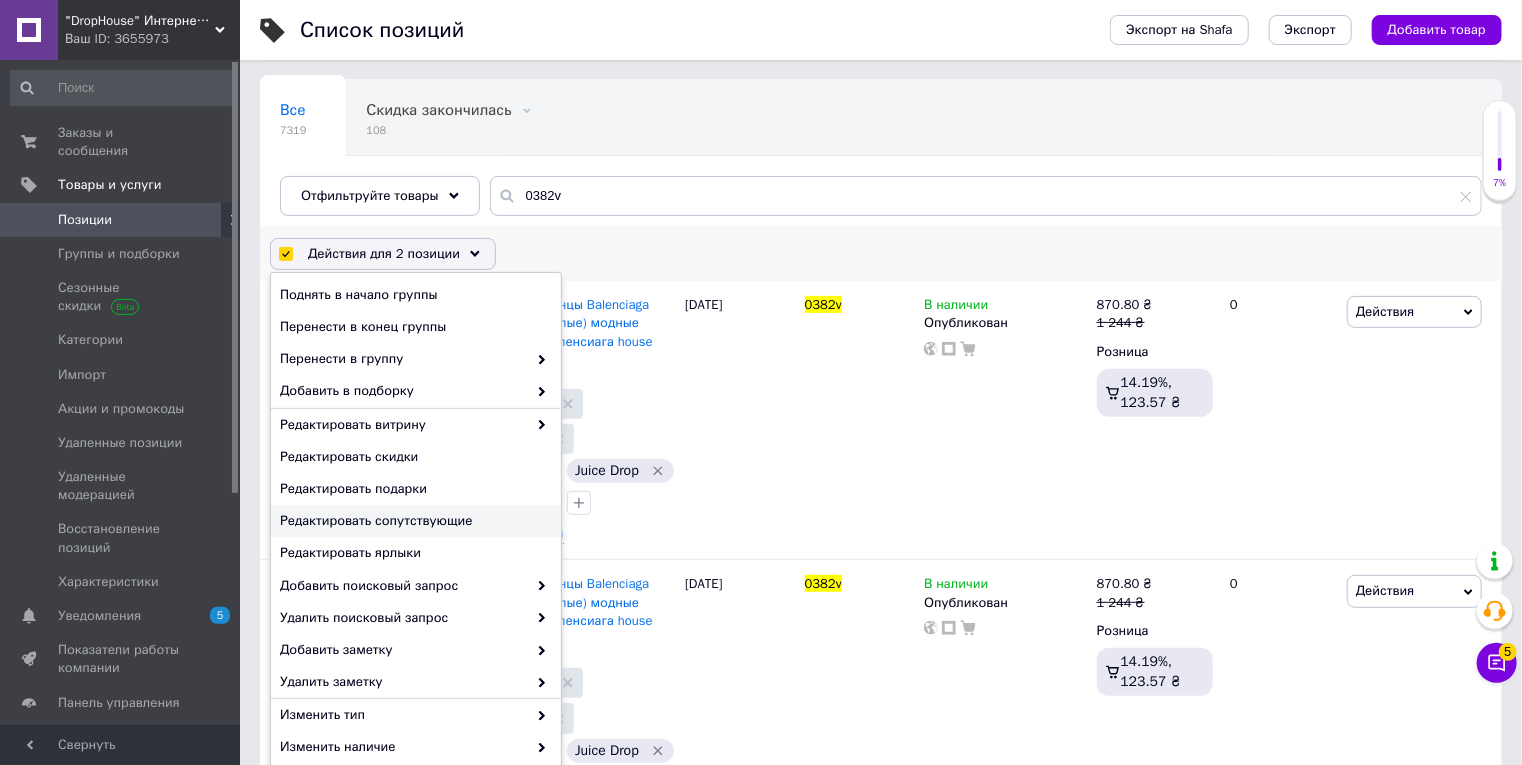 scroll, scrollTop: 138, scrollLeft: 0, axis: vertical 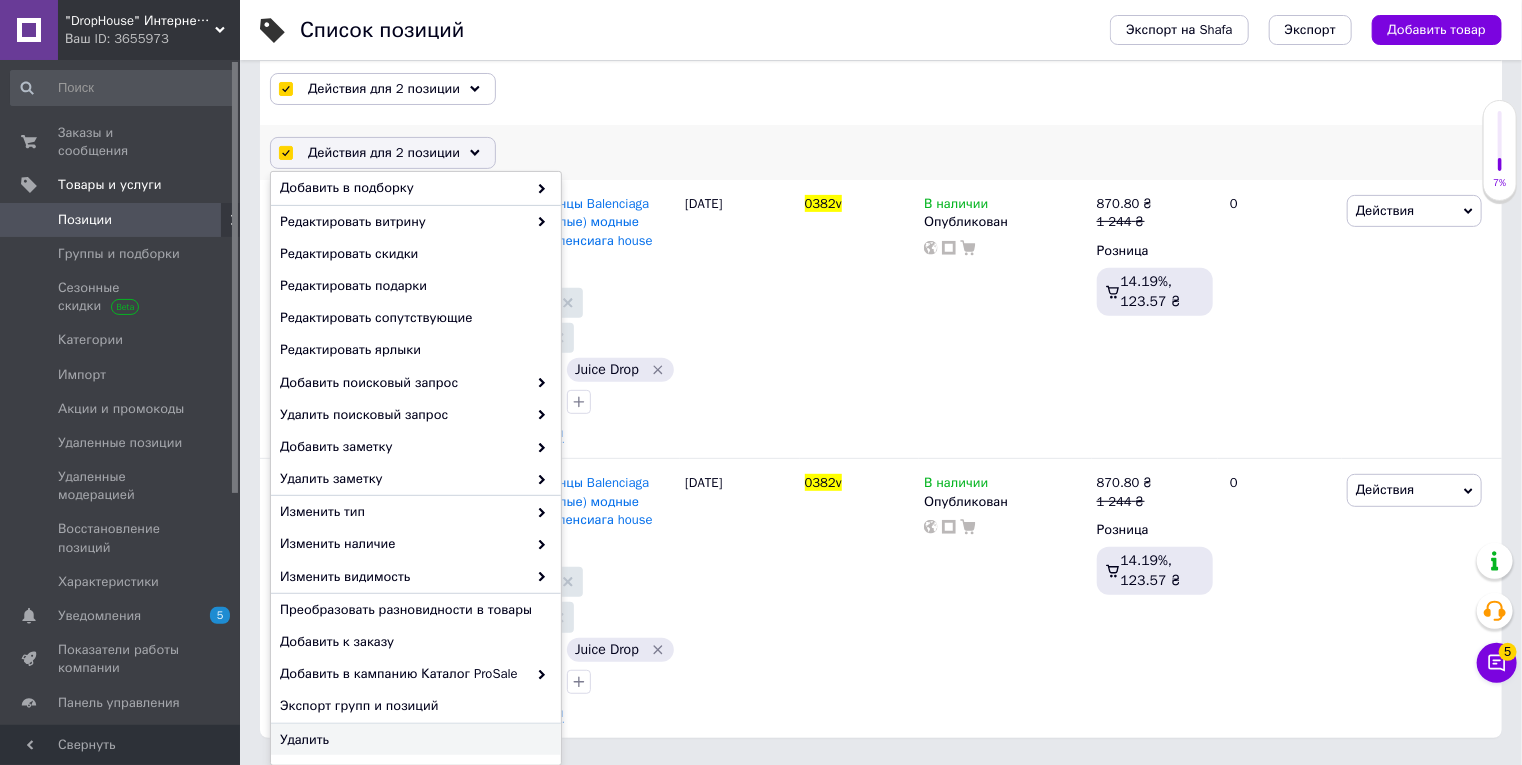click on "Удалить" at bounding box center [413, 740] 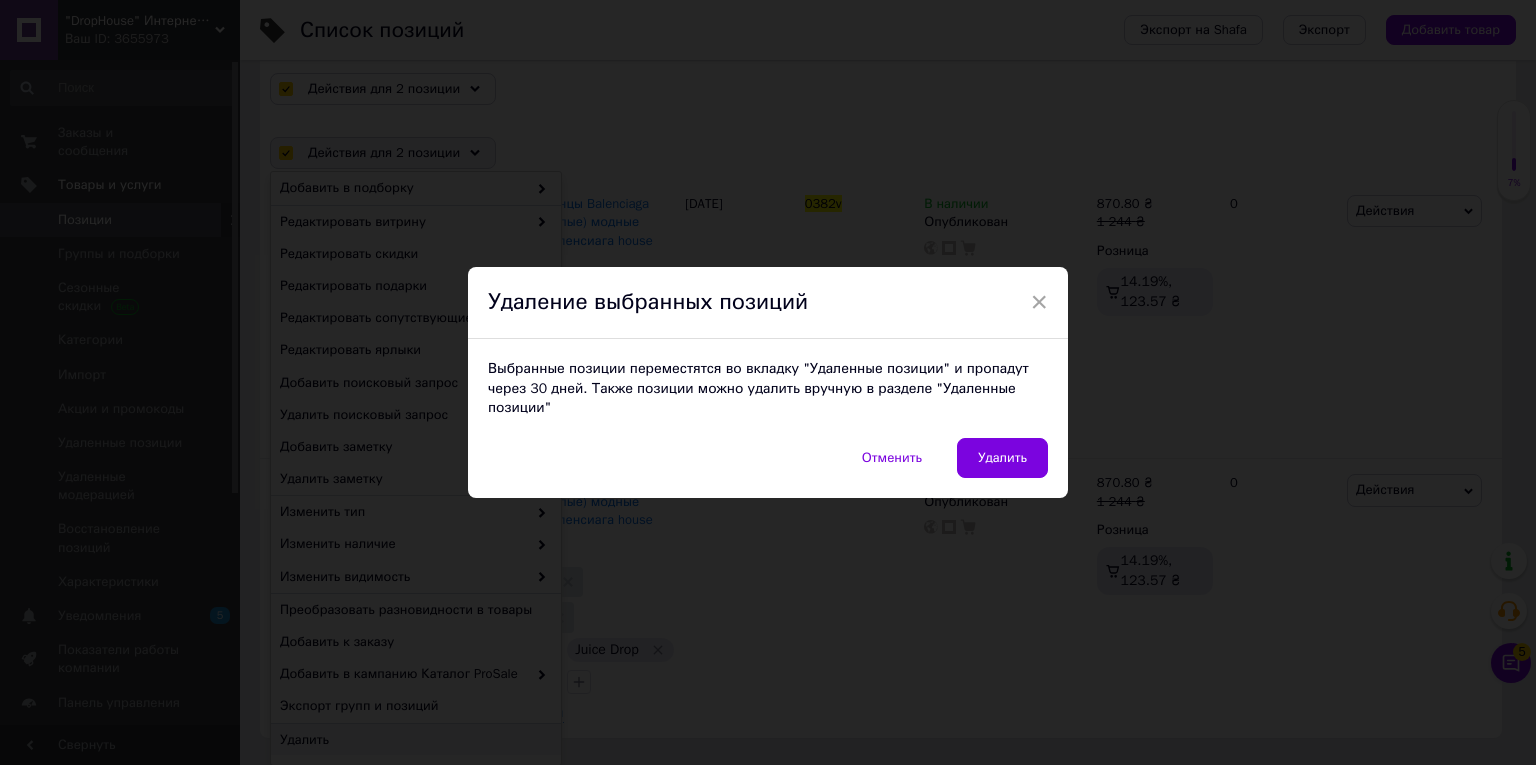 click on "Выбранные позиции переместятся во вкладку "Удаленные позиции"
и пропадут через 30 дней.
Также позиции можно удалить вручную в разделе "Удаленные позиции"" at bounding box center (768, 388) 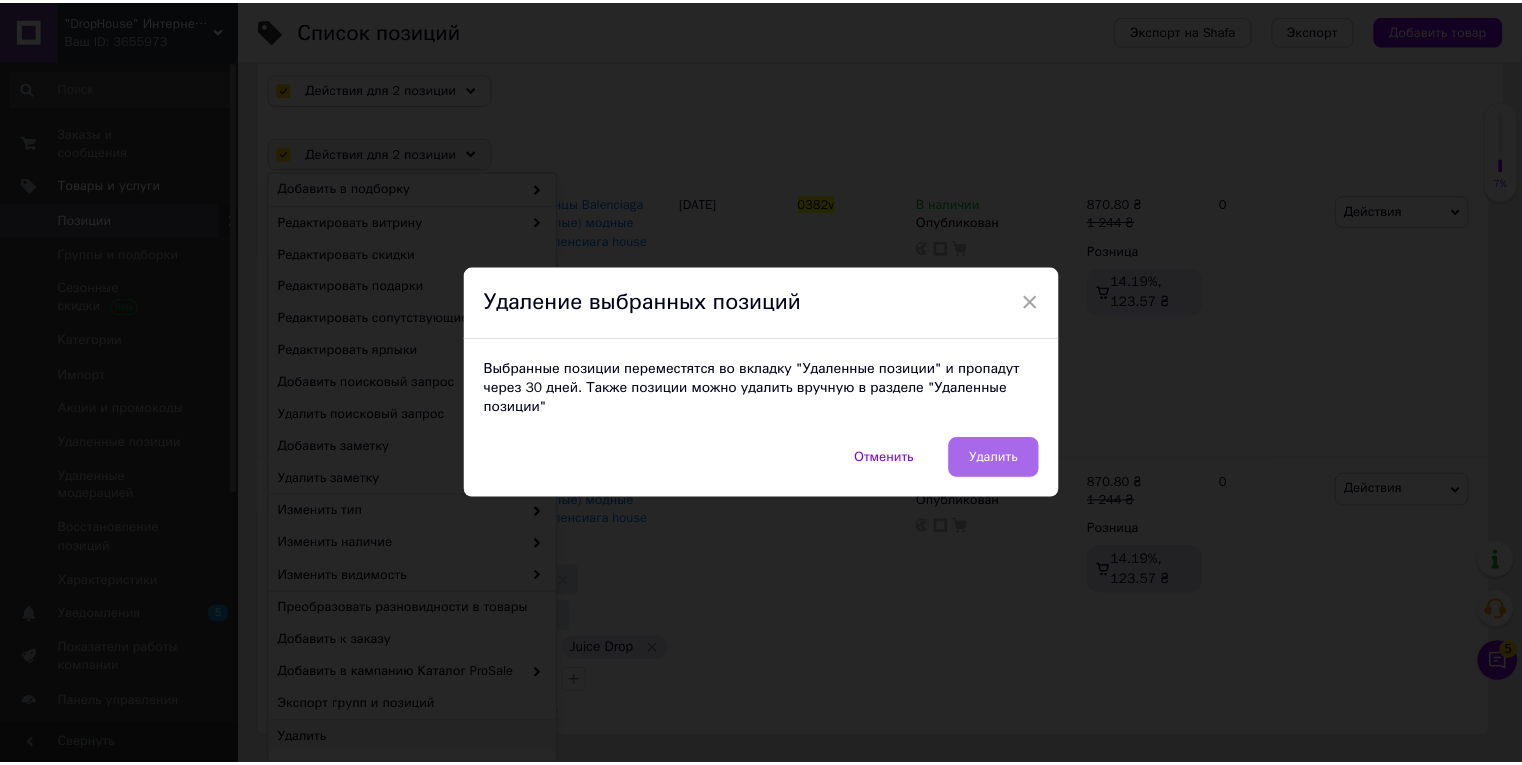 scroll, scrollTop: 242, scrollLeft: 0, axis: vertical 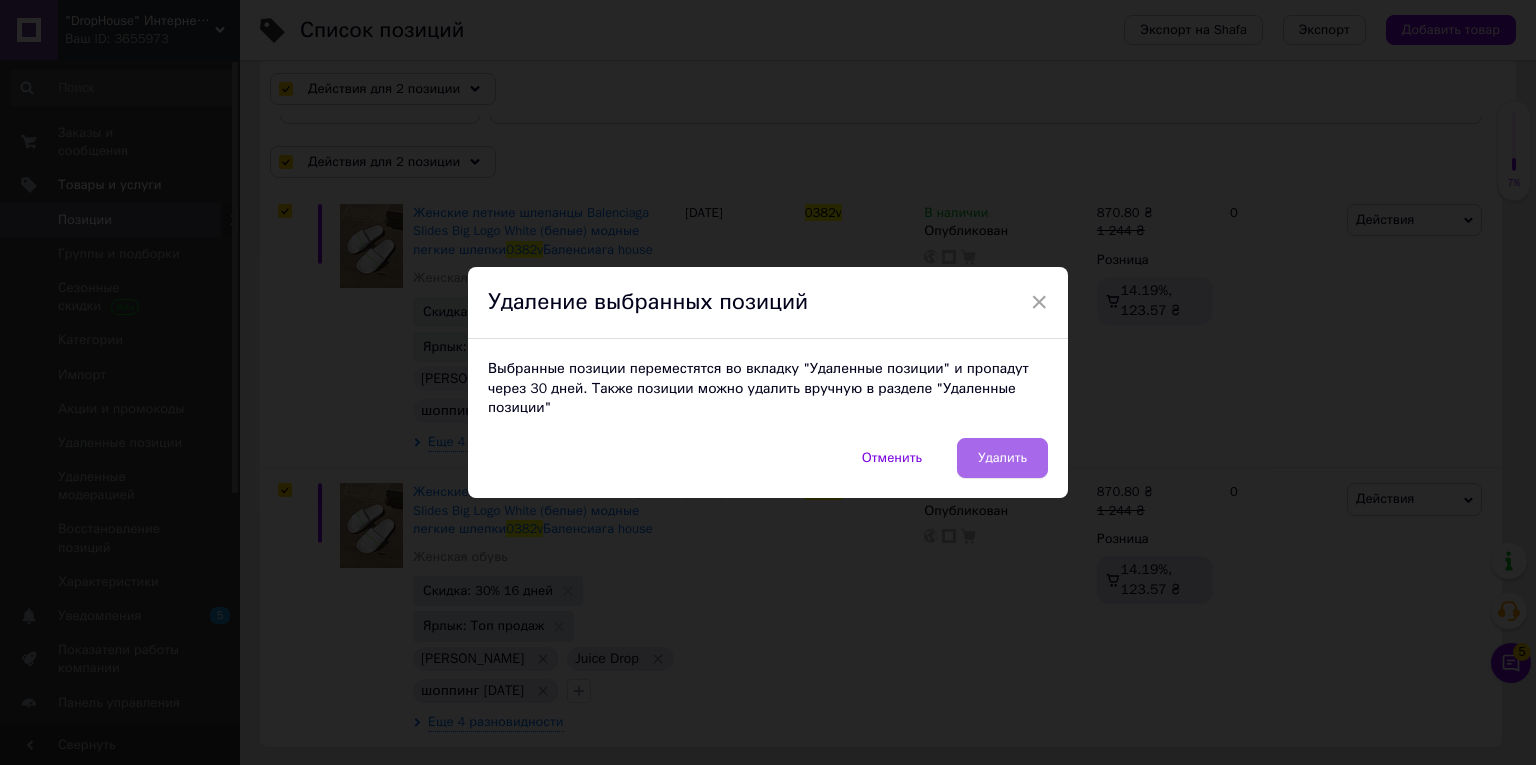 click on "Удалить" at bounding box center [1002, 458] 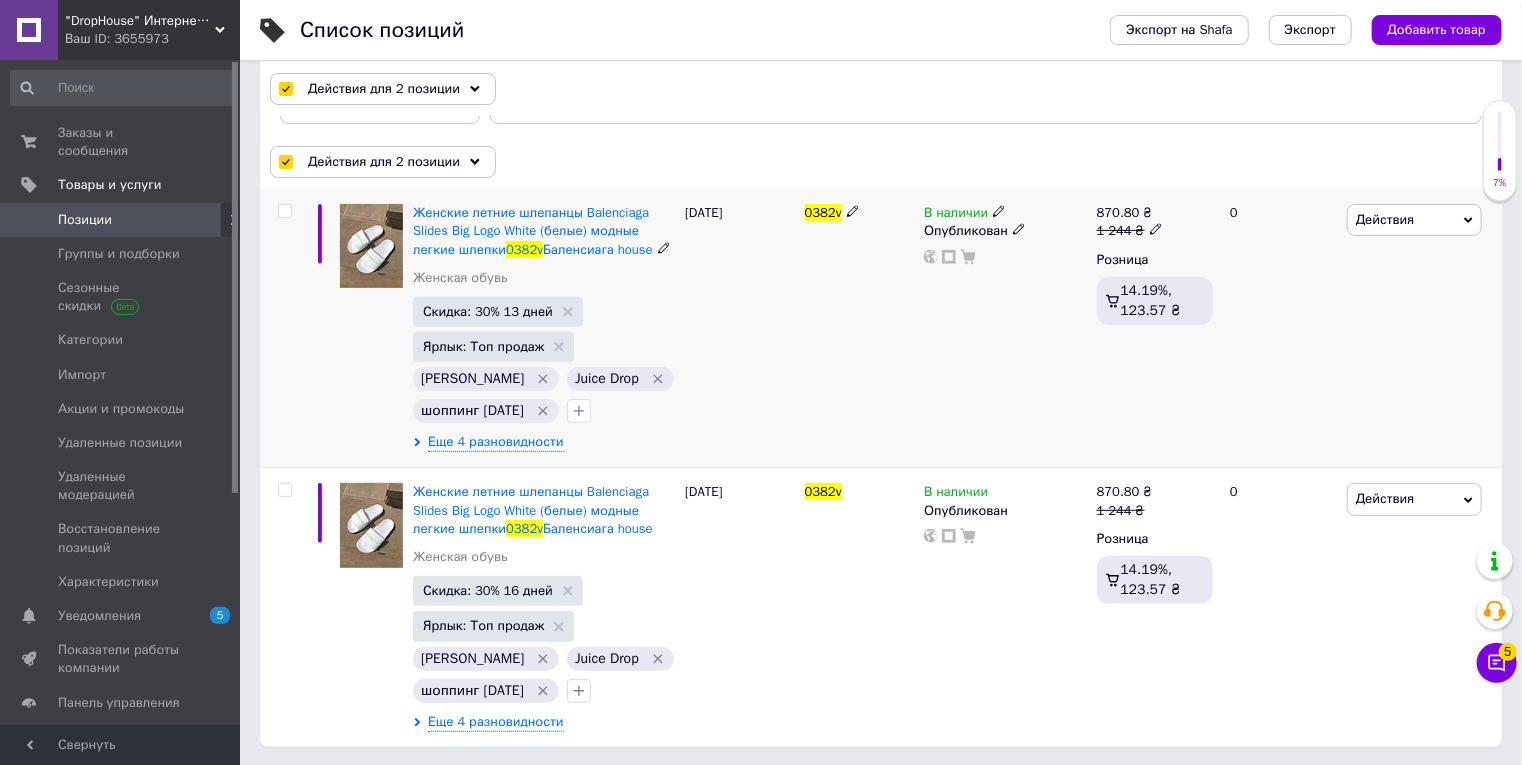 checkbox on "false" 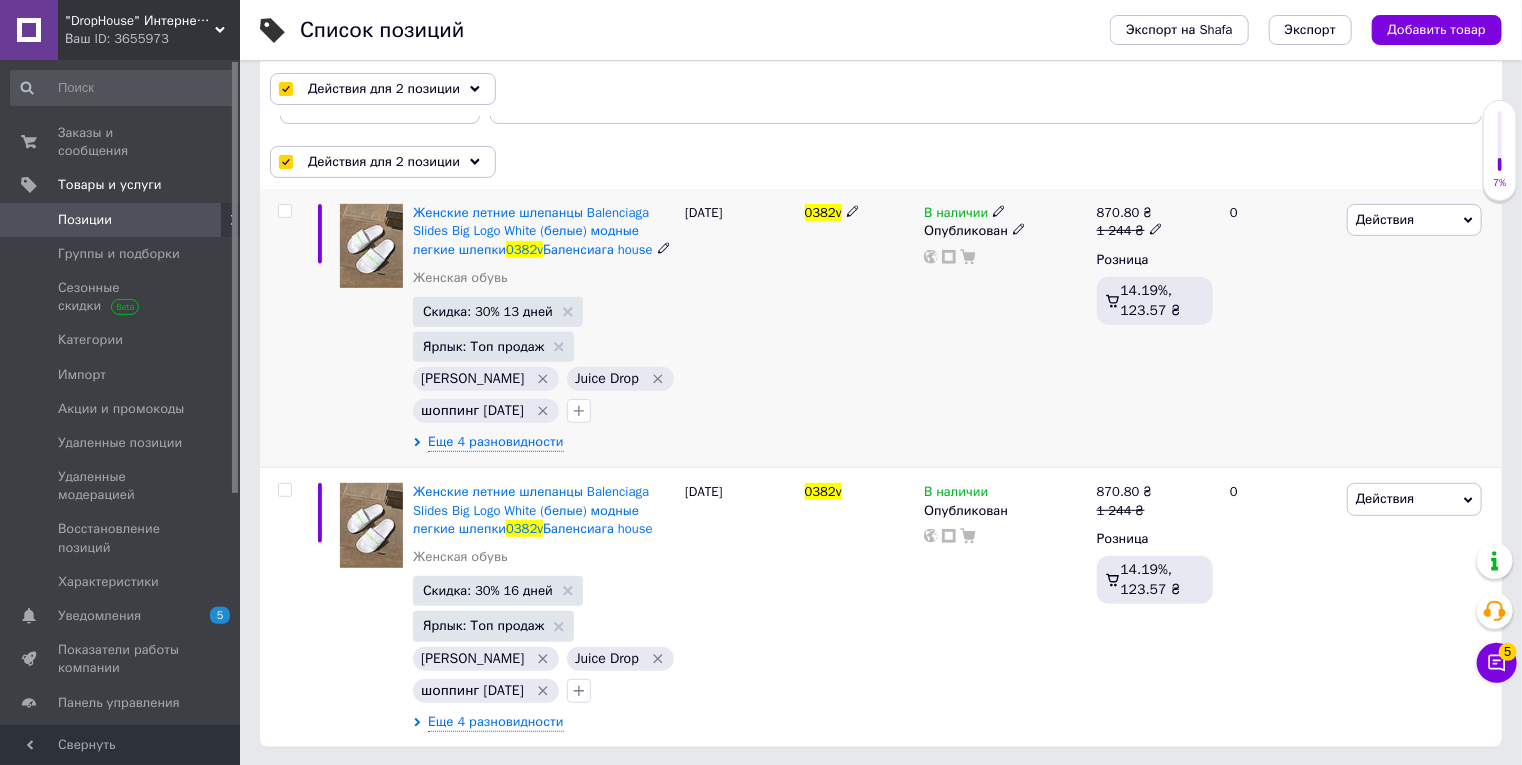checkbox on "false" 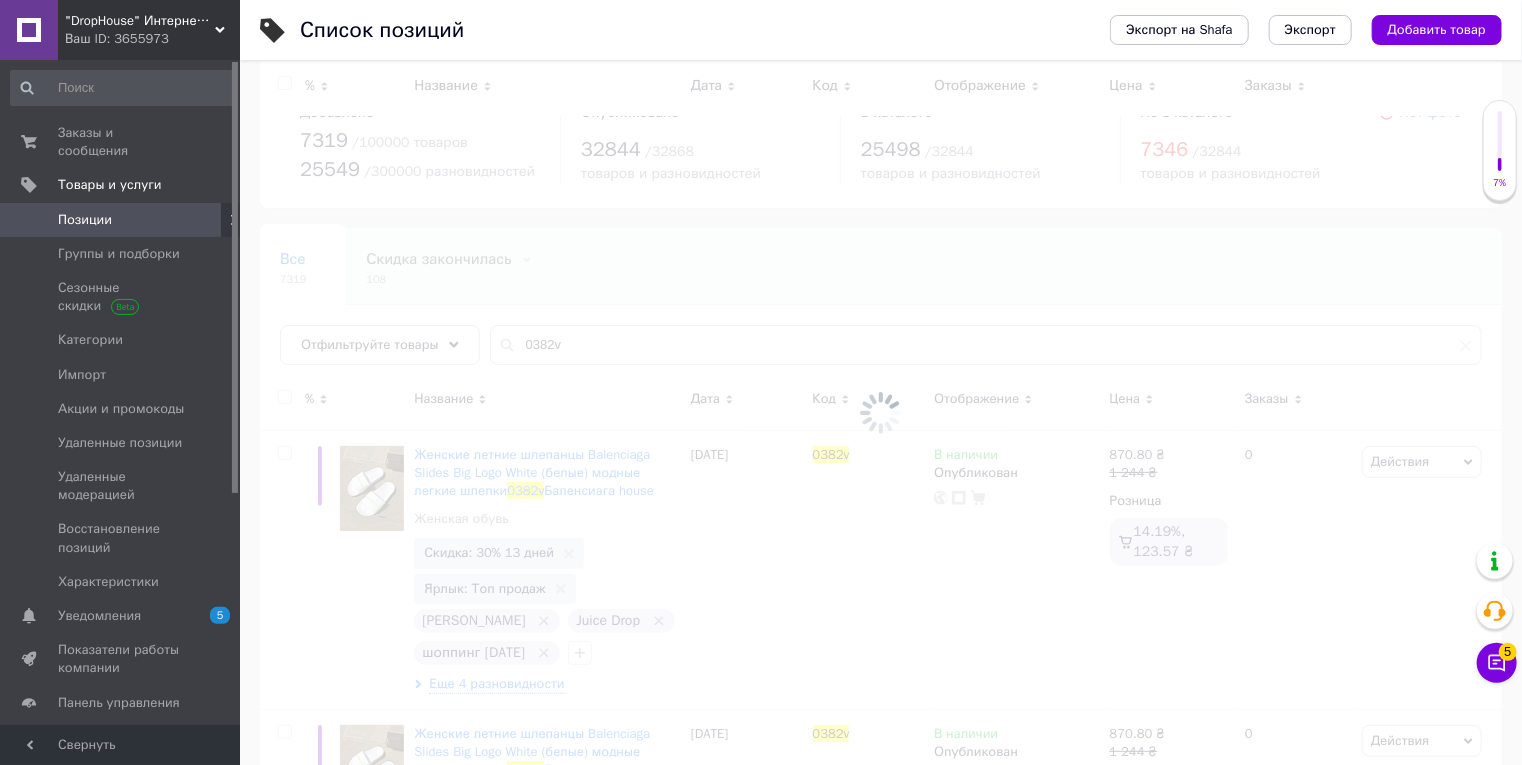 scroll, scrollTop: 0, scrollLeft: 0, axis: both 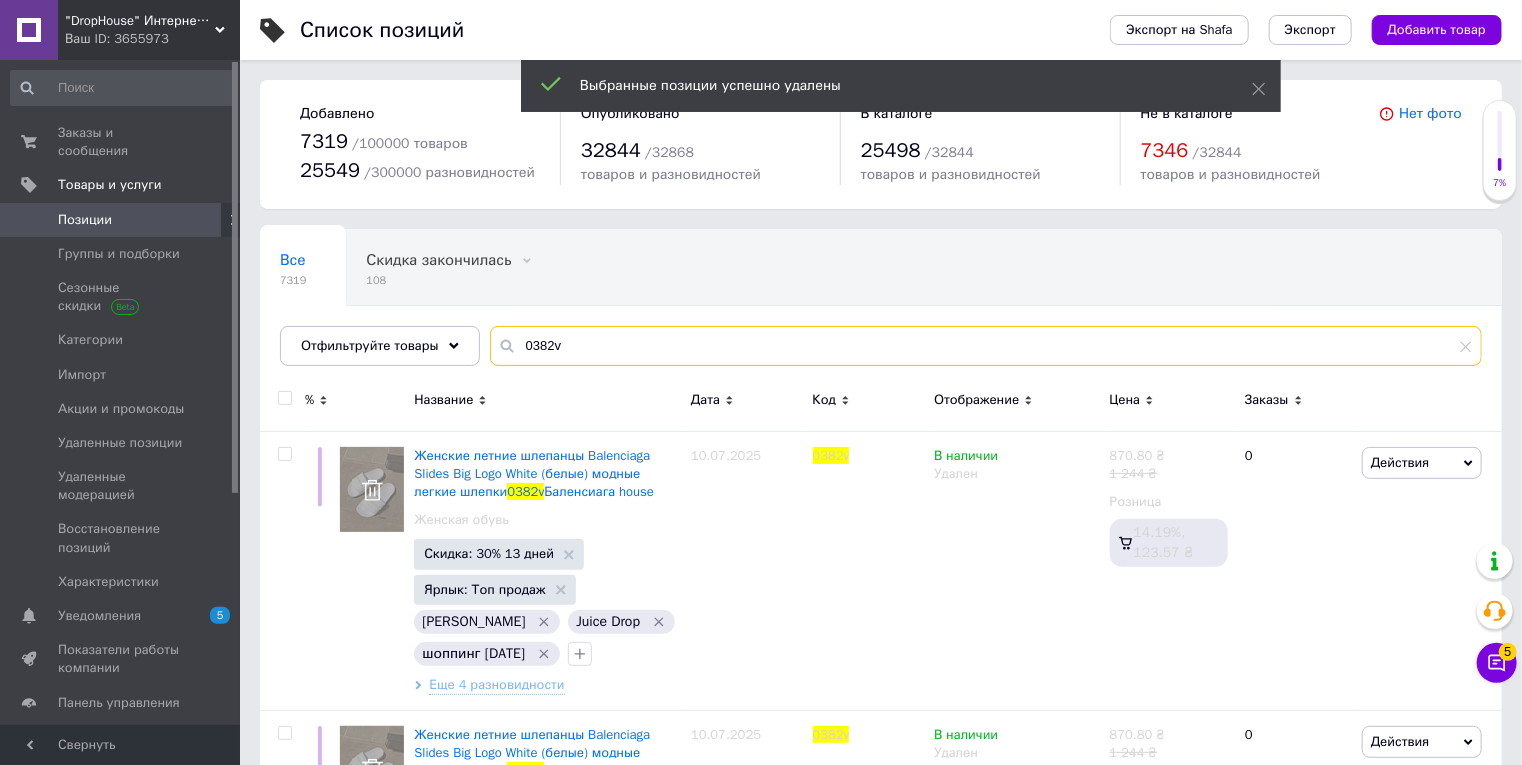 click on "0382v" at bounding box center (986, 346) 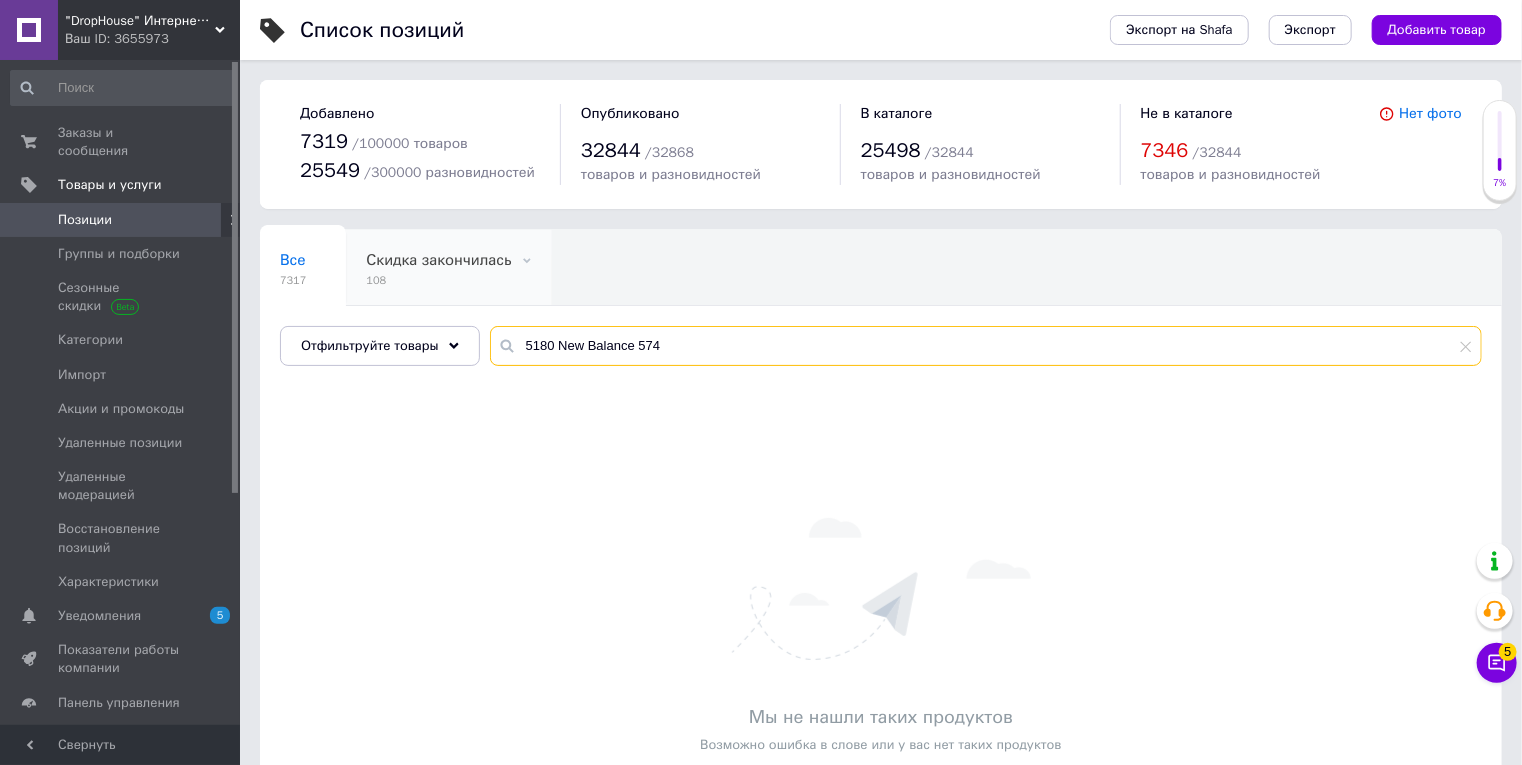 type on "5180 New Balance 574" 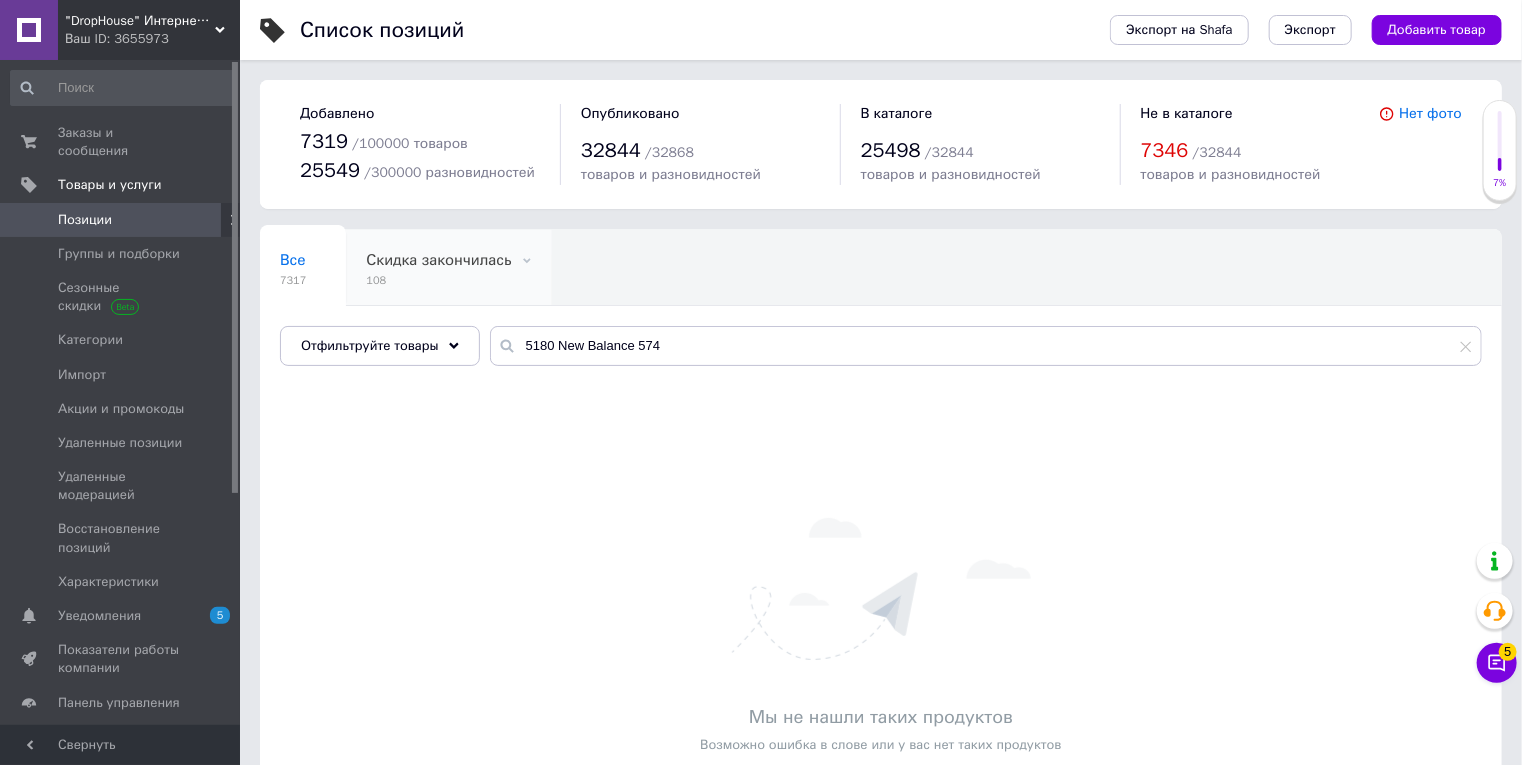 click on "108" at bounding box center [438, 280] 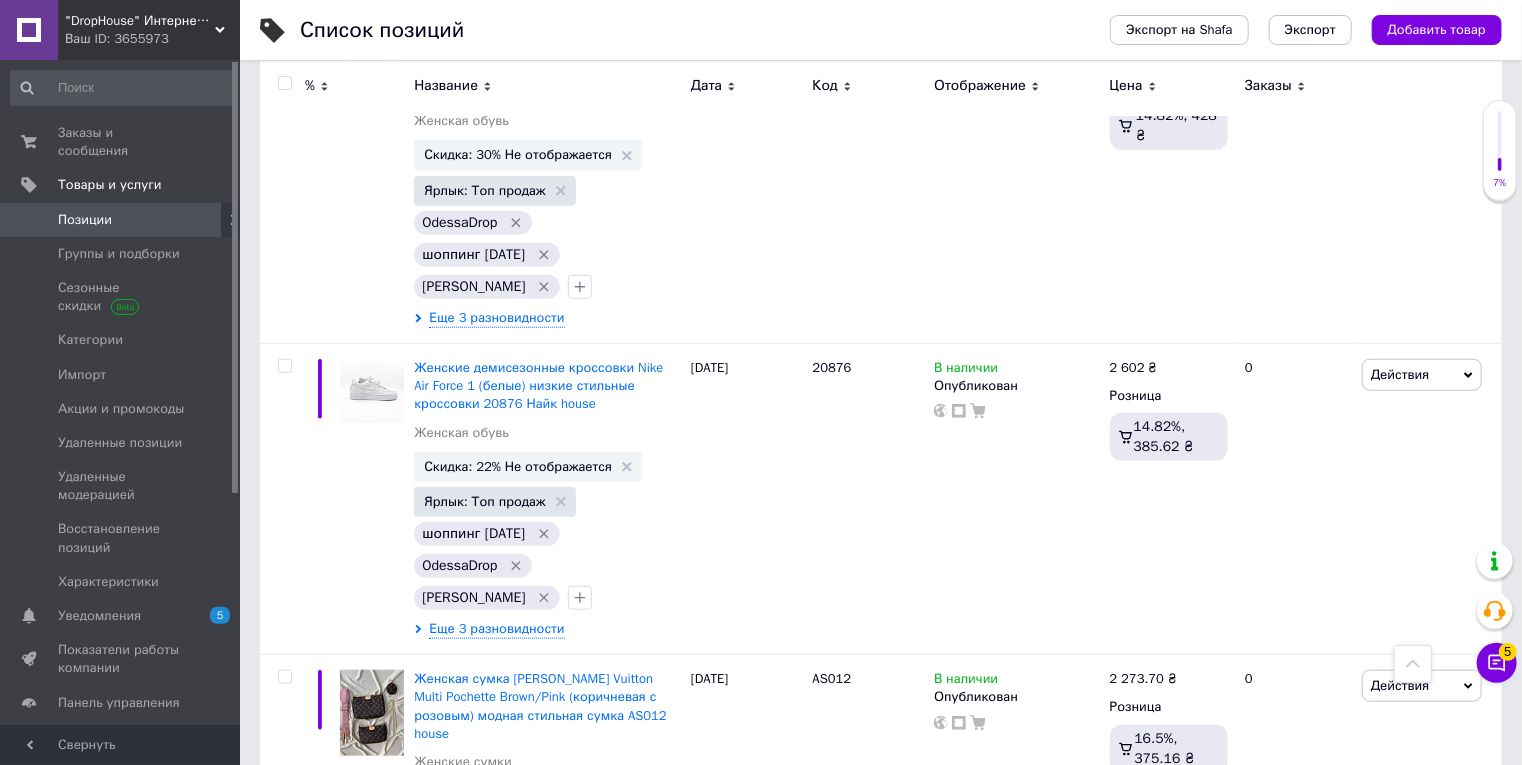 scroll, scrollTop: 27300, scrollLeft: 0, axis: vertical 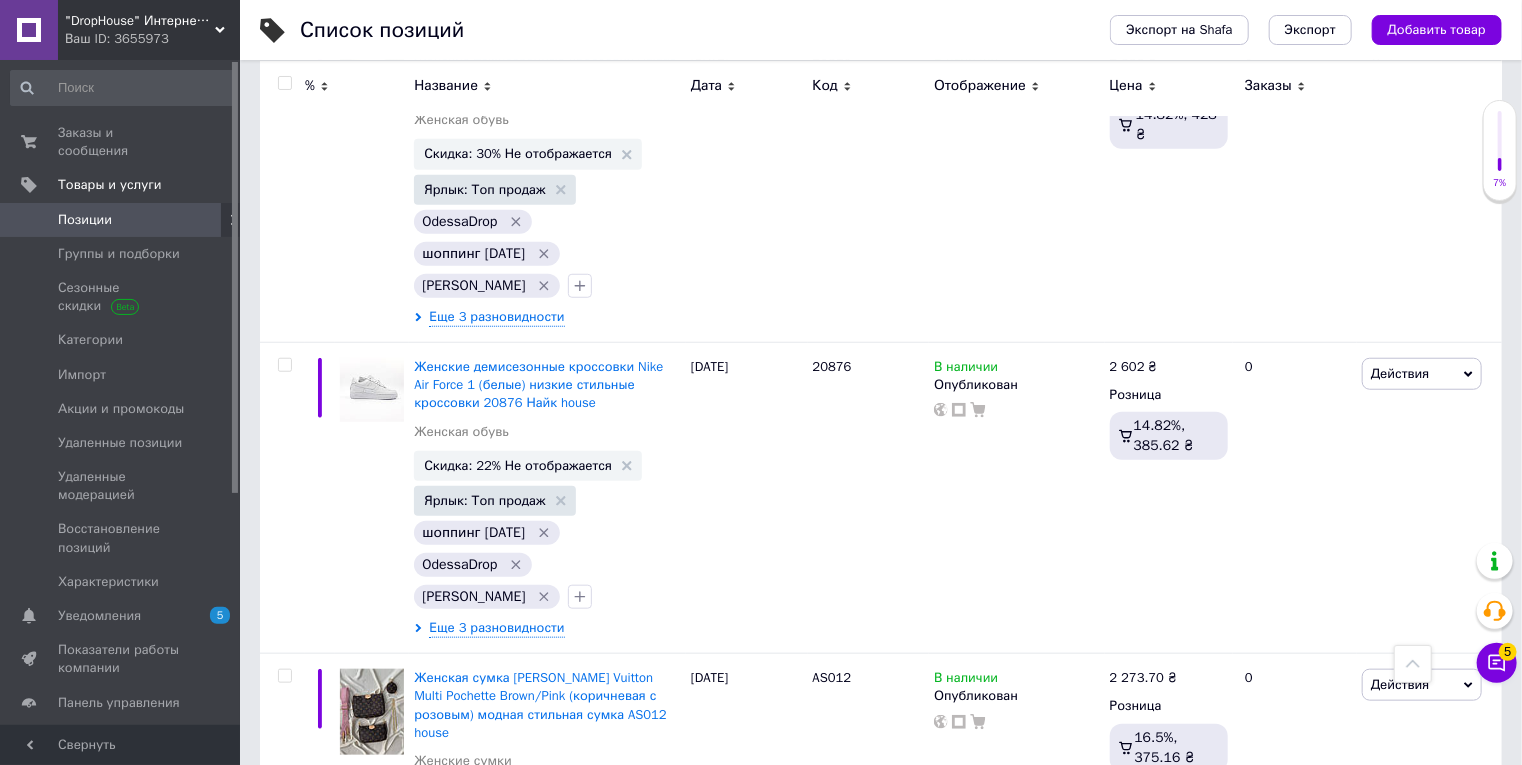 click on "2" at bounding box center (327, 3011) 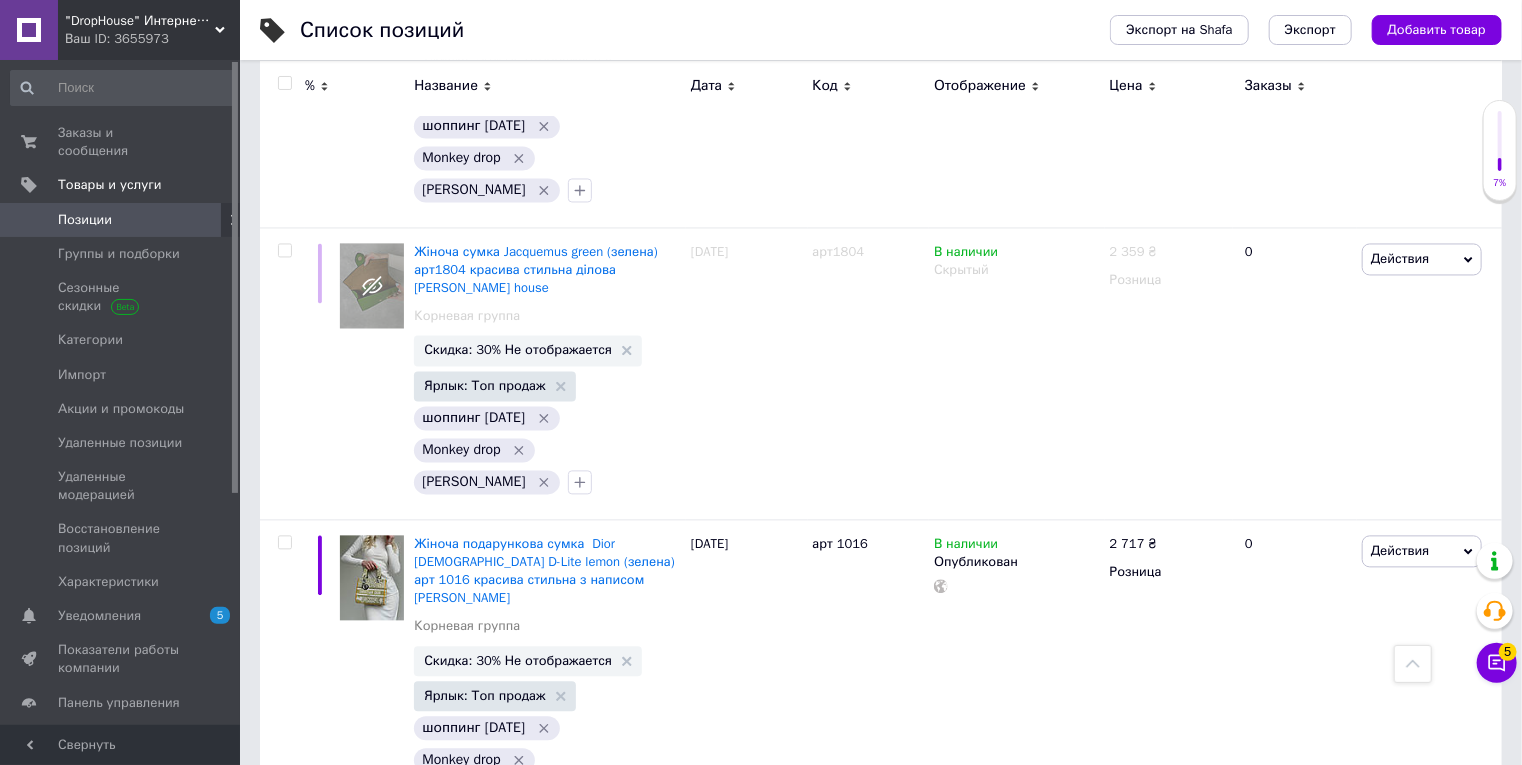 click at bounding box center (284, 83) 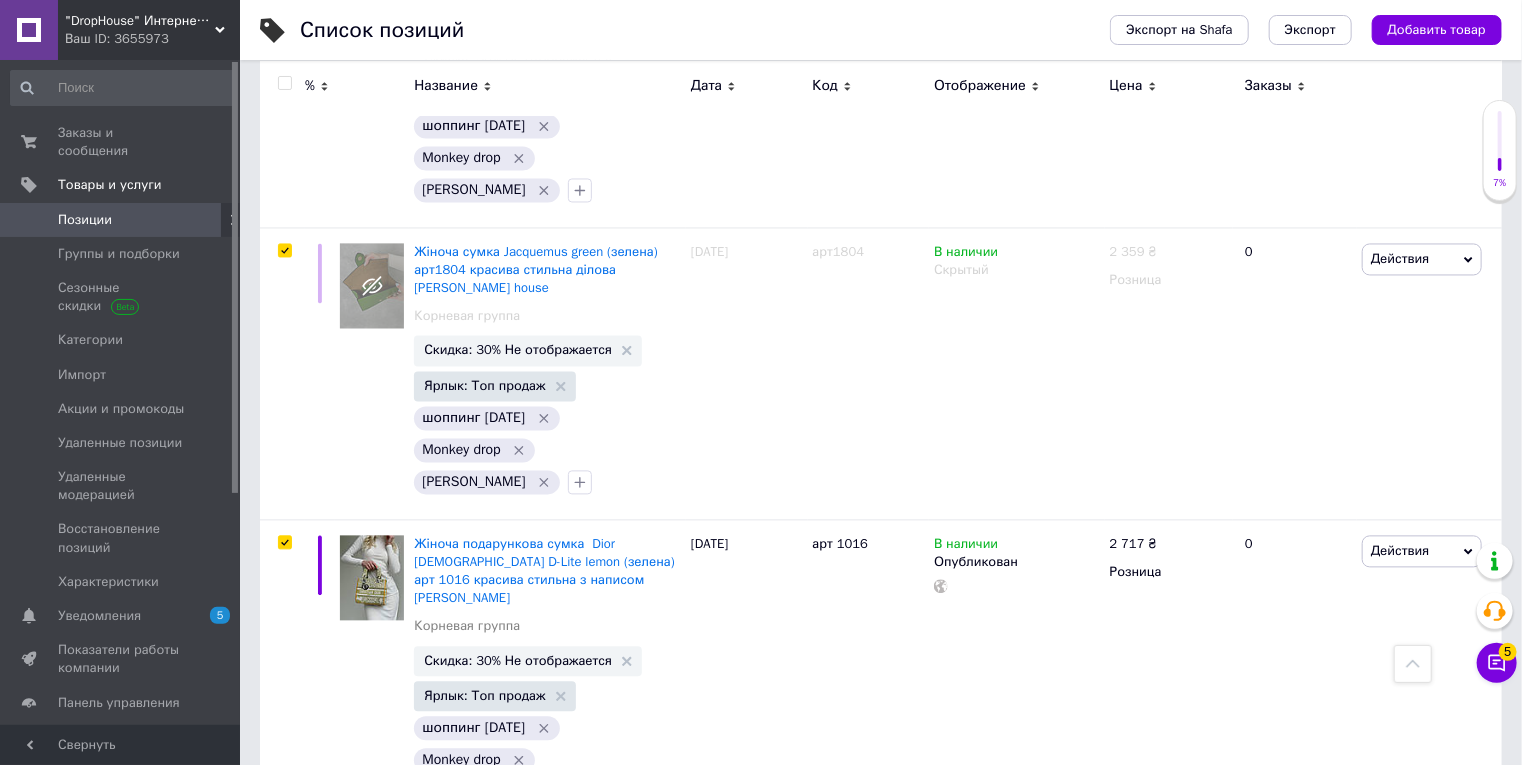 checkbox on "true" 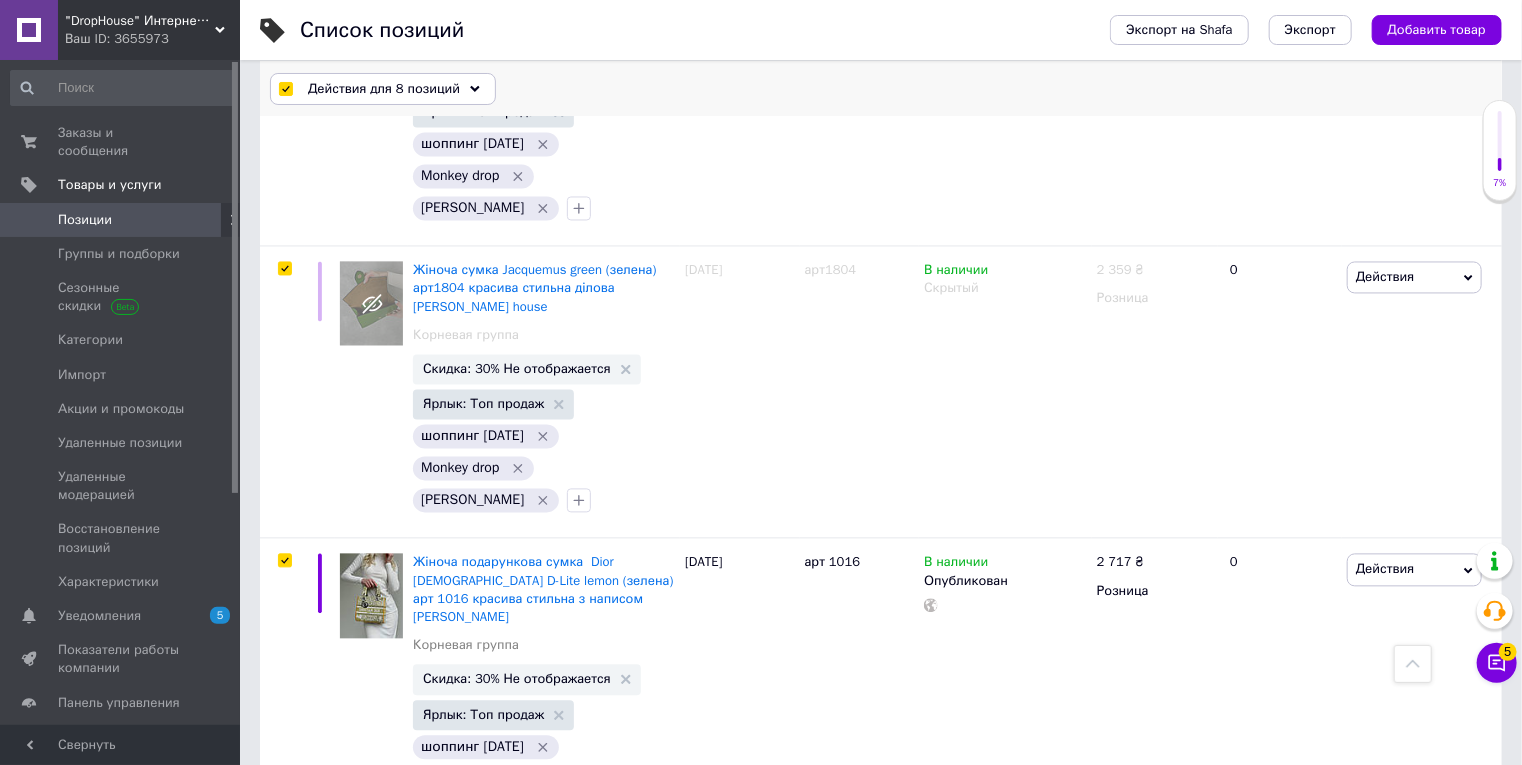 click on "Действия для 8 позиций Выбрать все 108 позиций Выбраны все 108 позиций Отменить выбранных Указать, где находится товар Поднять в начало группы Перенести в конец группы Перенести в группу Добавить в подборку Редактировать витрину Редактировать скидку Редактировать подарки Редактировать сопутствующие Редактировать ярлыки Добавить поисковый запрос Удалить поисковый запрос Добавить заметку Удалить заметку Изменить тип Изменить наличие Изменить видимость Добавить к заказу Добавить в кампанию Каталог ProSale Экспорт групп и позиций Удалить" at bounding box center (881, 89) 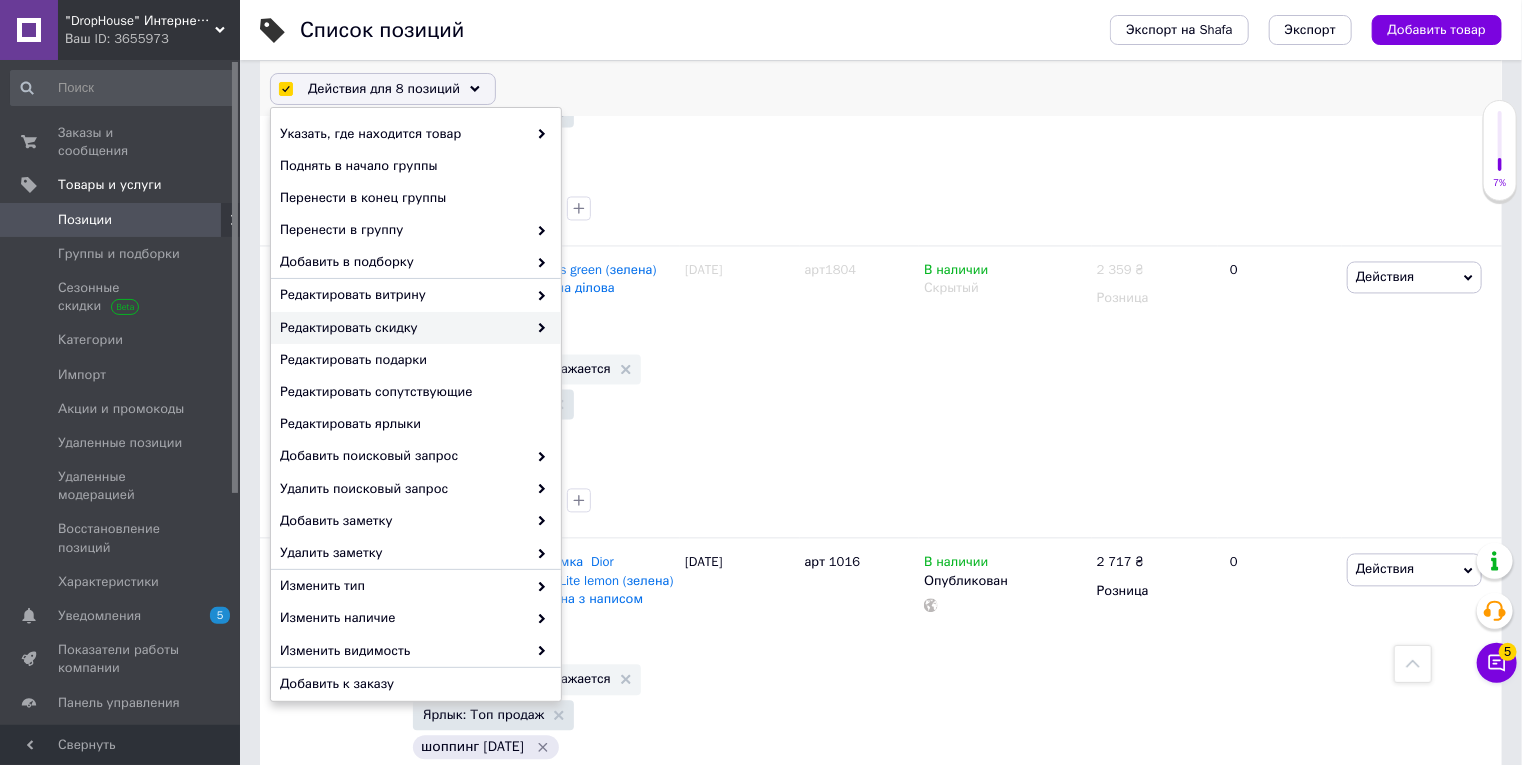 click on "Редактировать скидку" at bounding box center (403, 328) 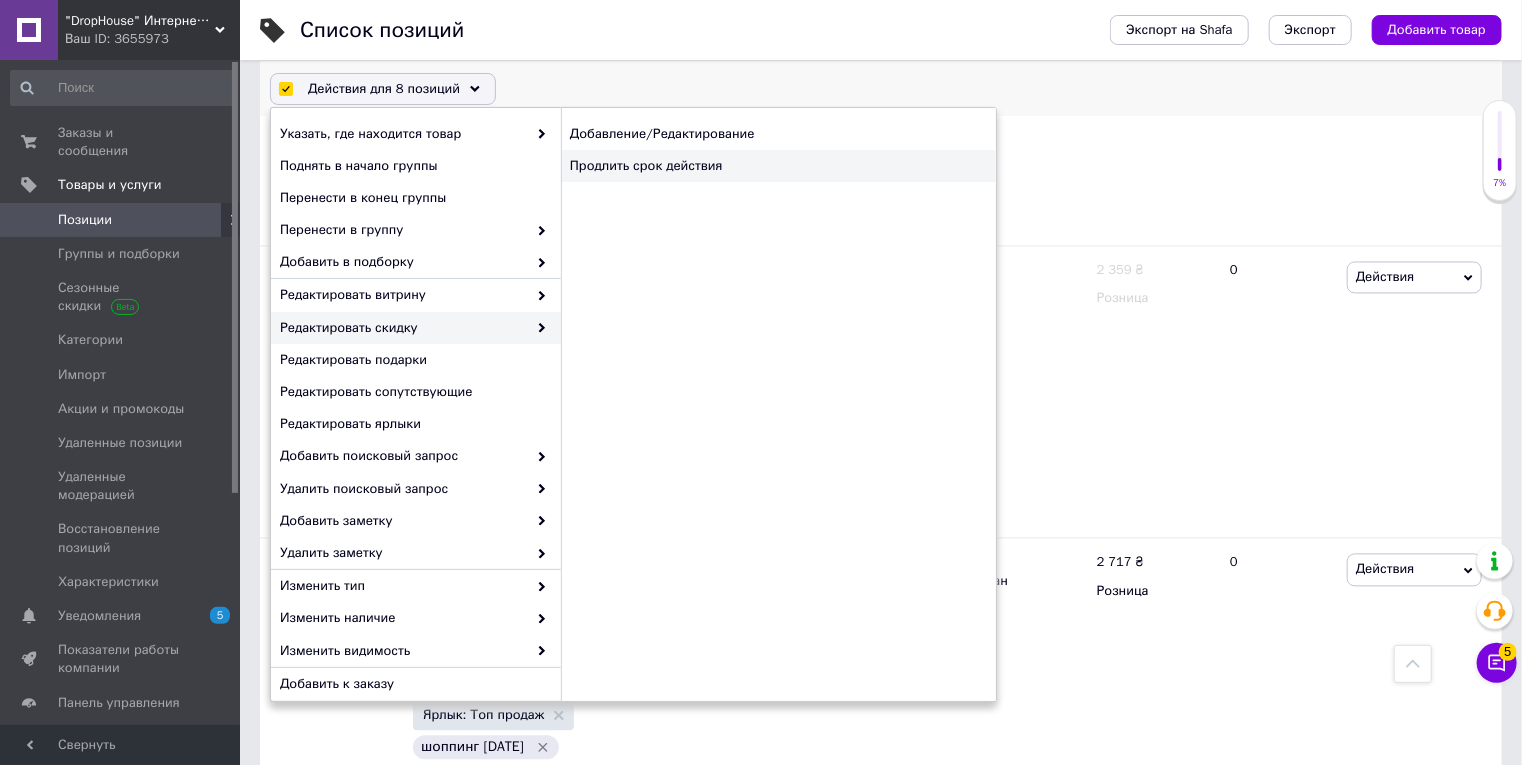 click on "Продлить срок действия" at bounding box center (778, 166) 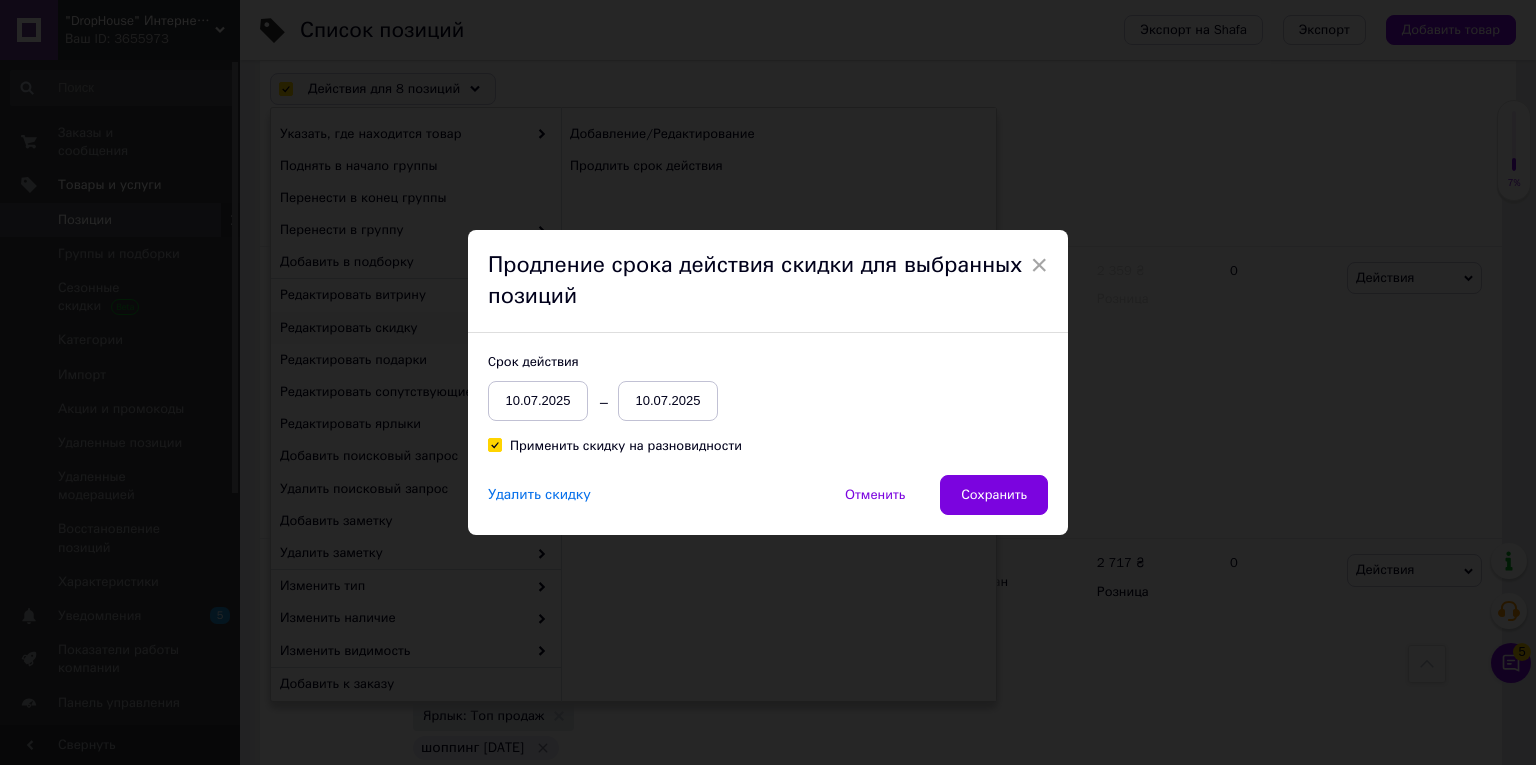 click on "10.07.2025" at bounding box center (668, 401) 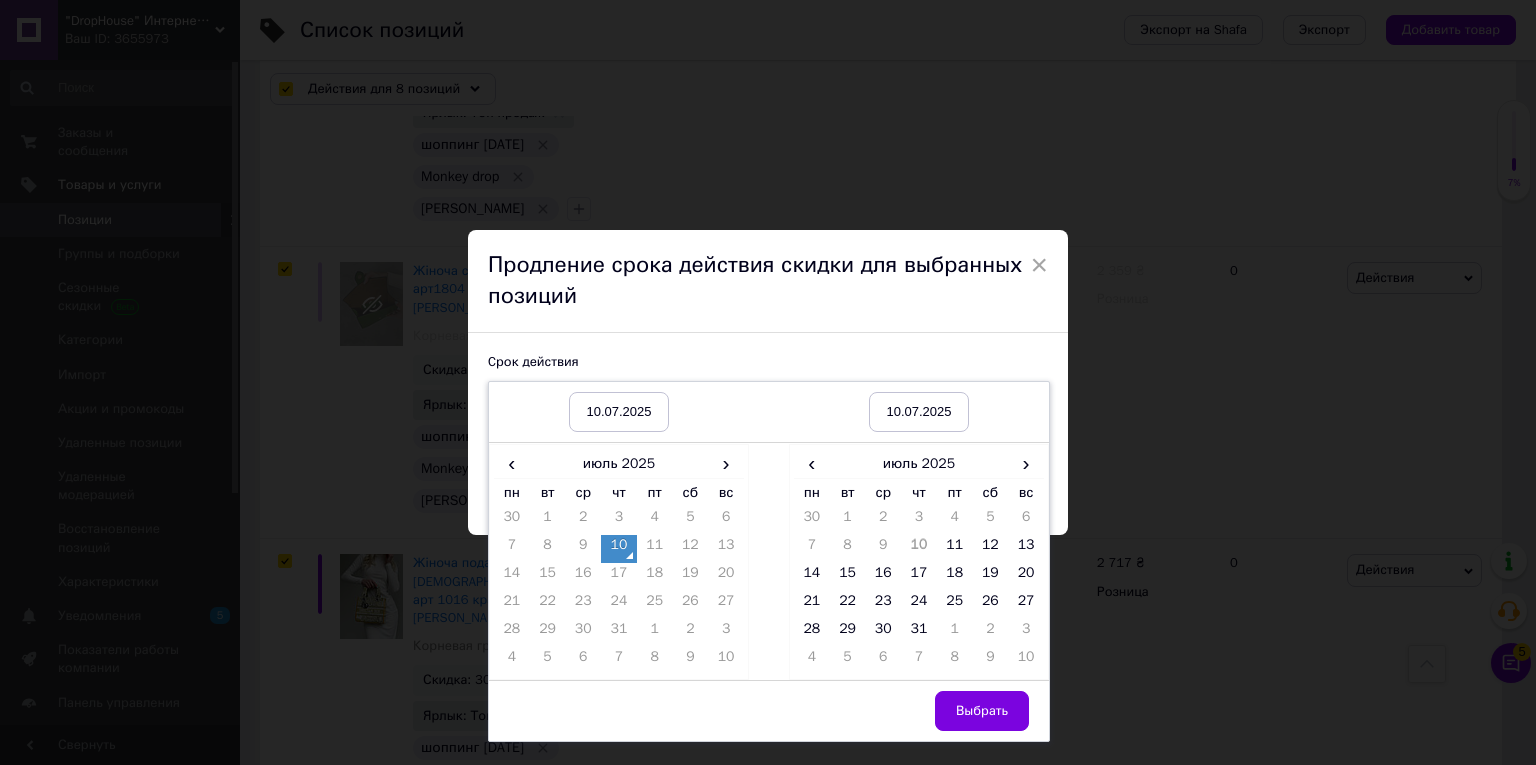 click on "10.07.2025" at bounding box center (919, 412) 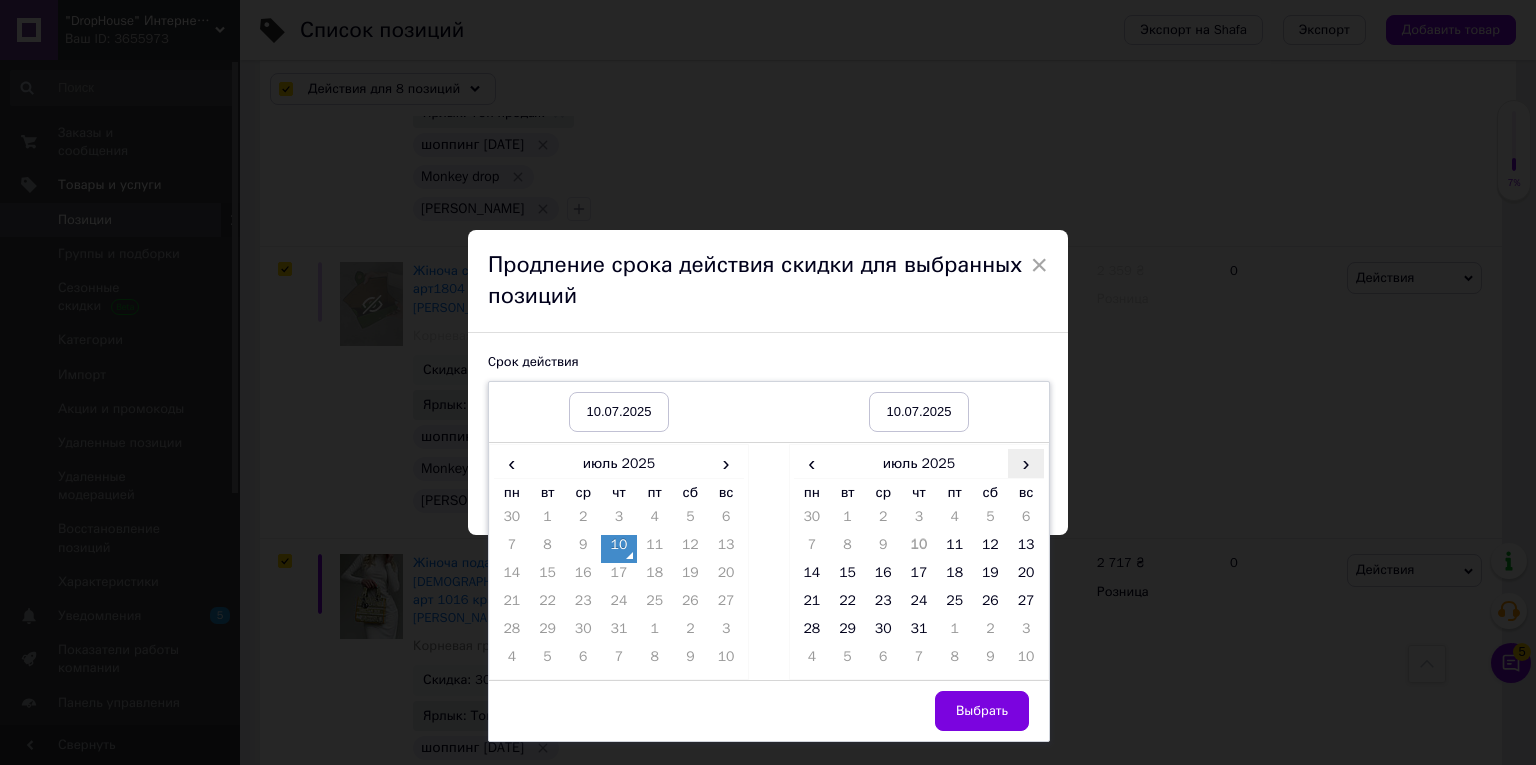 click on "›" at bounding box center (1026, 463) 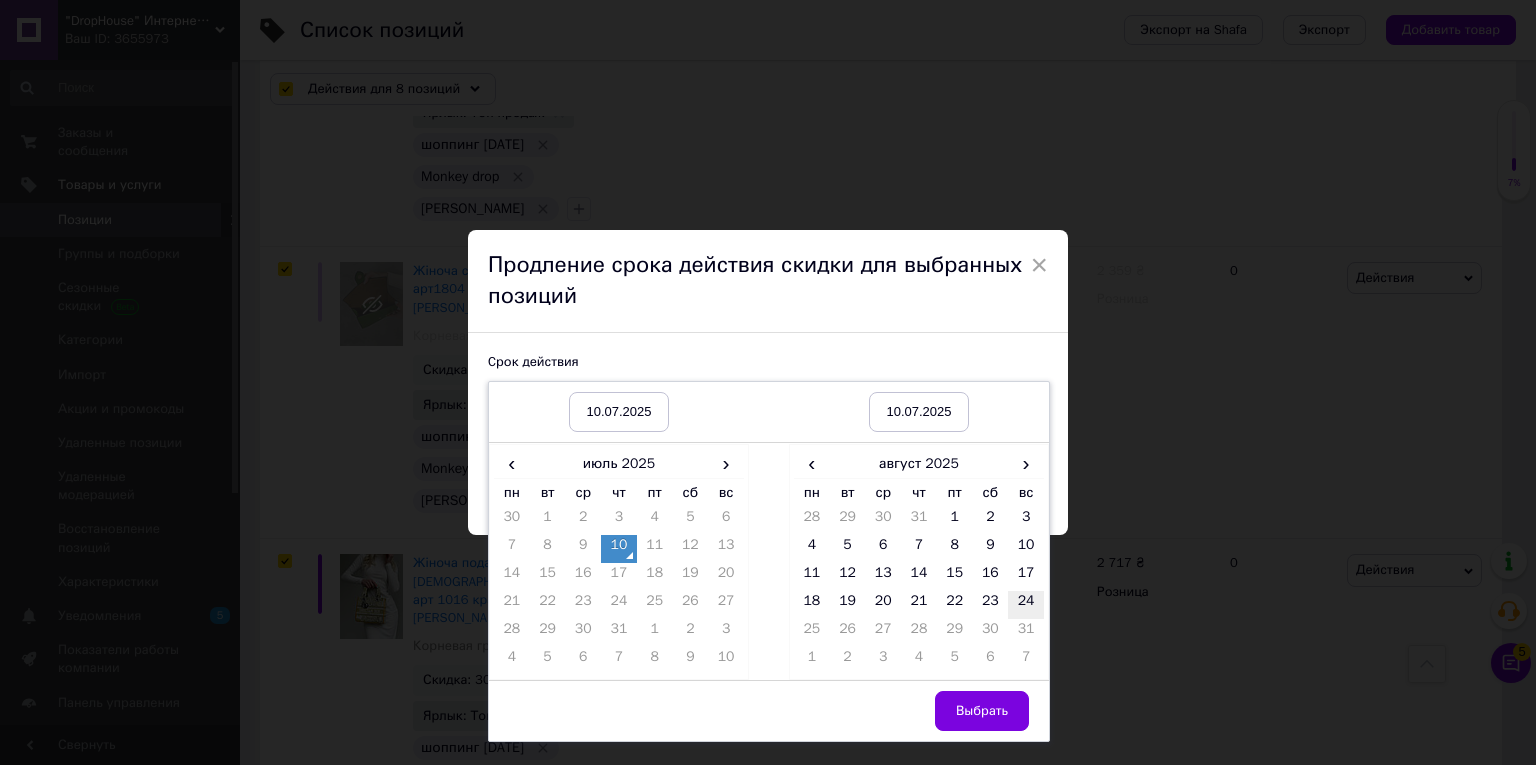 click on "24" at bounding box center (1026, 605) 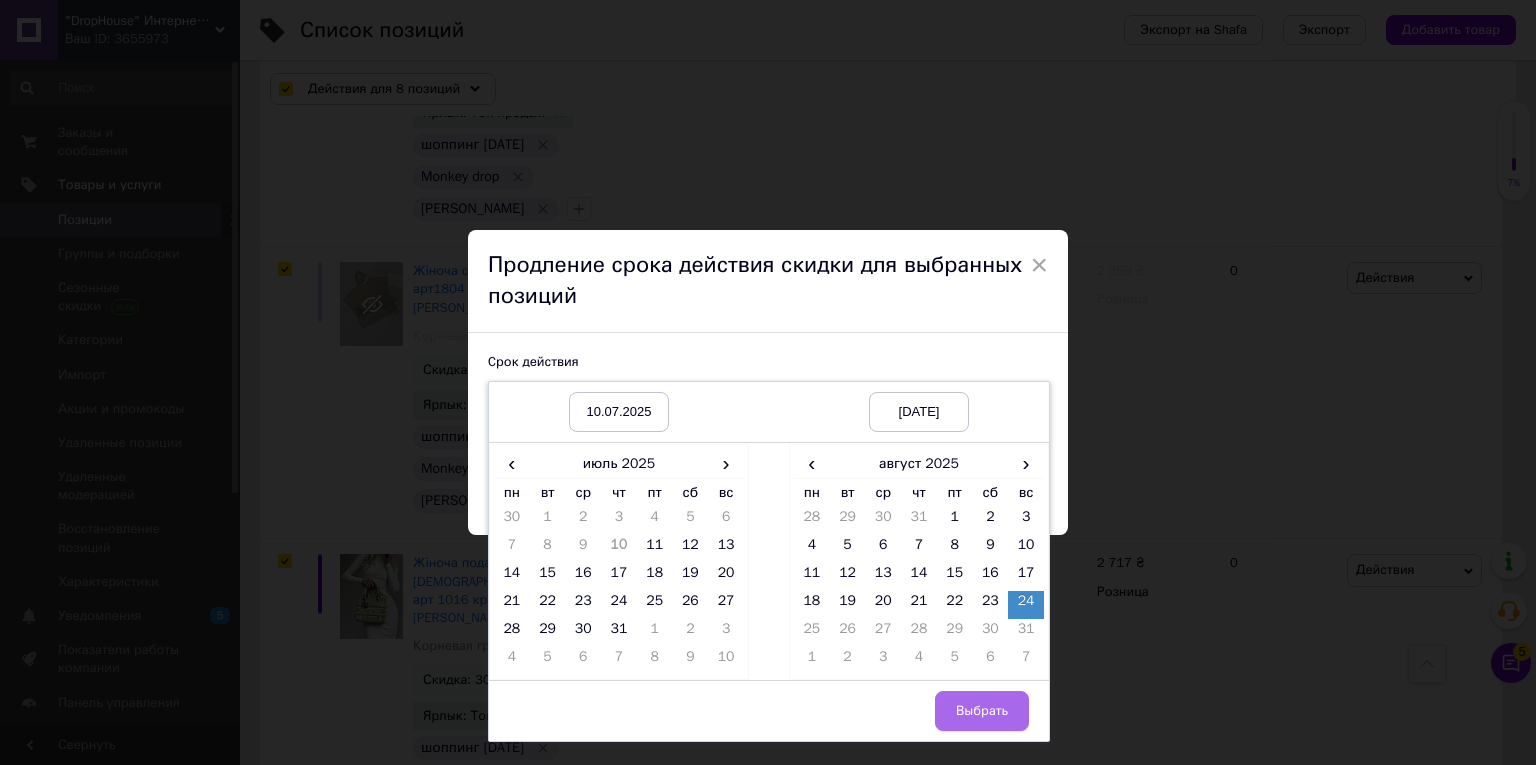 click on "Выбрать" at bounding box center [982, 711] 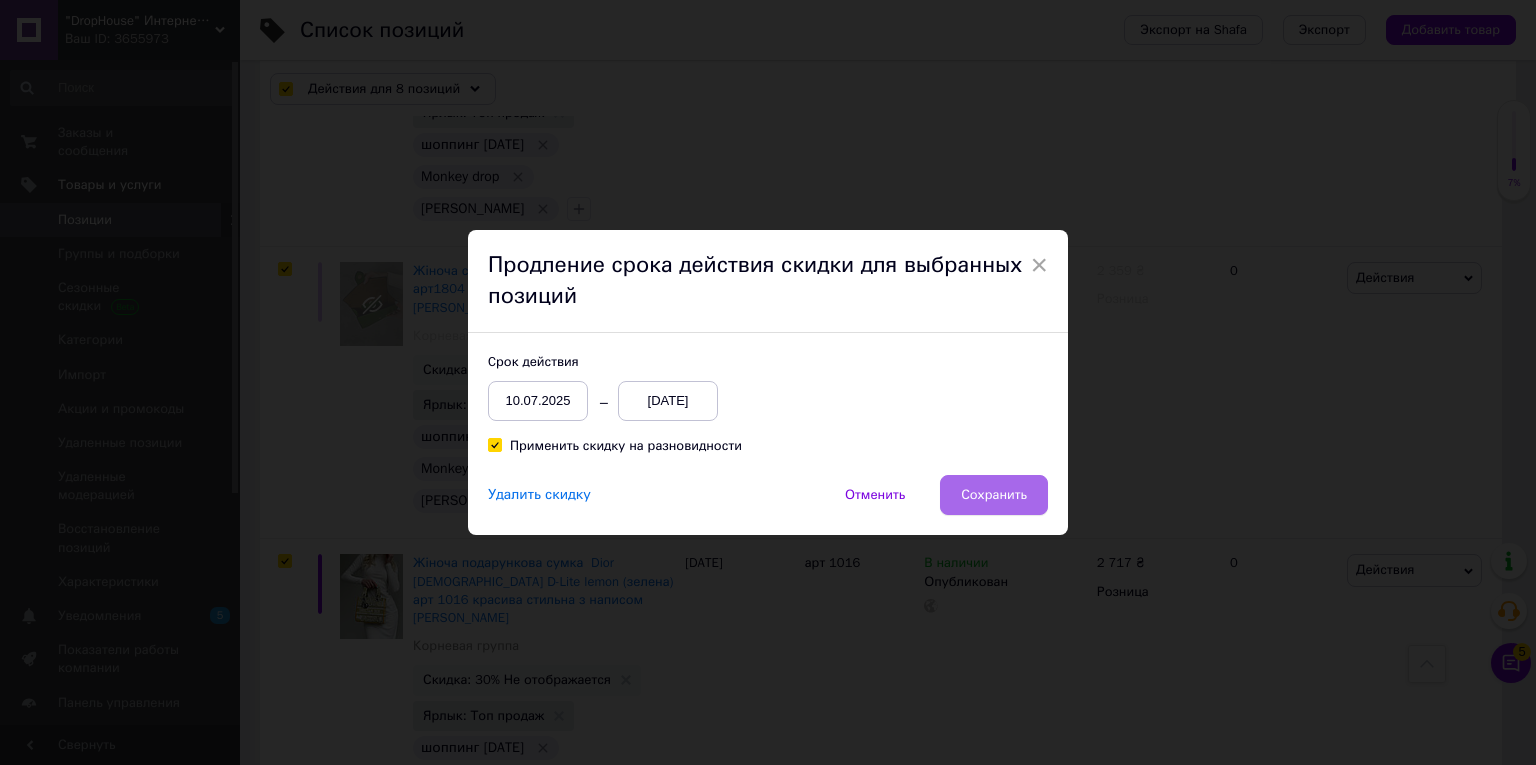 click on "Сохранить" at bounding box center (994, 495) 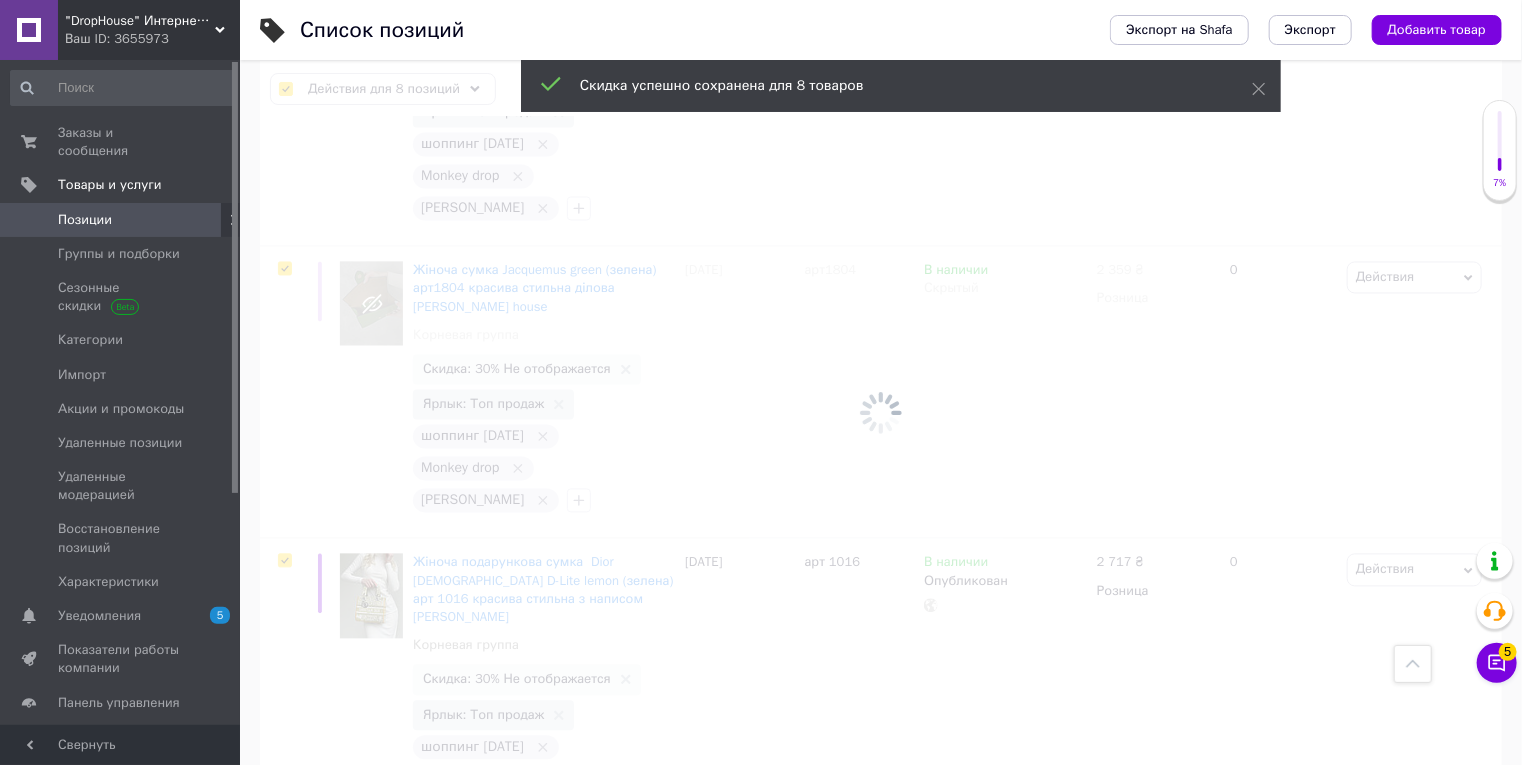 scroll, scrollTop: 1863, scrollLeft: 0, axis: vertical 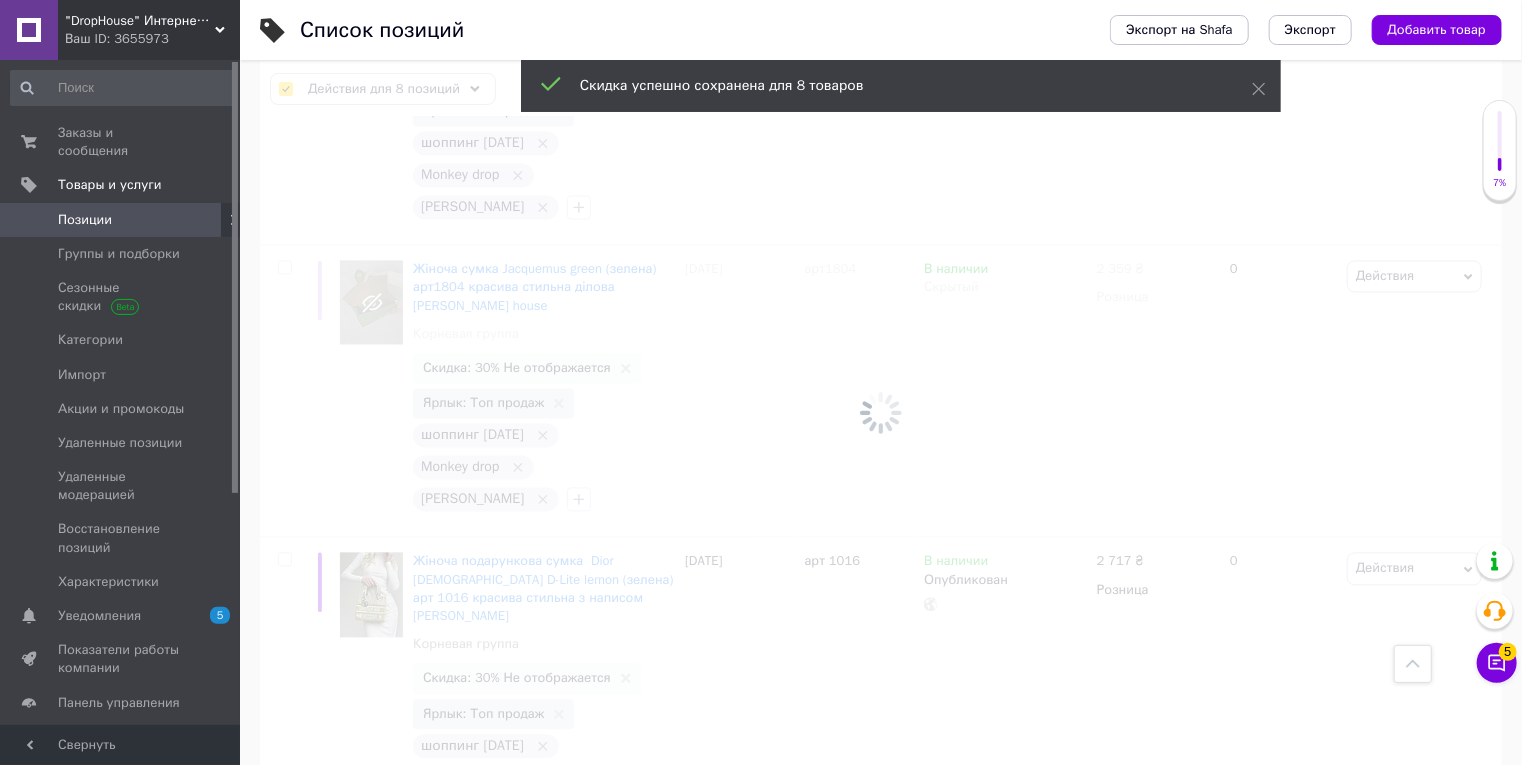 checkbox on "false" 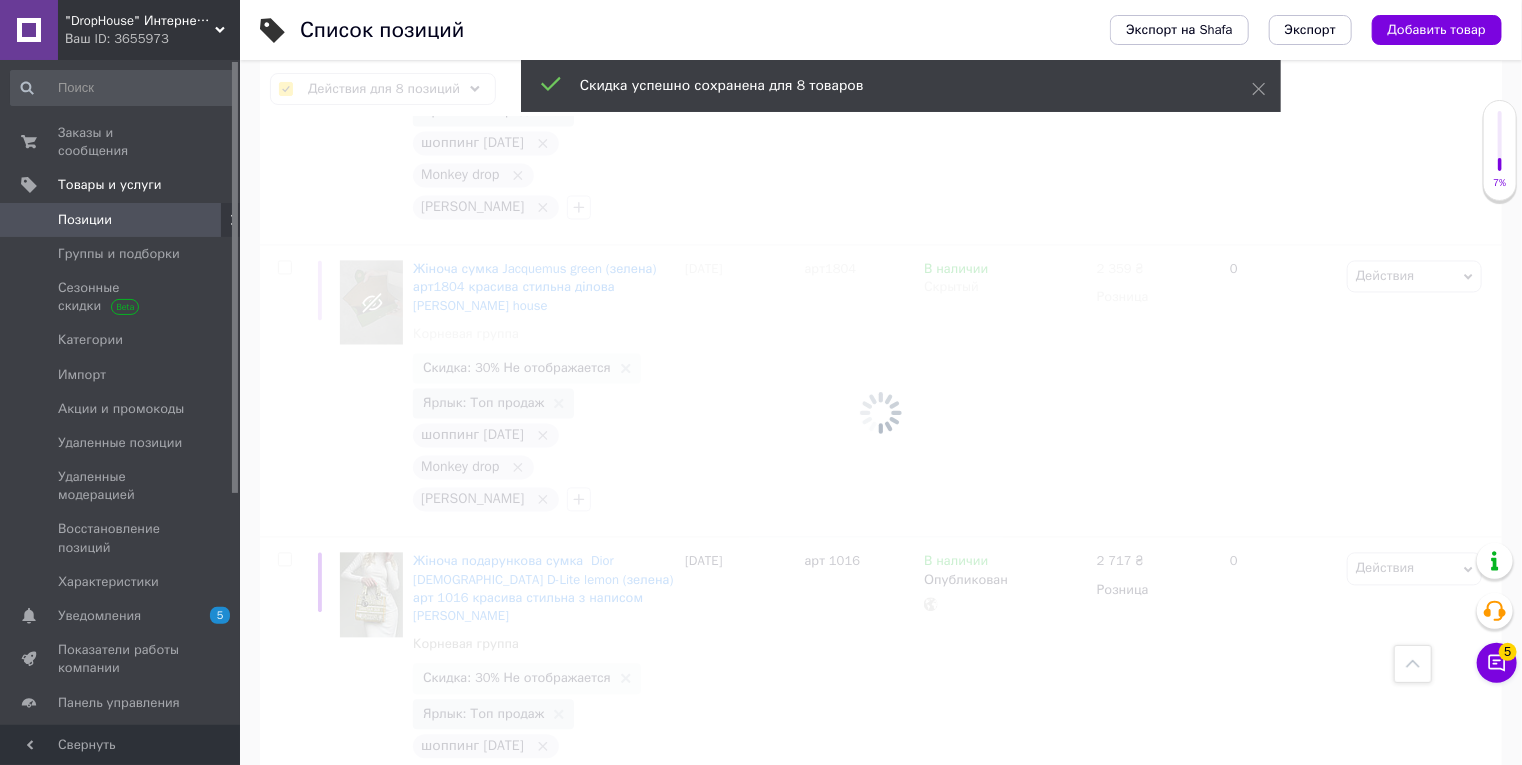 checkbox on "false" 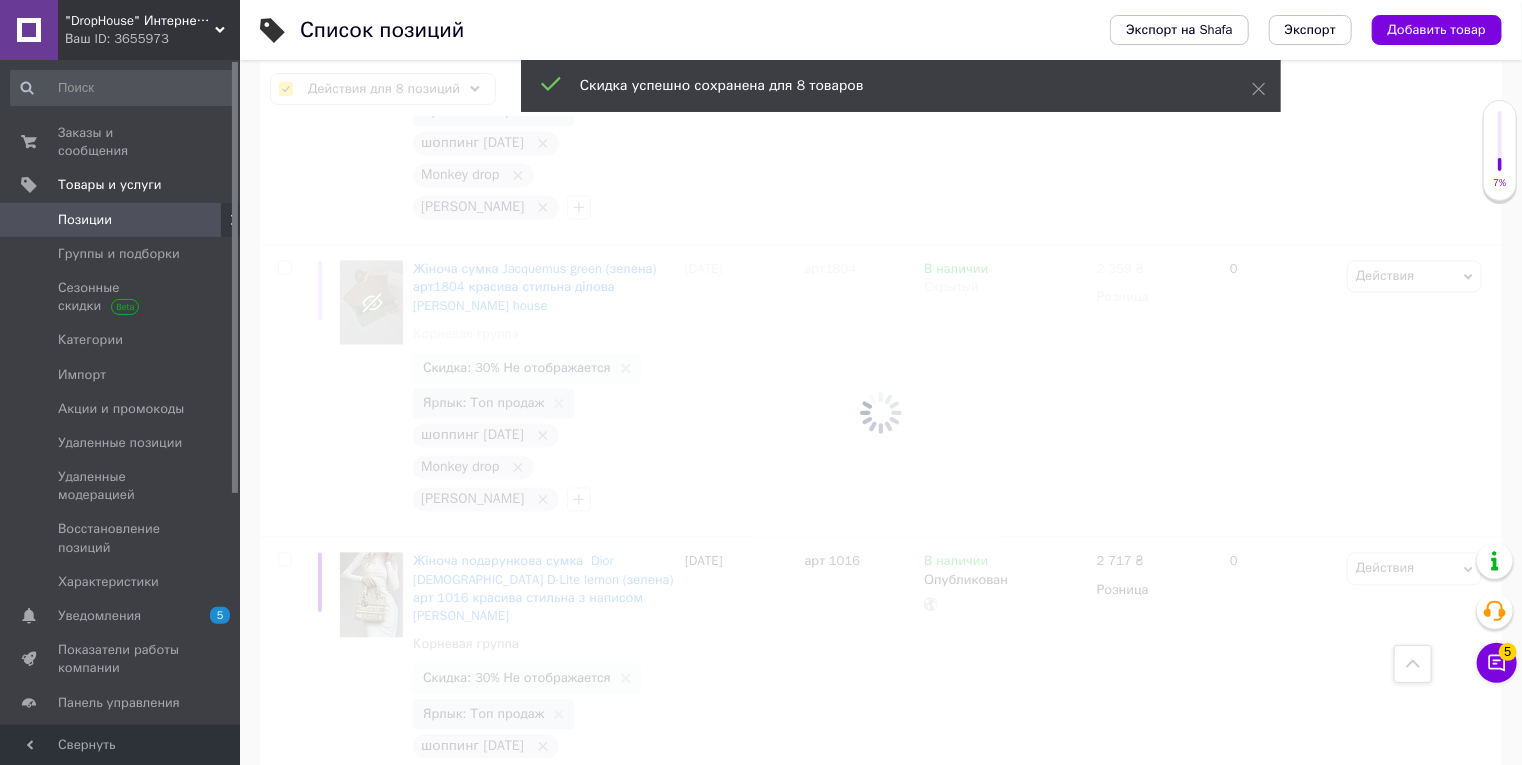 checkbox on "false" 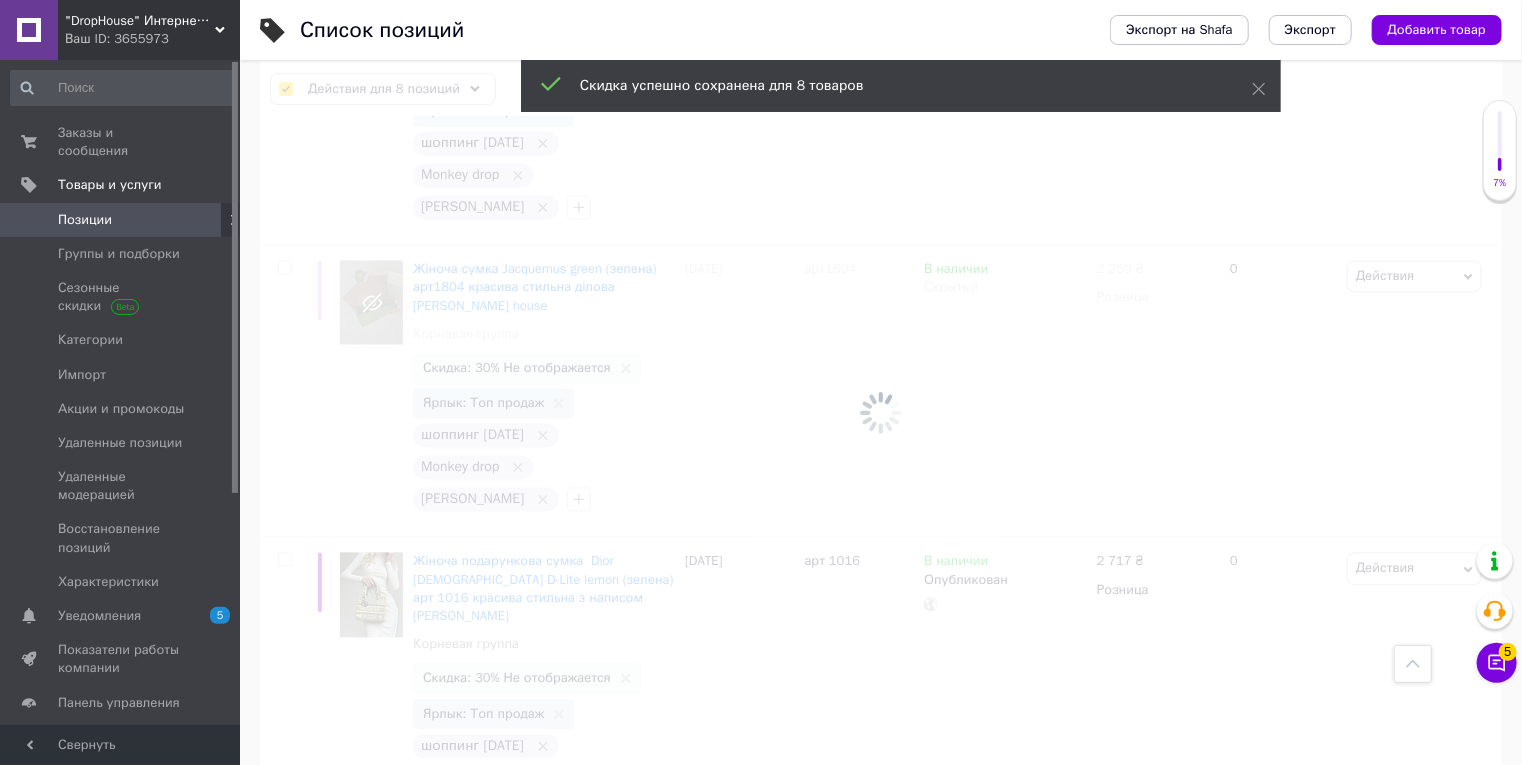 checkbox on "false" 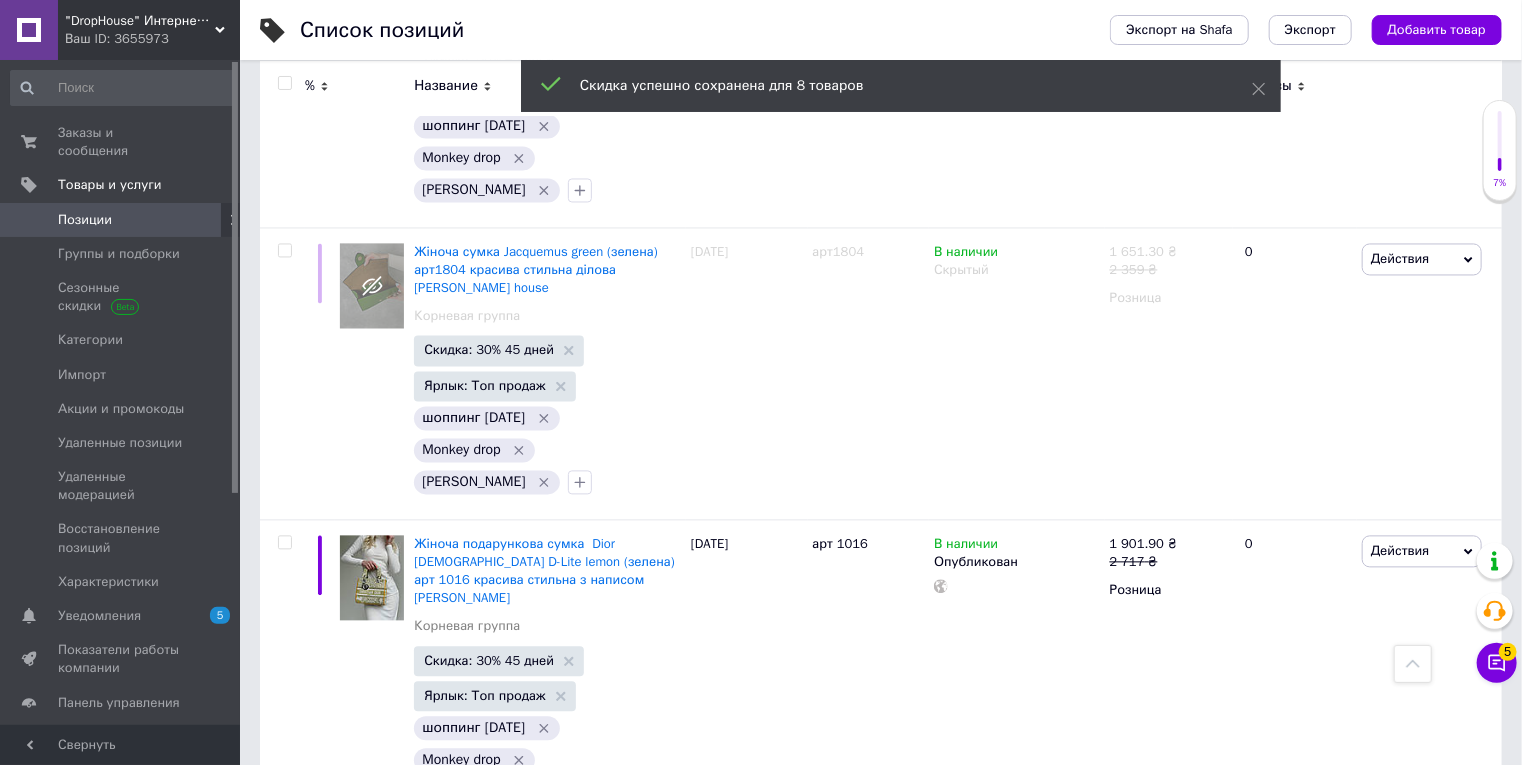 click on "1" at bounding box center [415, 871] 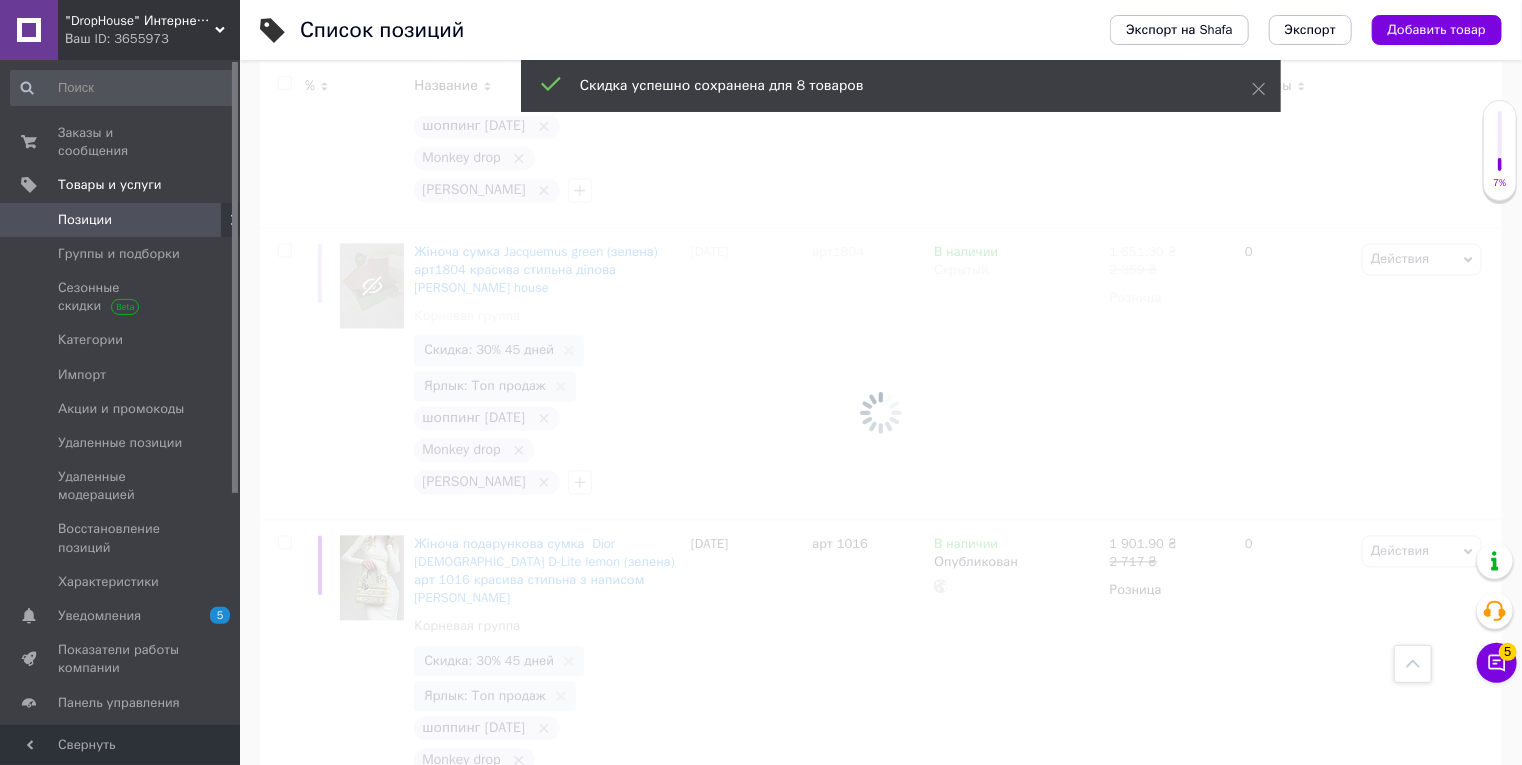 scroll, scrollTop: 1864, scrollLeft: 0, axis: vertical 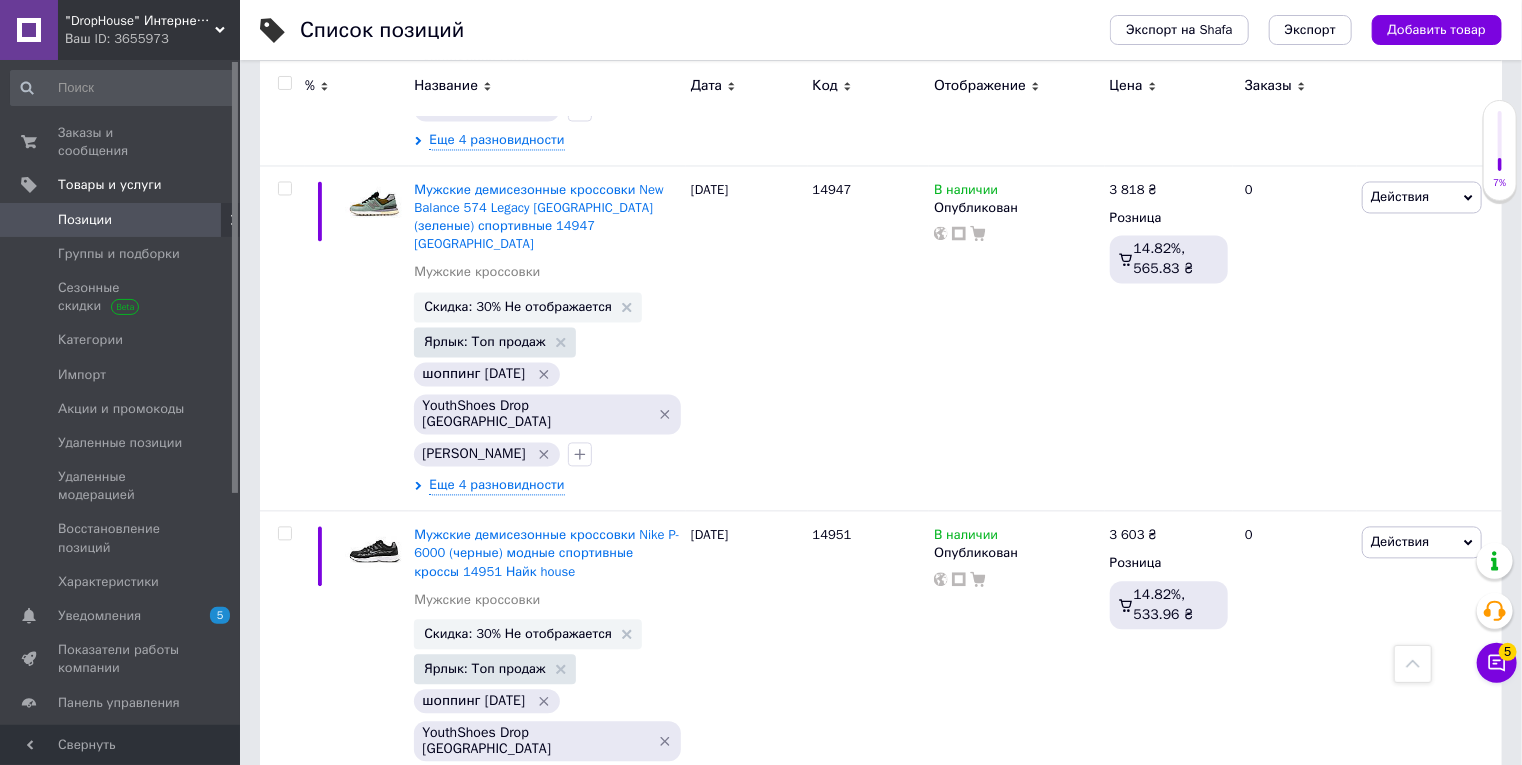 click at bounding box center [284, 83] 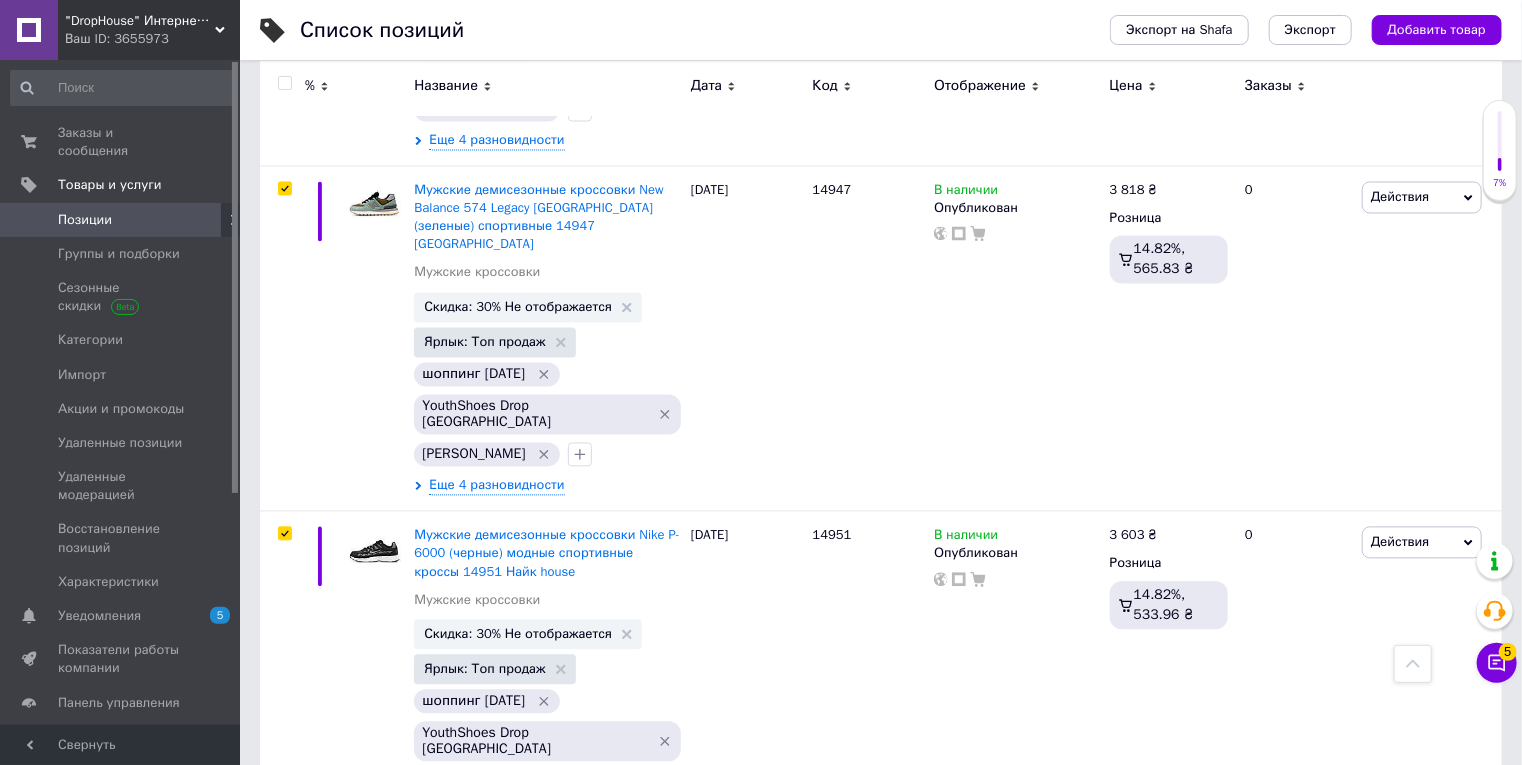 checkbox on "true" 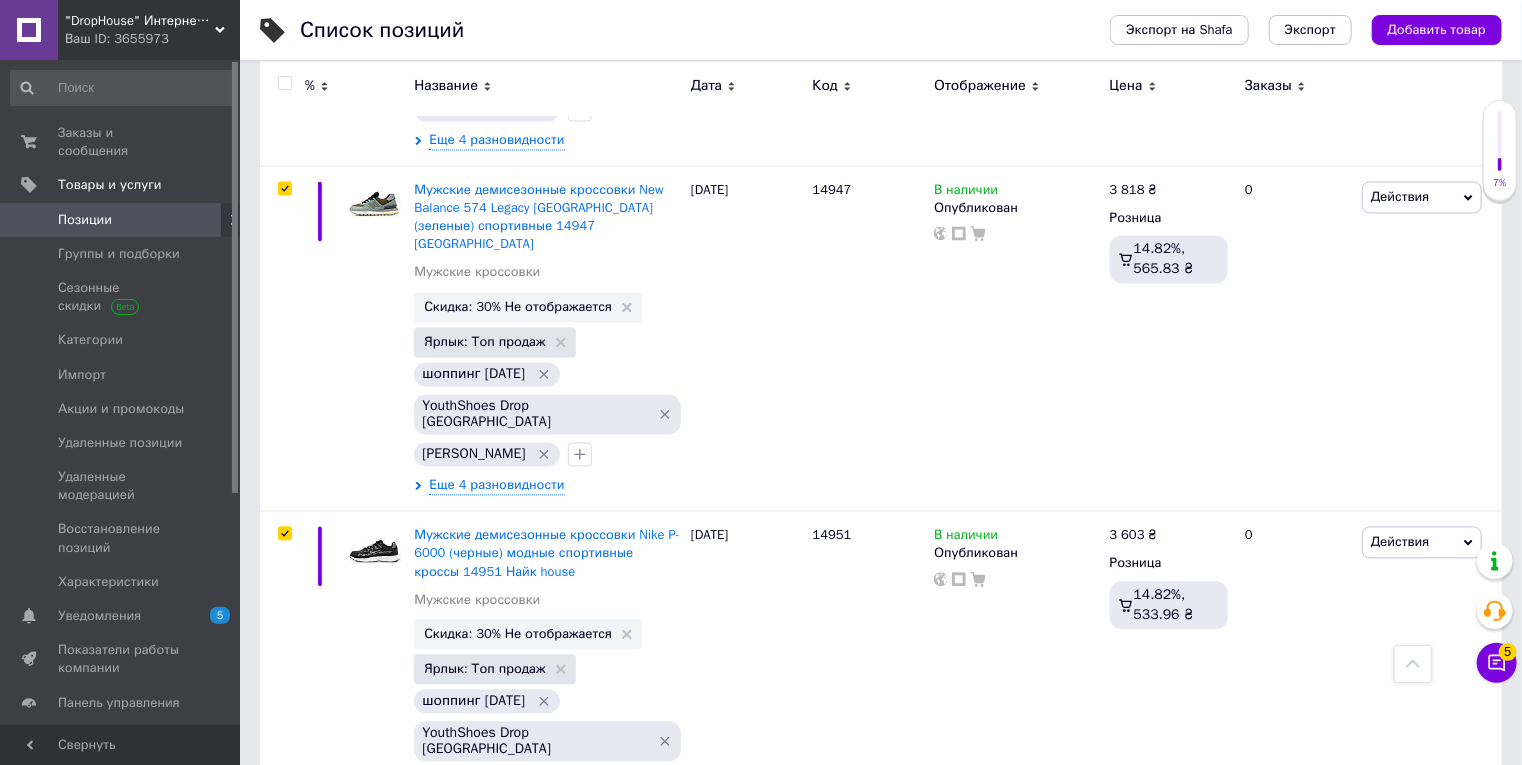 checkbox on "true" 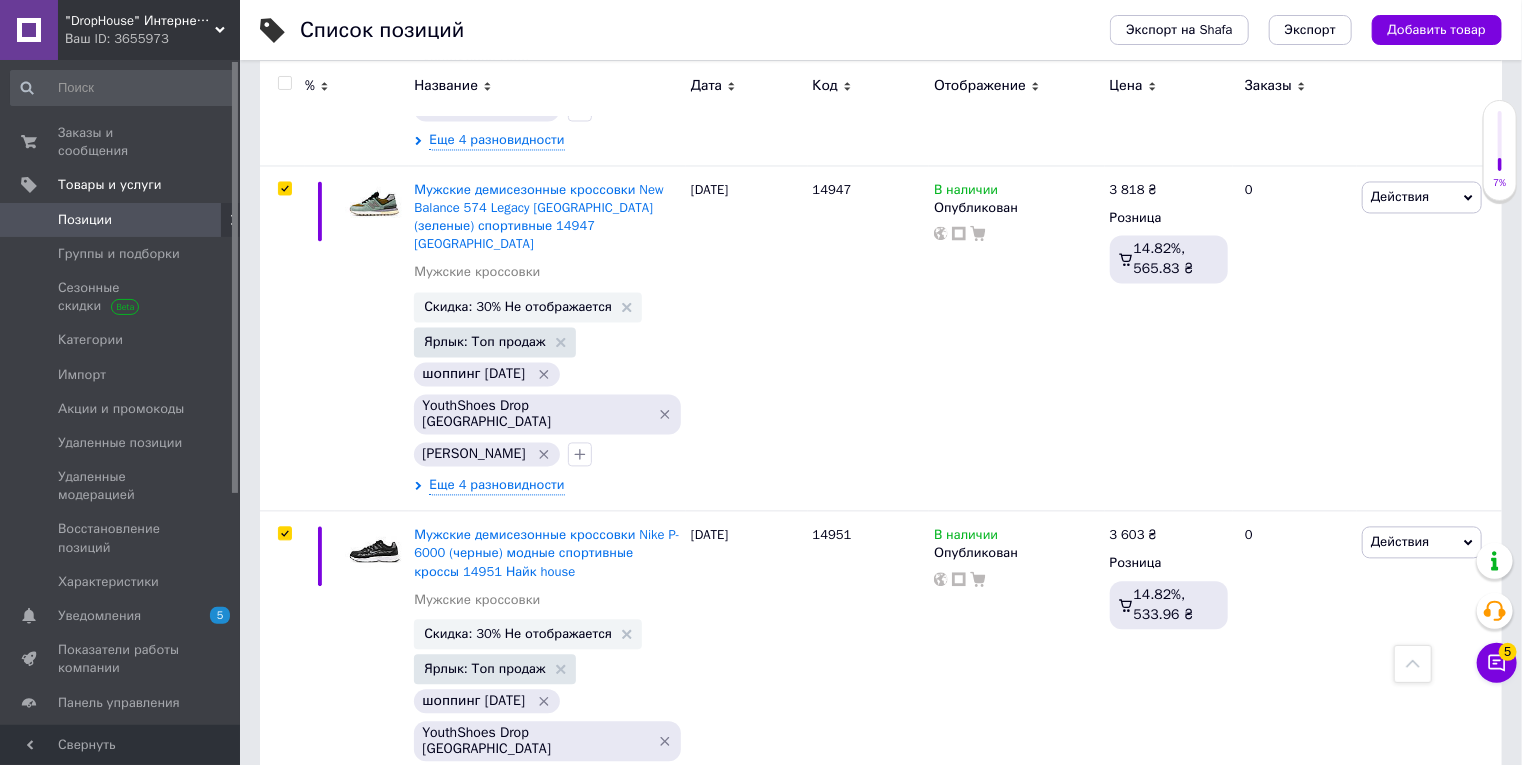 checkbox on "true" 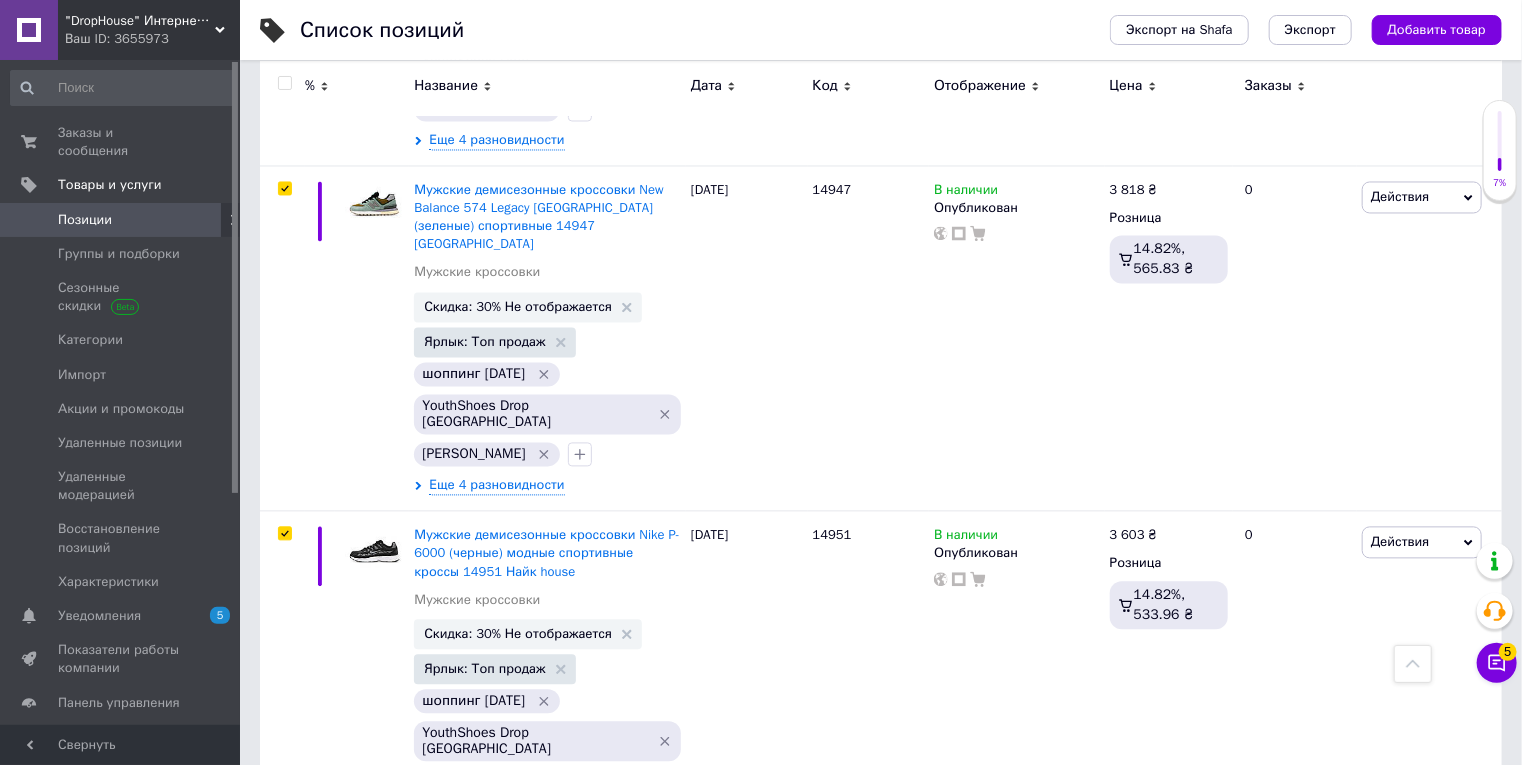 checkbox on "true" 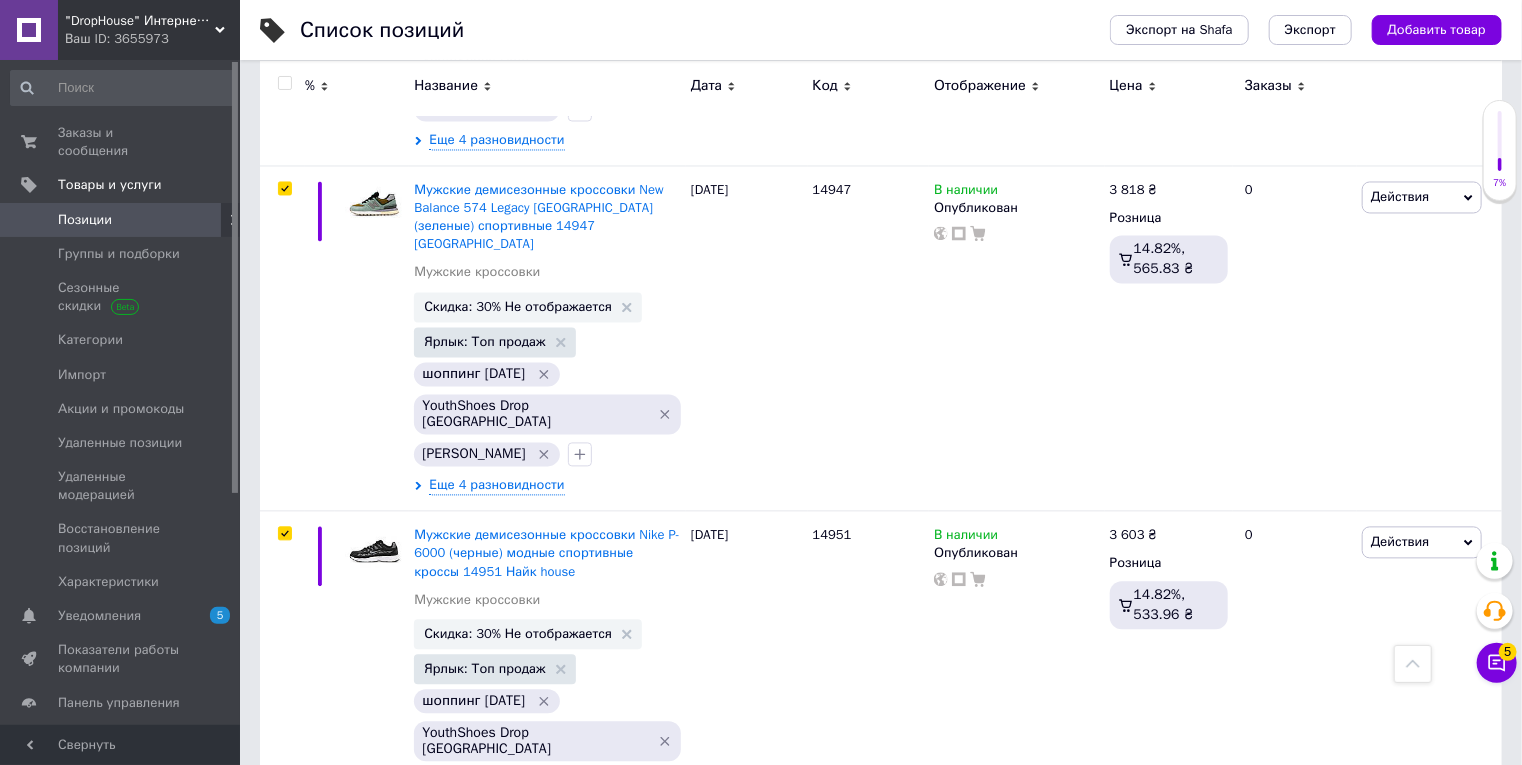 checkbox on "true" 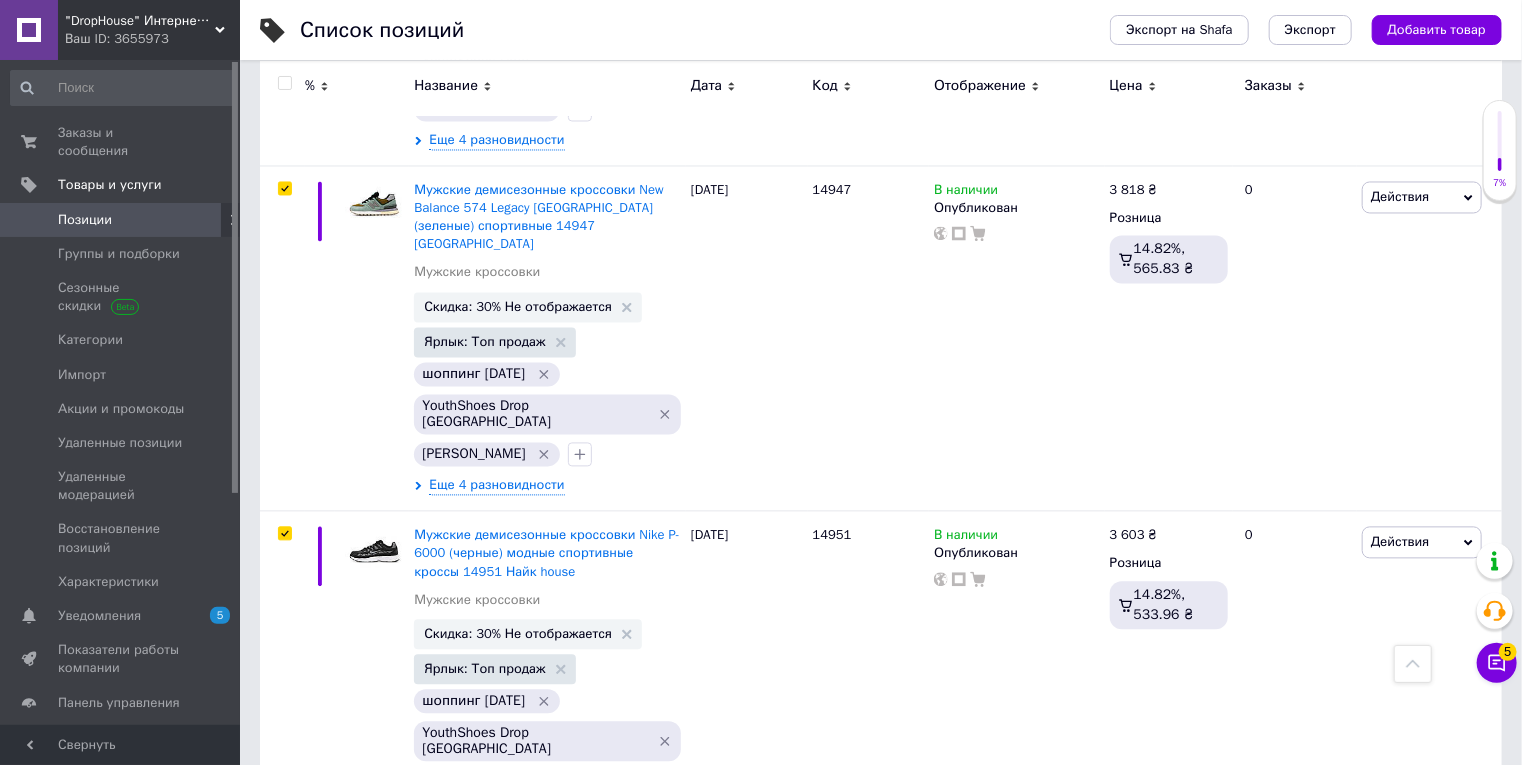checkbox on "true" 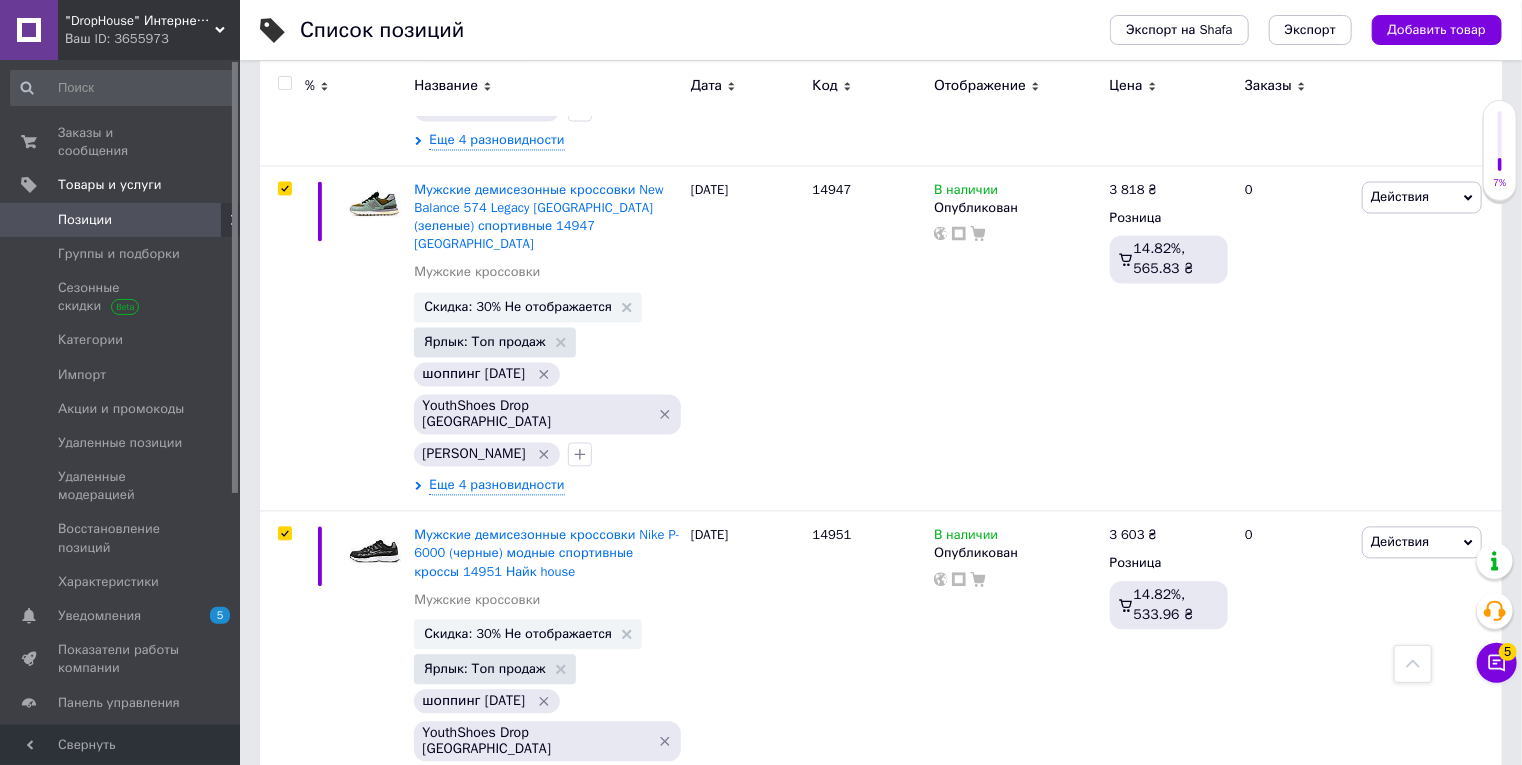 checkbox on "true" 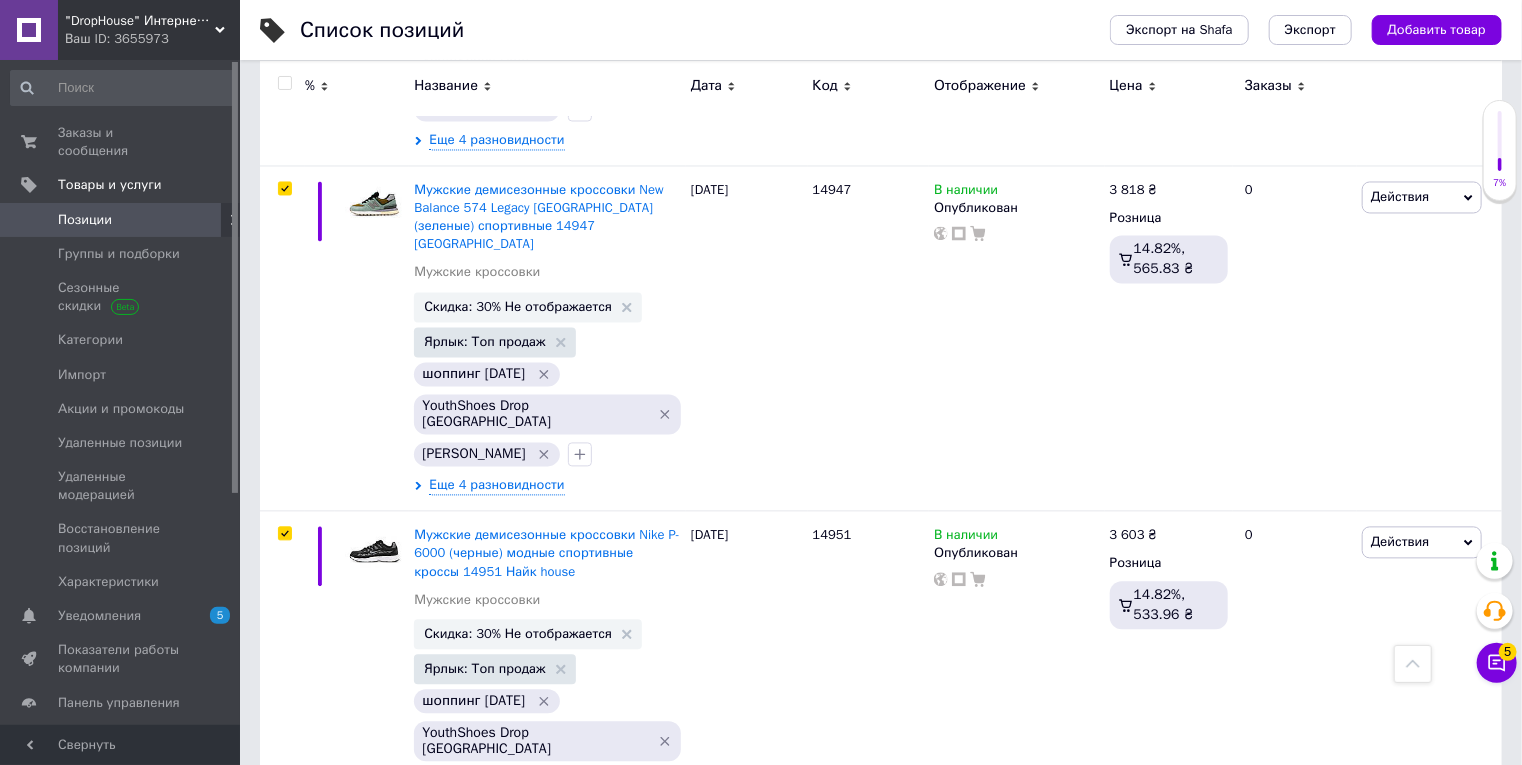 checkbox on "true" 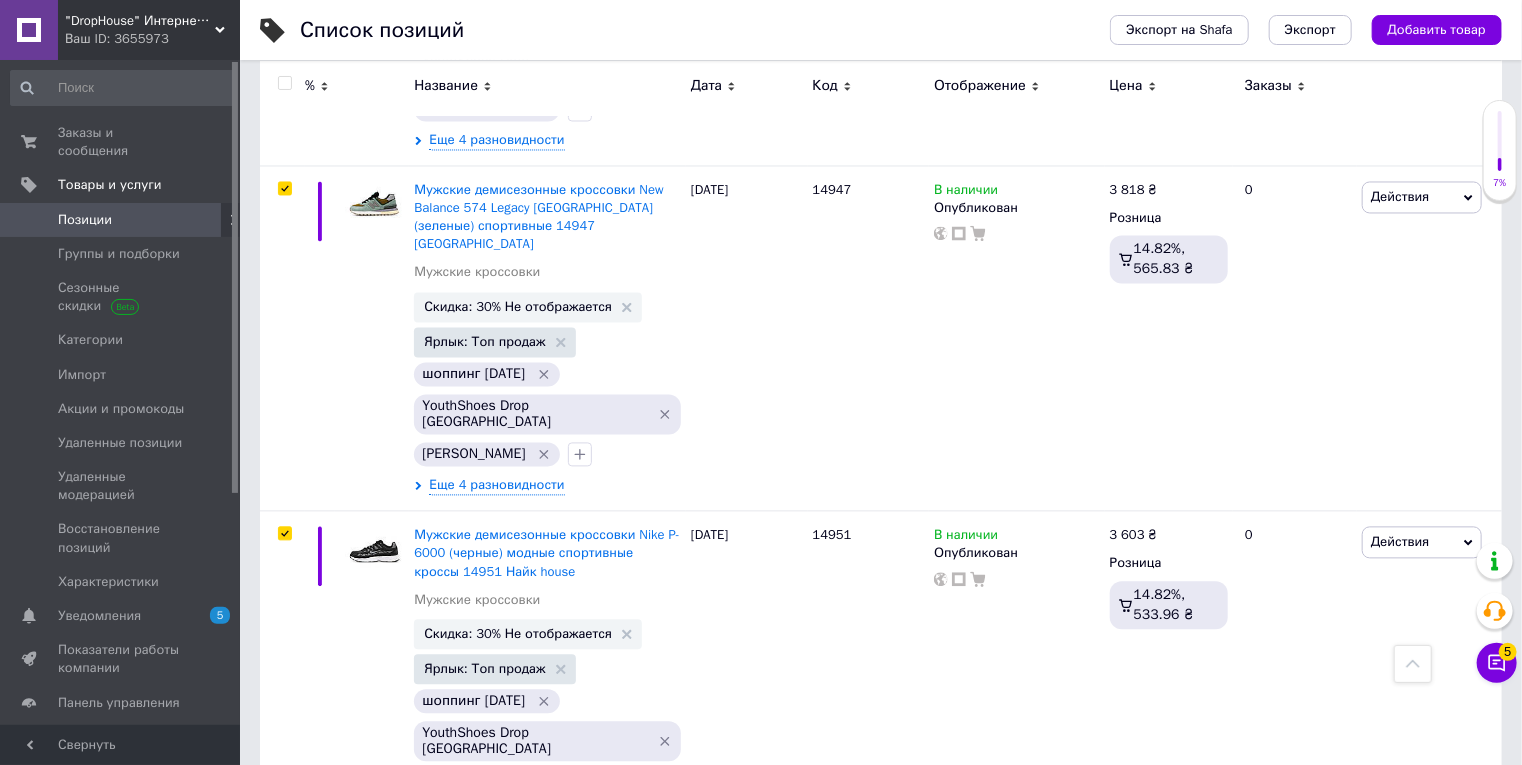 checkbox on "true" 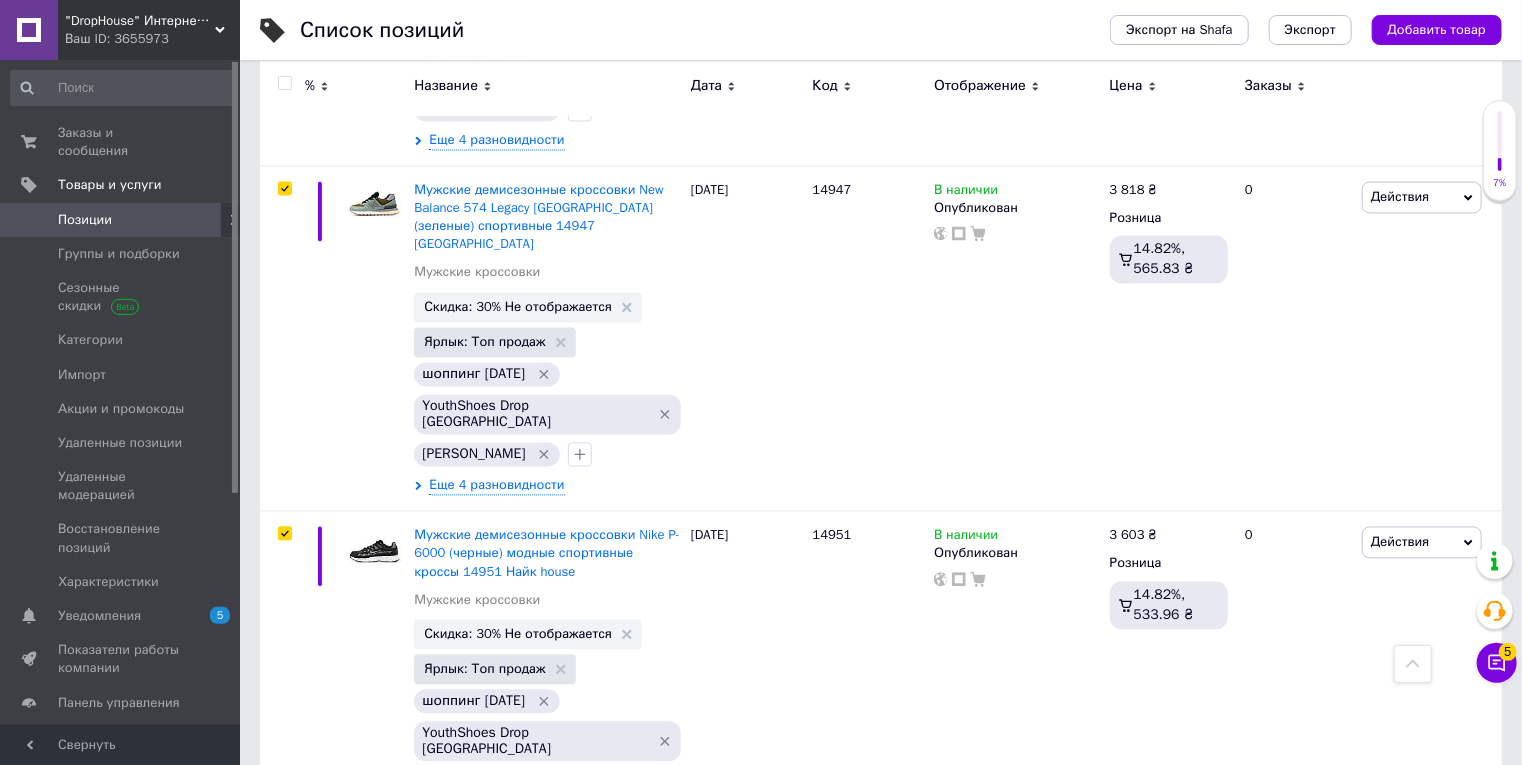 checkbox on "true" 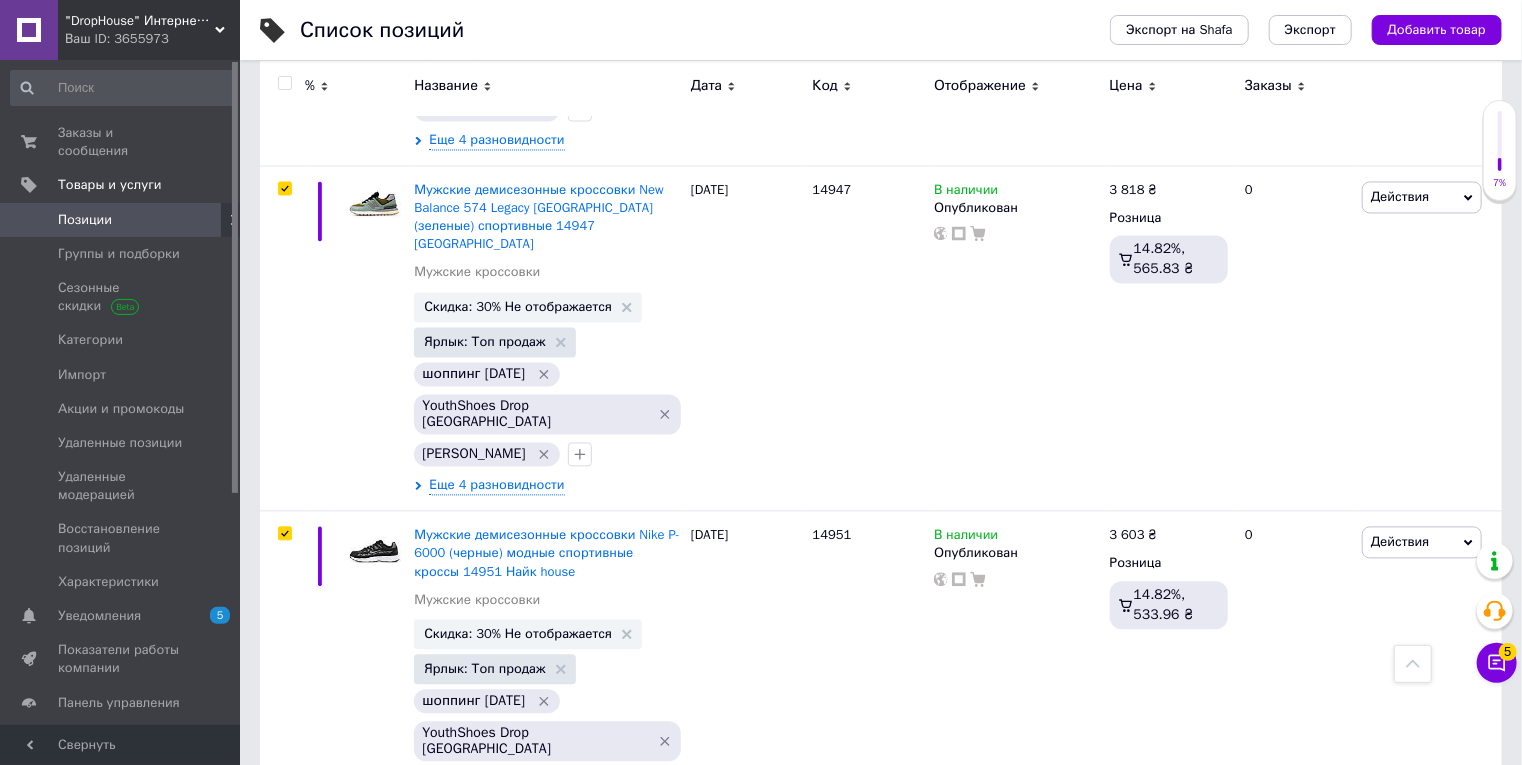 checkbox on "true" 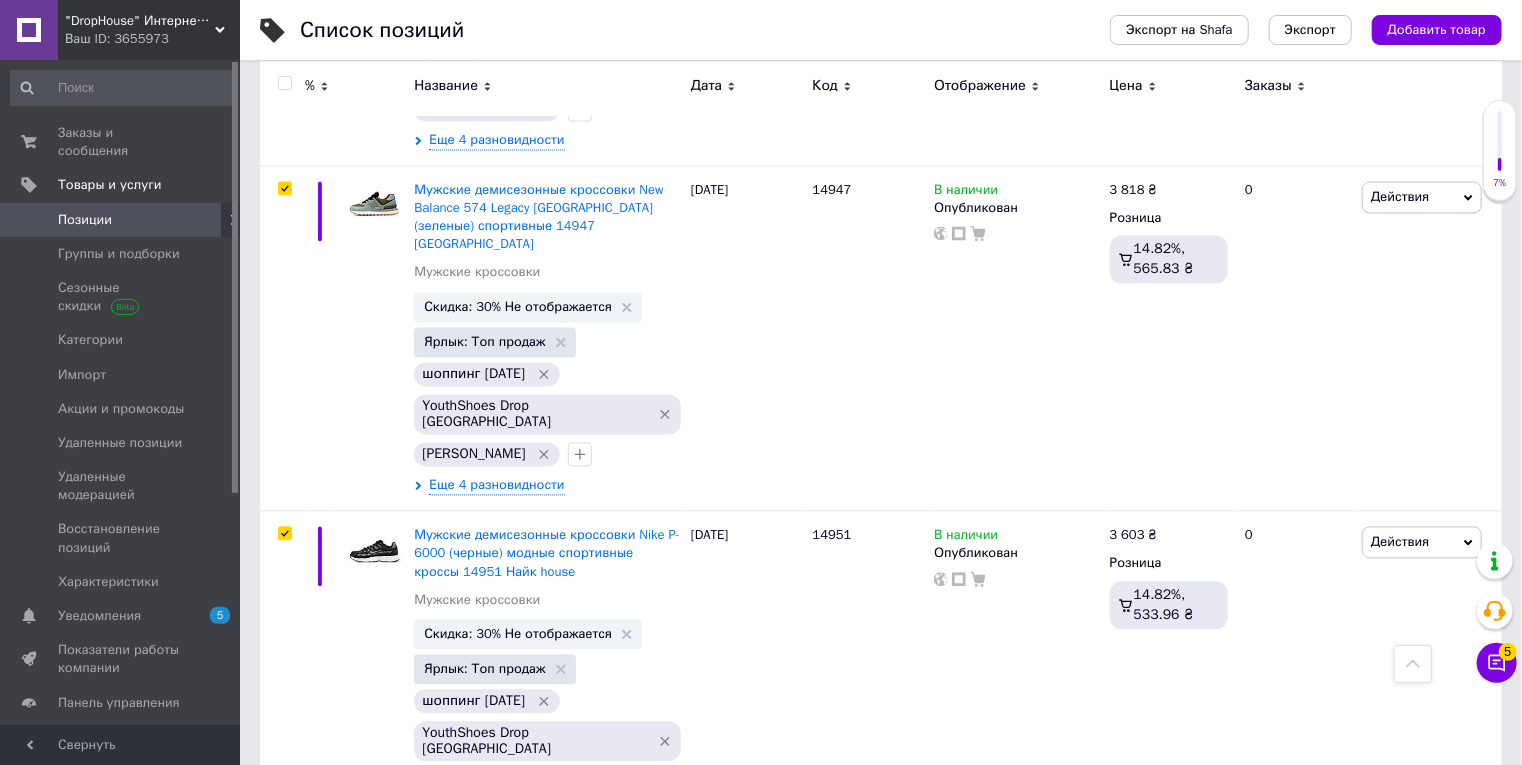 checkbox on "true" 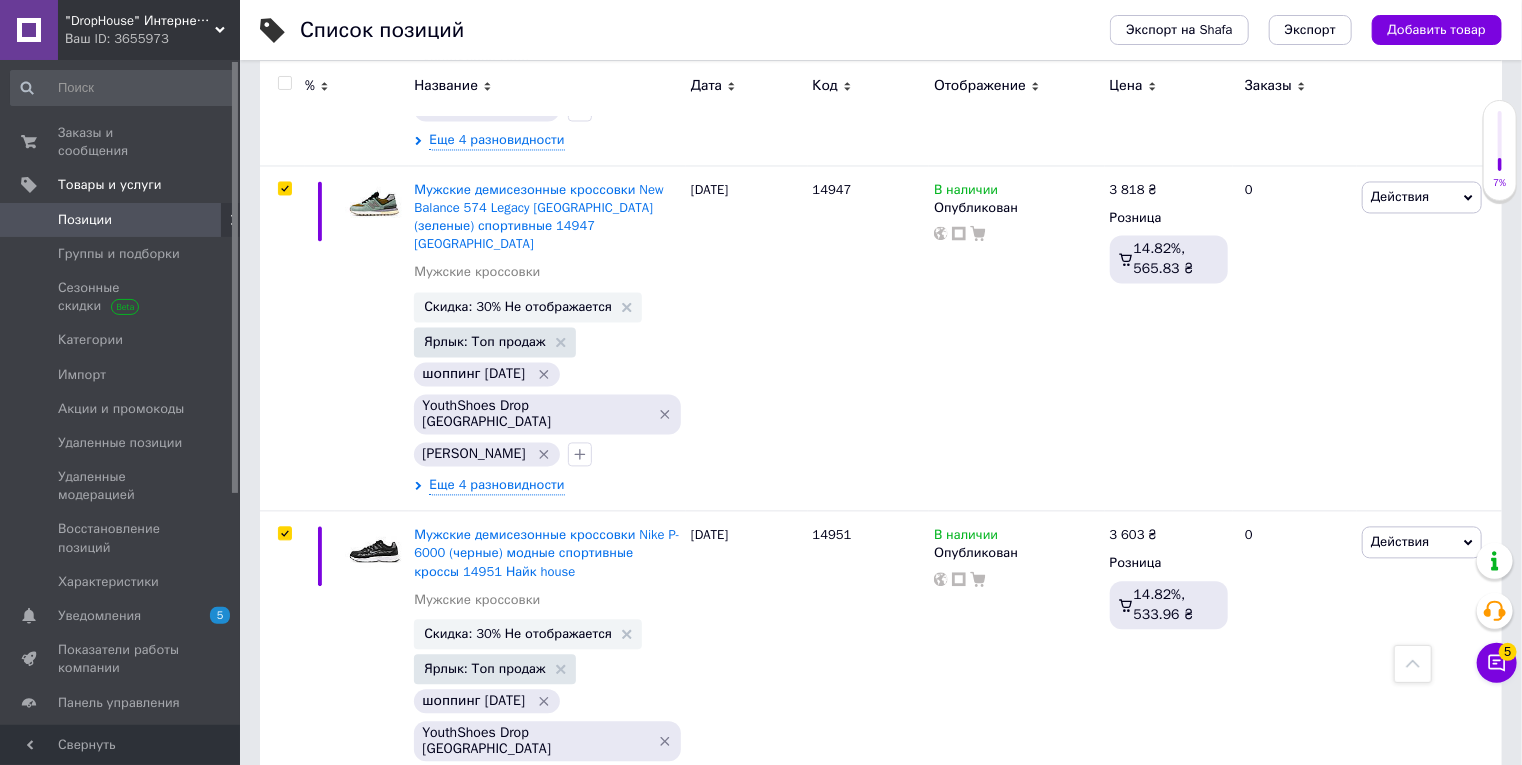checkbox on "true" 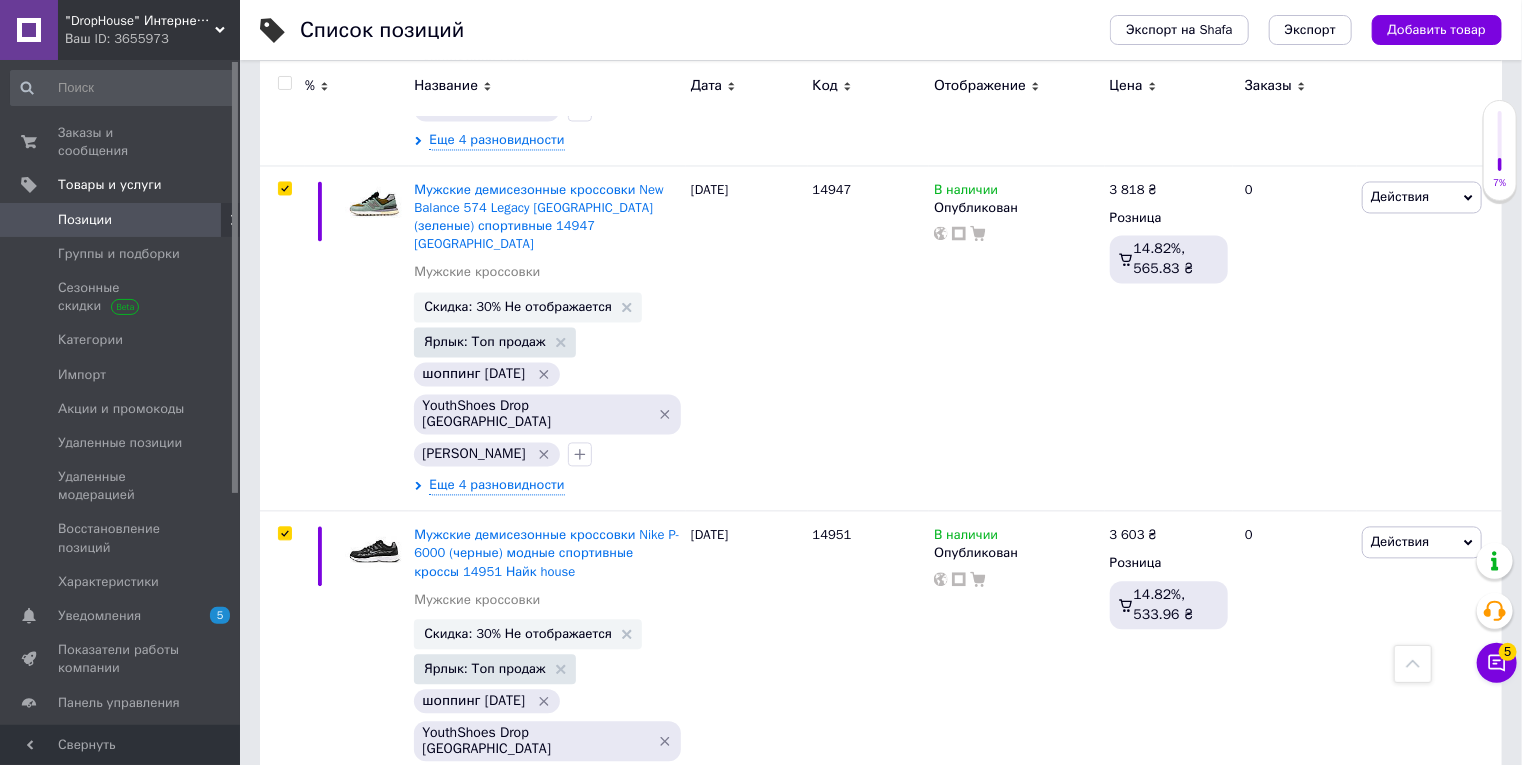 checkbox on "true" 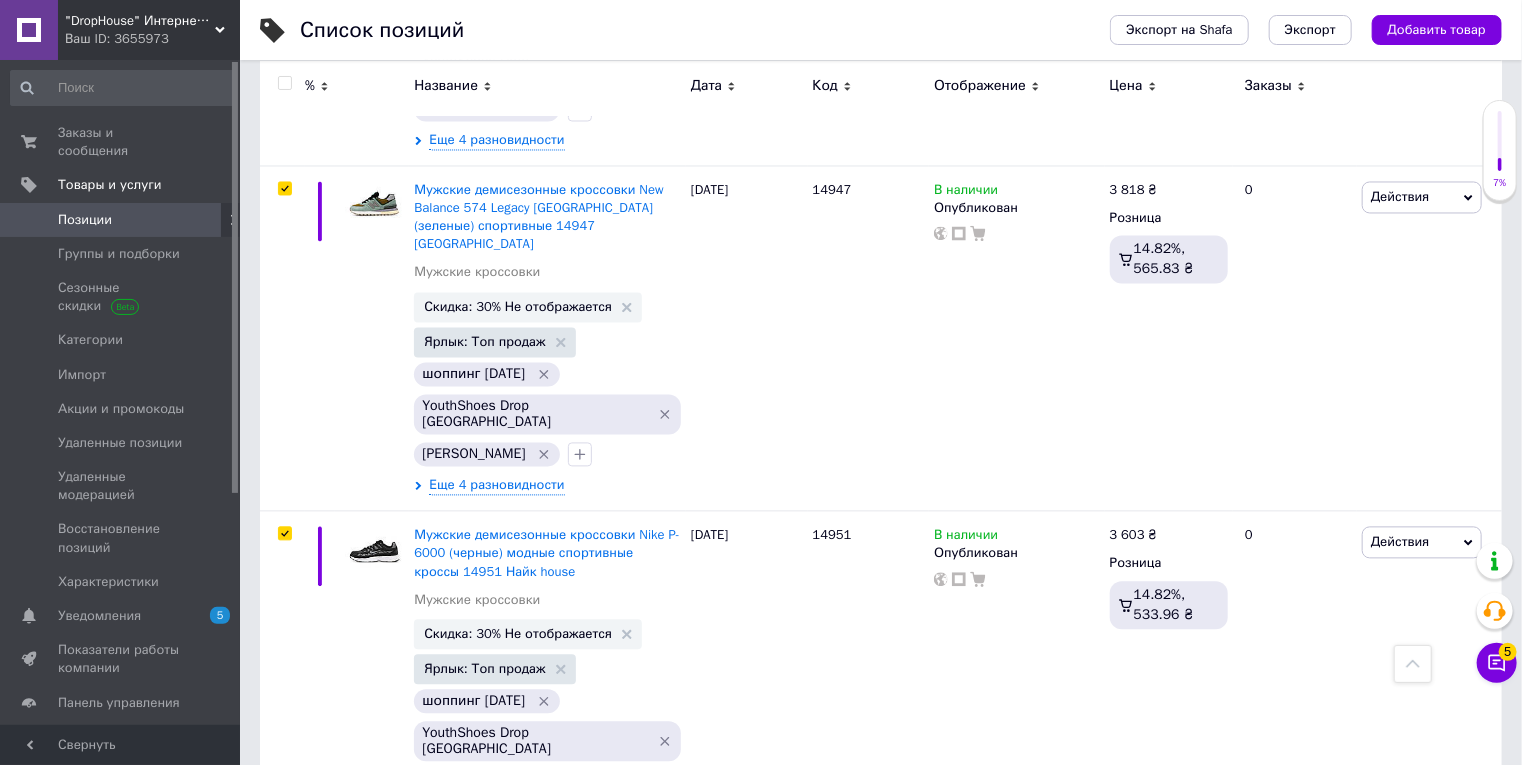 checkbox on "true" 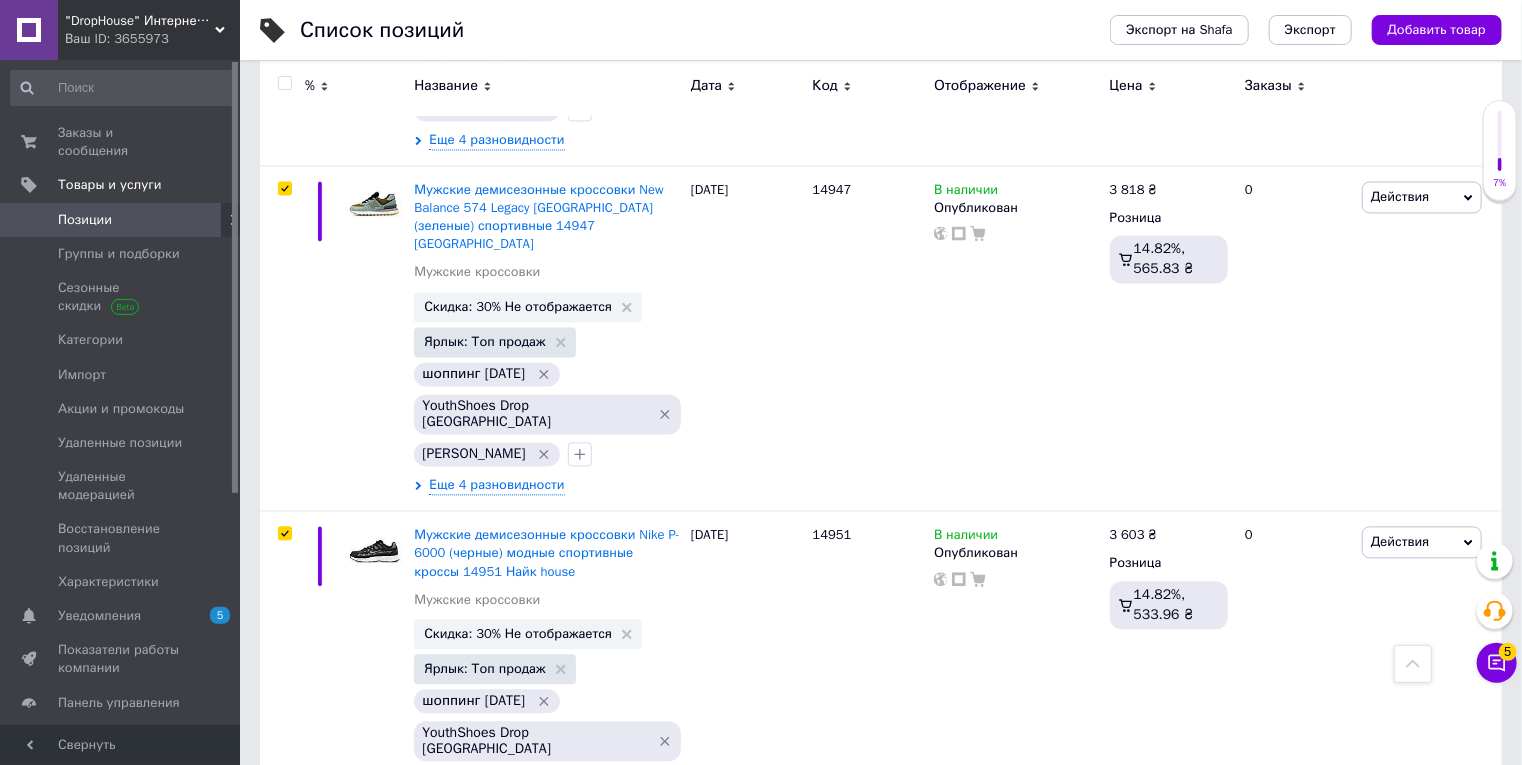 checkbox on "true" 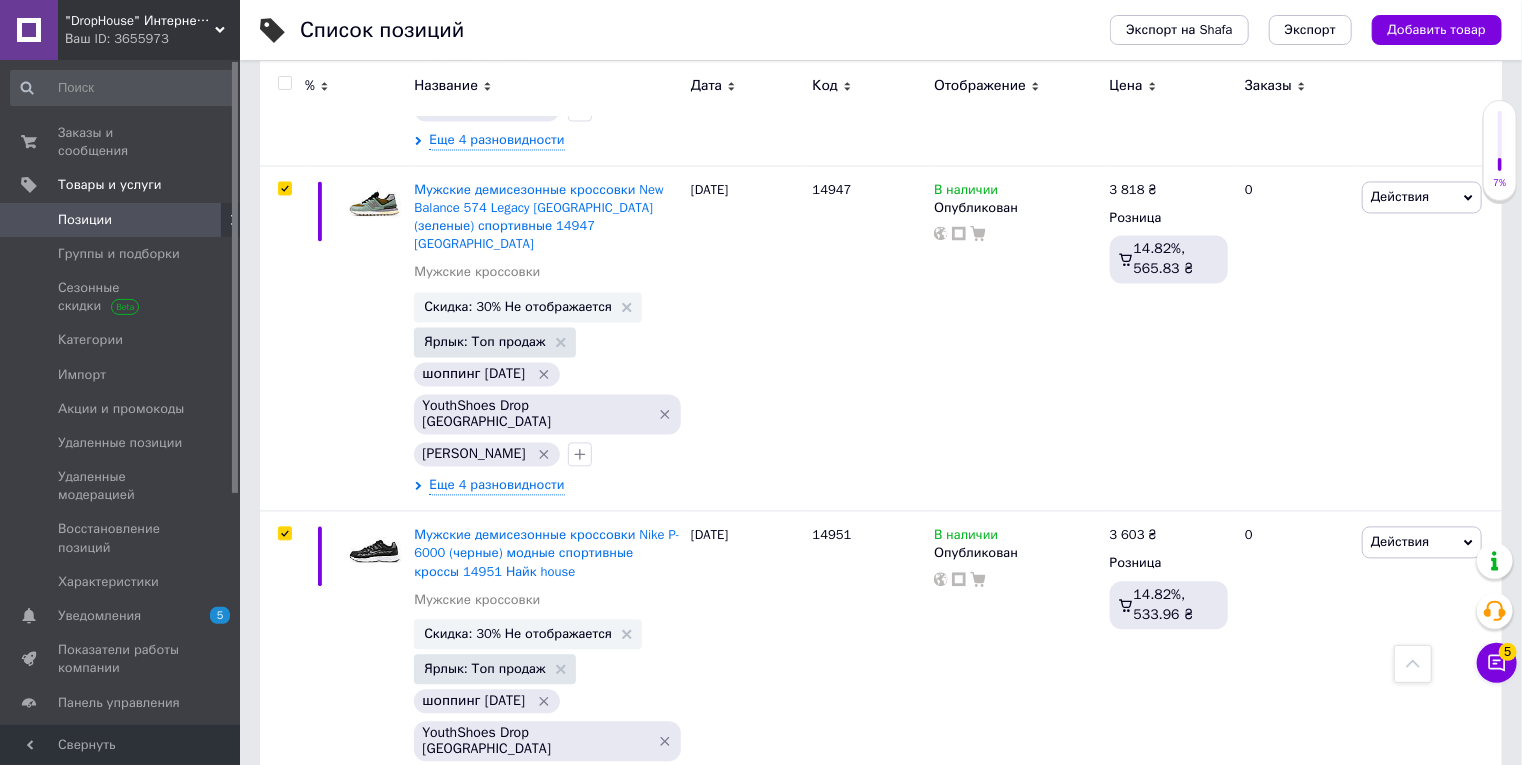 checkbox on "true" 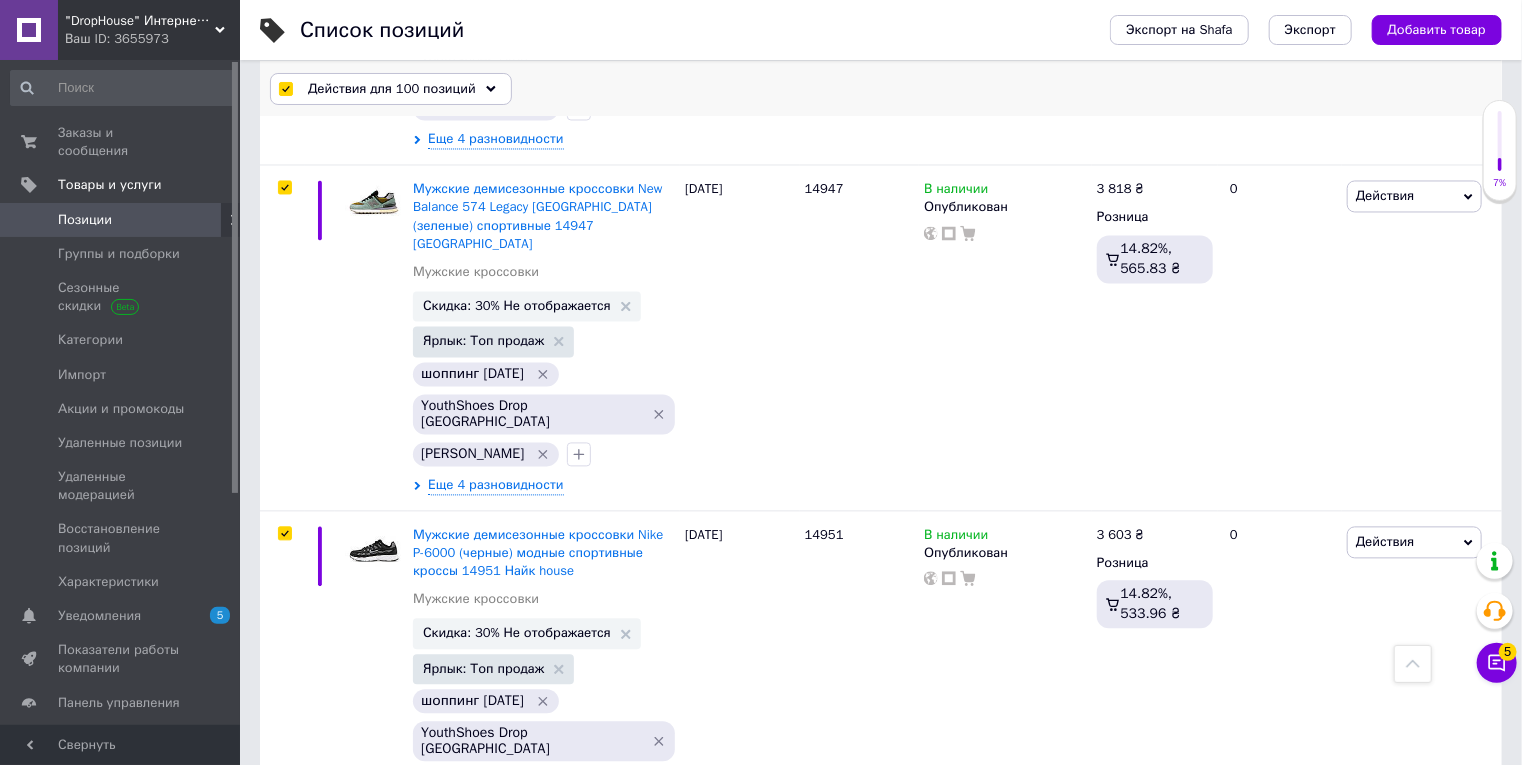 scroll, scrollTop: 1881, scrollLeft: 0, axis: vertical 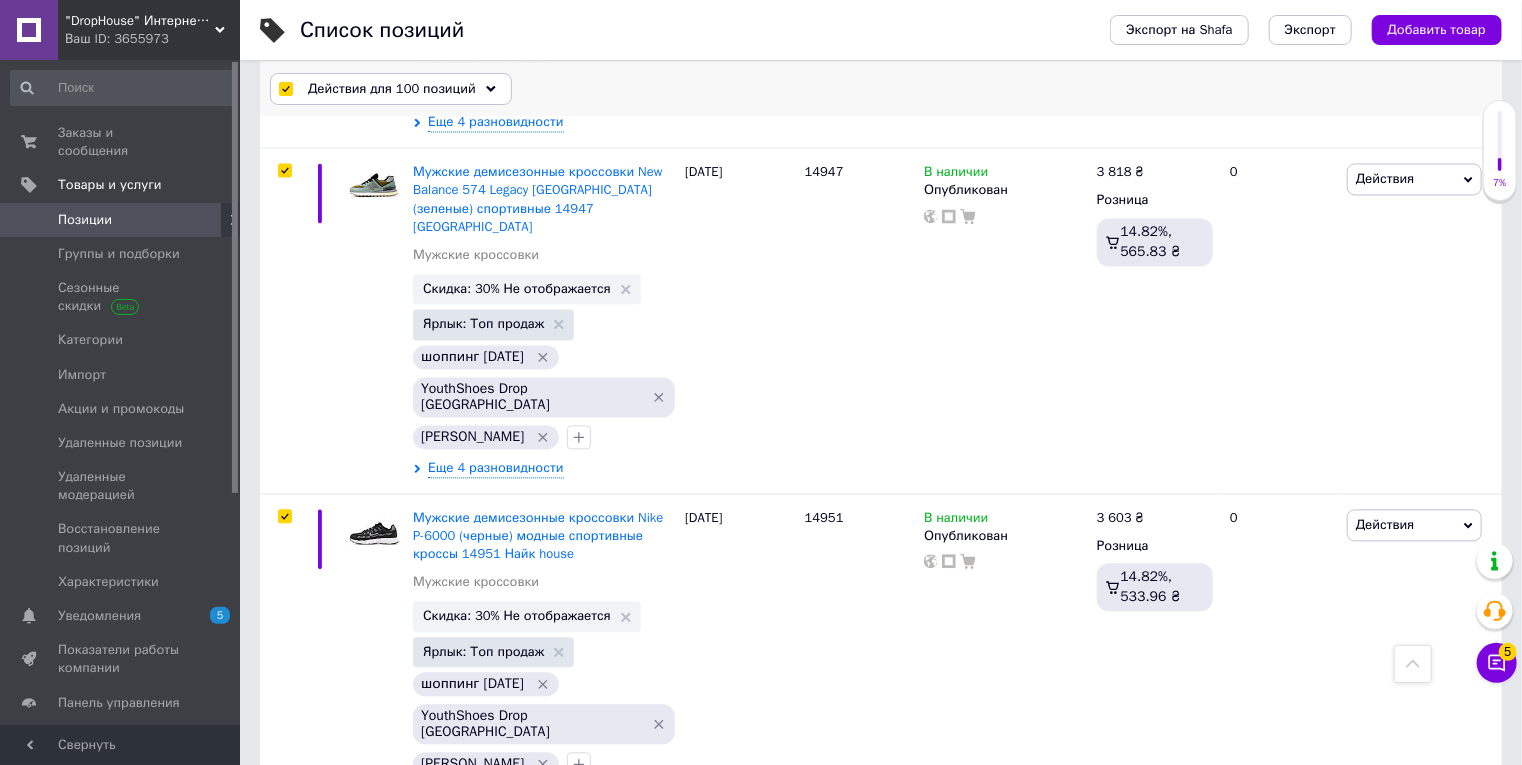 click on "Действия для 100 позиций" at bounding box center [392, 89] 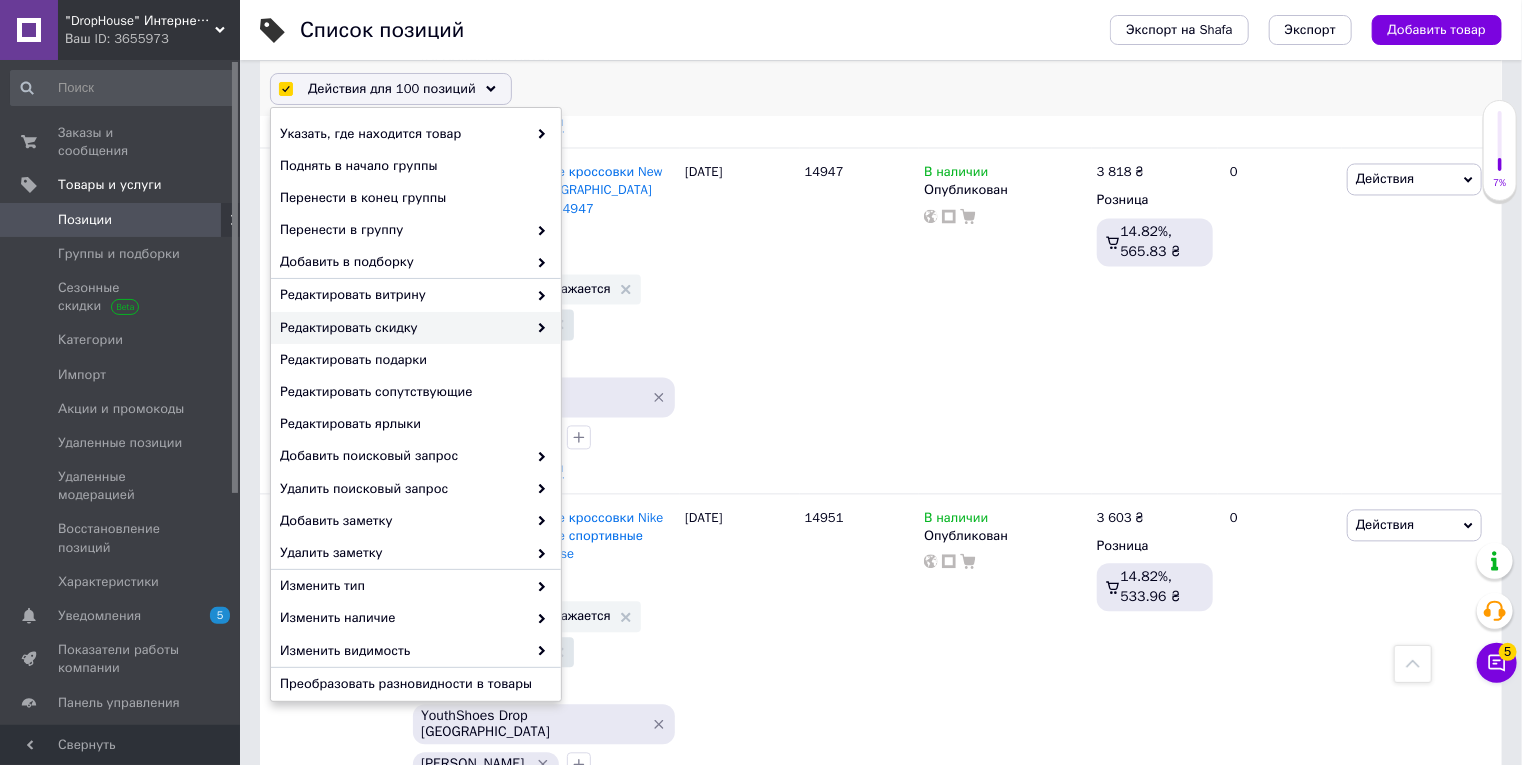 click on "Редактировать скидку" at bounding box center [403, 328] 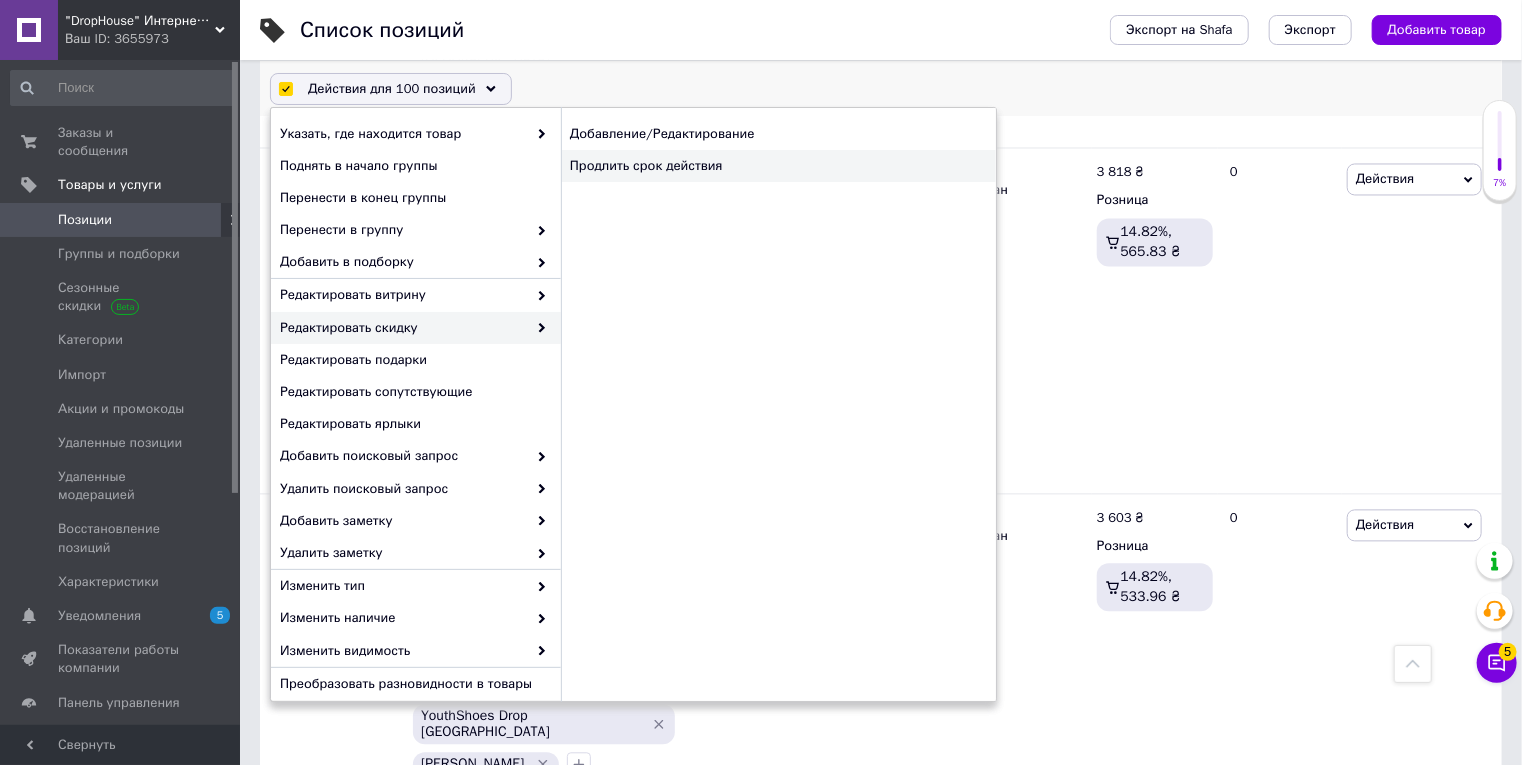 click on "Продлить срок действия" at bounding box center [778, 166] 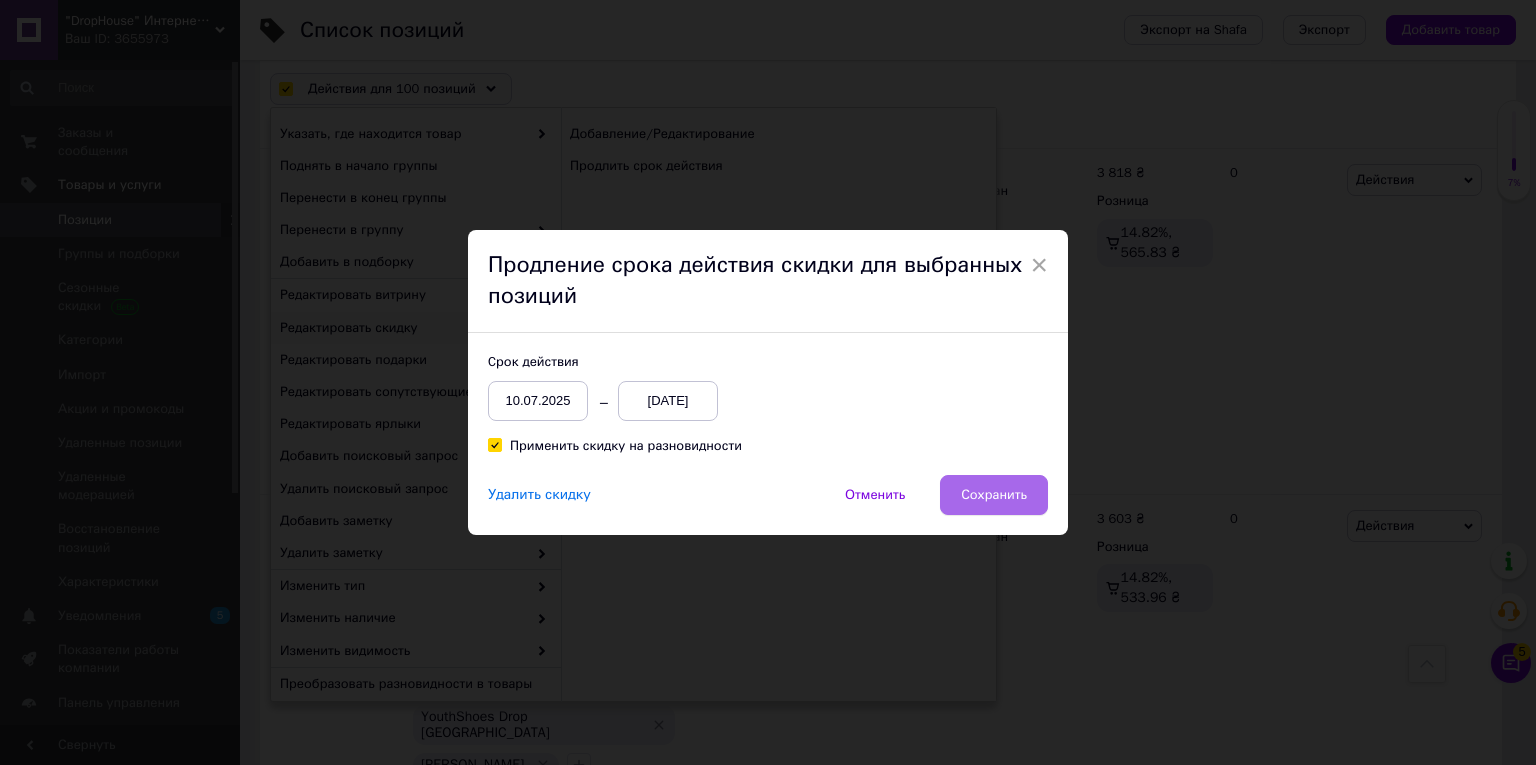 click on "Сохранить" at bounding box center (994, 495) 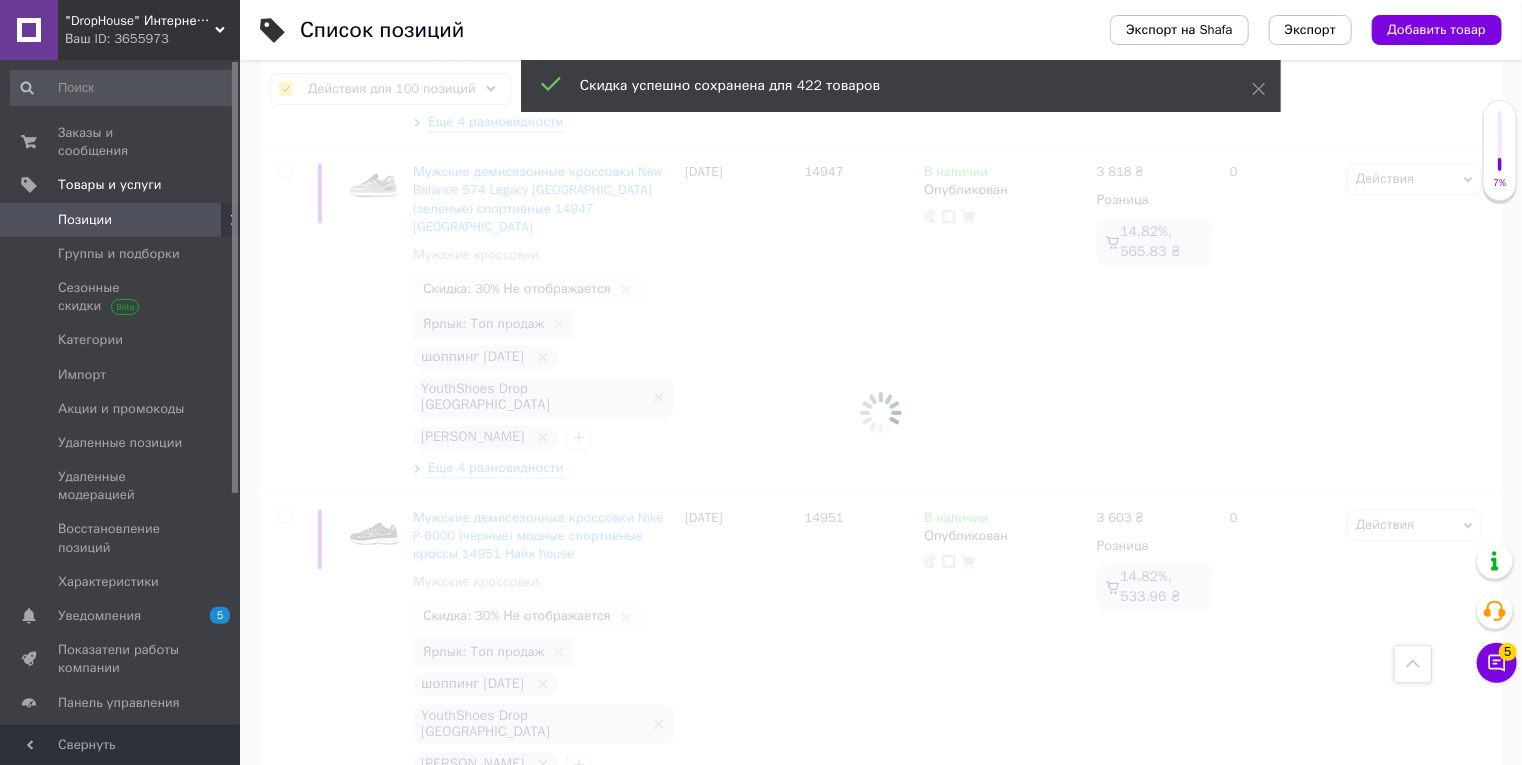 checkbox on "false" 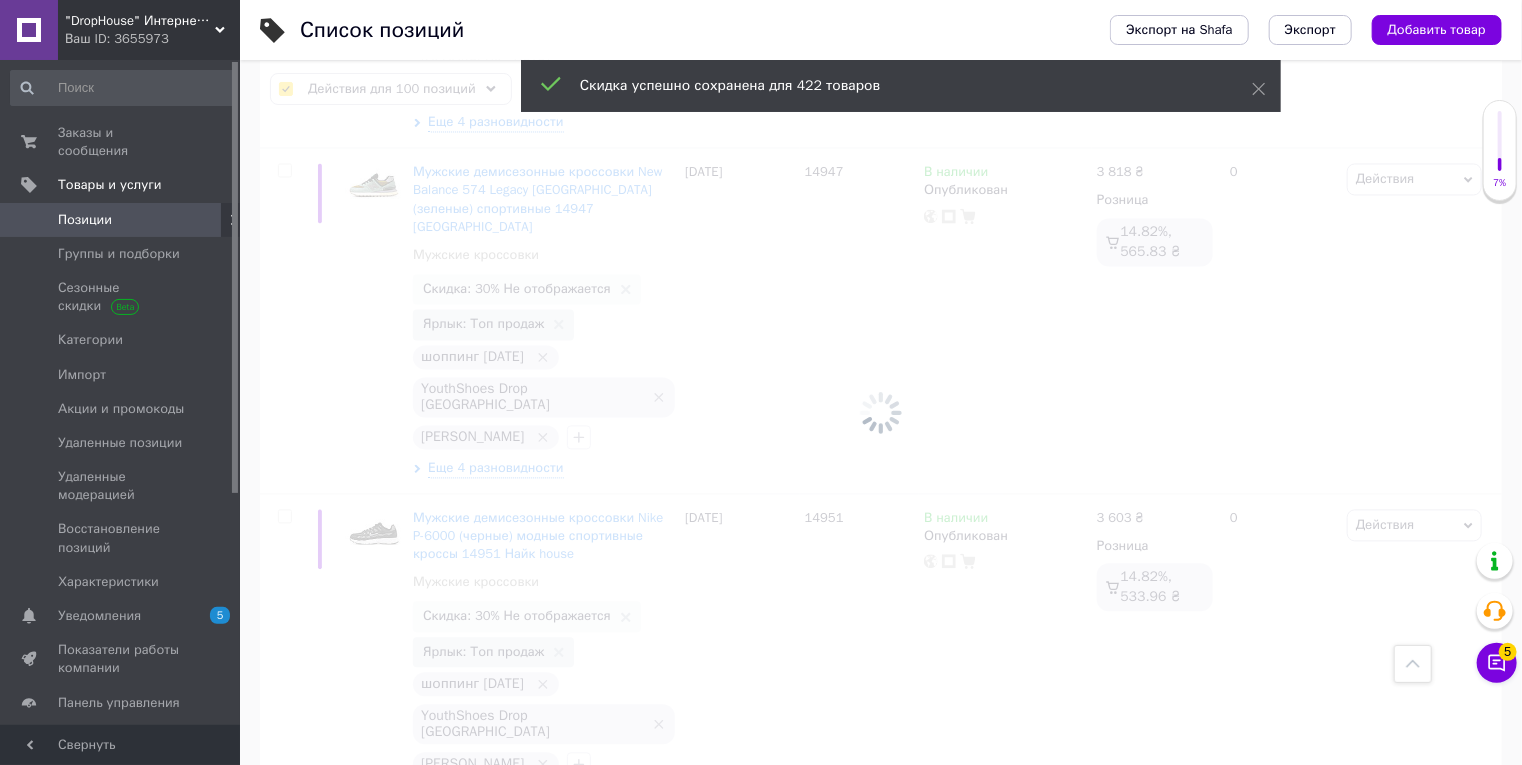checkbox on "false" 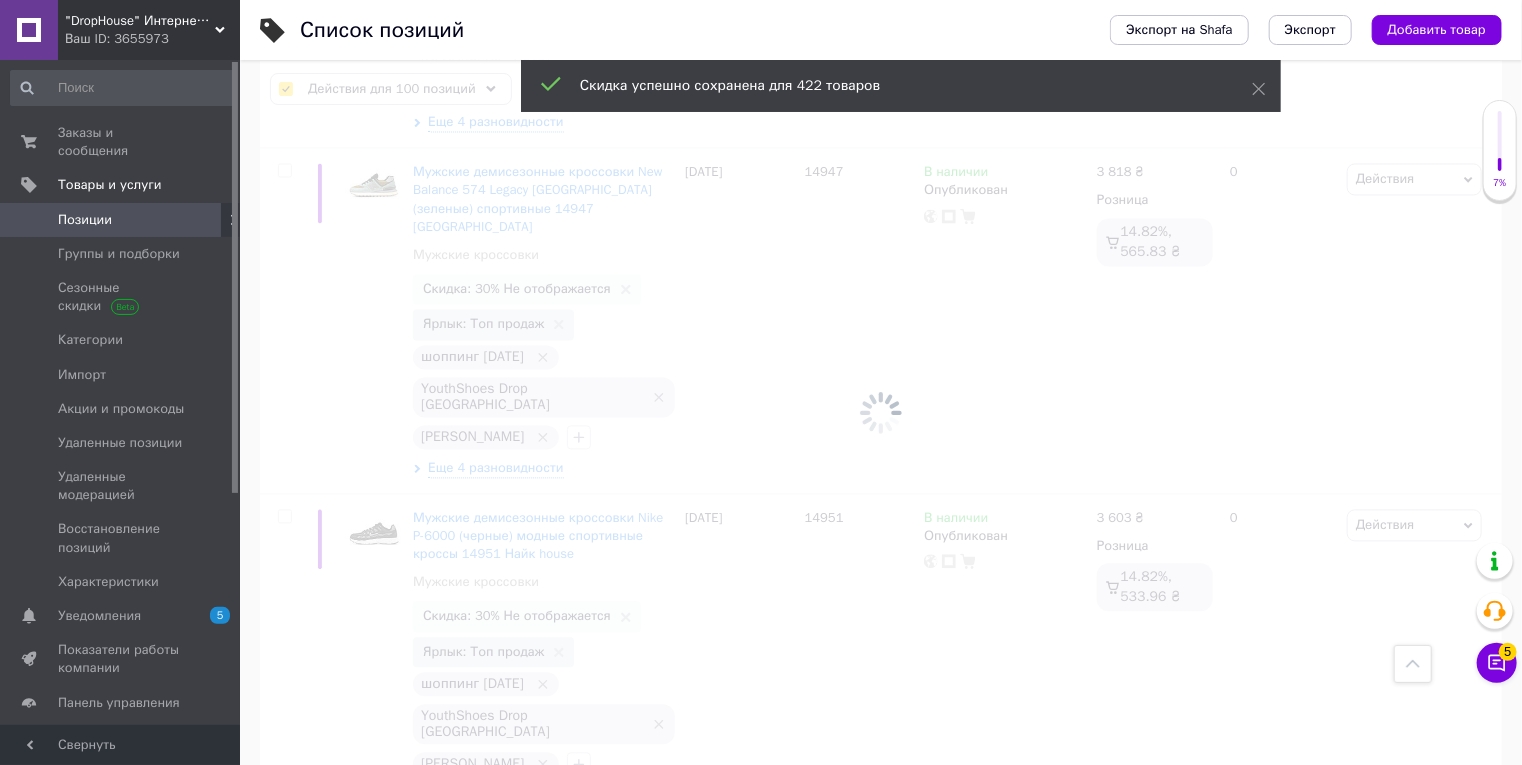 checkbox on "false" 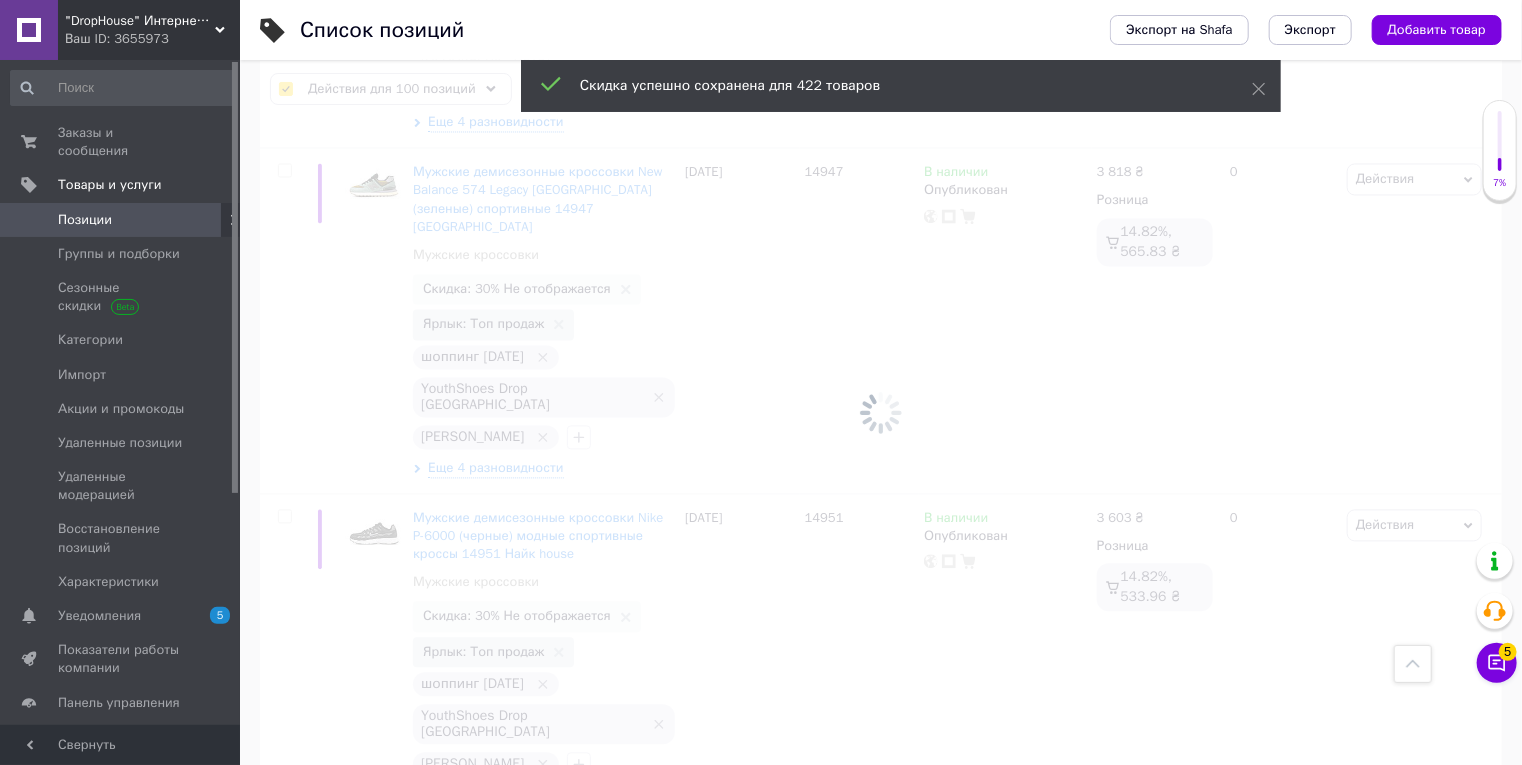 checkbox on "false" 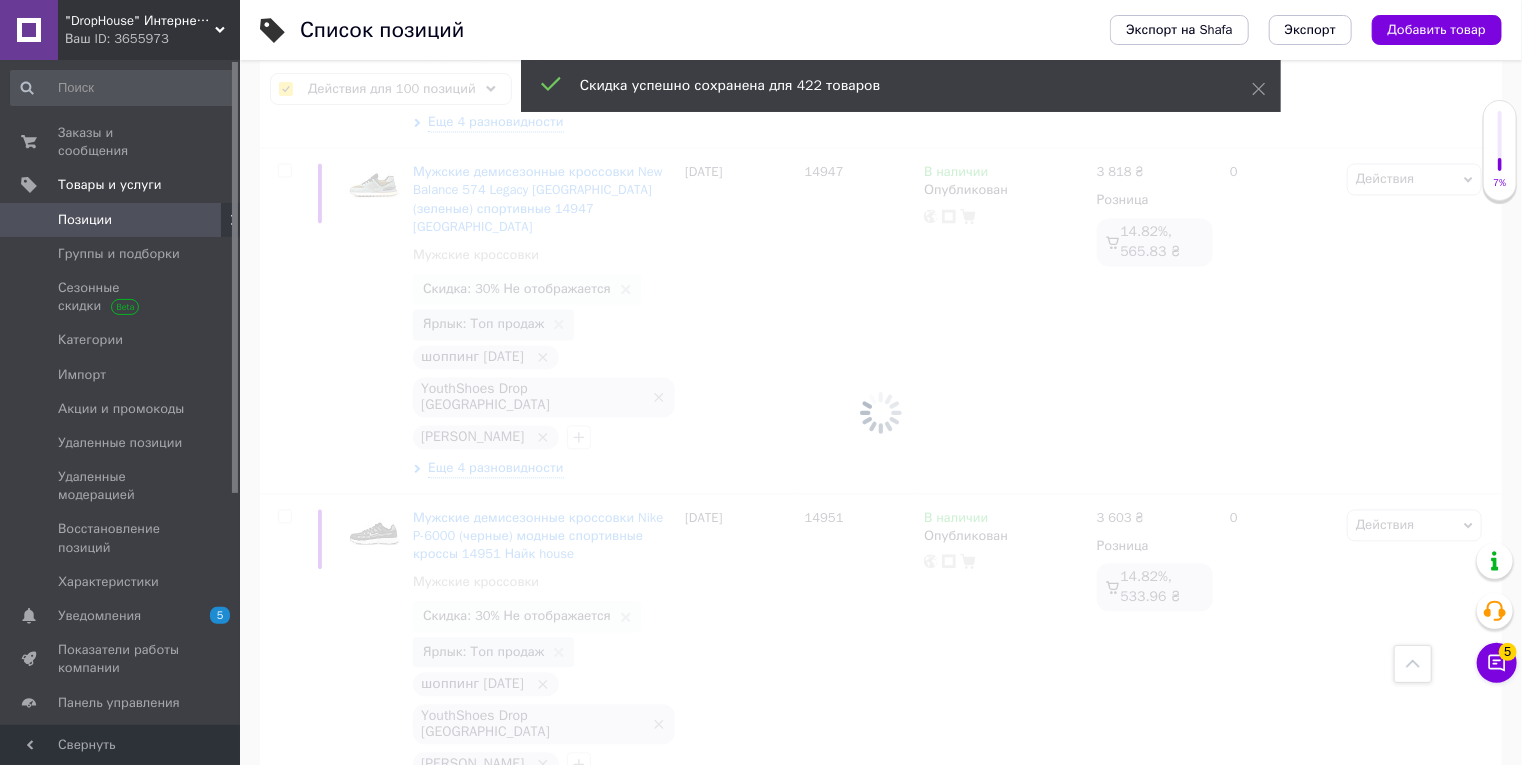checkbox on "false" 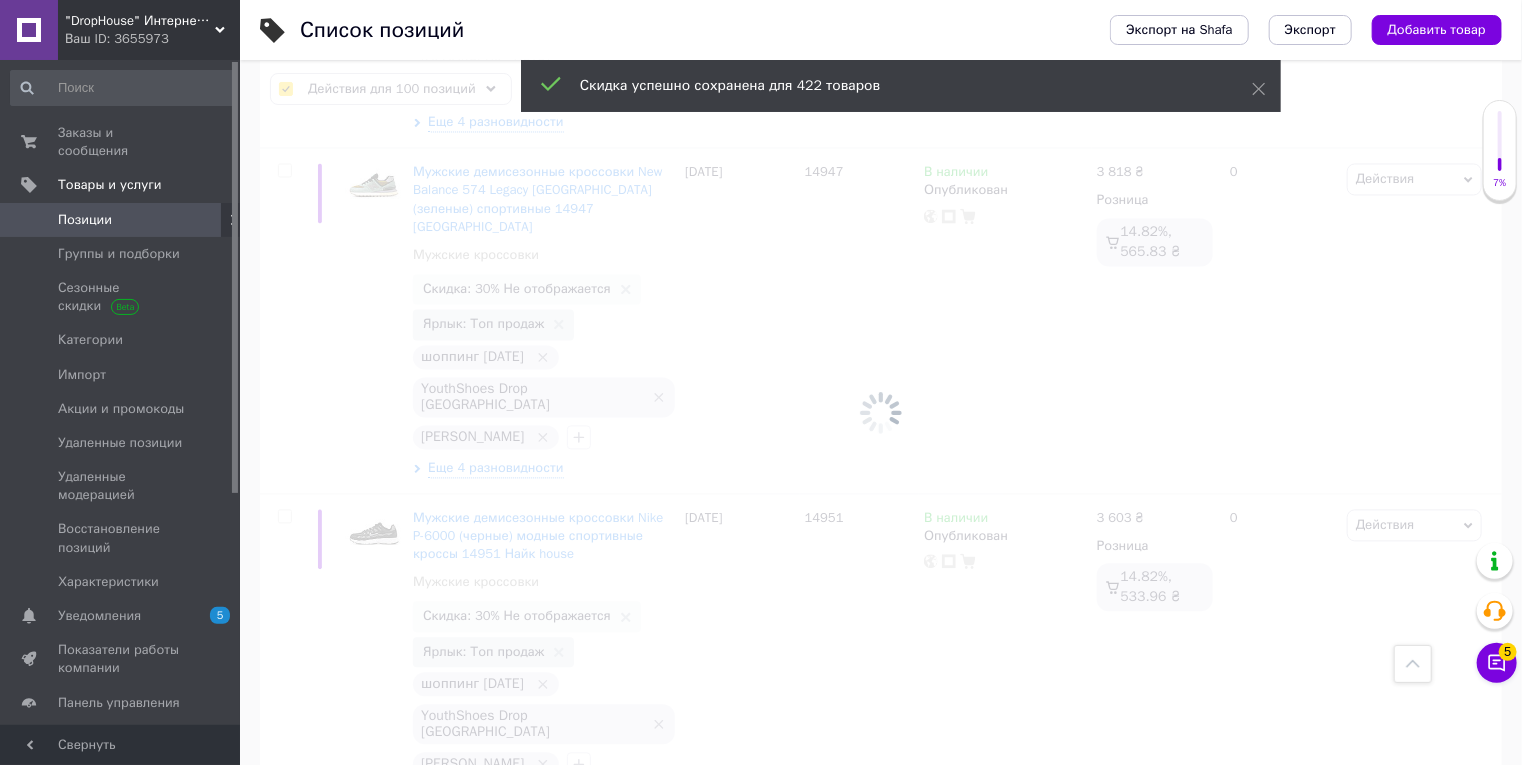 checkbox on "false" 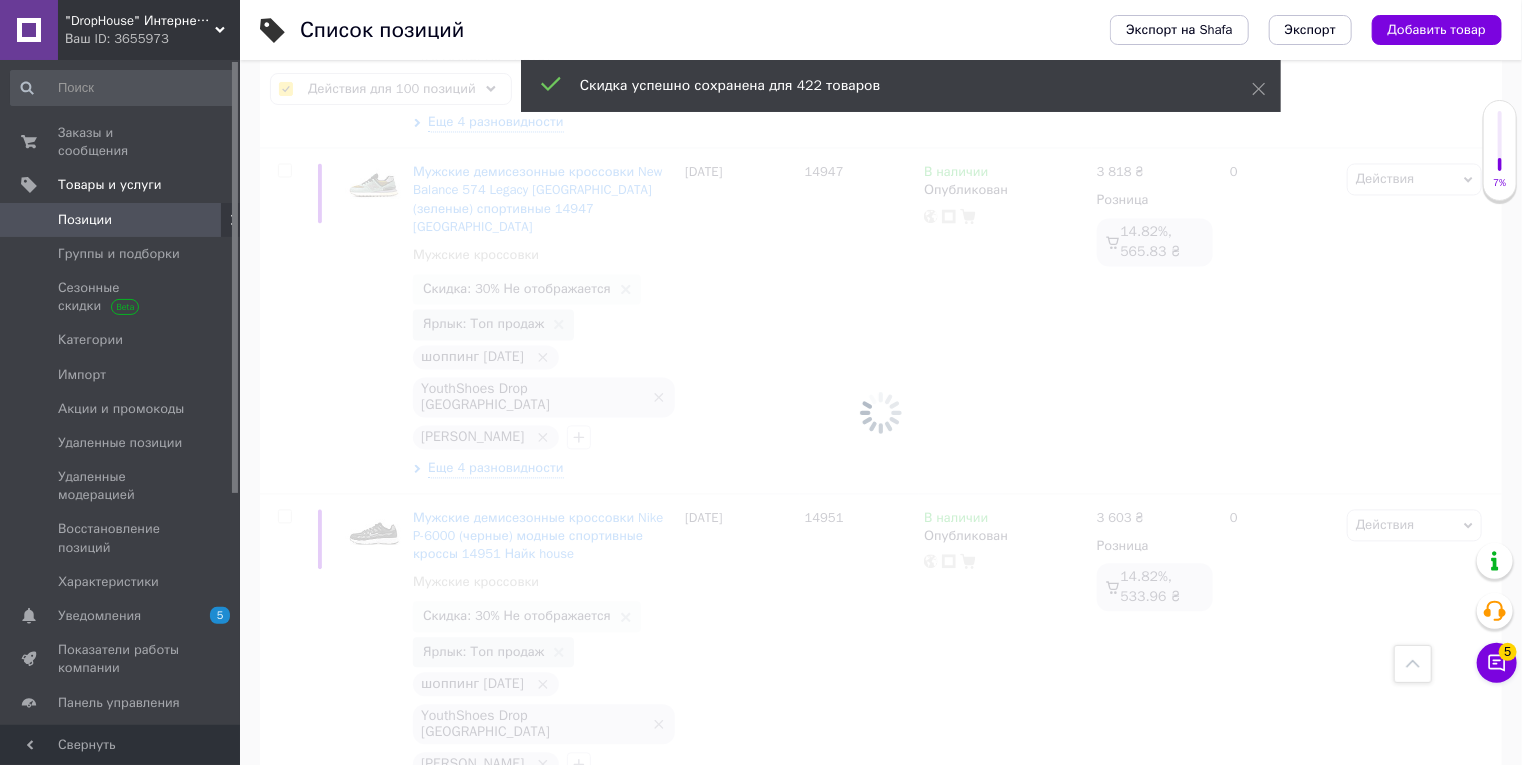 checkbox on "false" 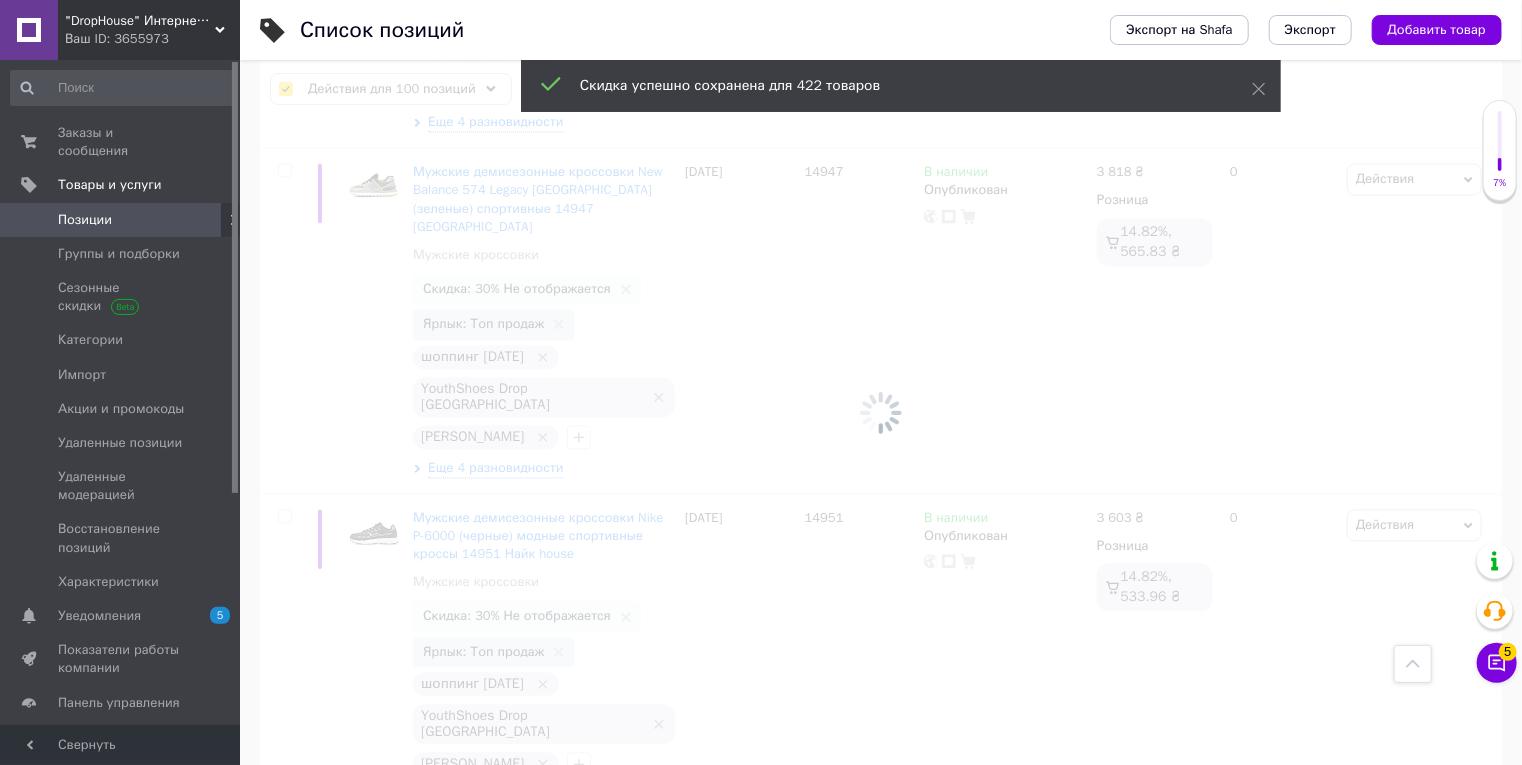 checkbox on "false" 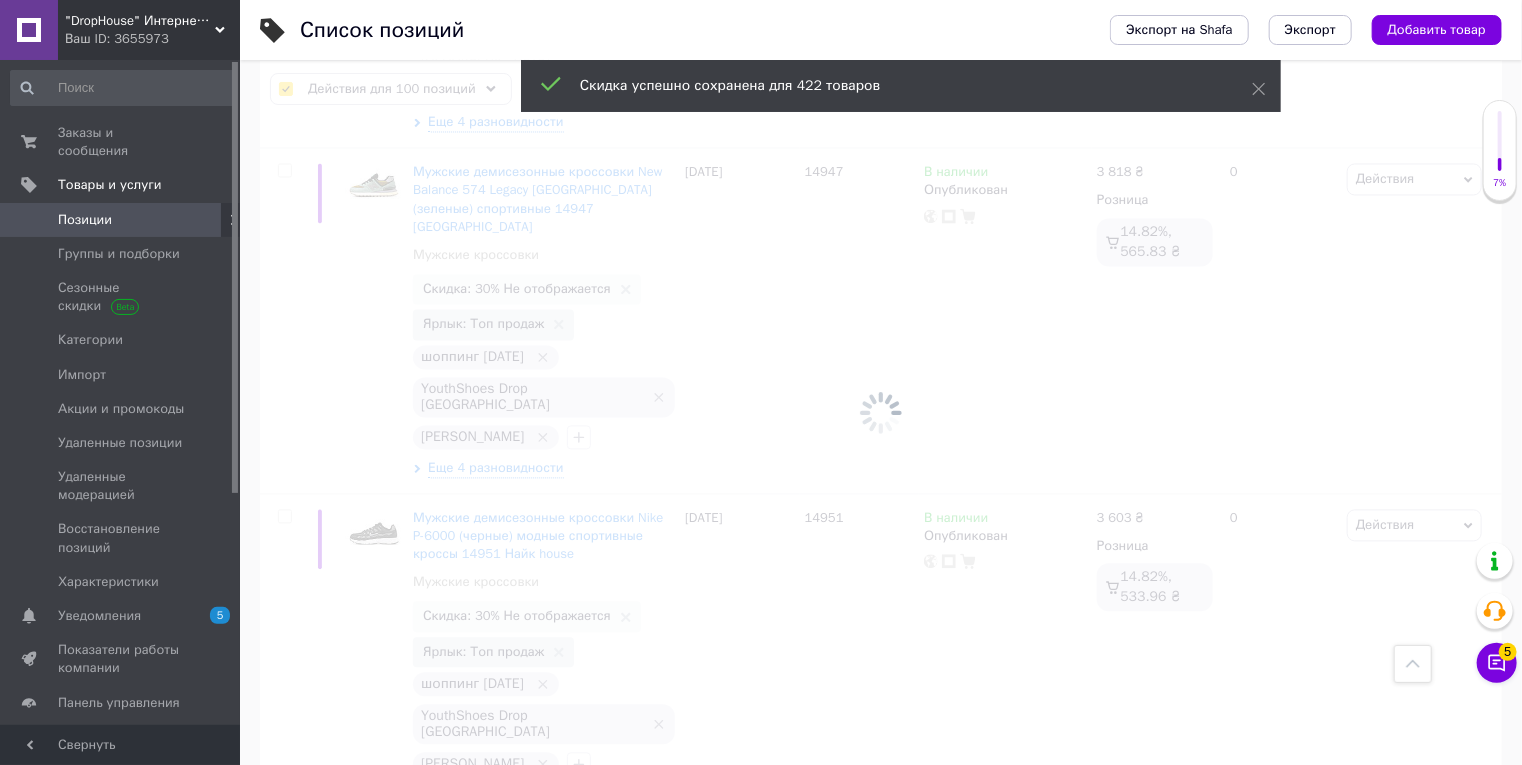 checkbox on "false" 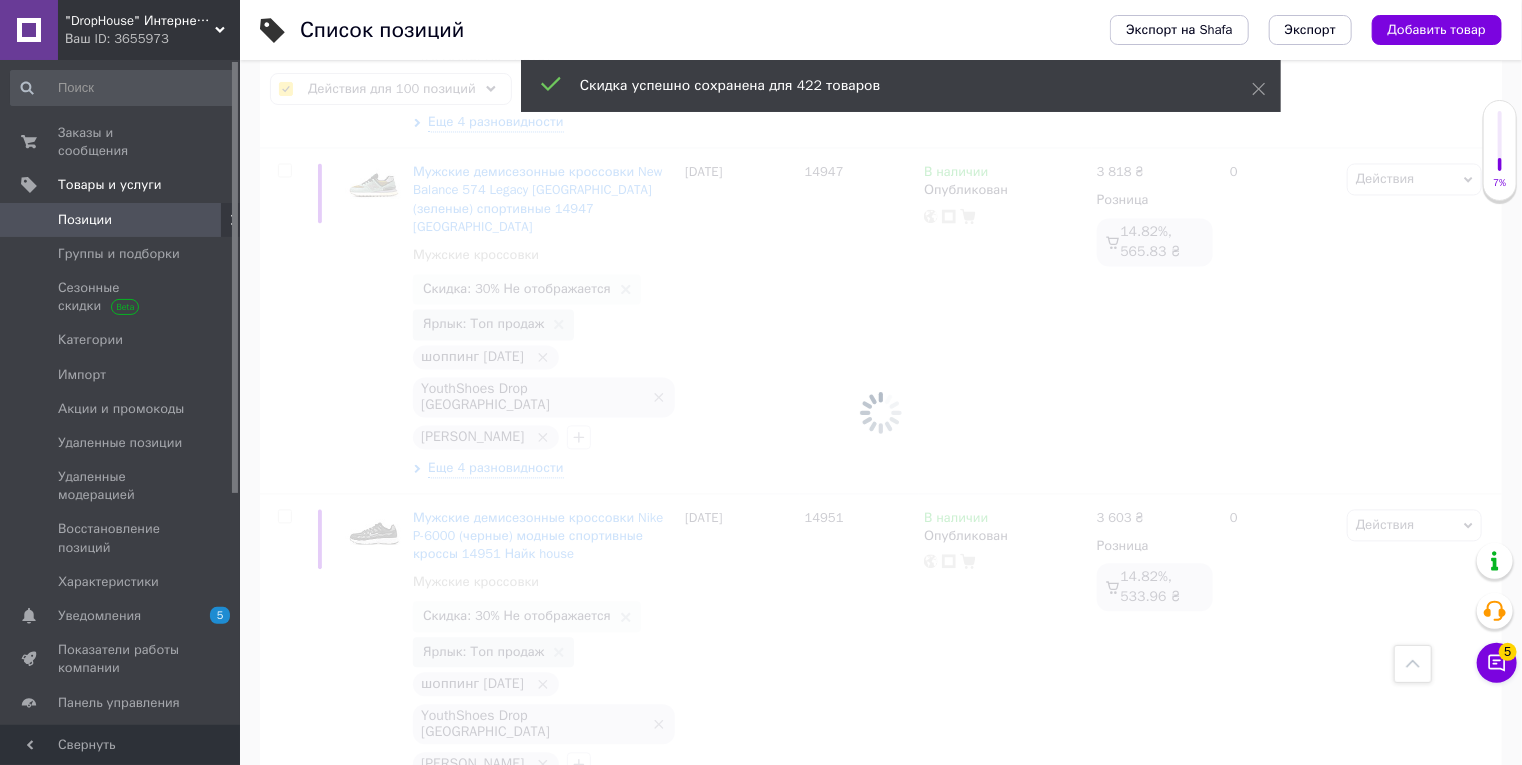 checkbox on "false" 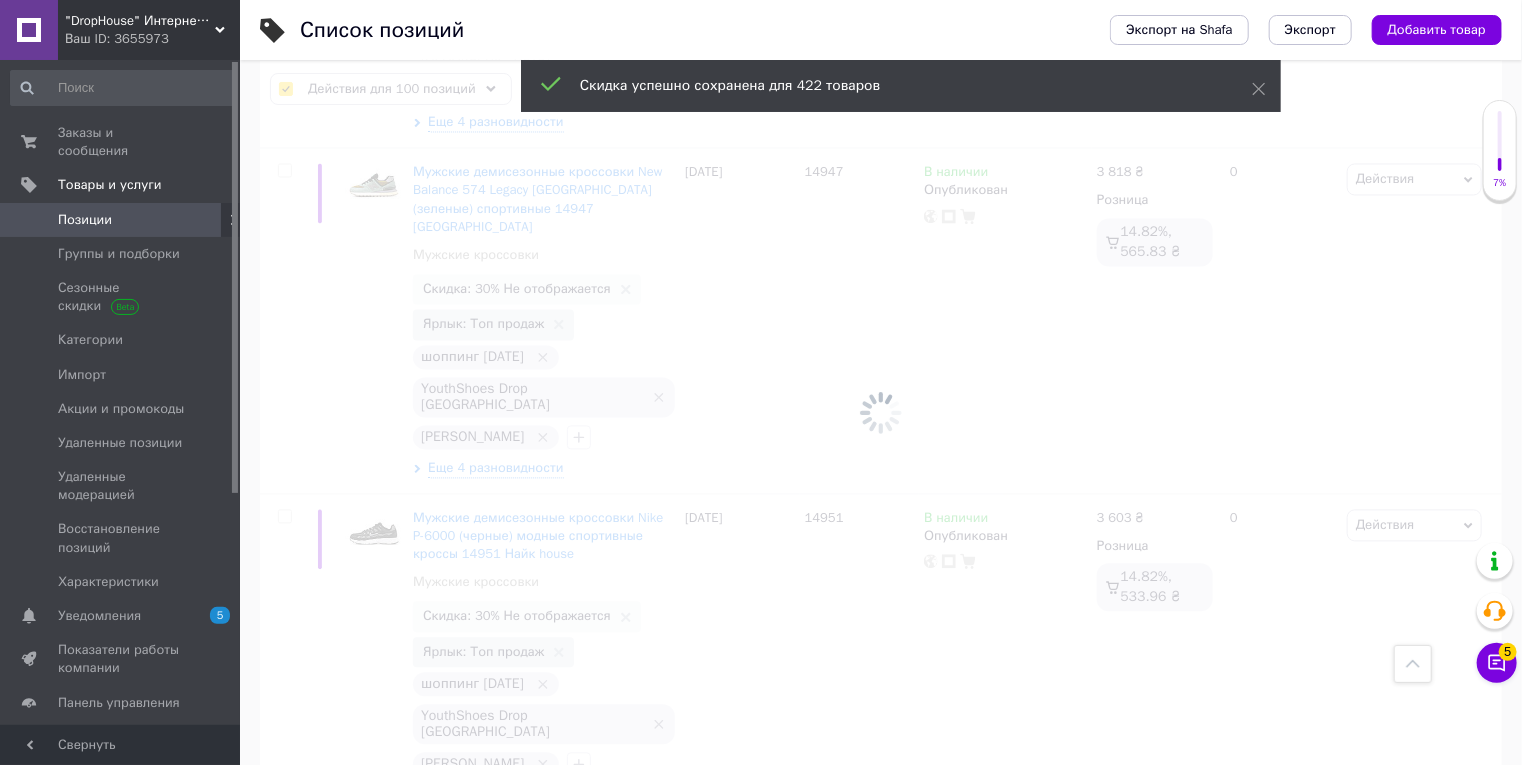 checkbox on "false" 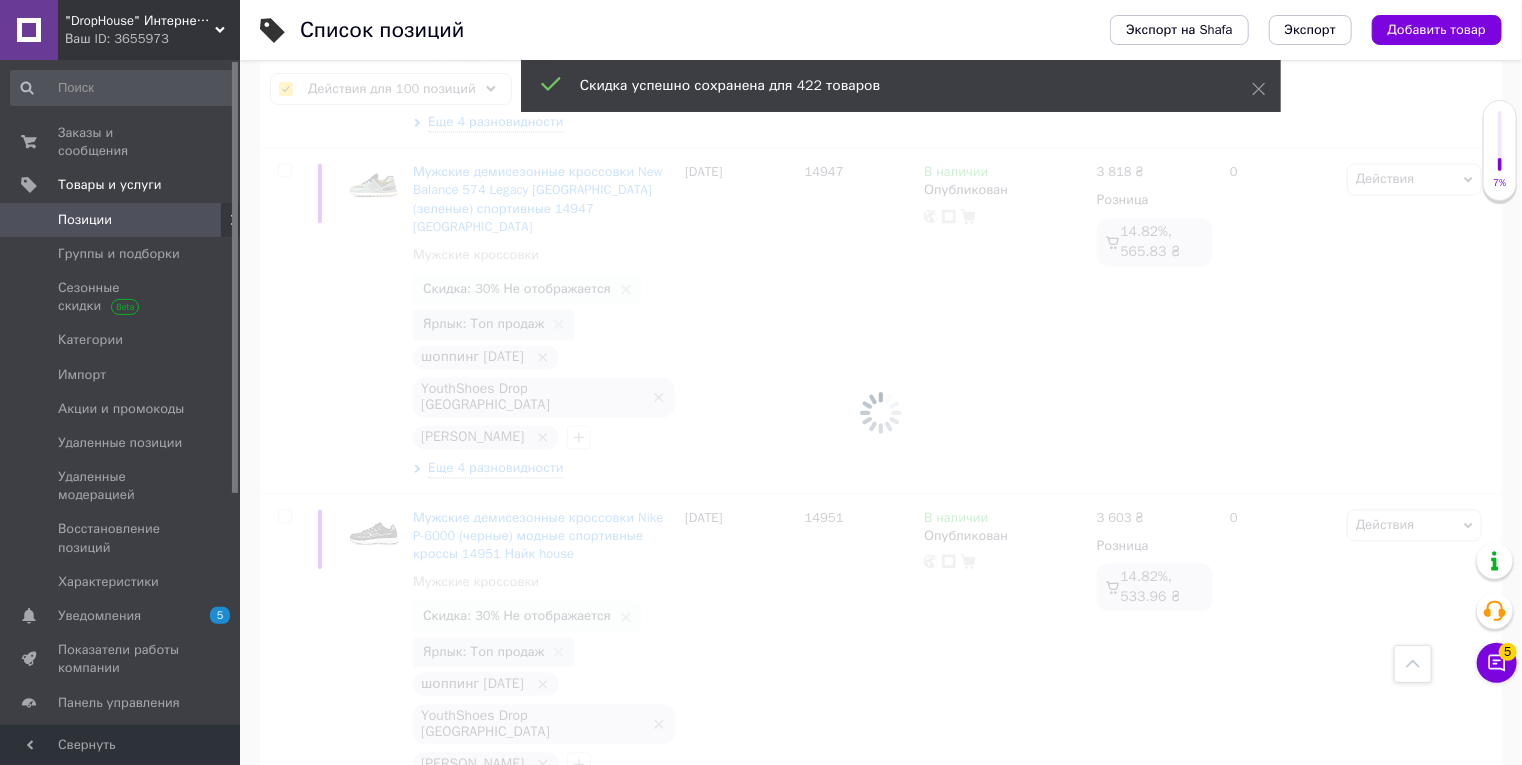 checkbox on "false" 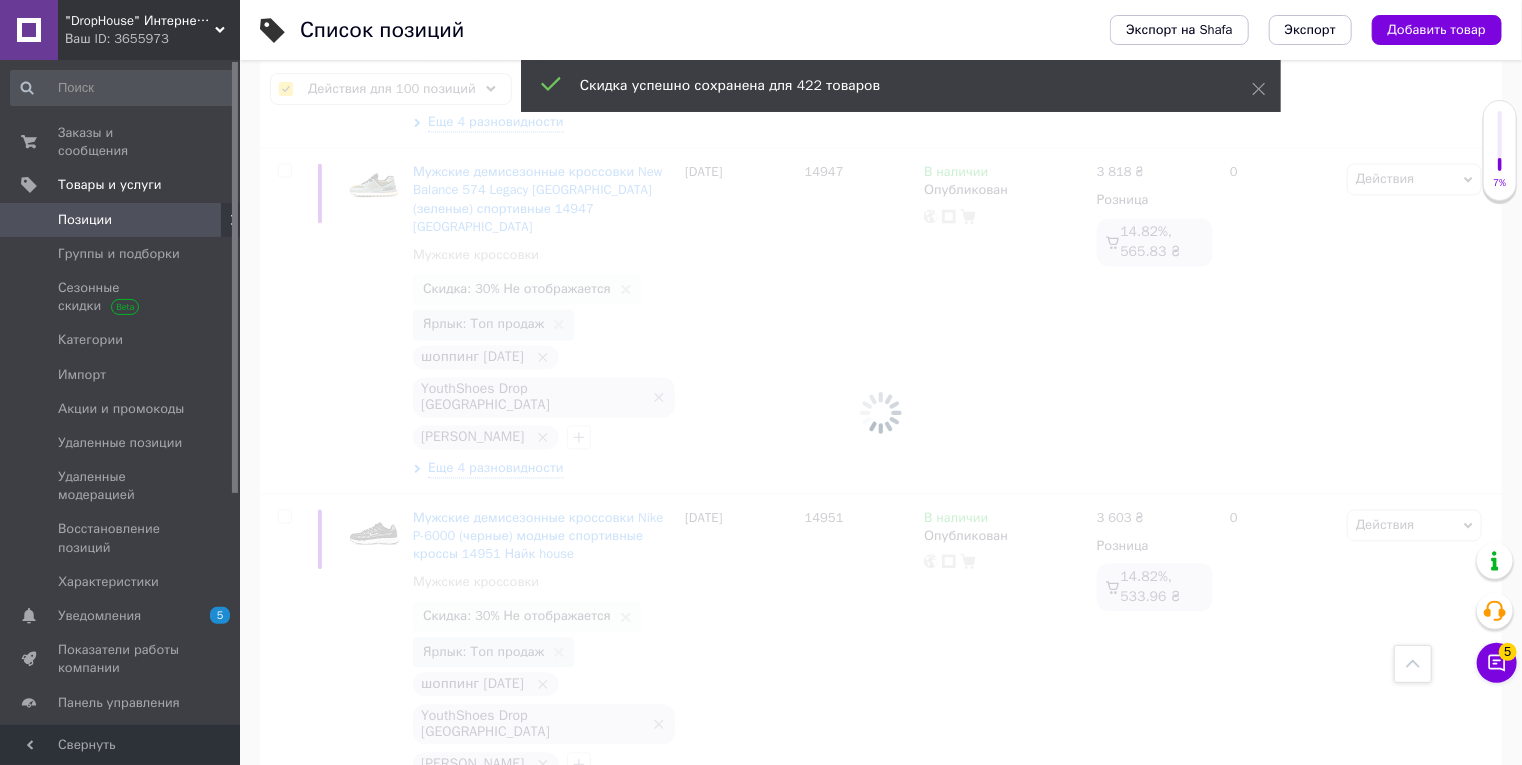 checkbox on "false" 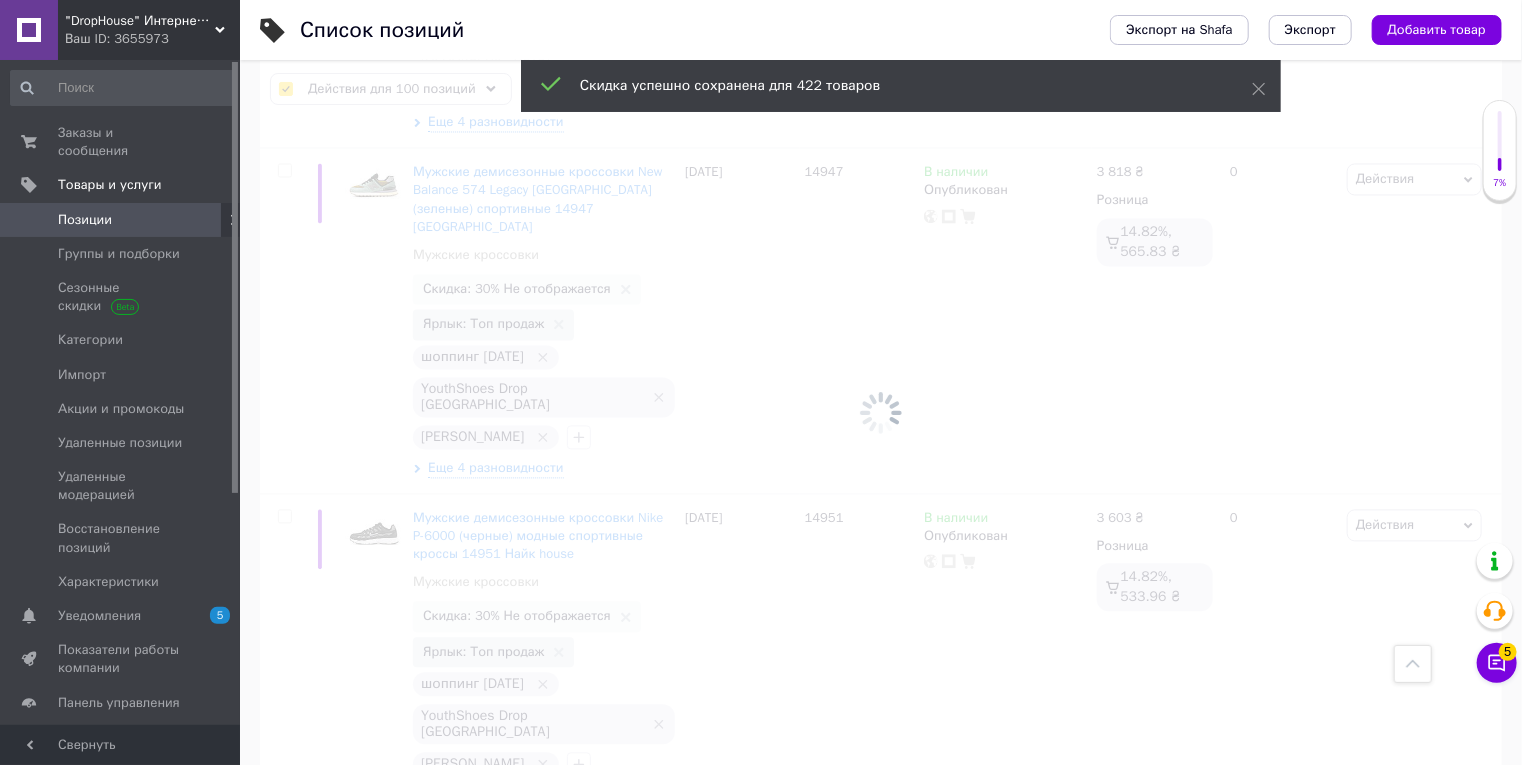 checkbox on "false" 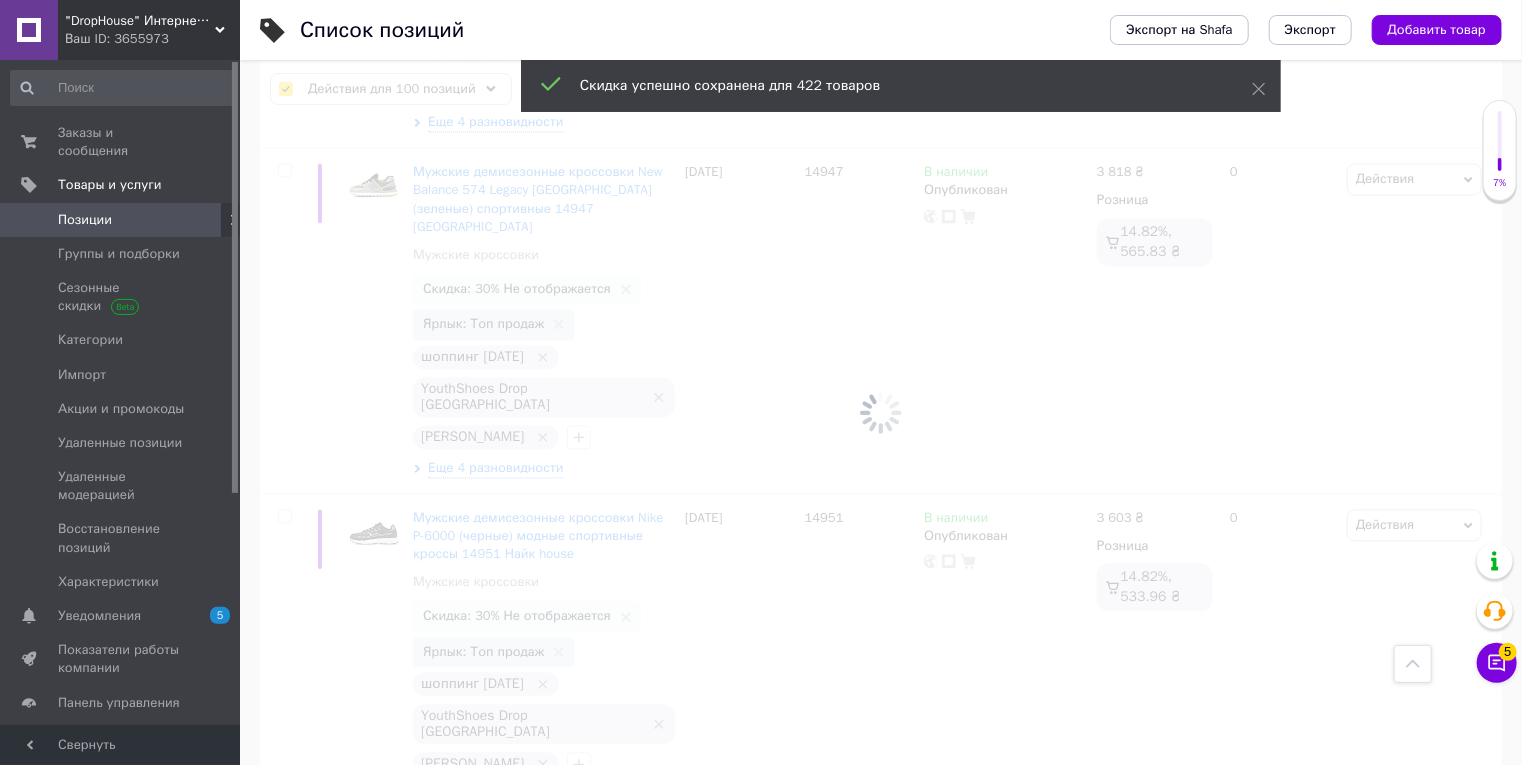 checkbox on "false" 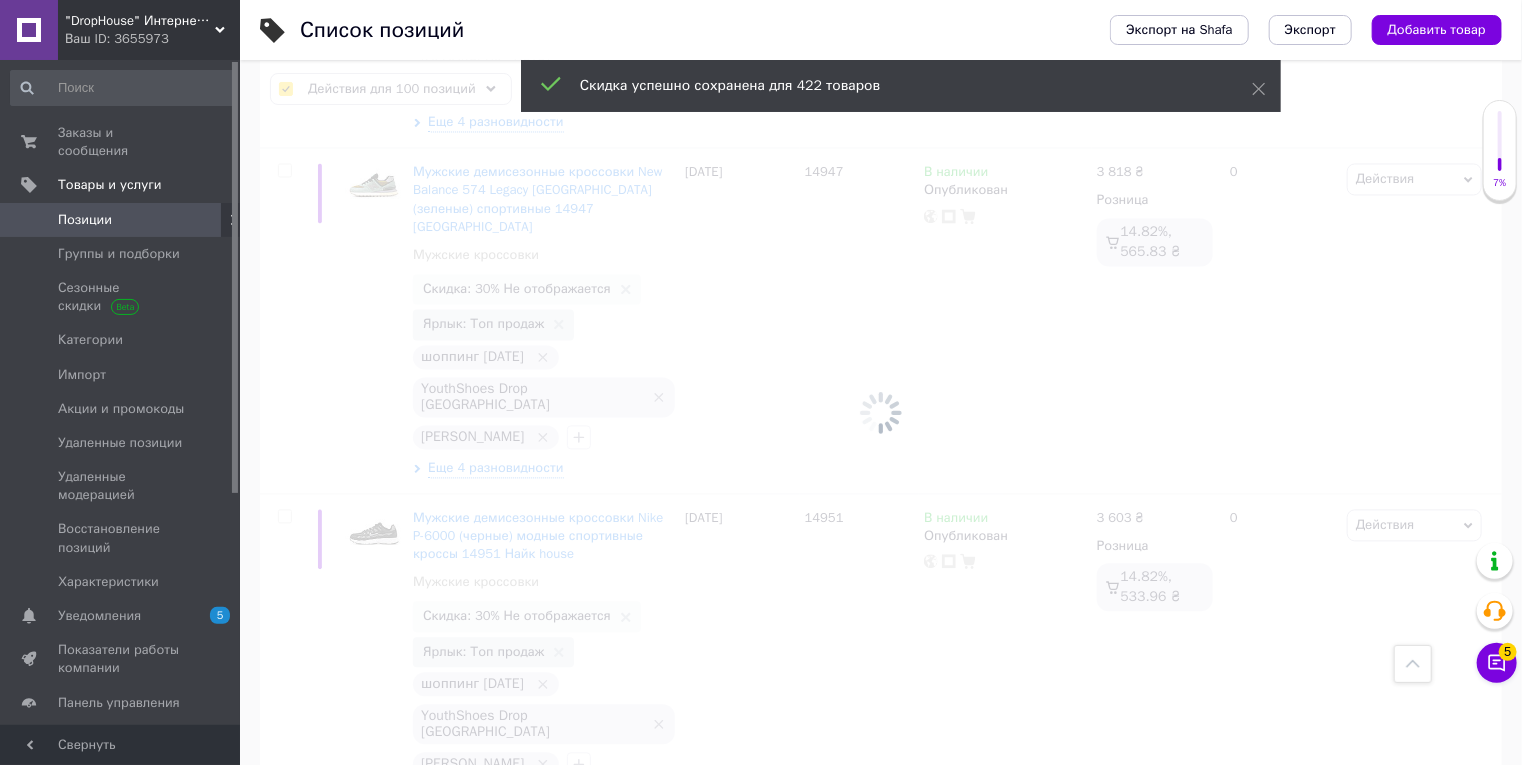 checkbox on "false" 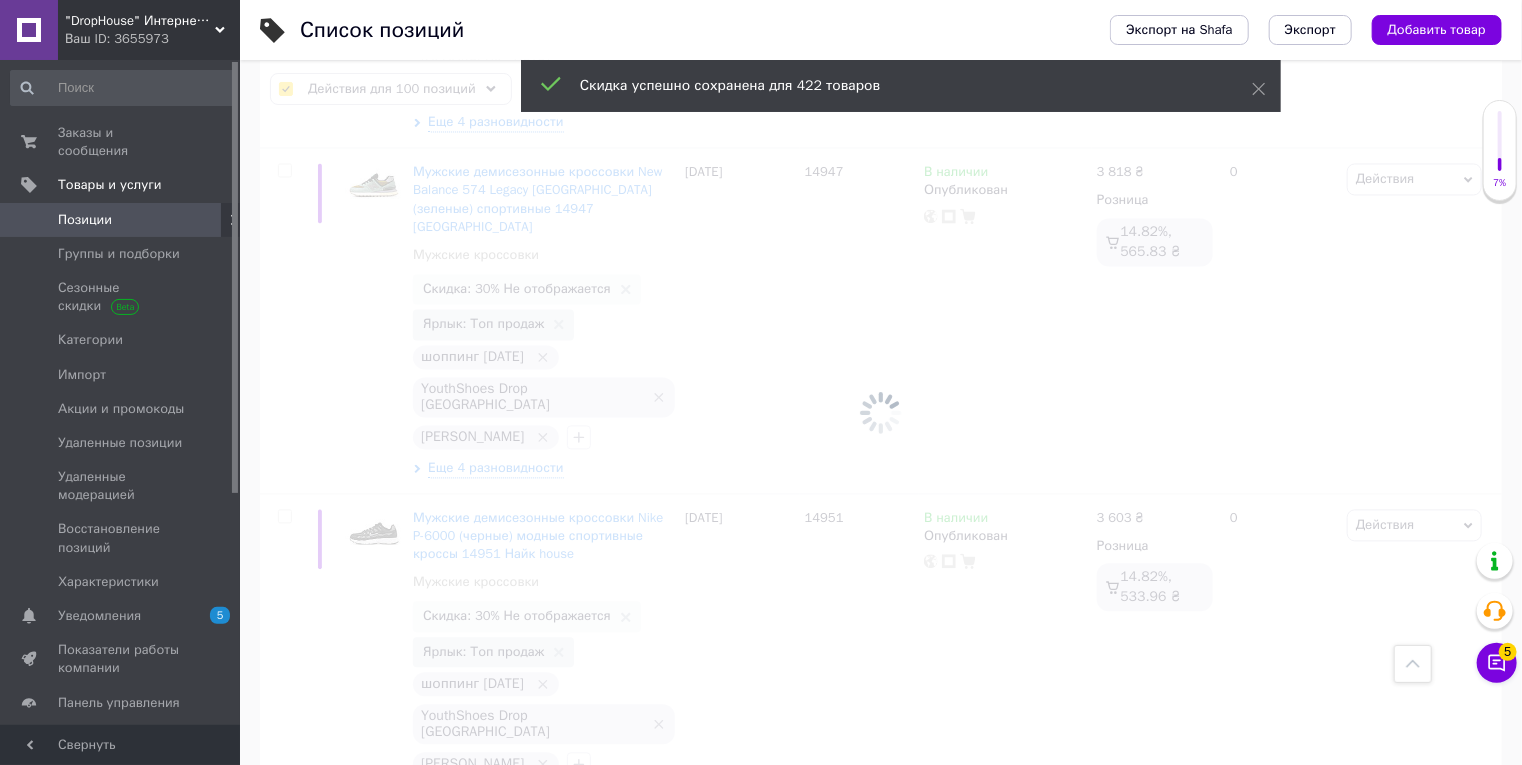 checkbox on "false" 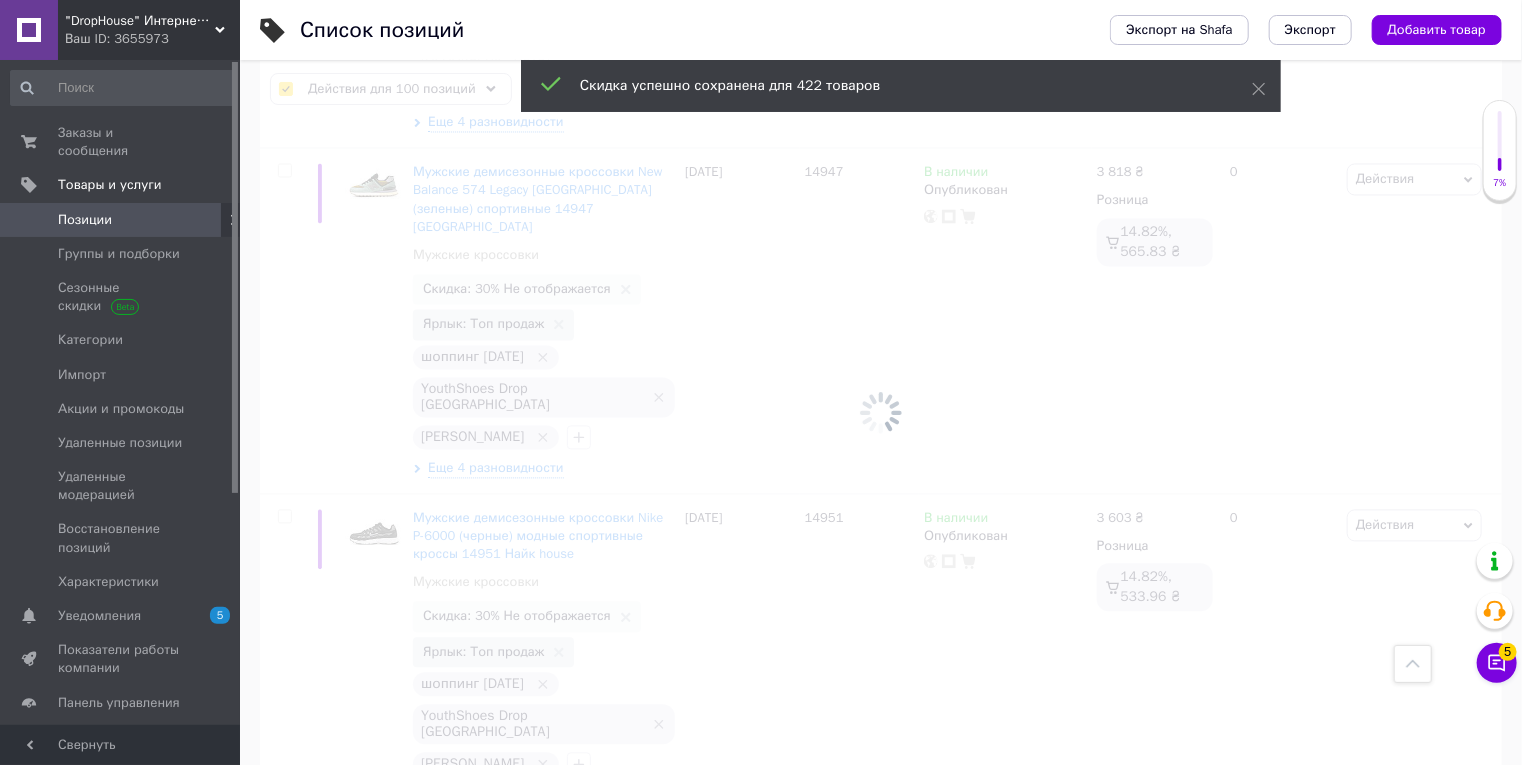 checkbox on "false" 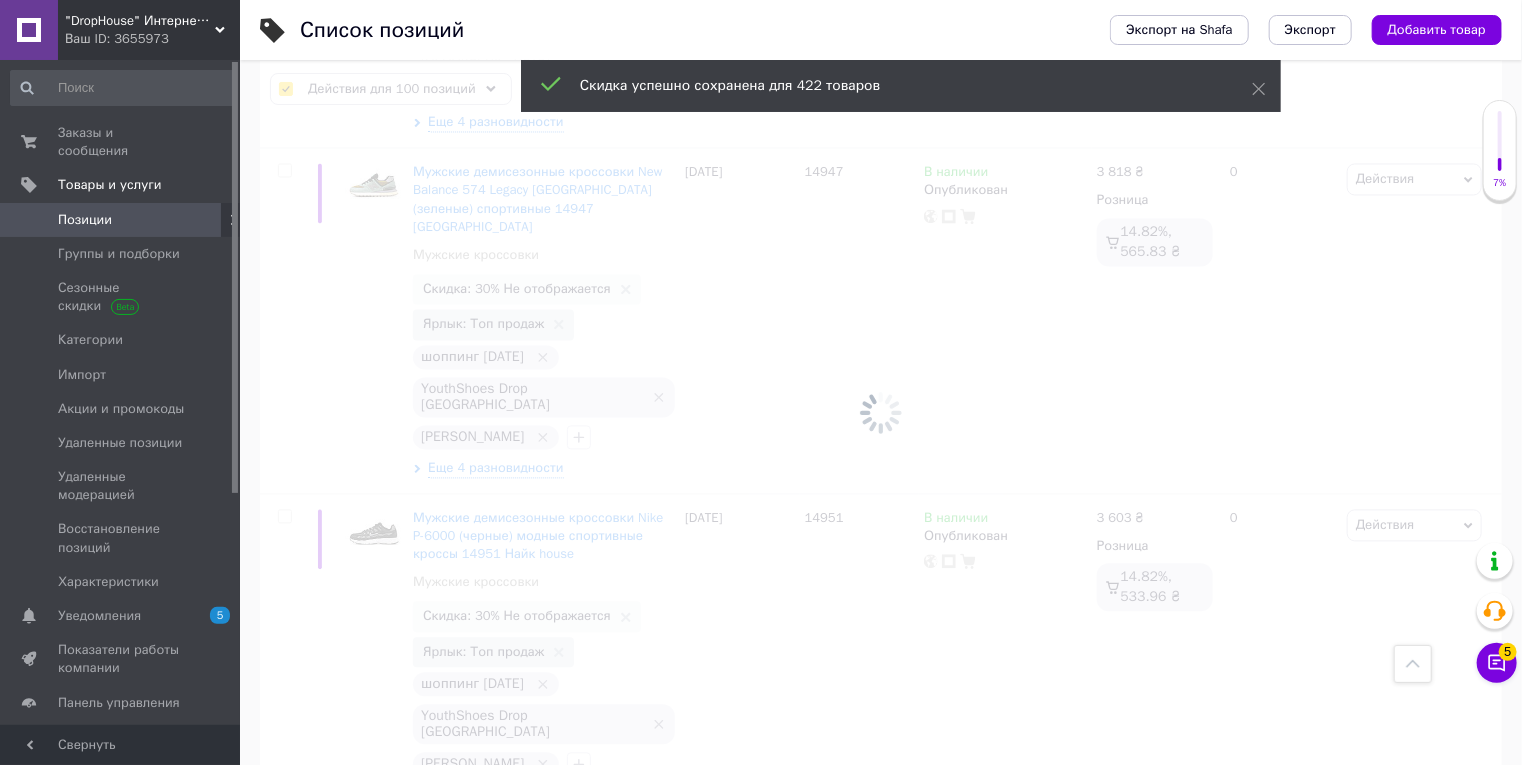 checkbox on "false" 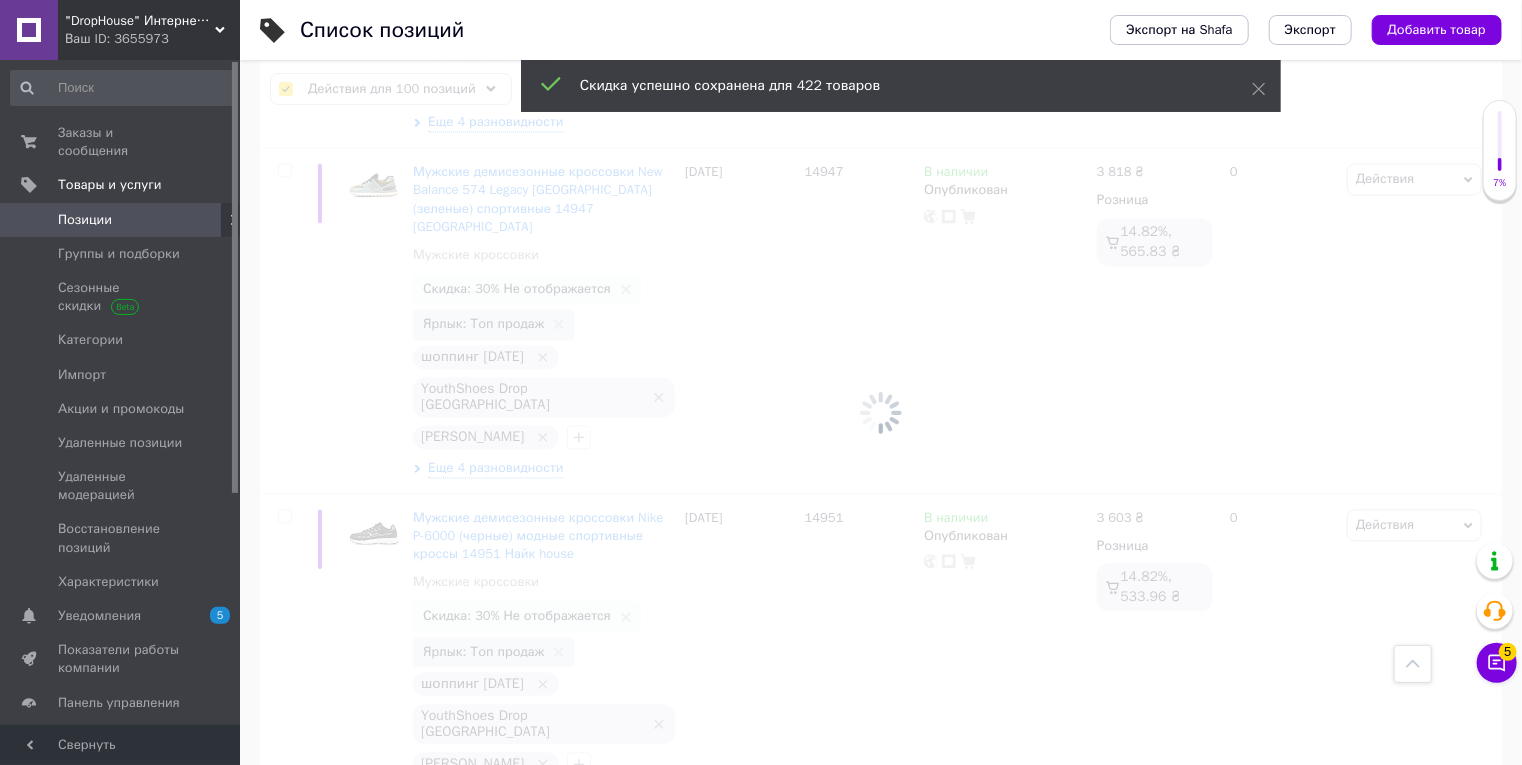 checkbox on "false" 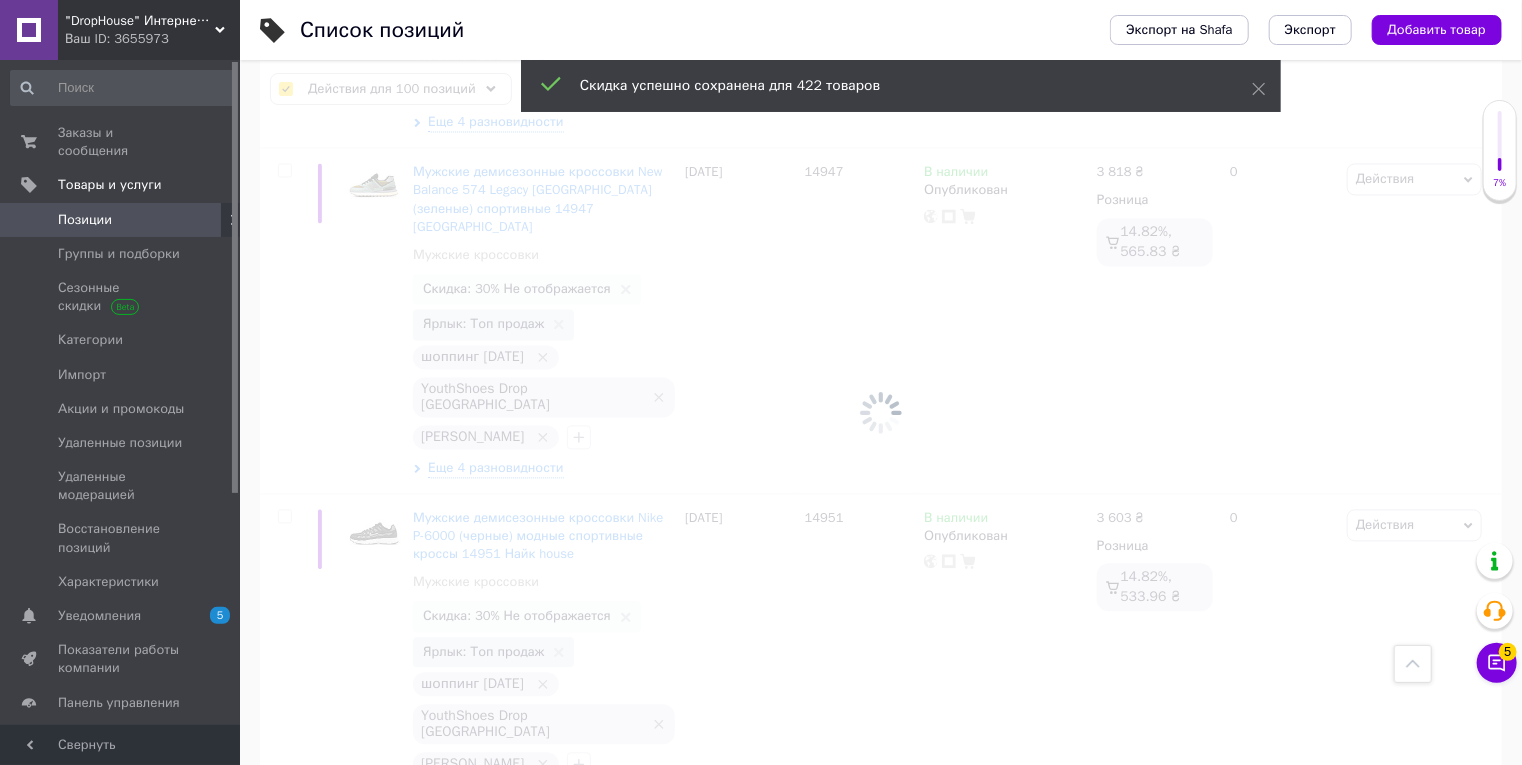 checkbox on "false" 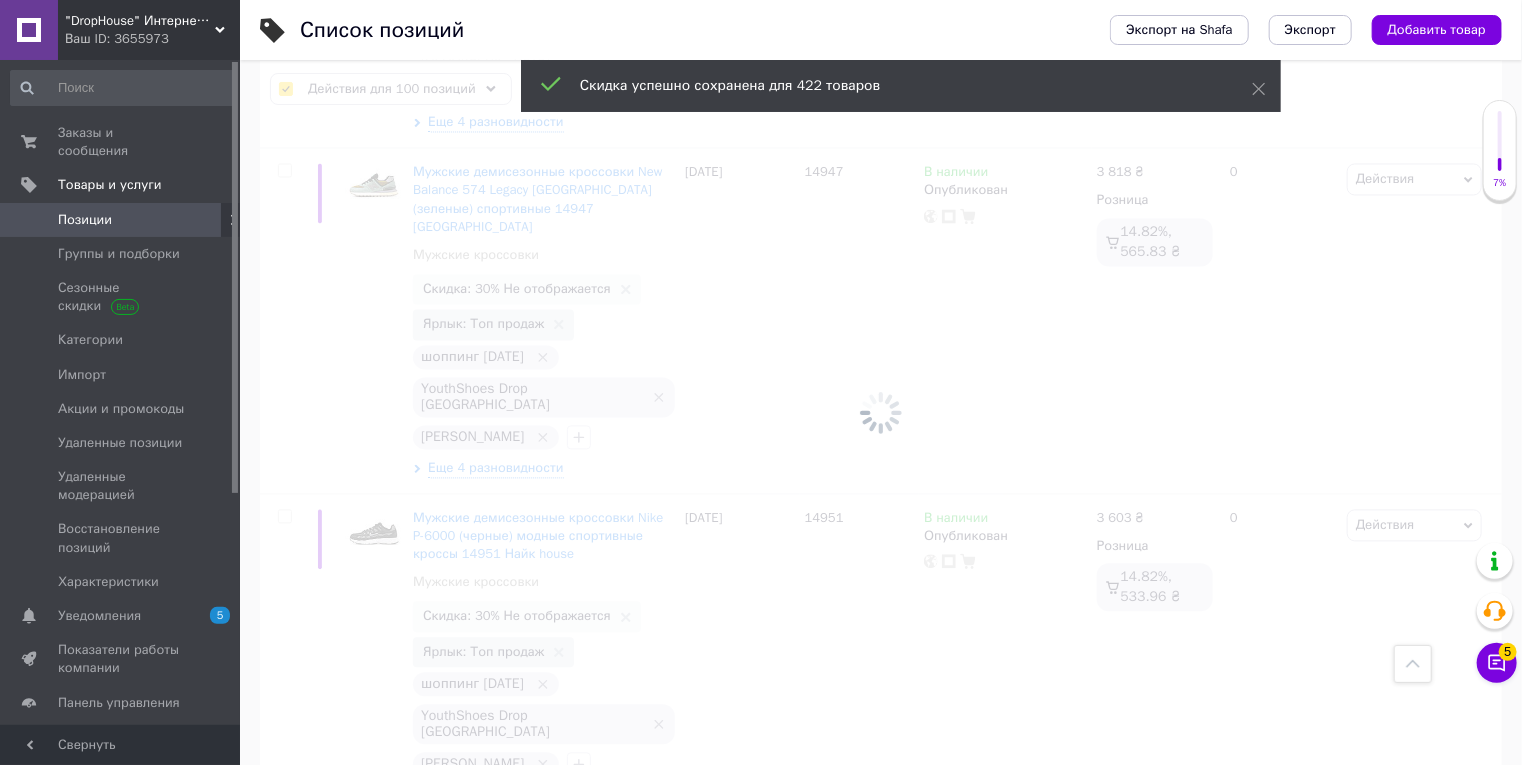 checkbox on "false" 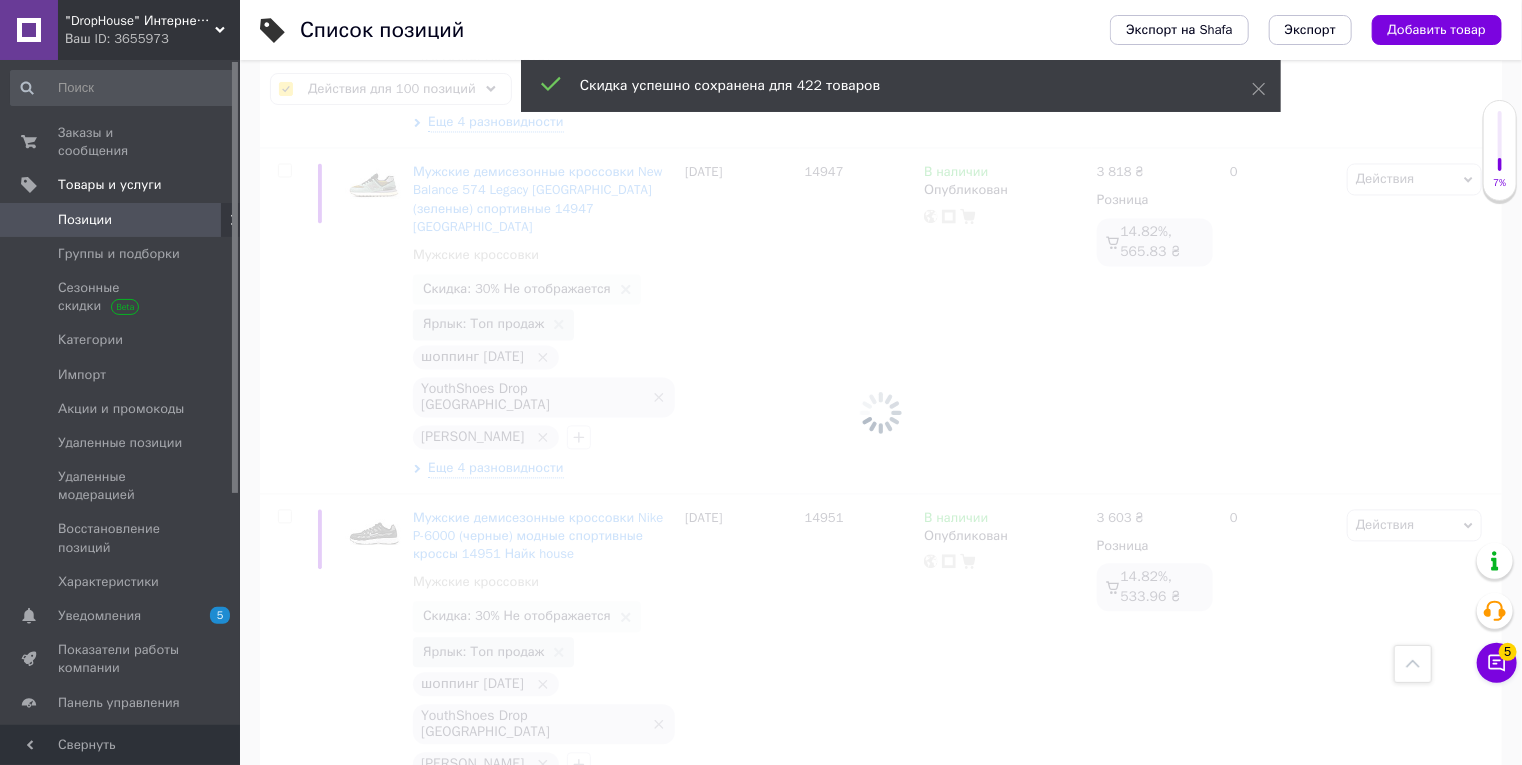 checkbox on "false" 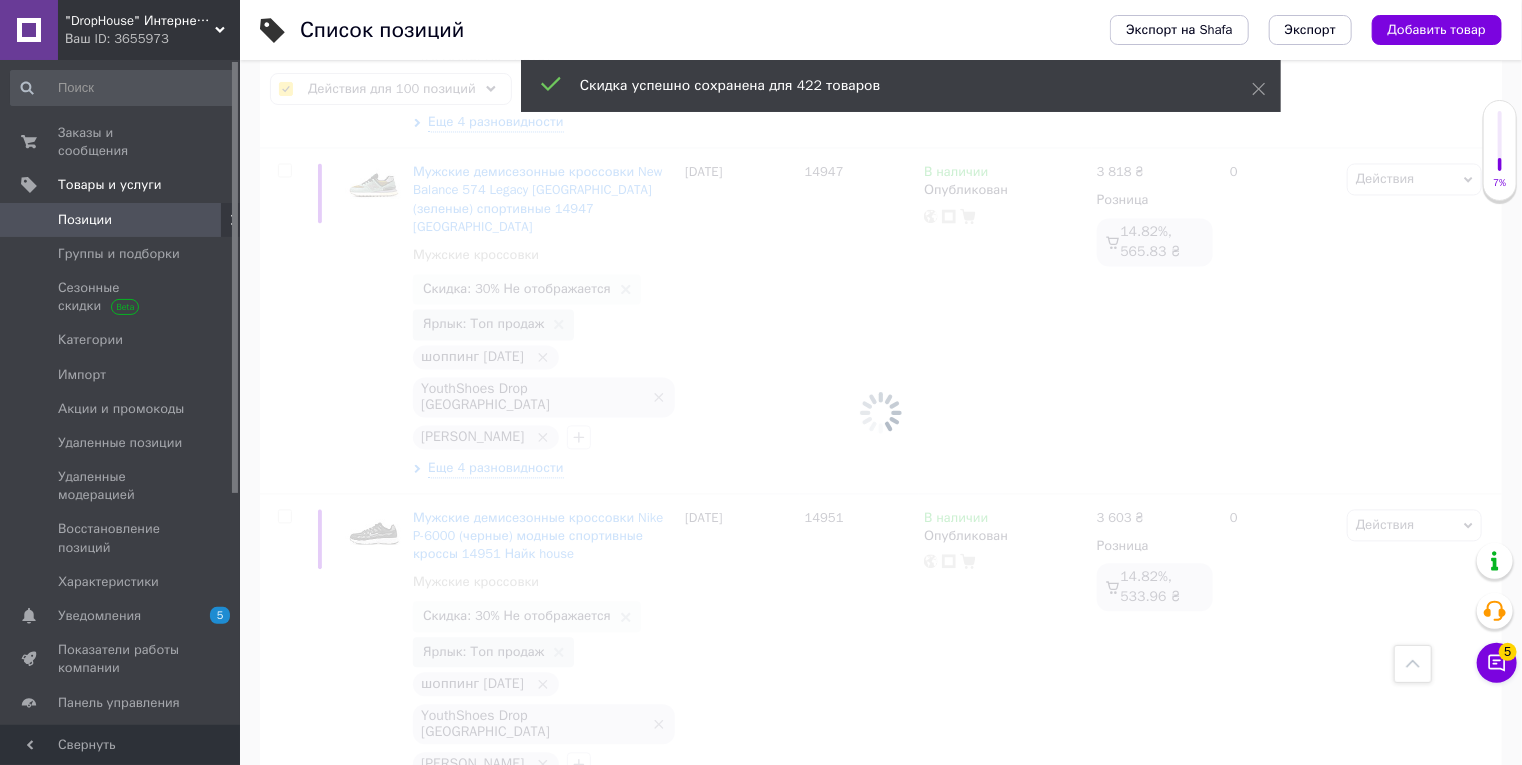 checkbox on "false" 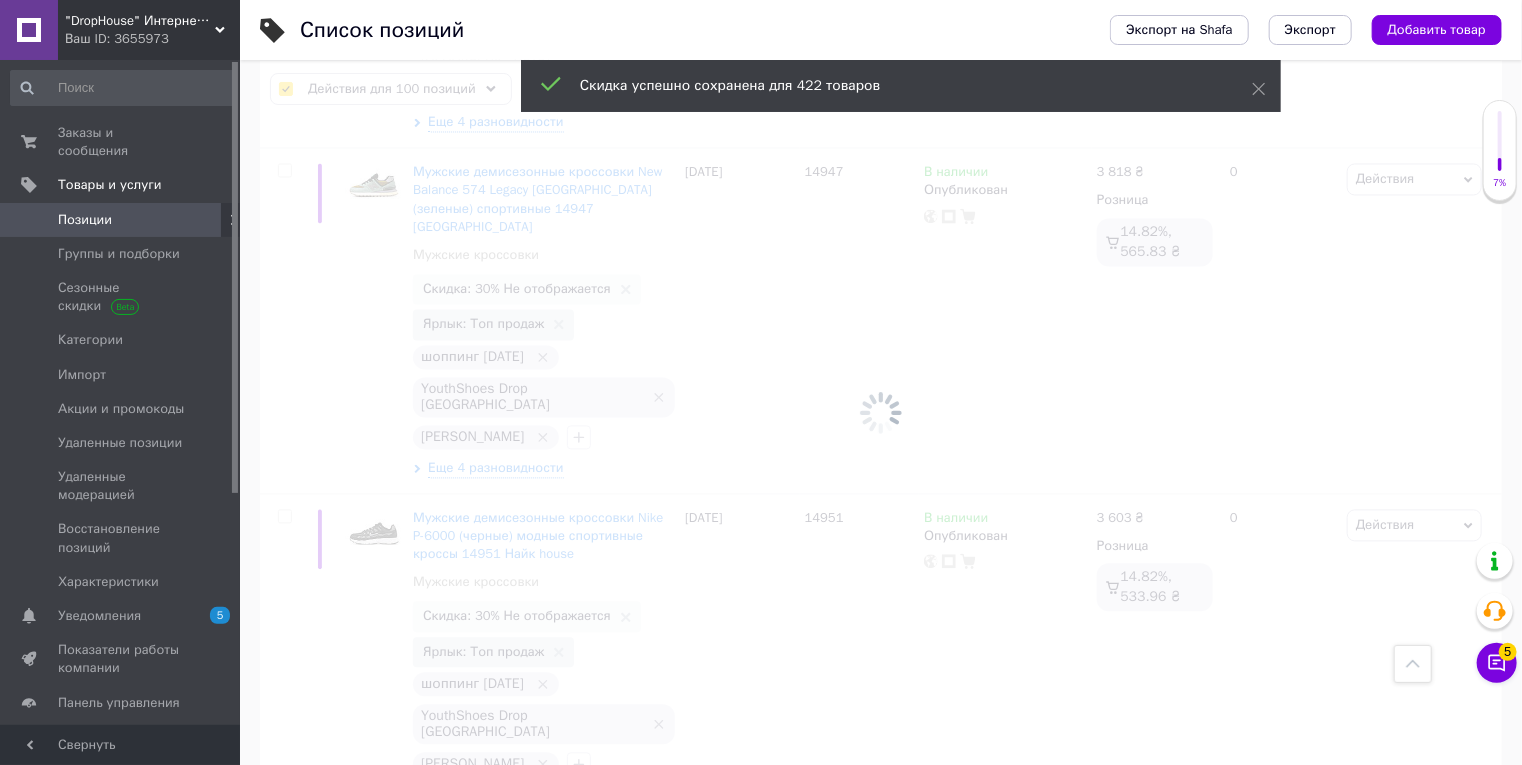 checkbox on "false" 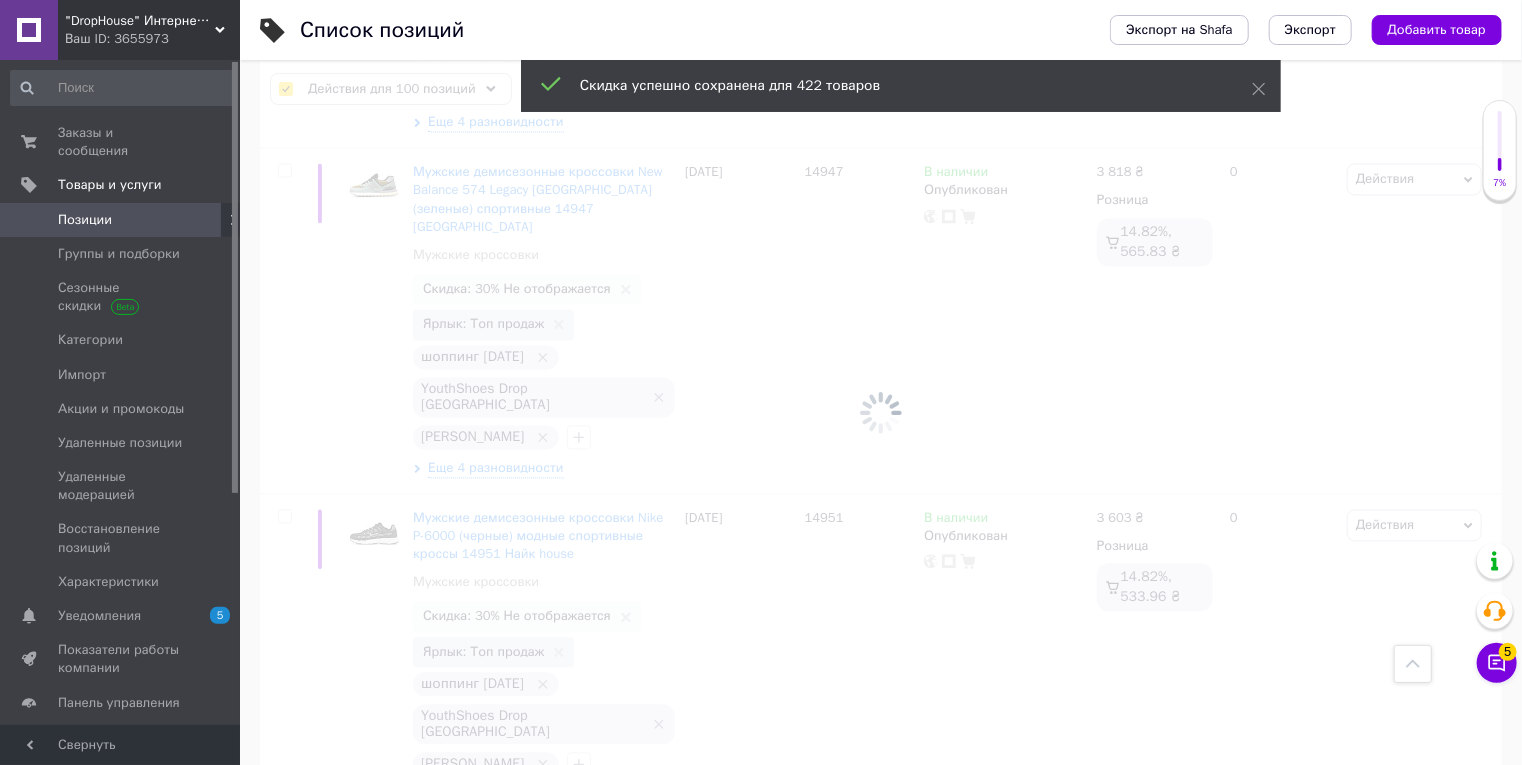 checkbox on "false" 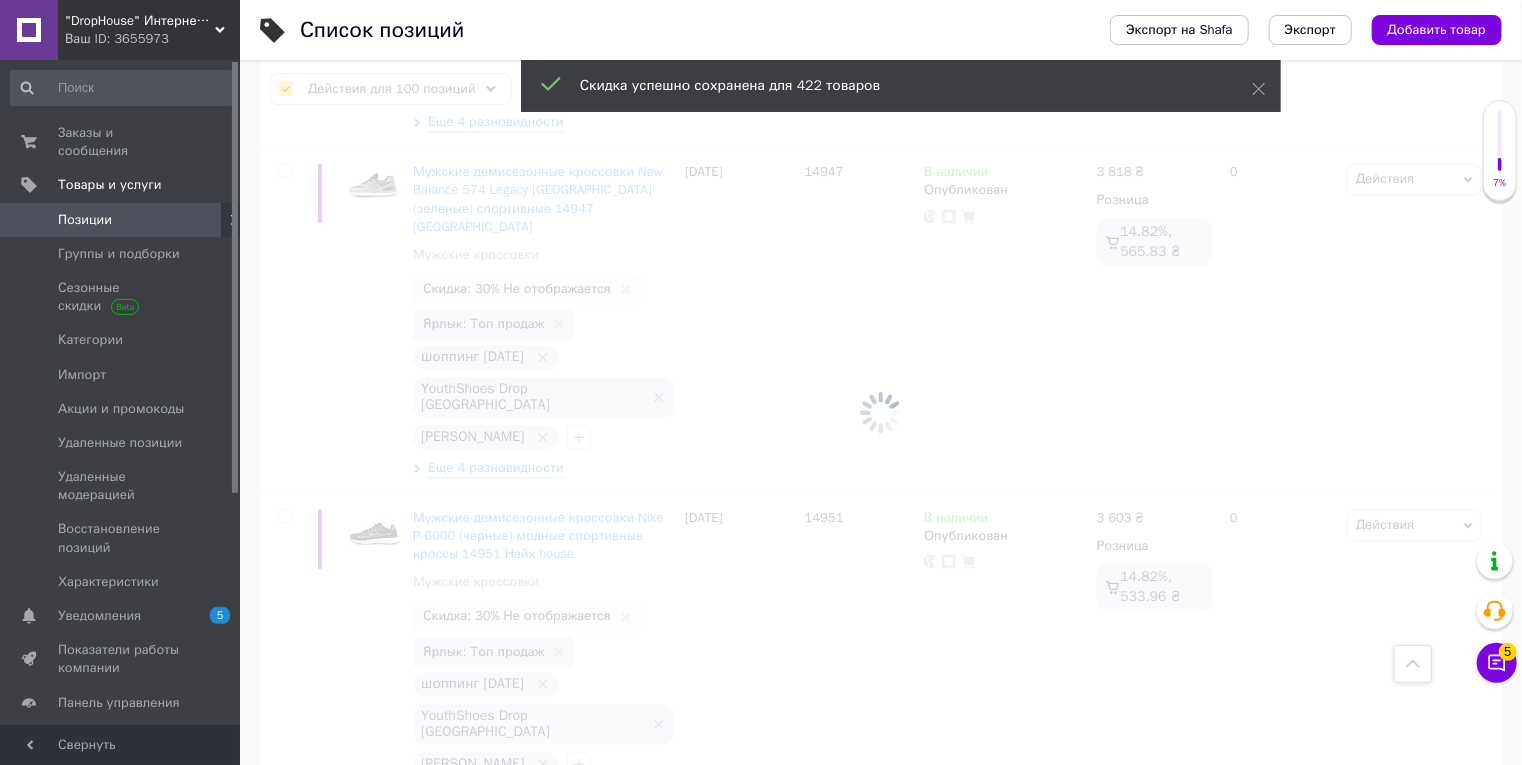 checkbox on "false" 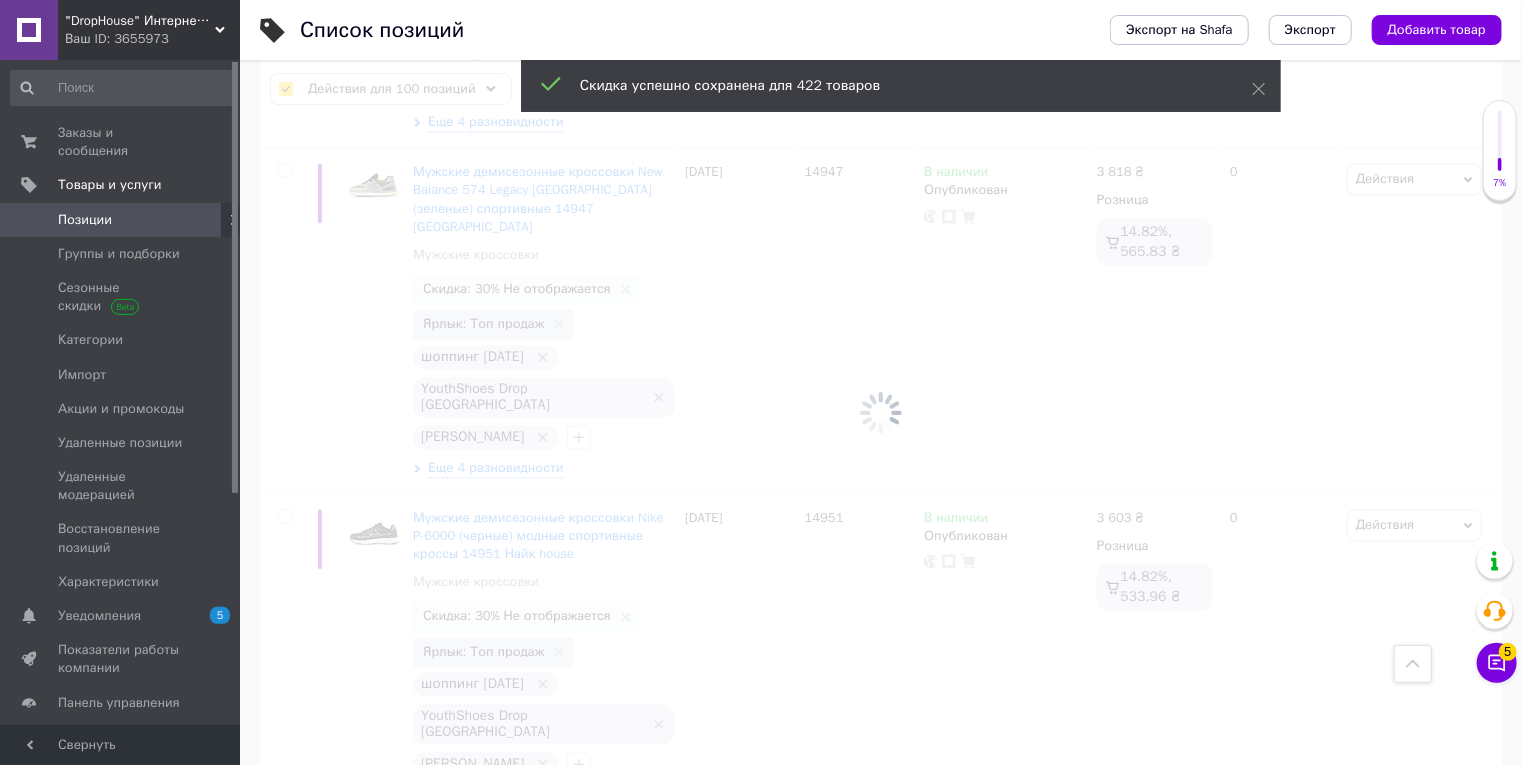 checkbox on "false" 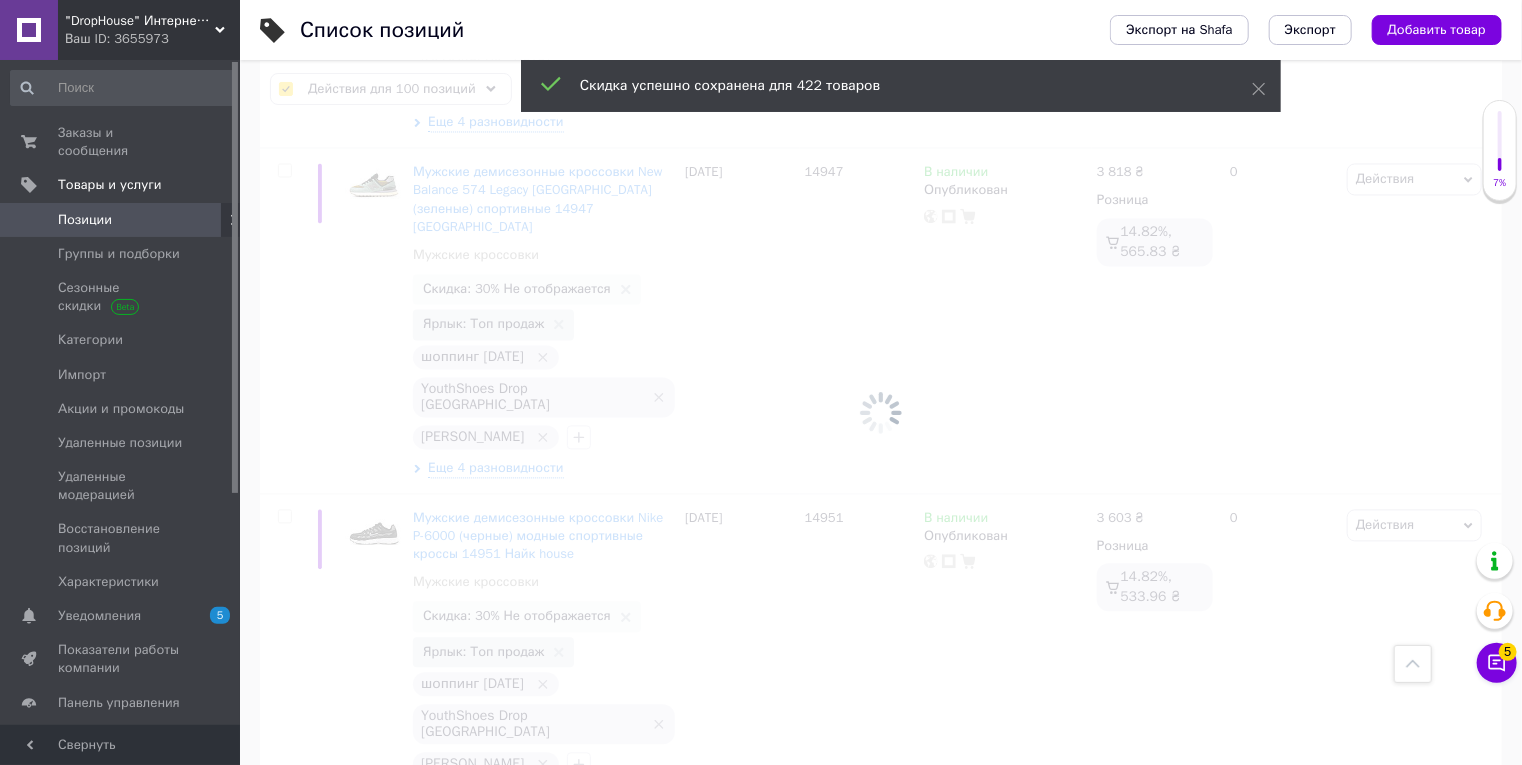 checkbox on "false" 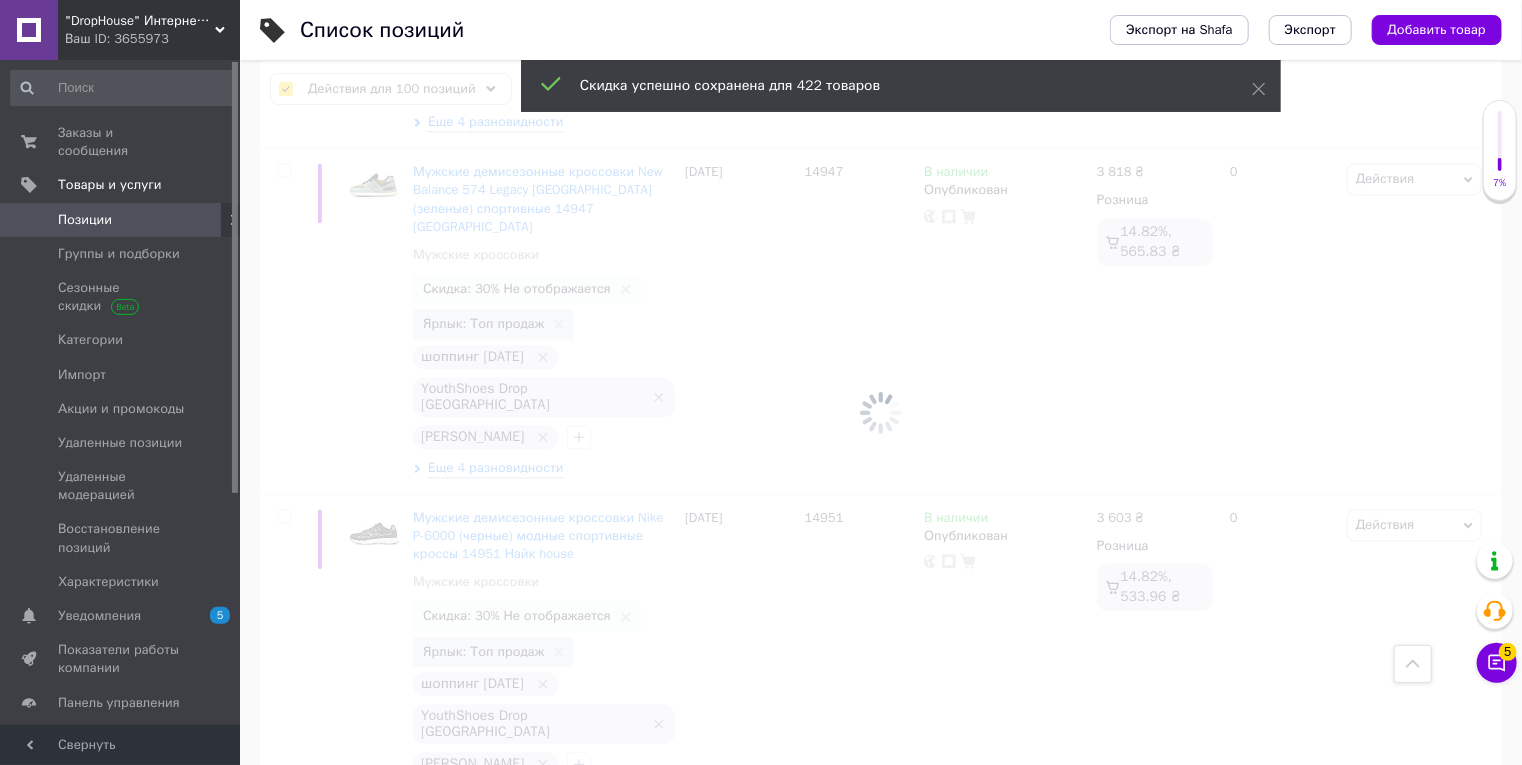 checkbox on "false" 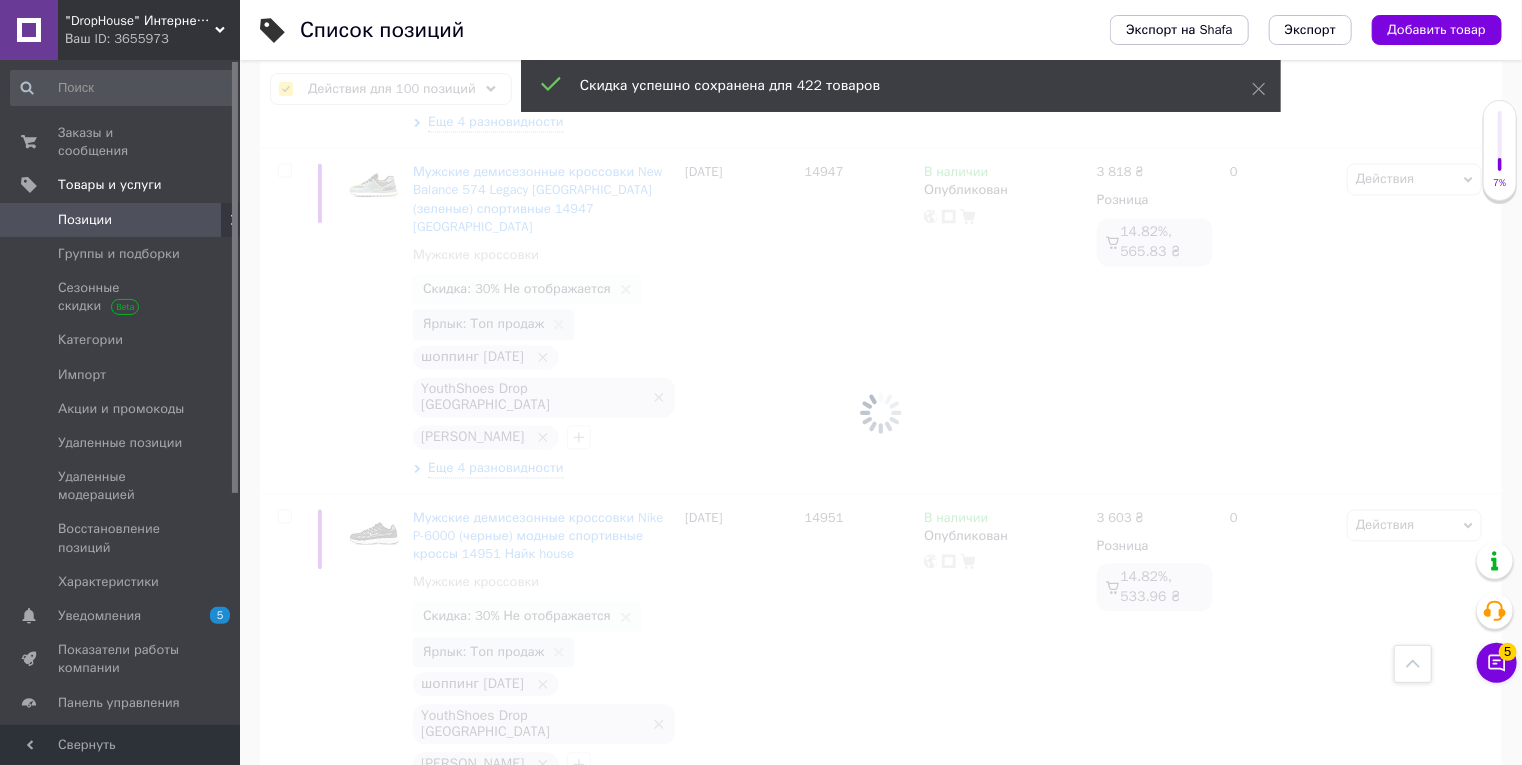 checkbox on "false" 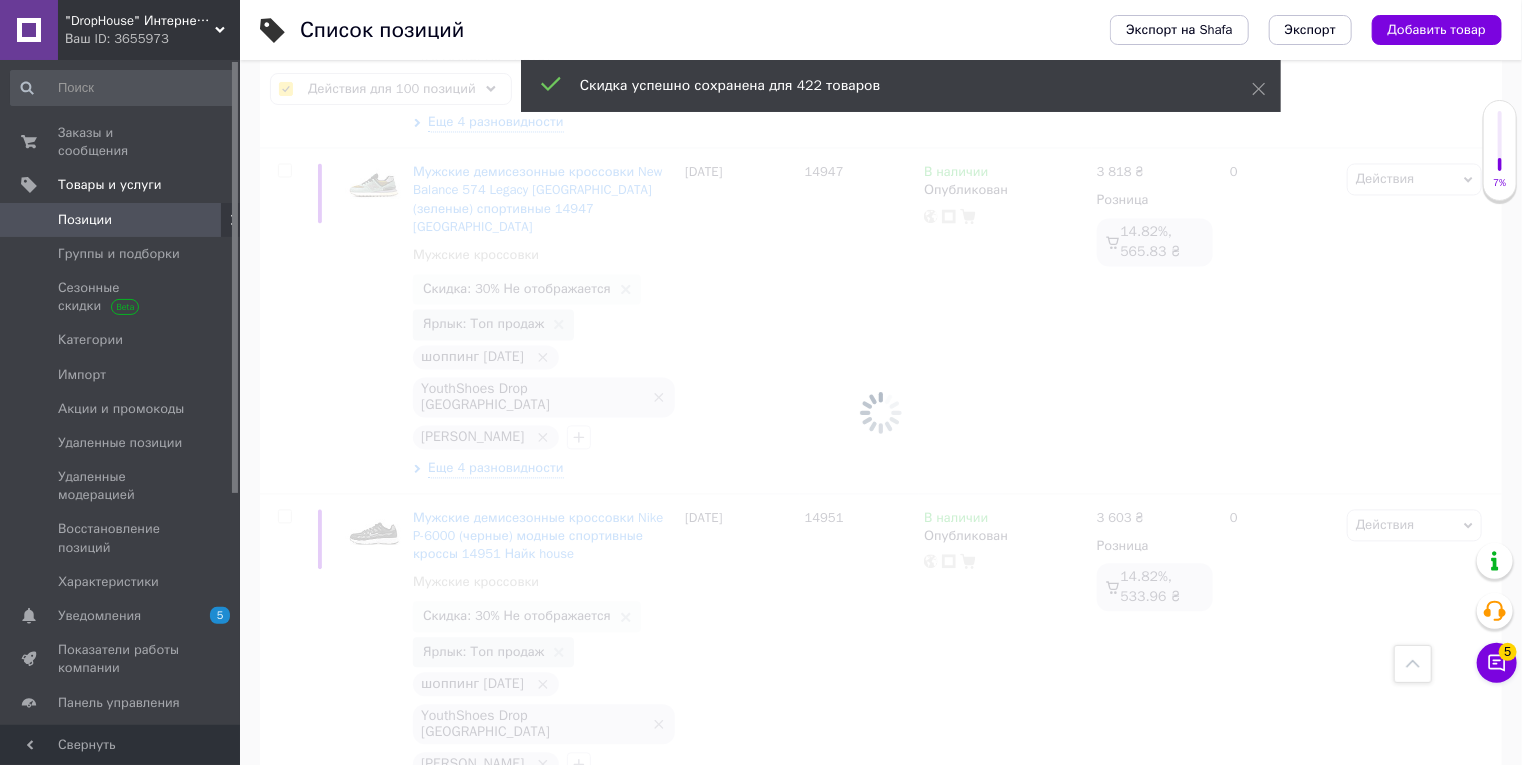 checkbox on "false" 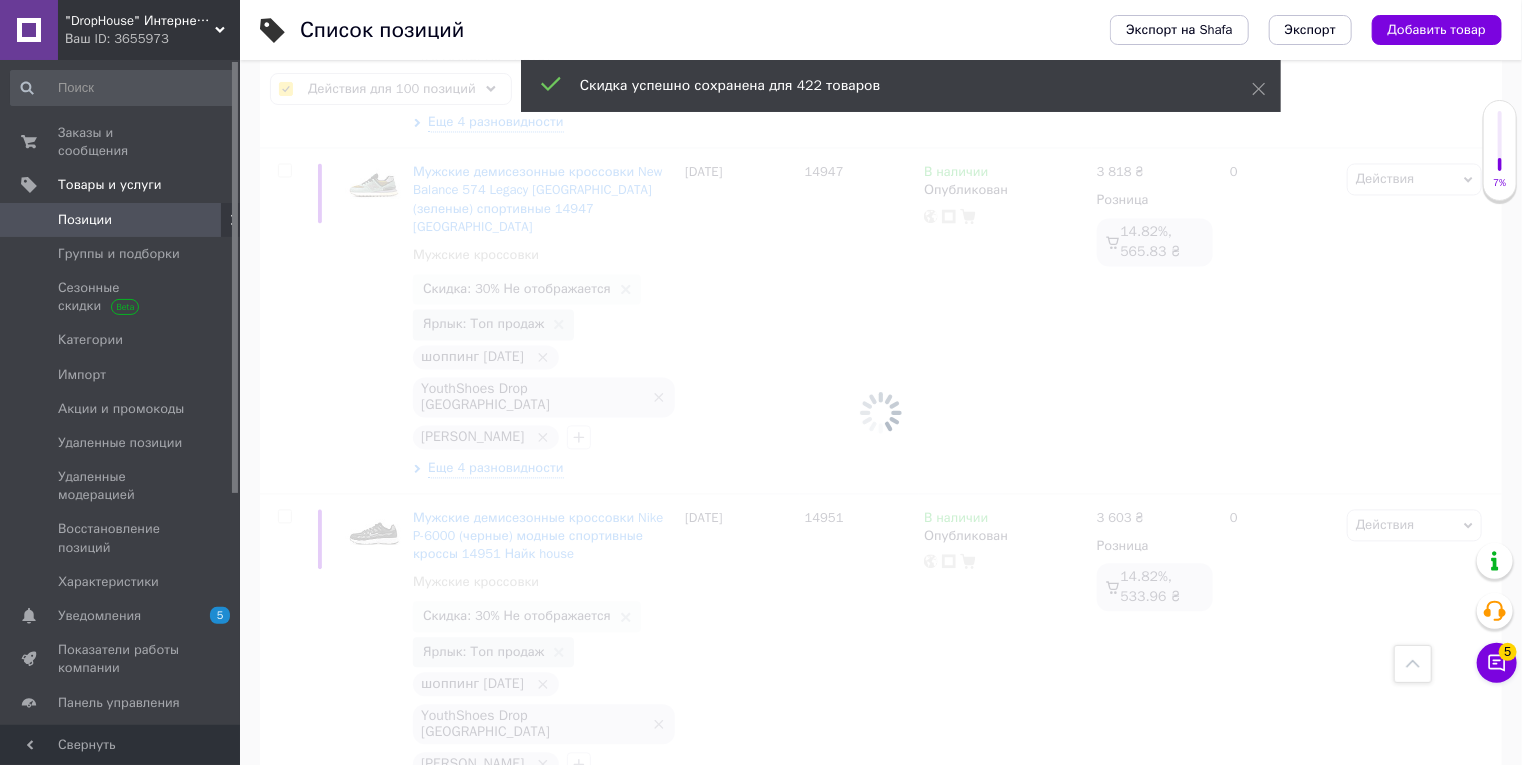 checkbox on "false" 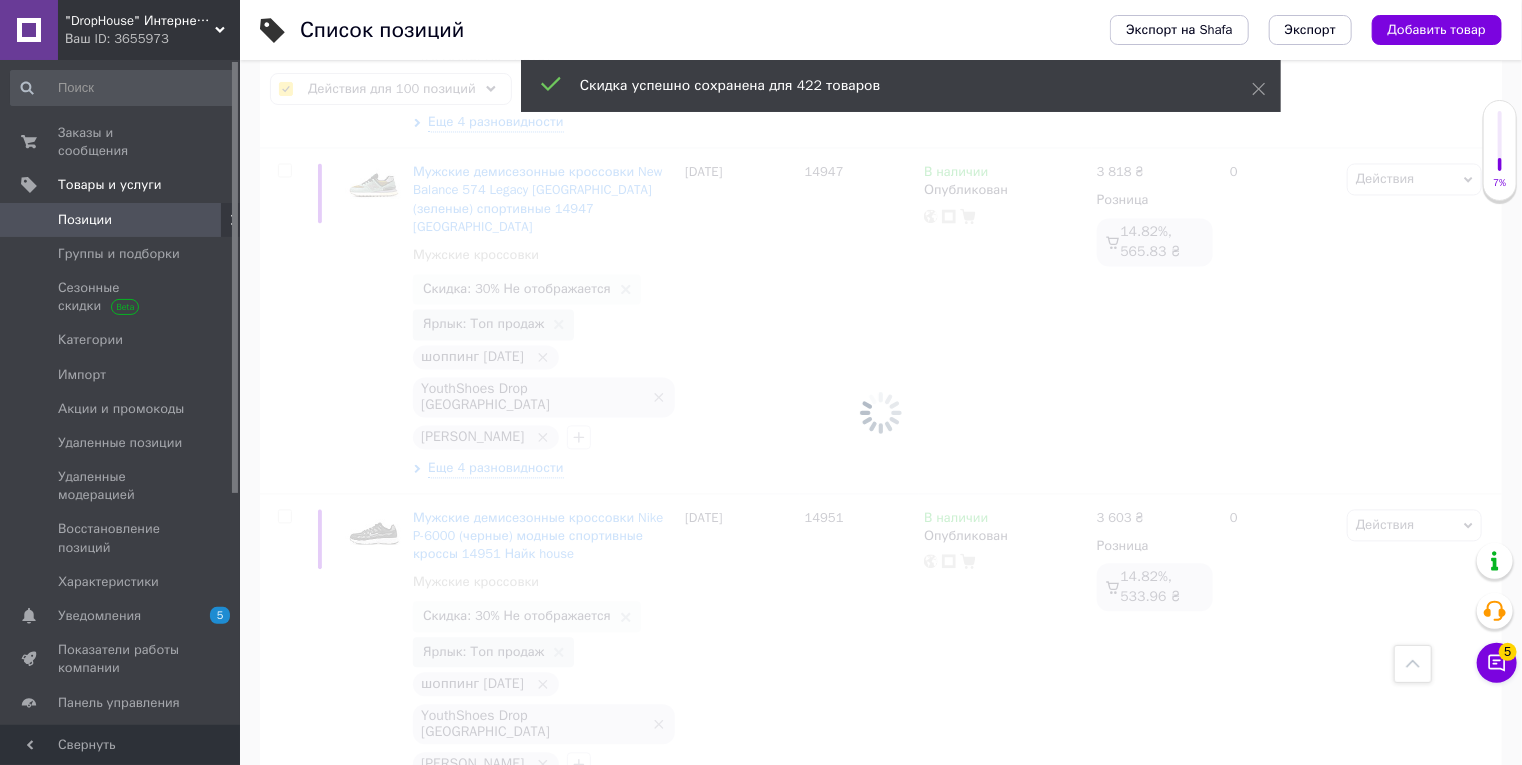 checkbox on "false" 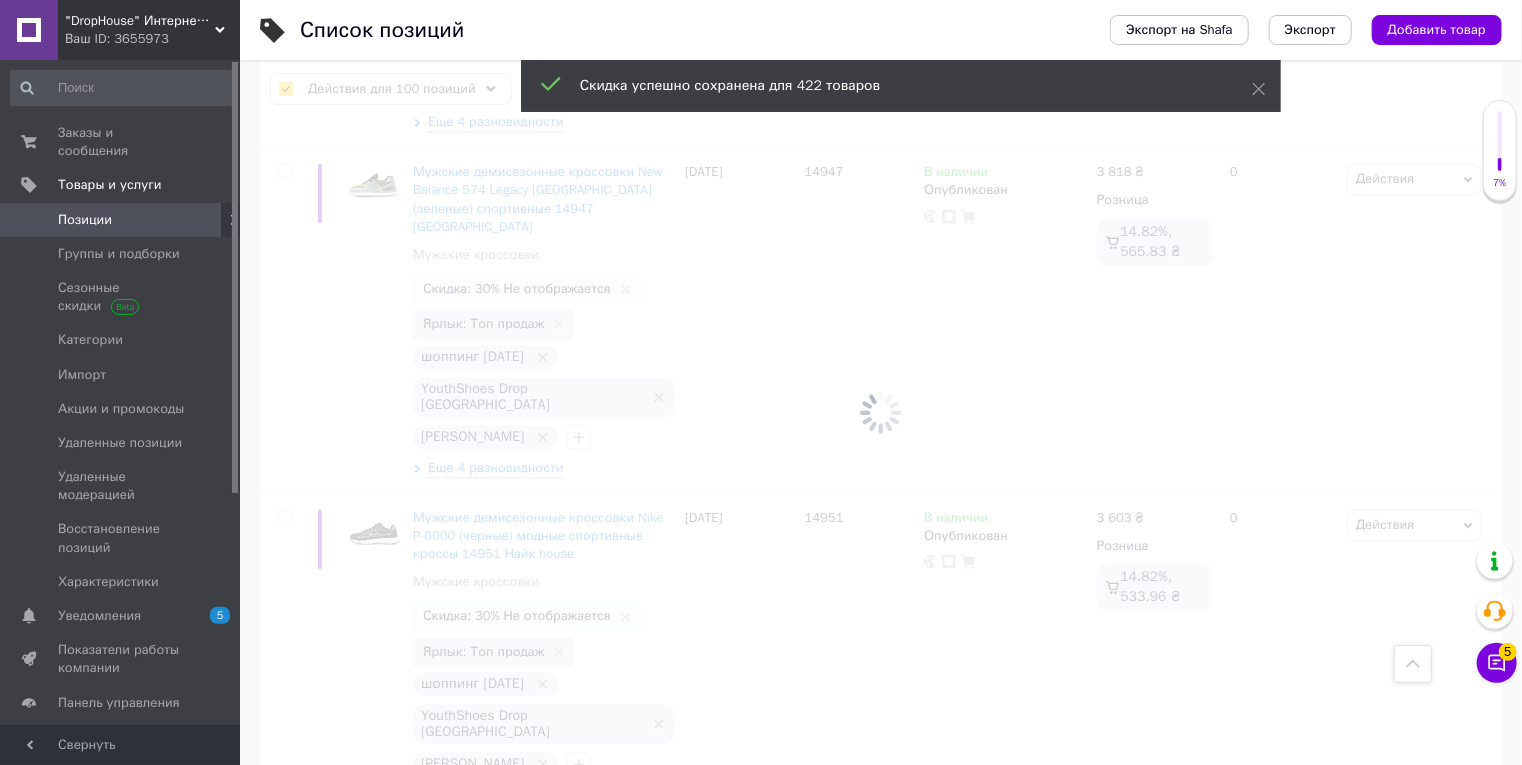 checkbox on "false" 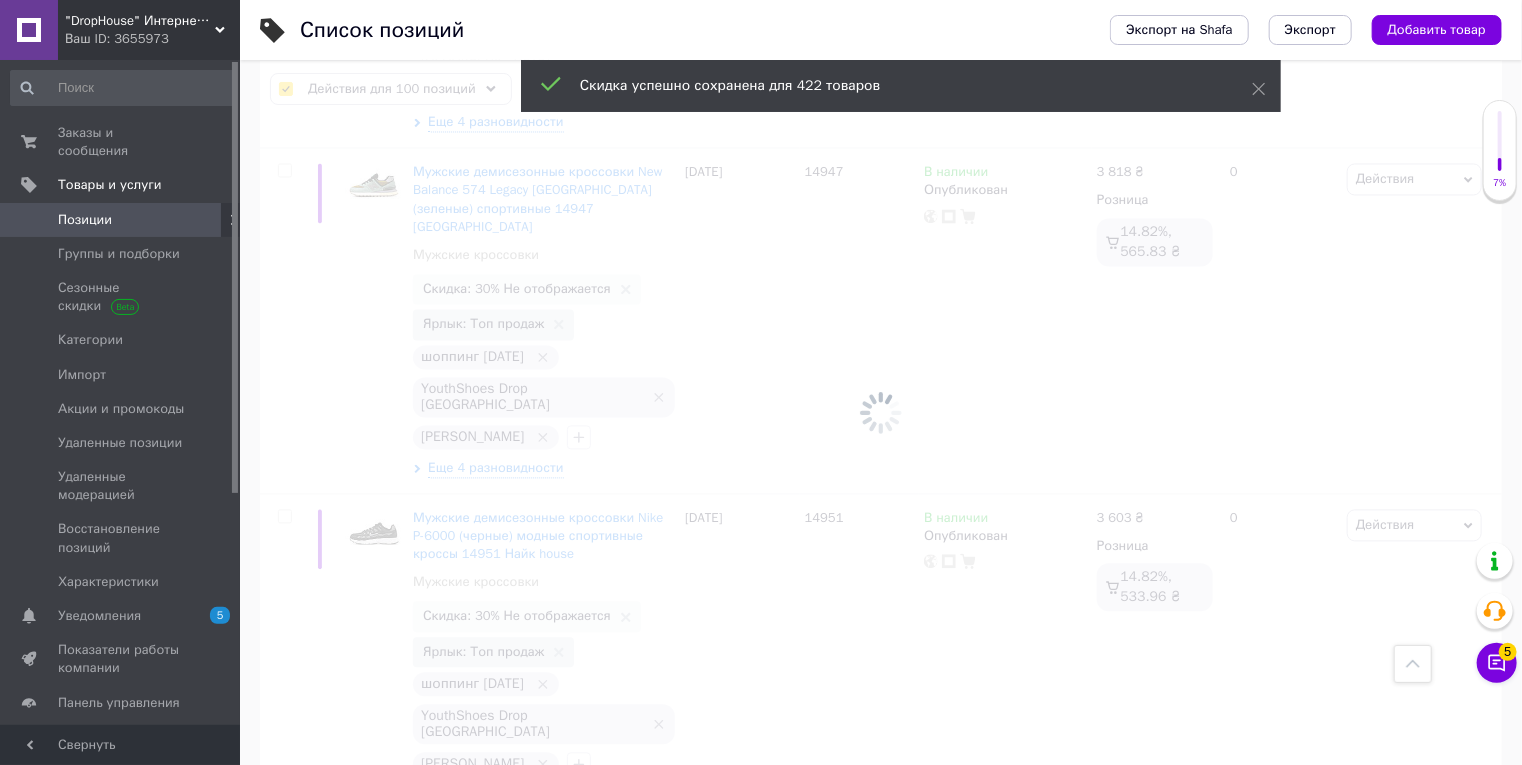 checkbox on "false" 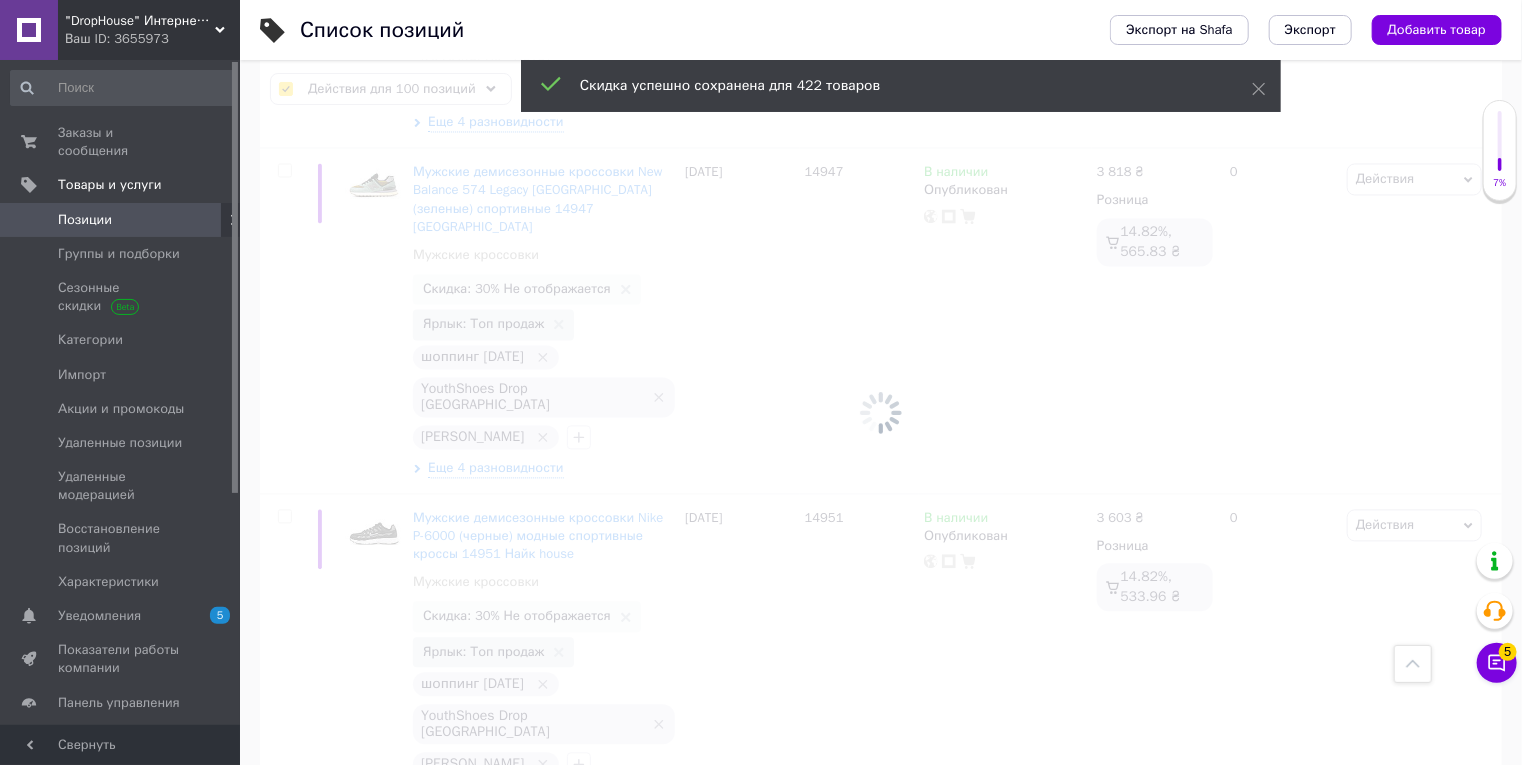 checkbox on "false" 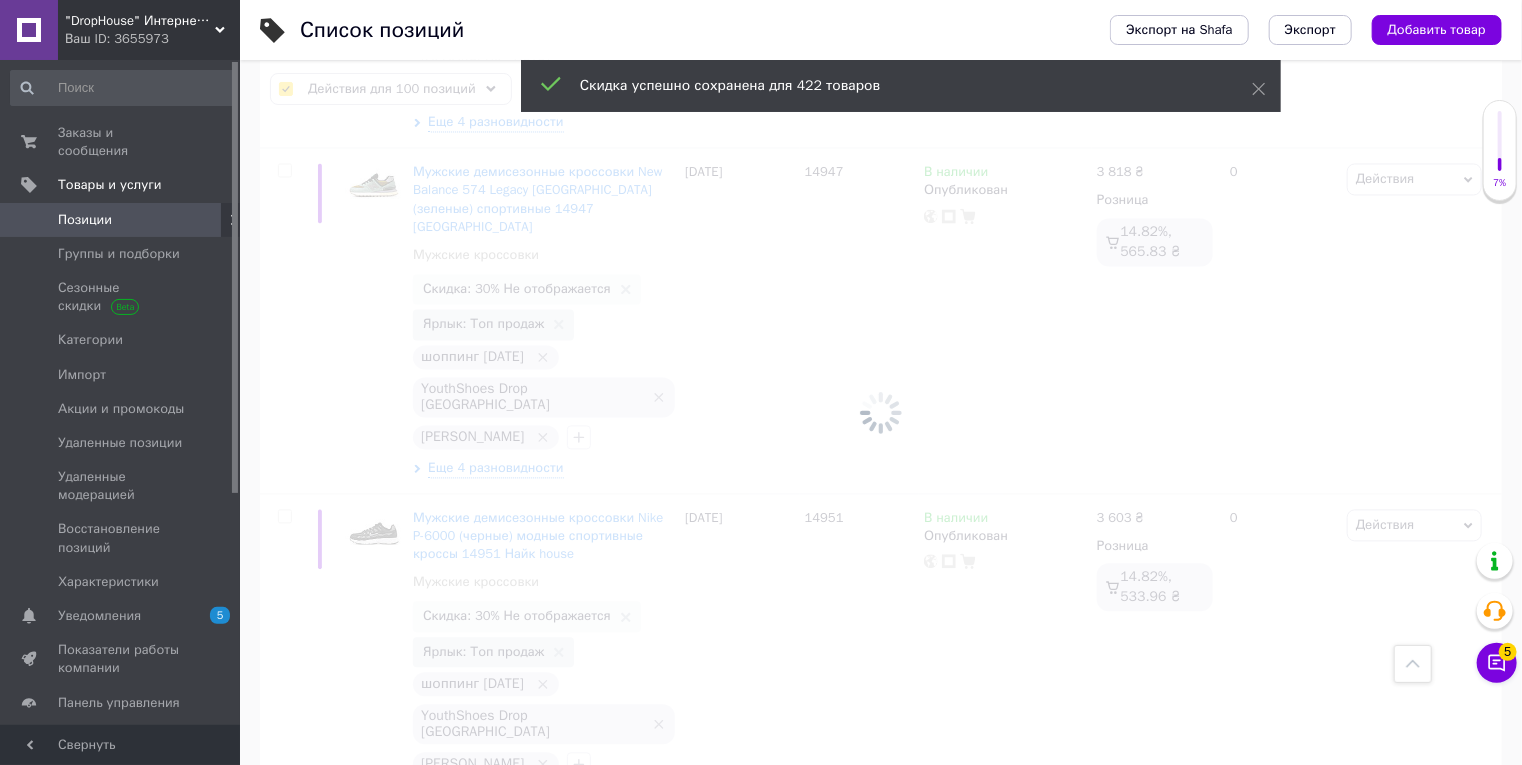 checkbox on "false" 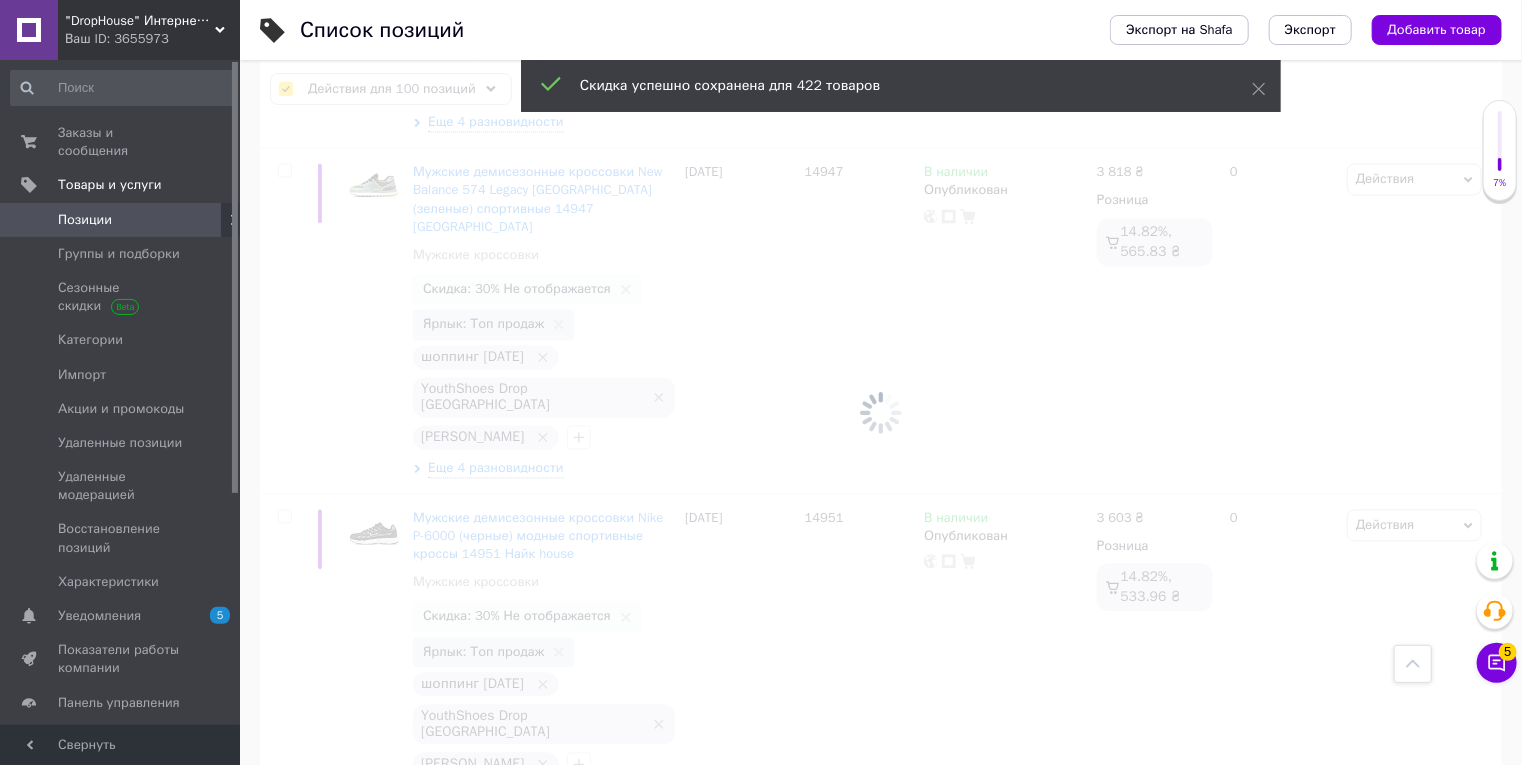 checkbox on "false" 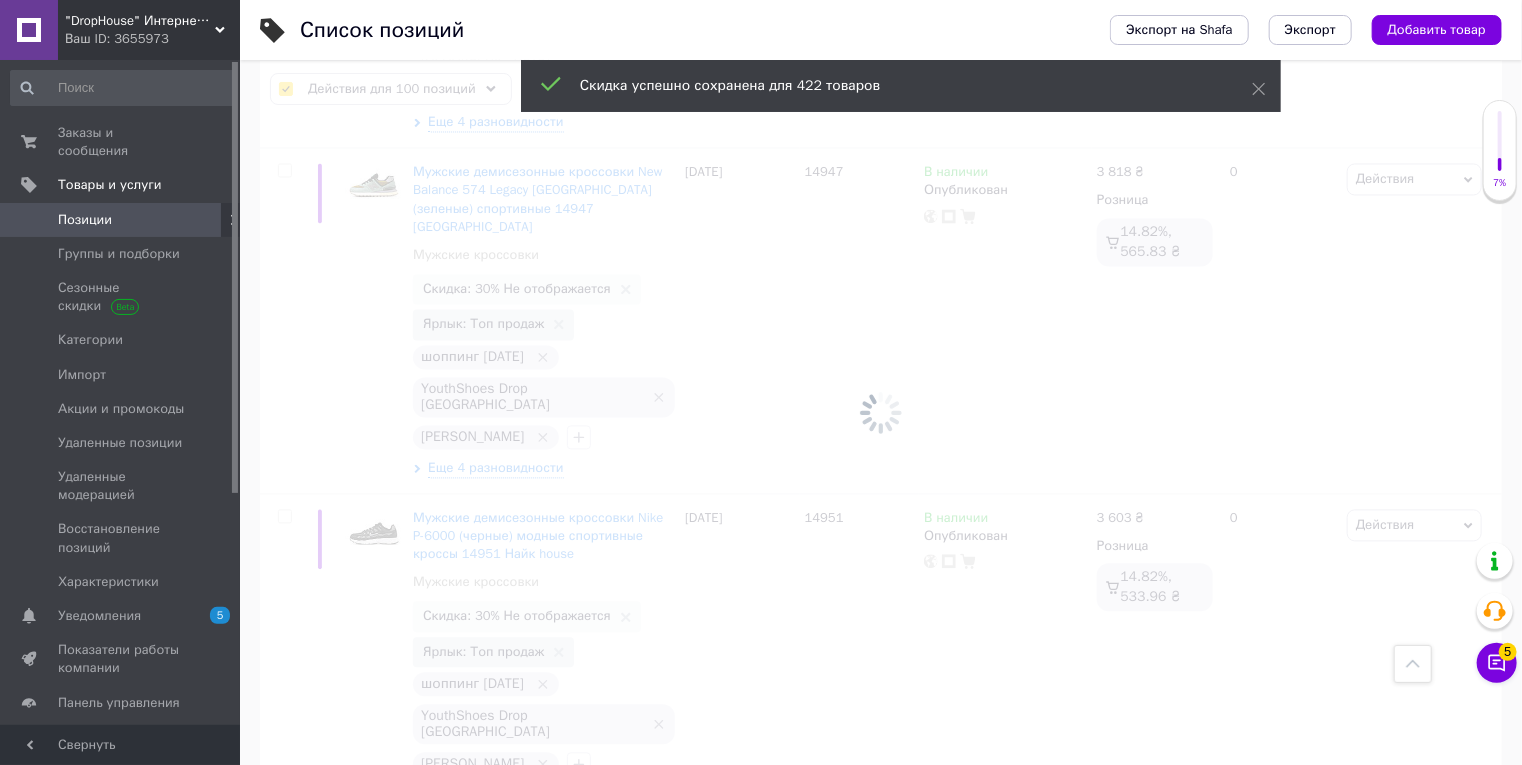 checkbox on "false" 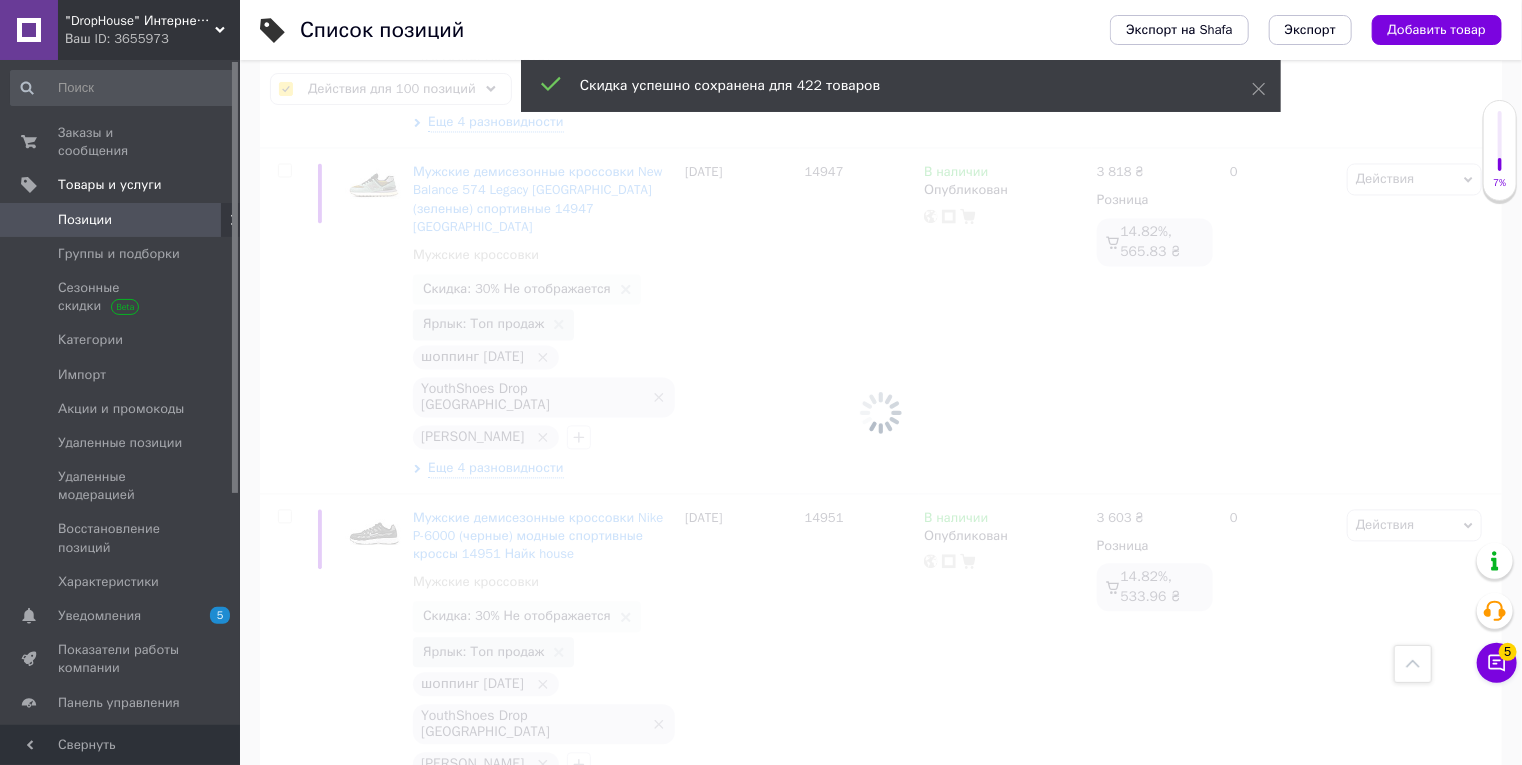 checkbox on "false" 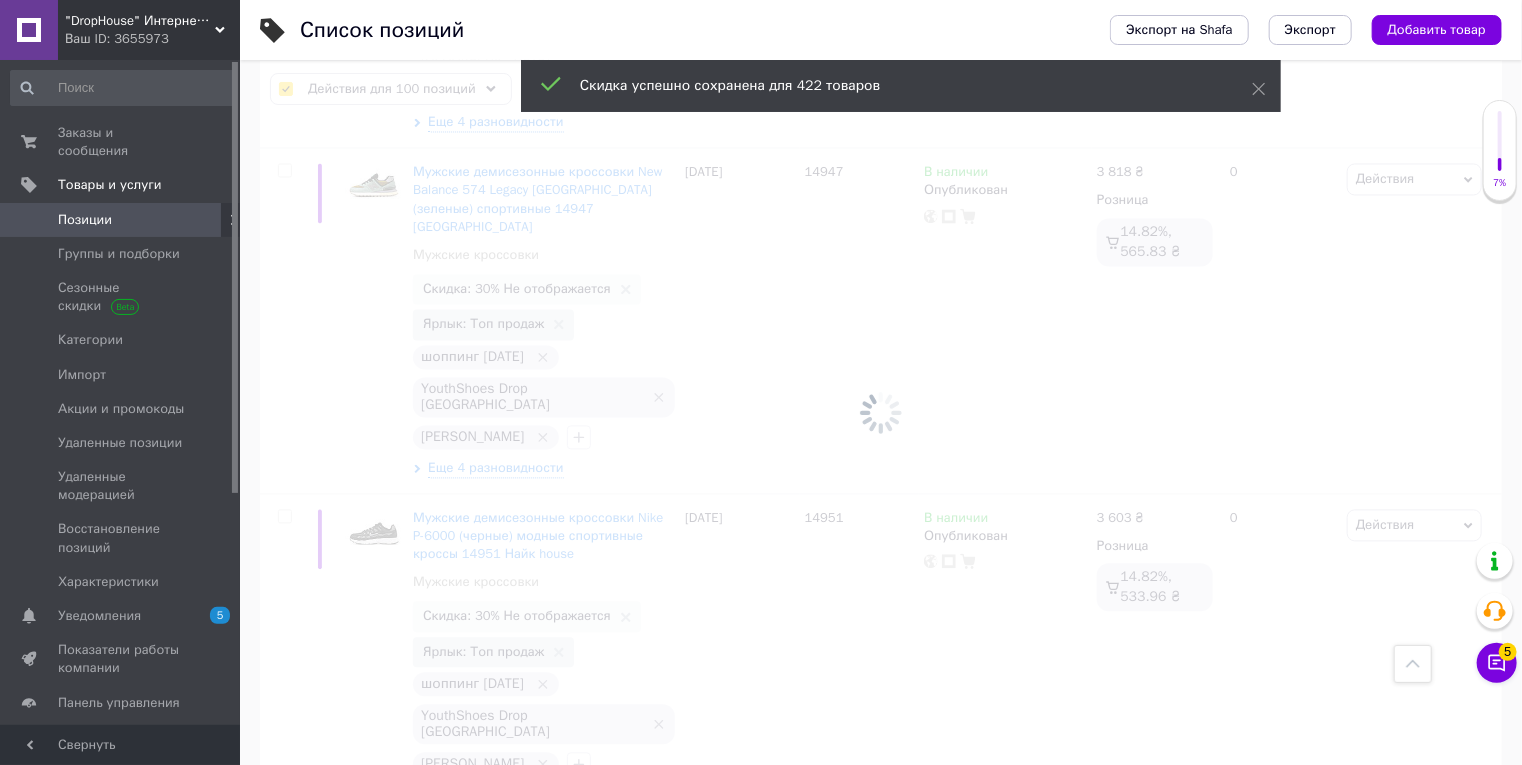 checkbox on "false" 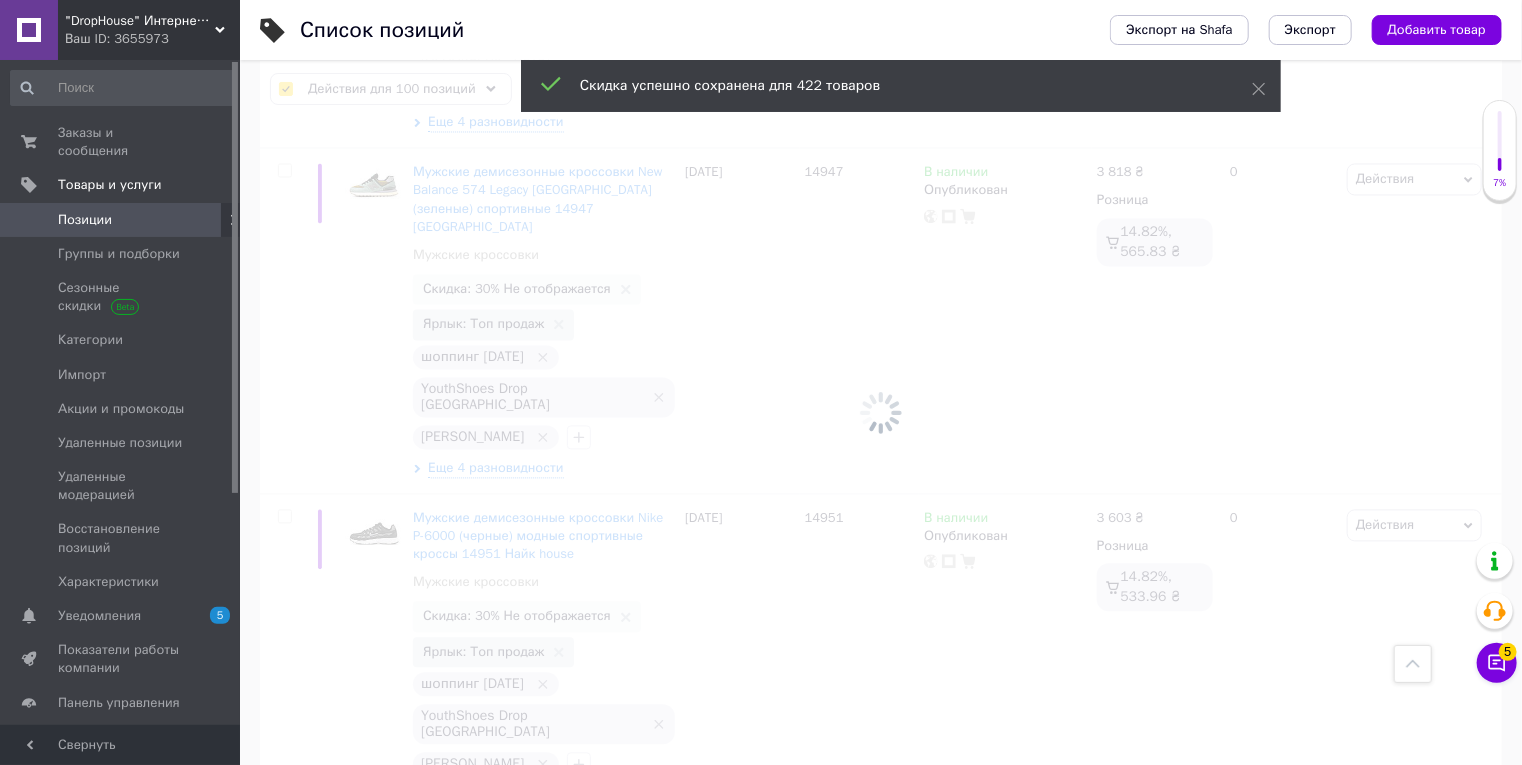 checkbox on "false" 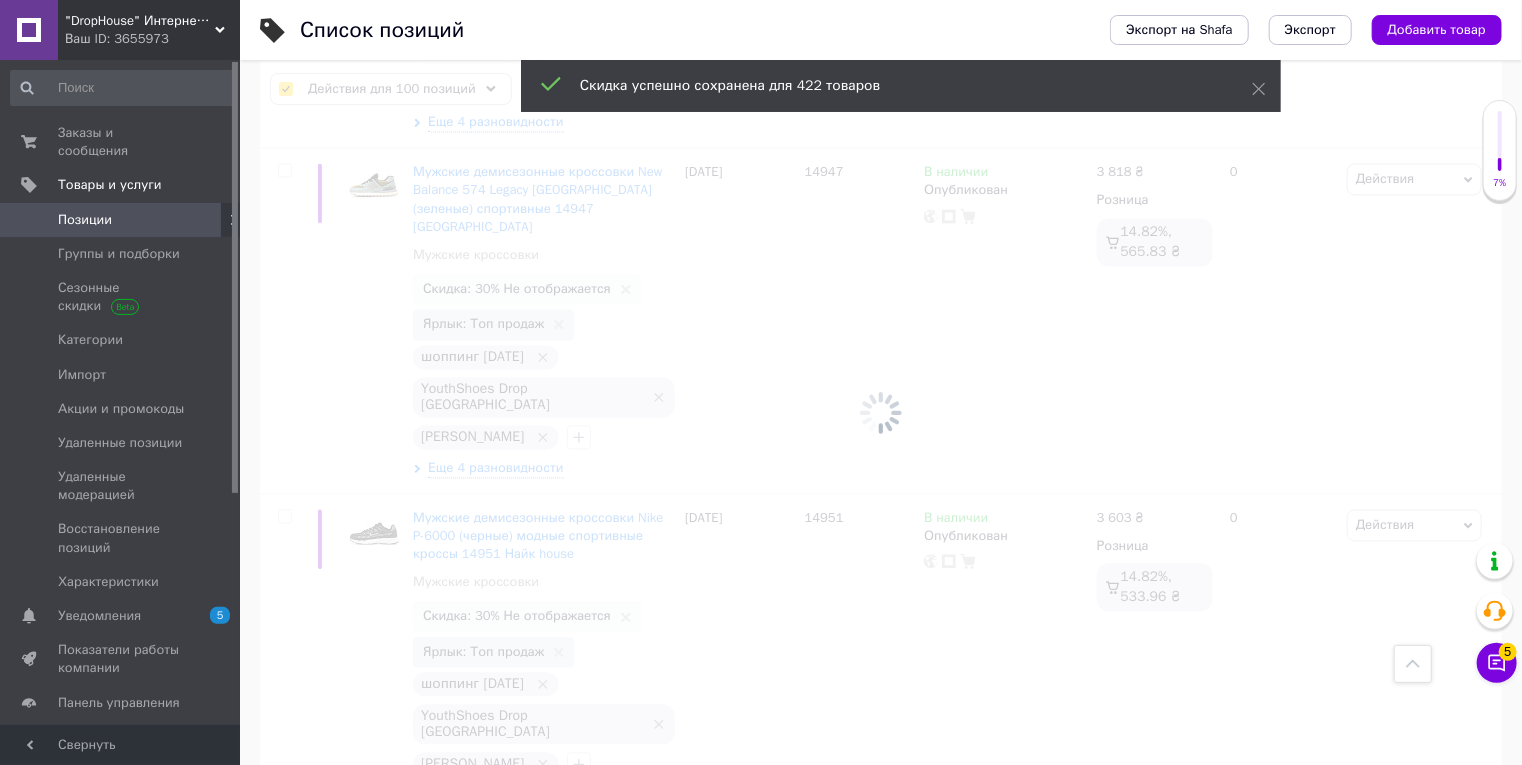 checkbox on "false" 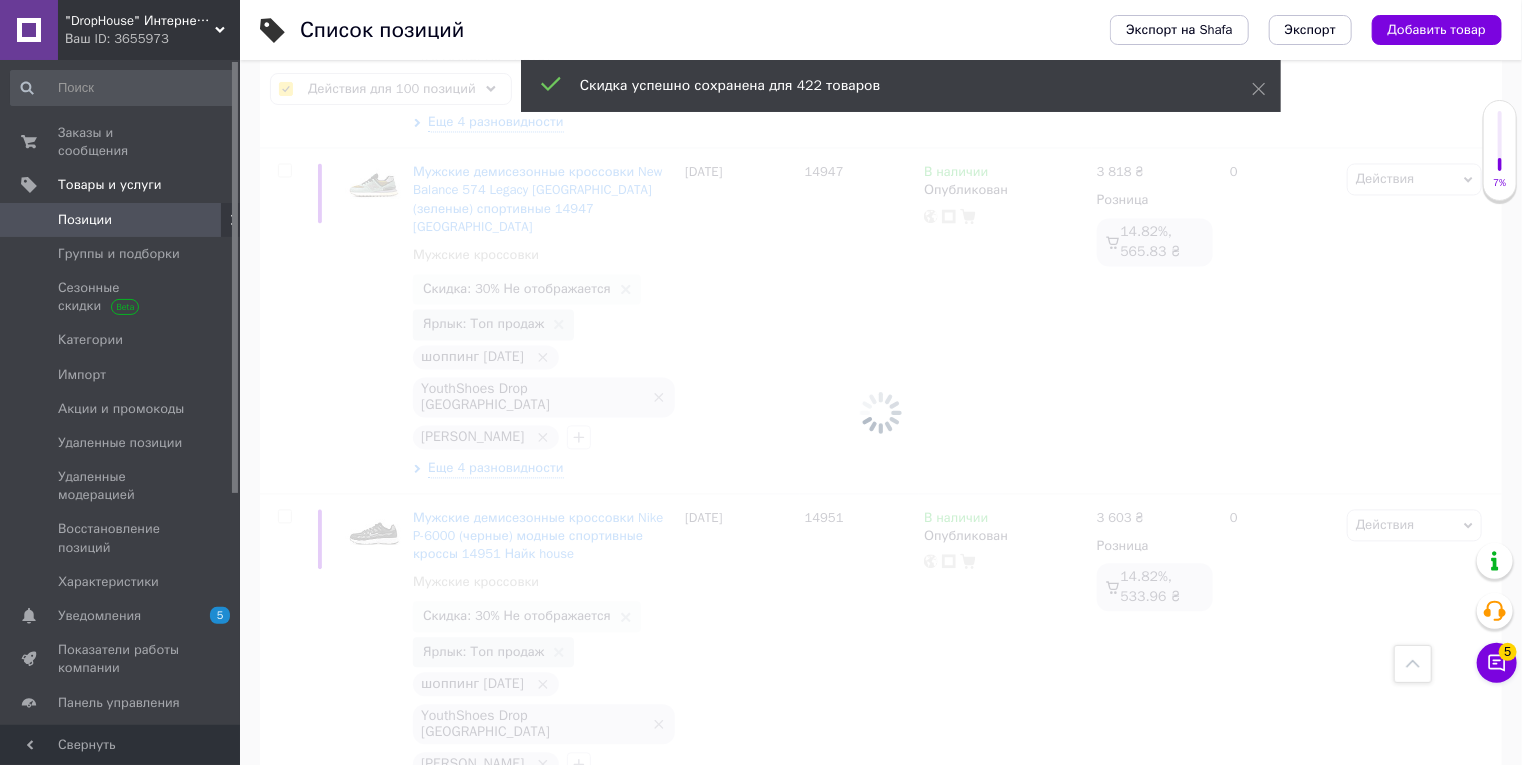checkbox on "false" 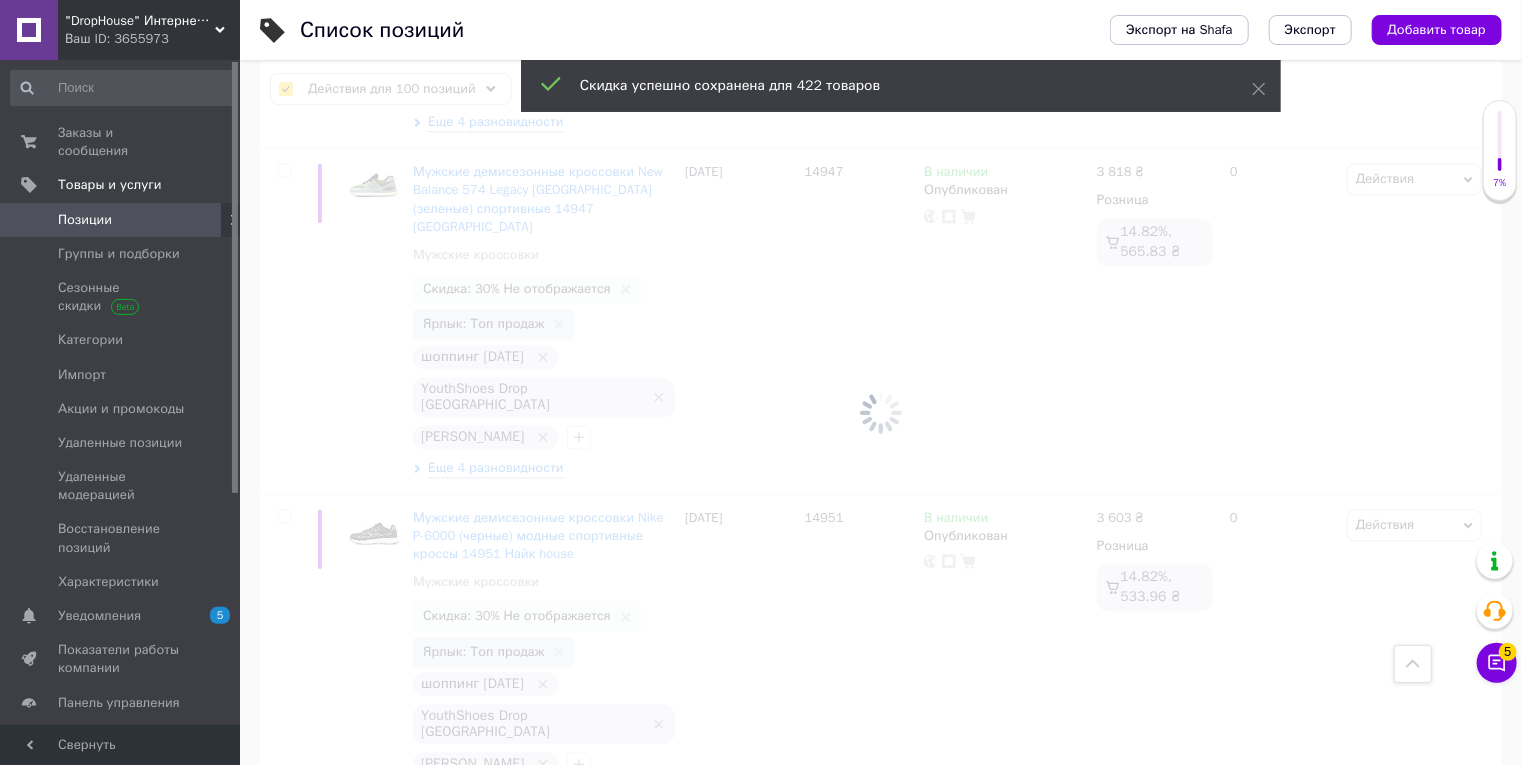 checkbox on "false" 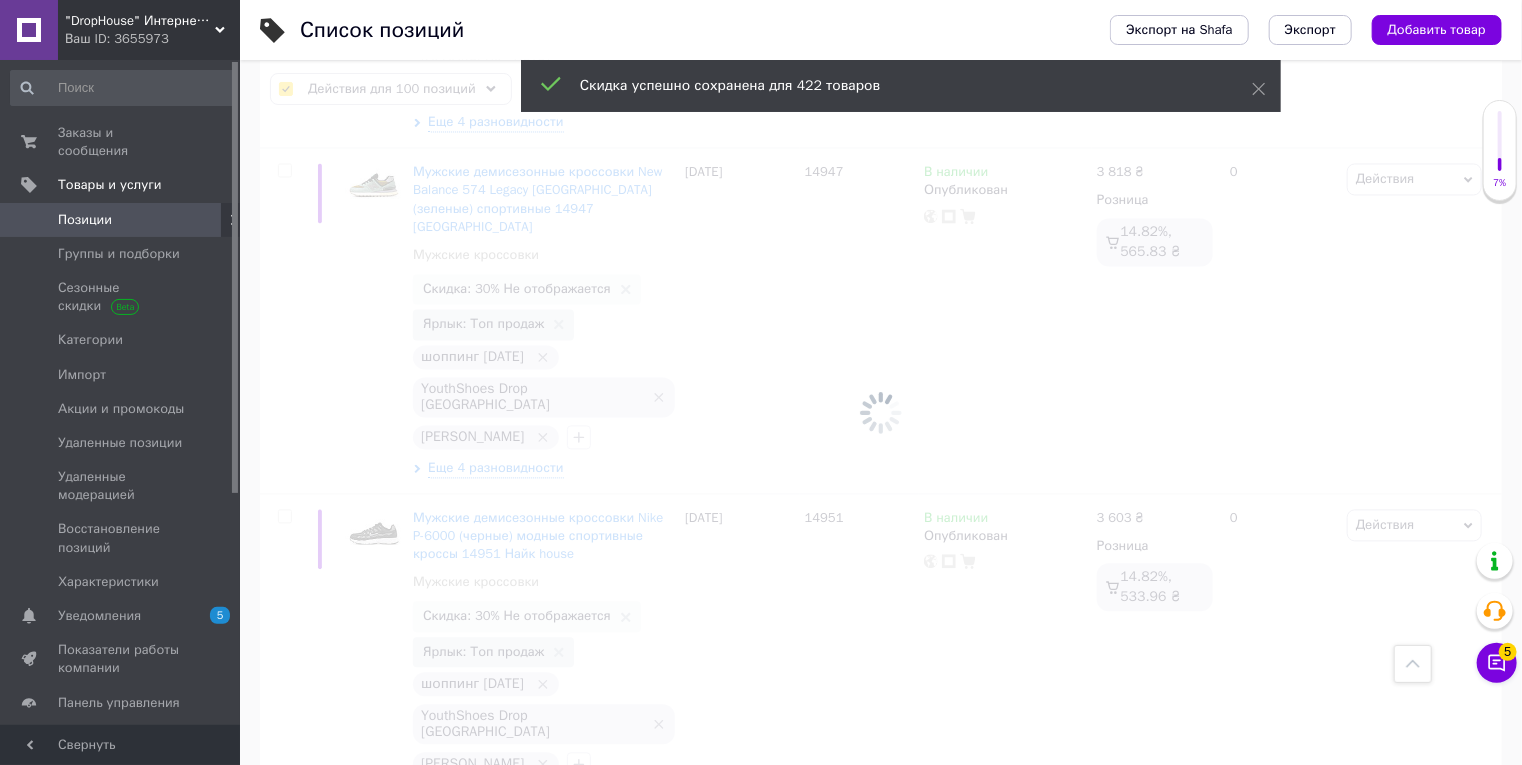 checkbox on "false" 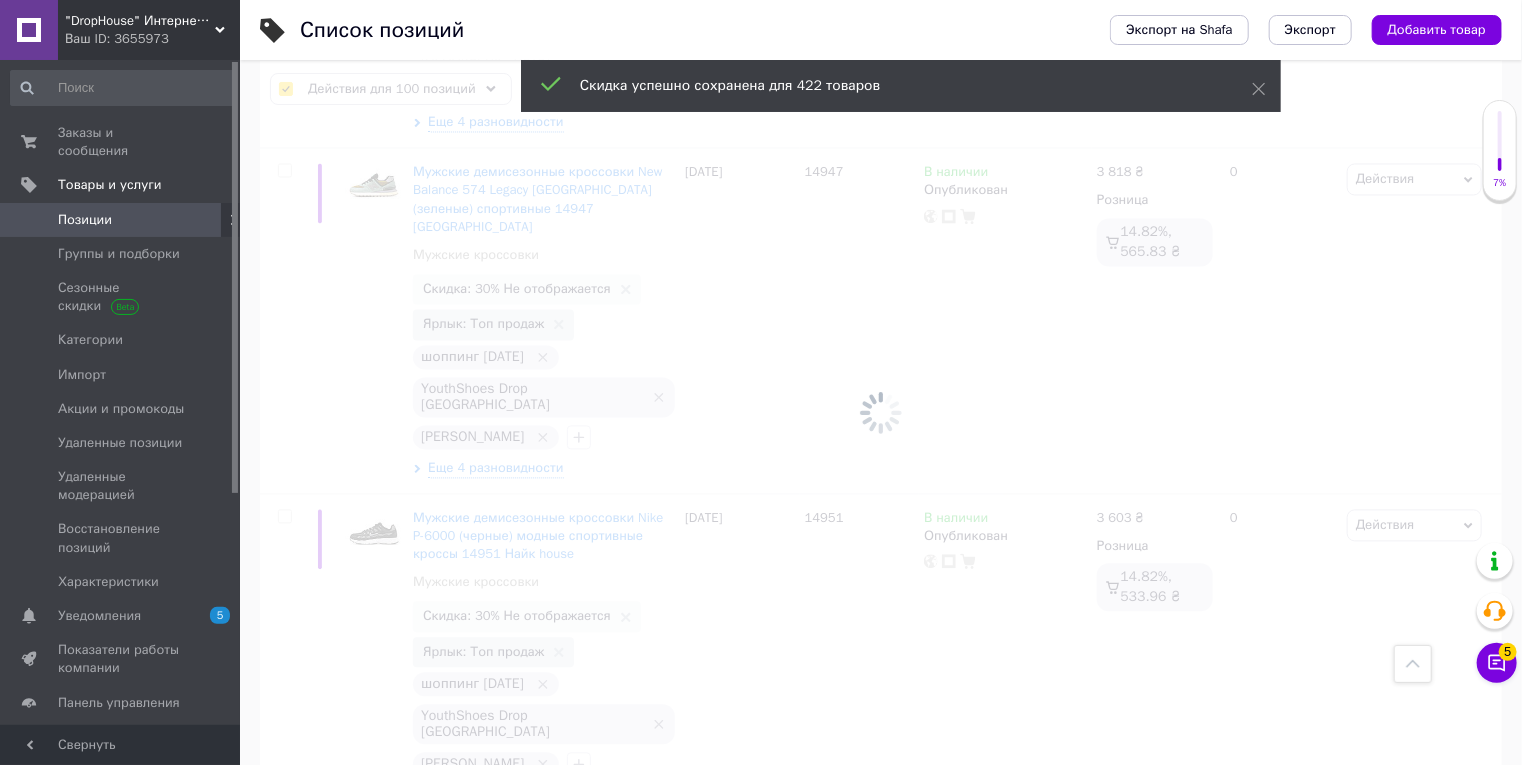 checkbox on "false" 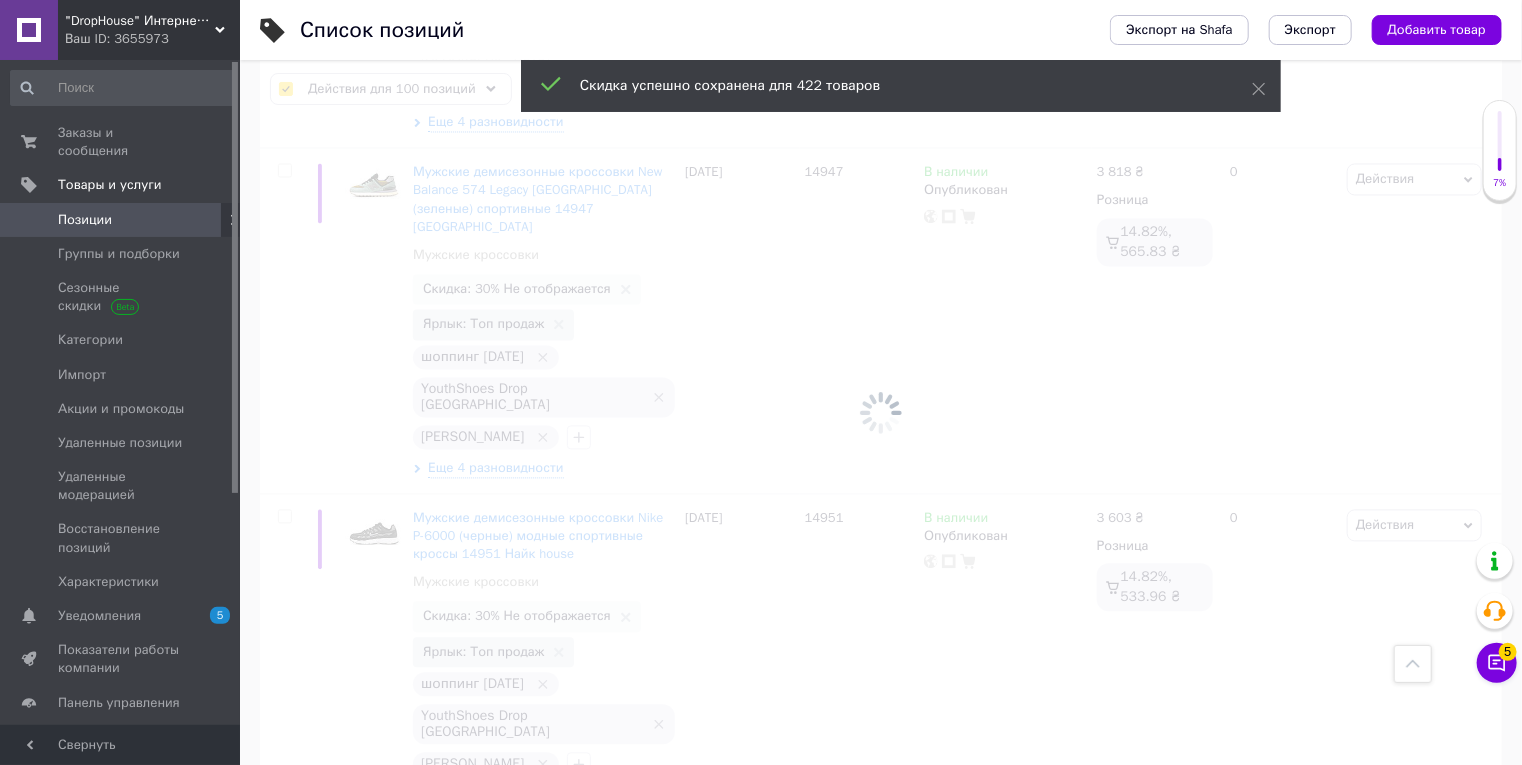 checkbox on "false" 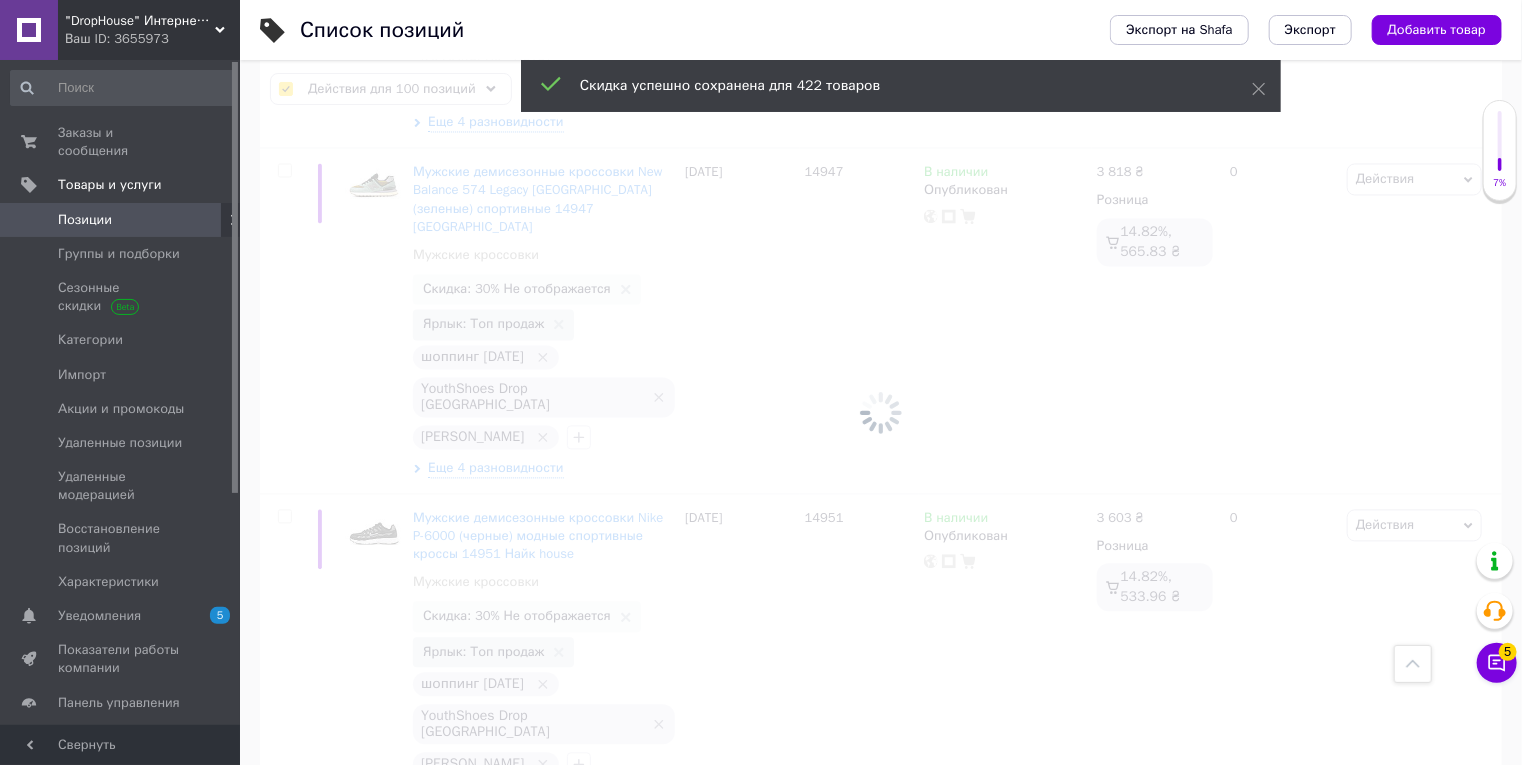 checkbox on "false" 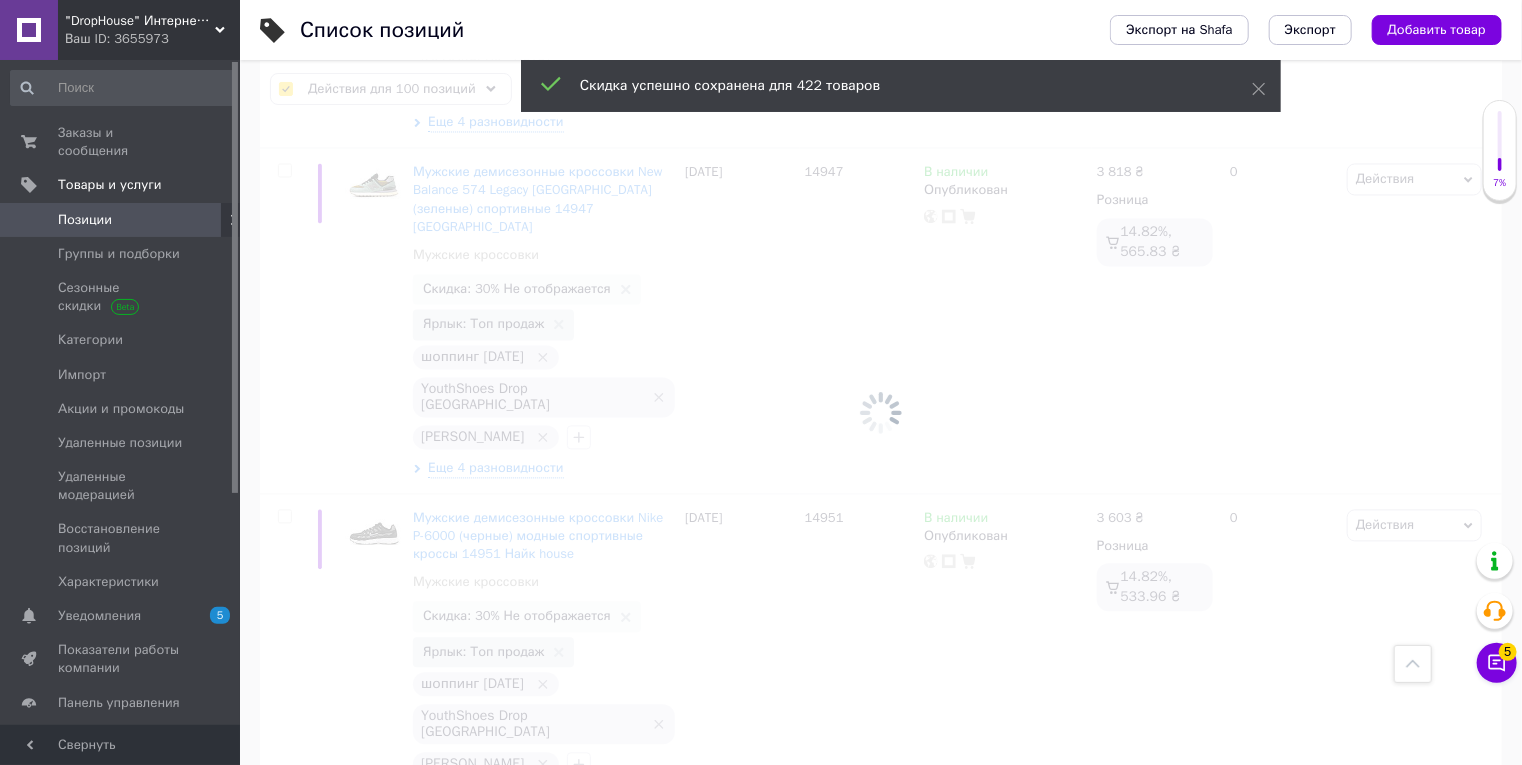 checkbox on "false" 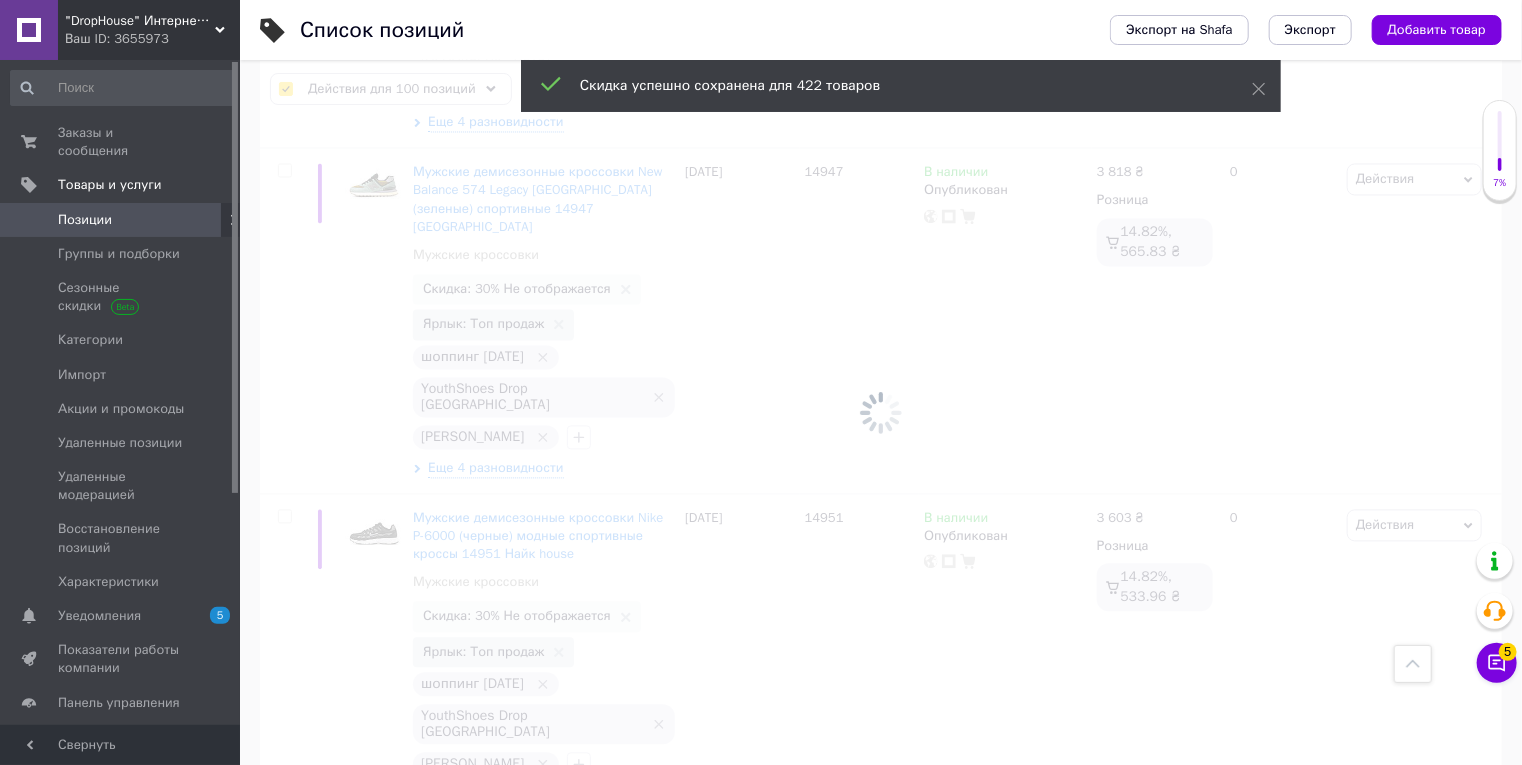 checkbox on "false" 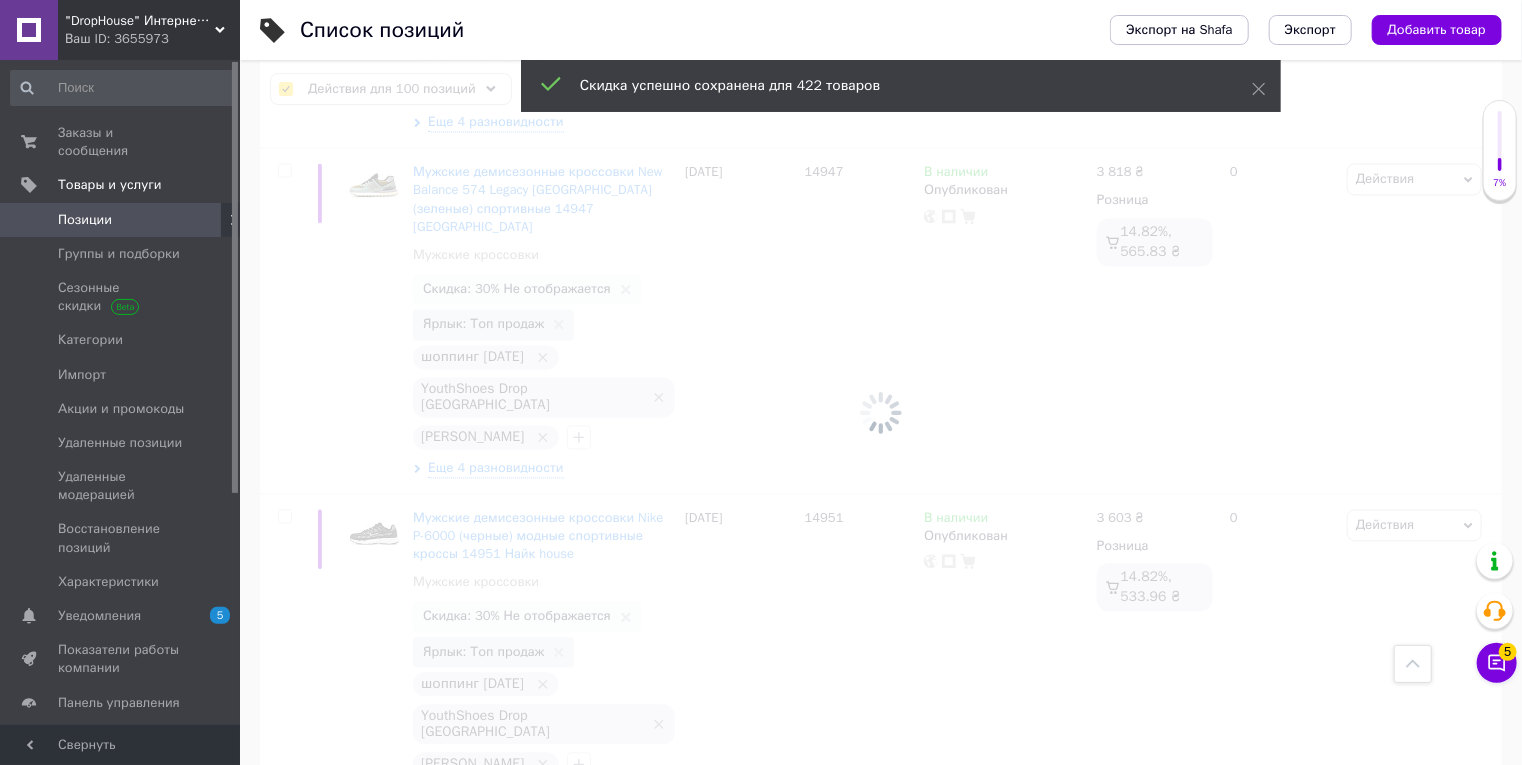 checkbox on "false" 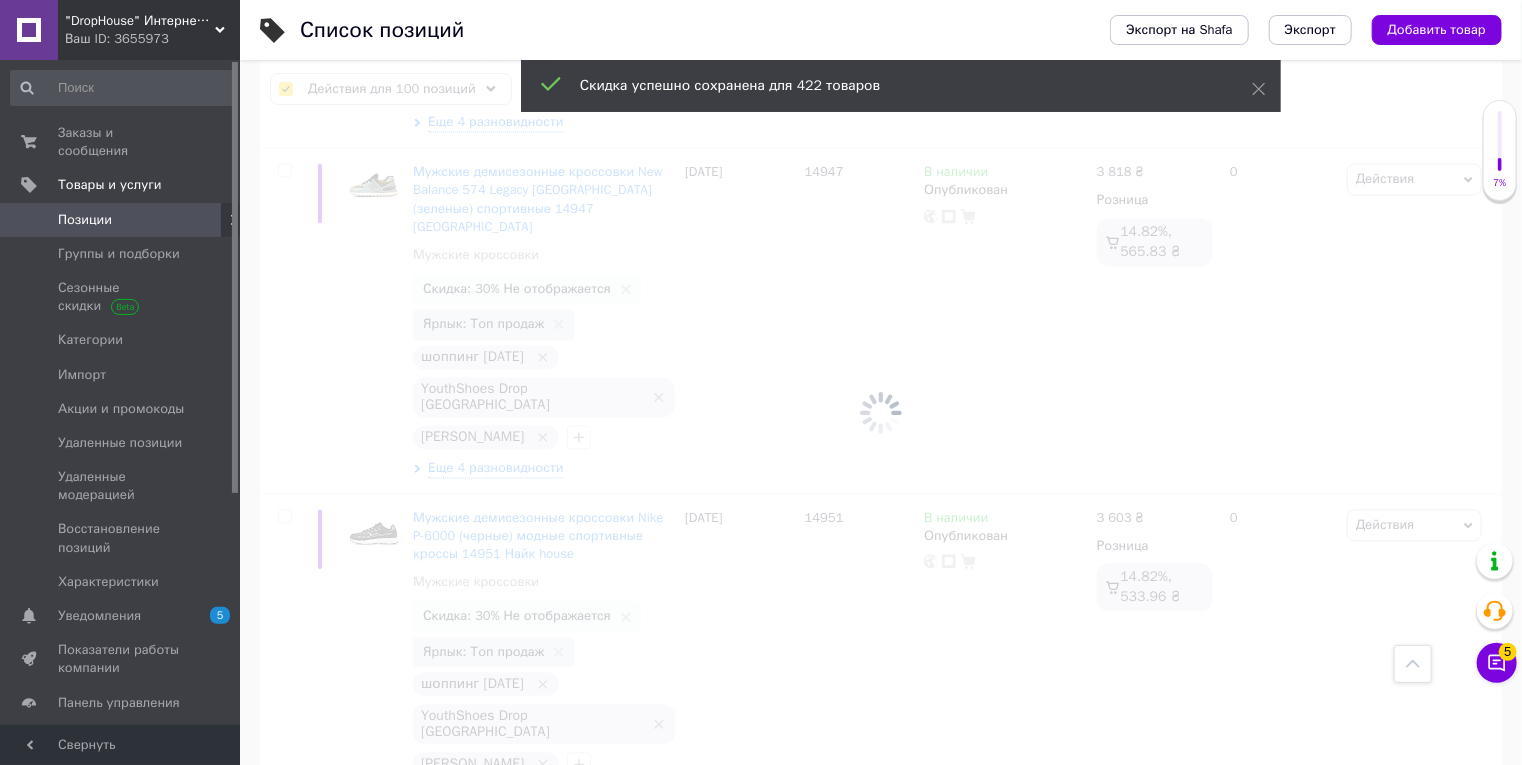 checkbox on "false" 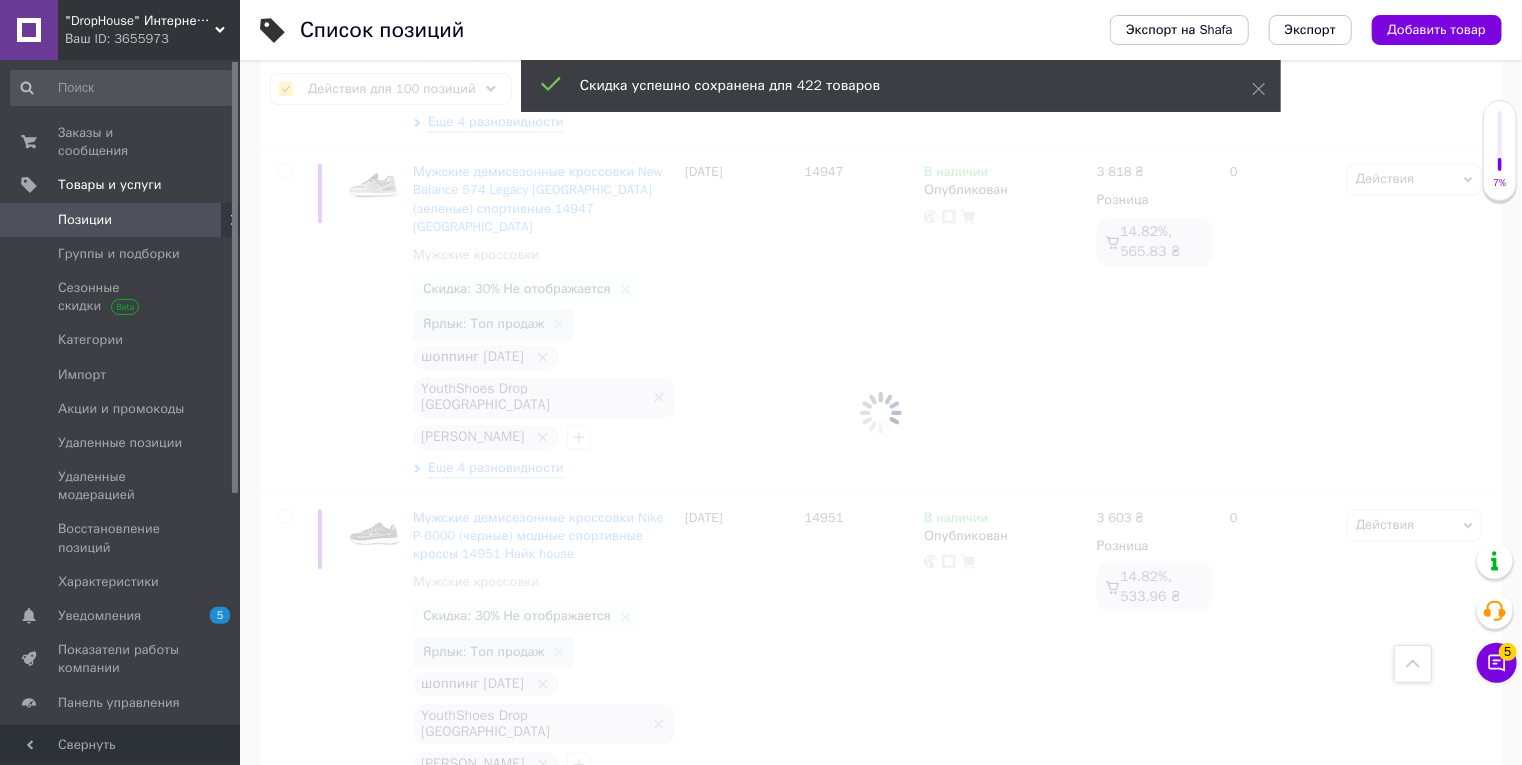 checkbox on "false" 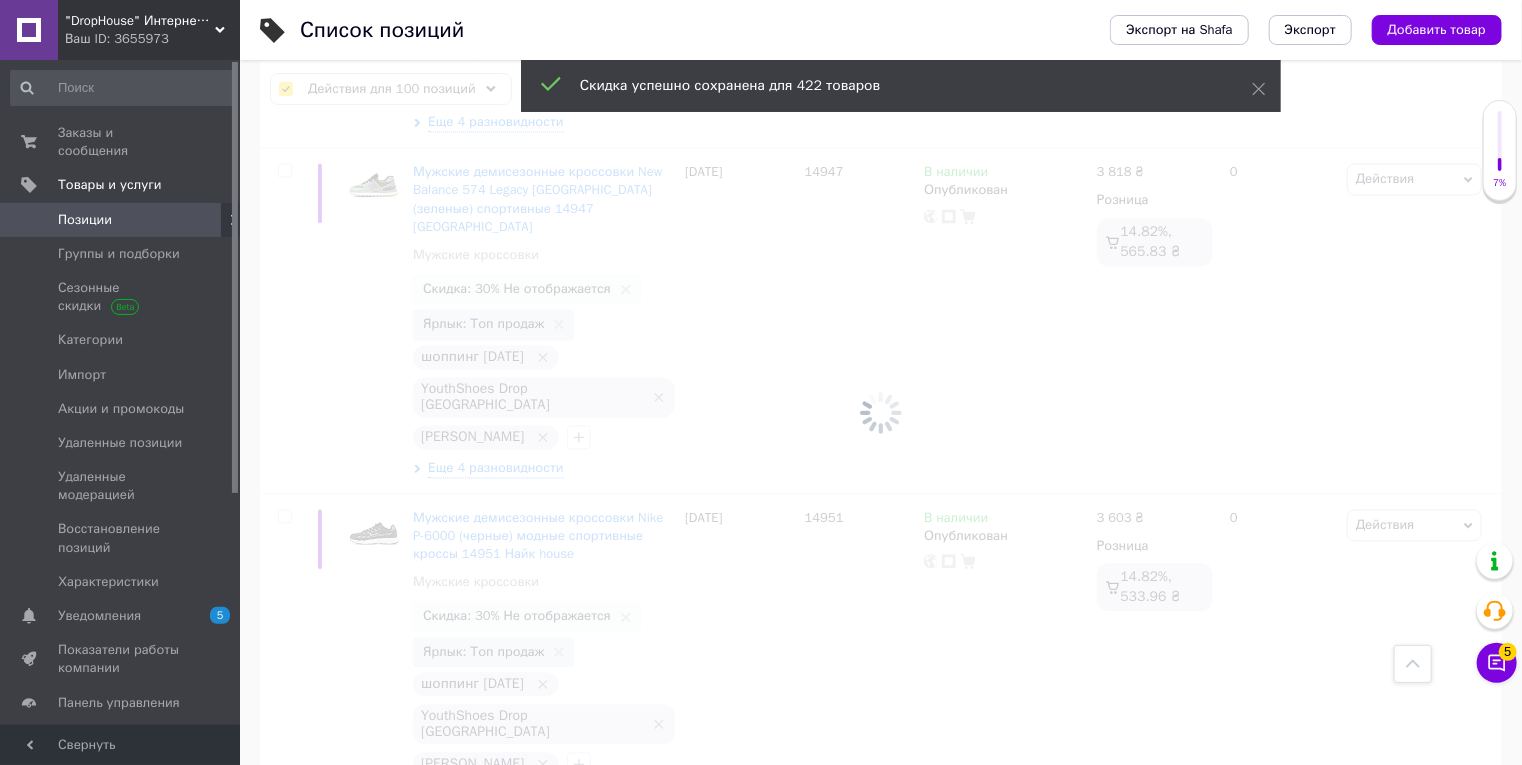 checkbox on "false" 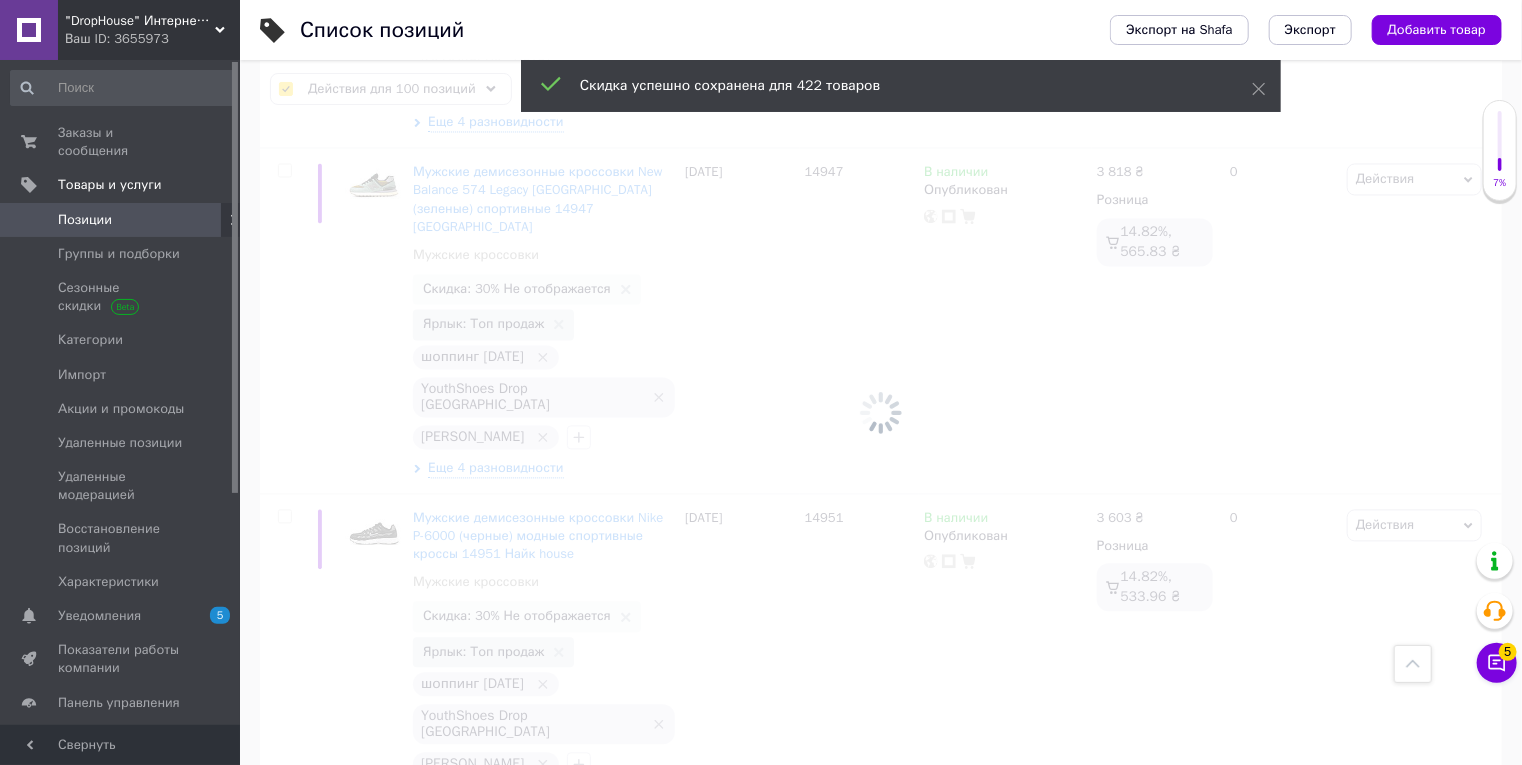 checkbox on "false" 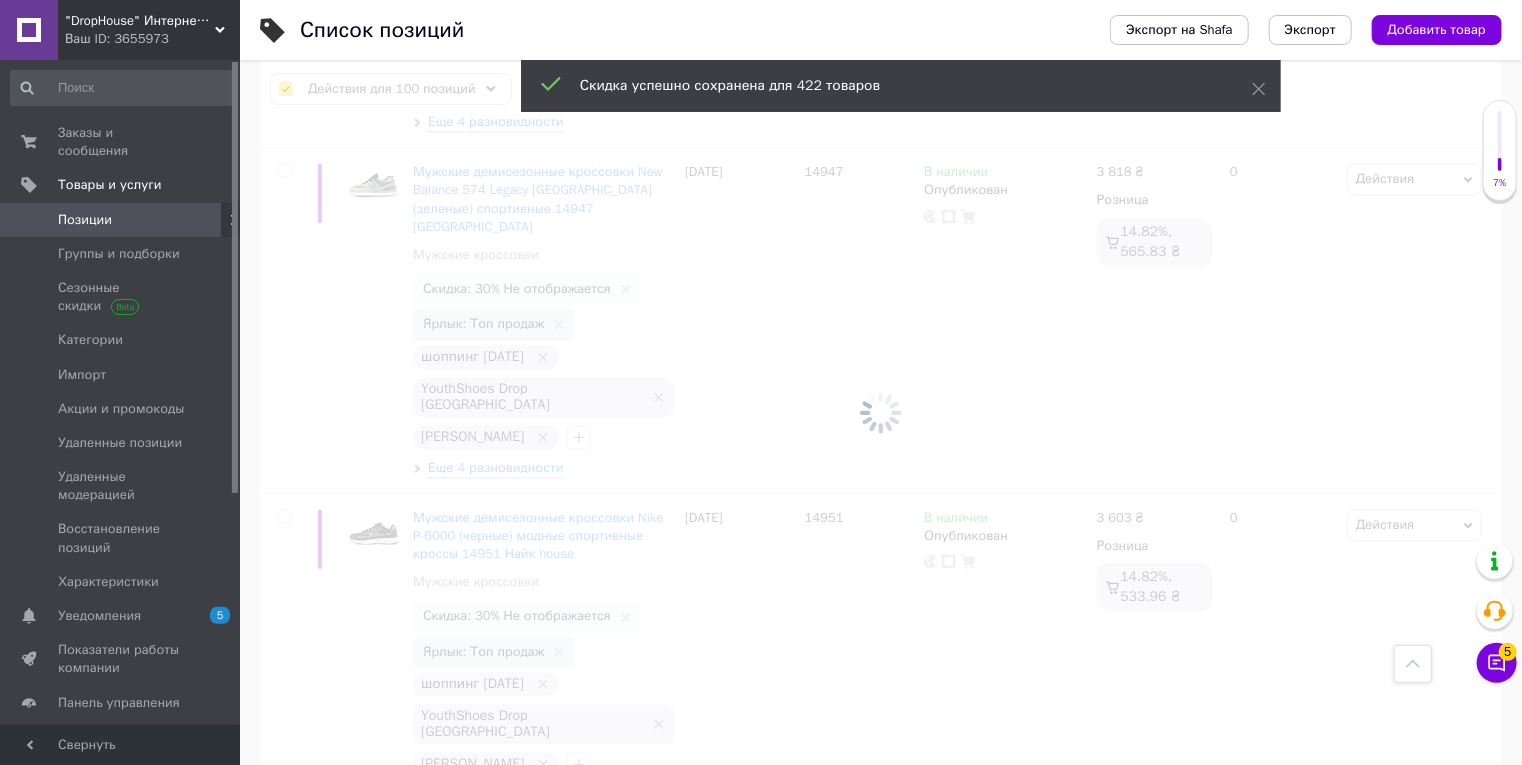checkbox on "false" 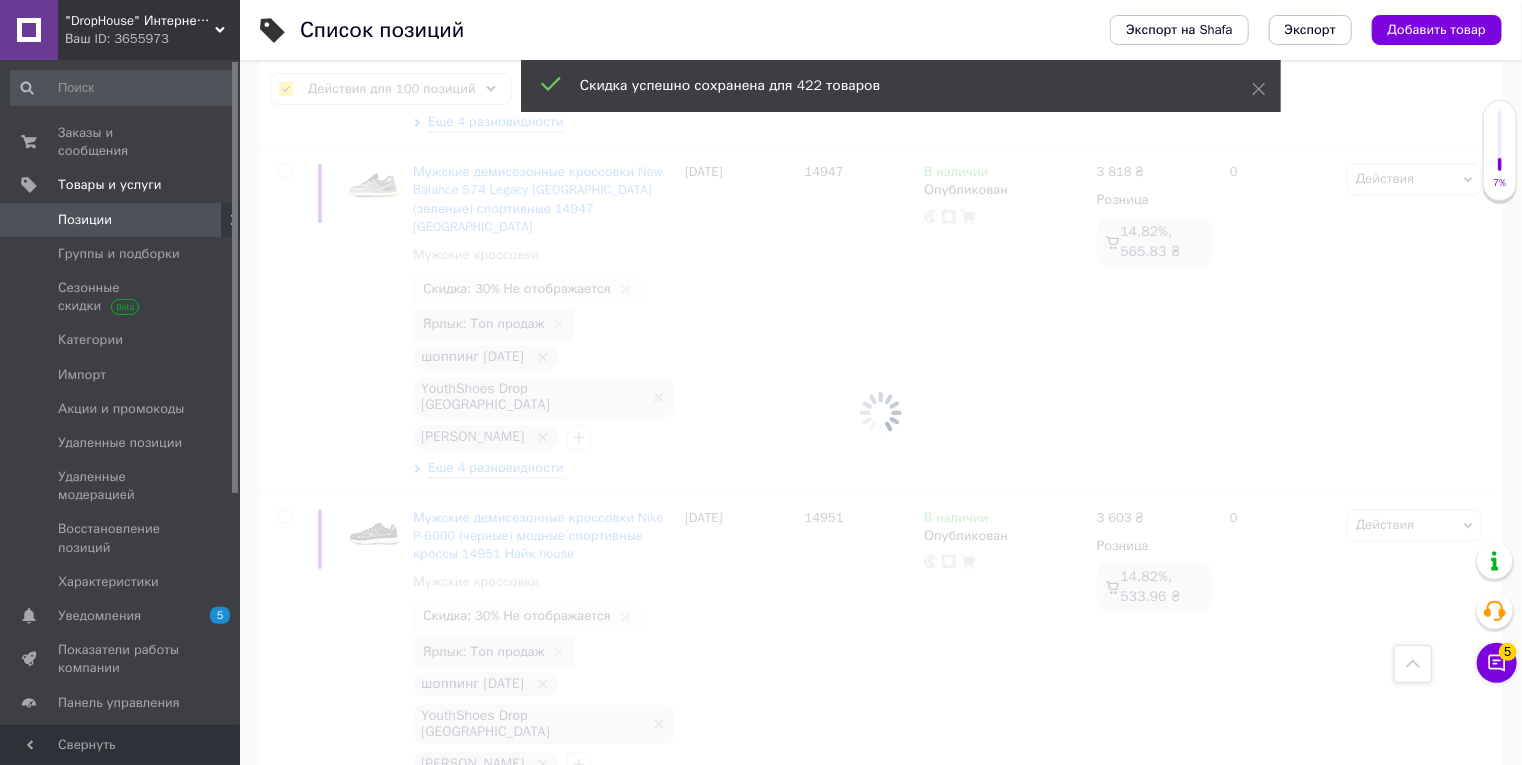 checkbox on "false" 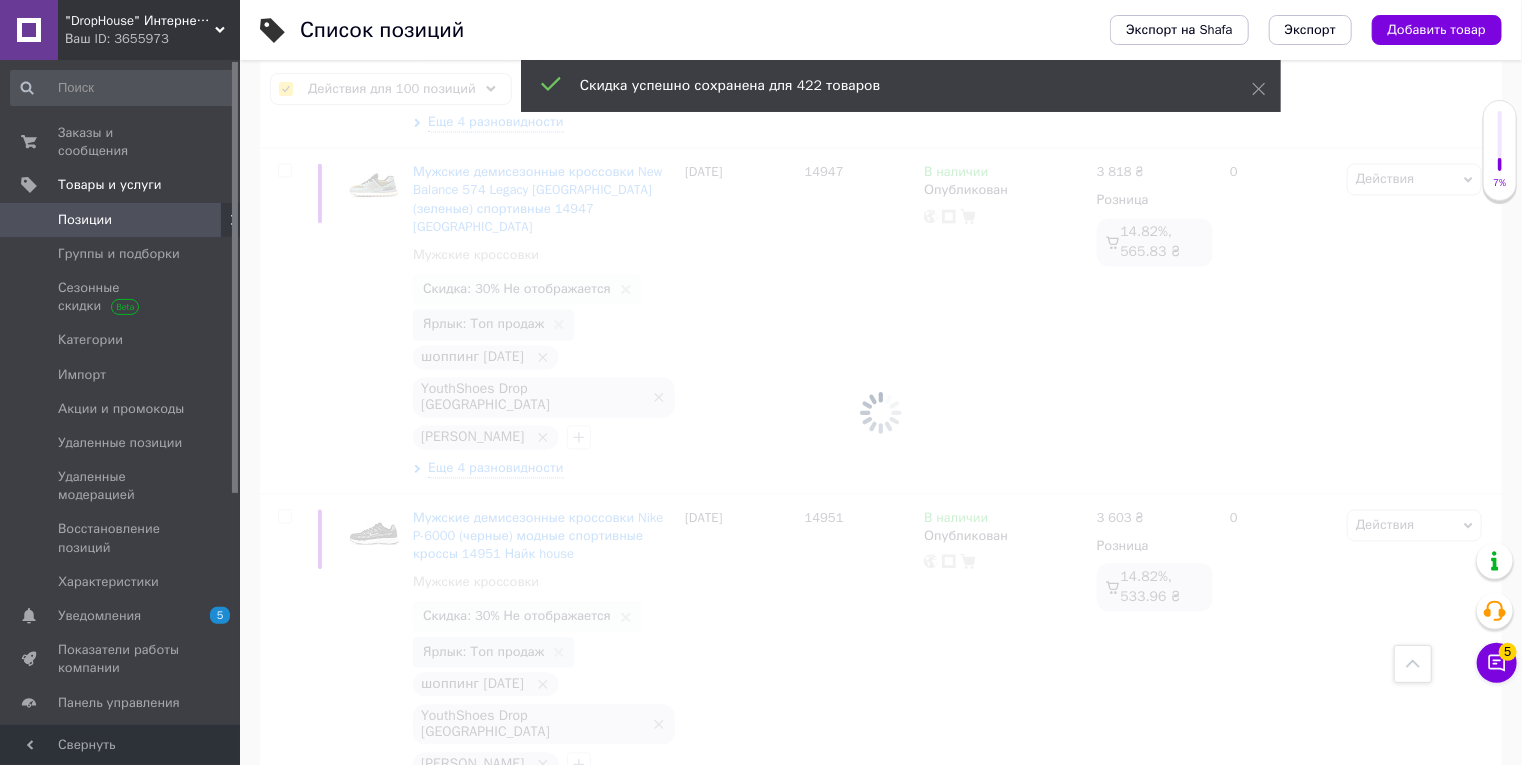 checkbox on "false" 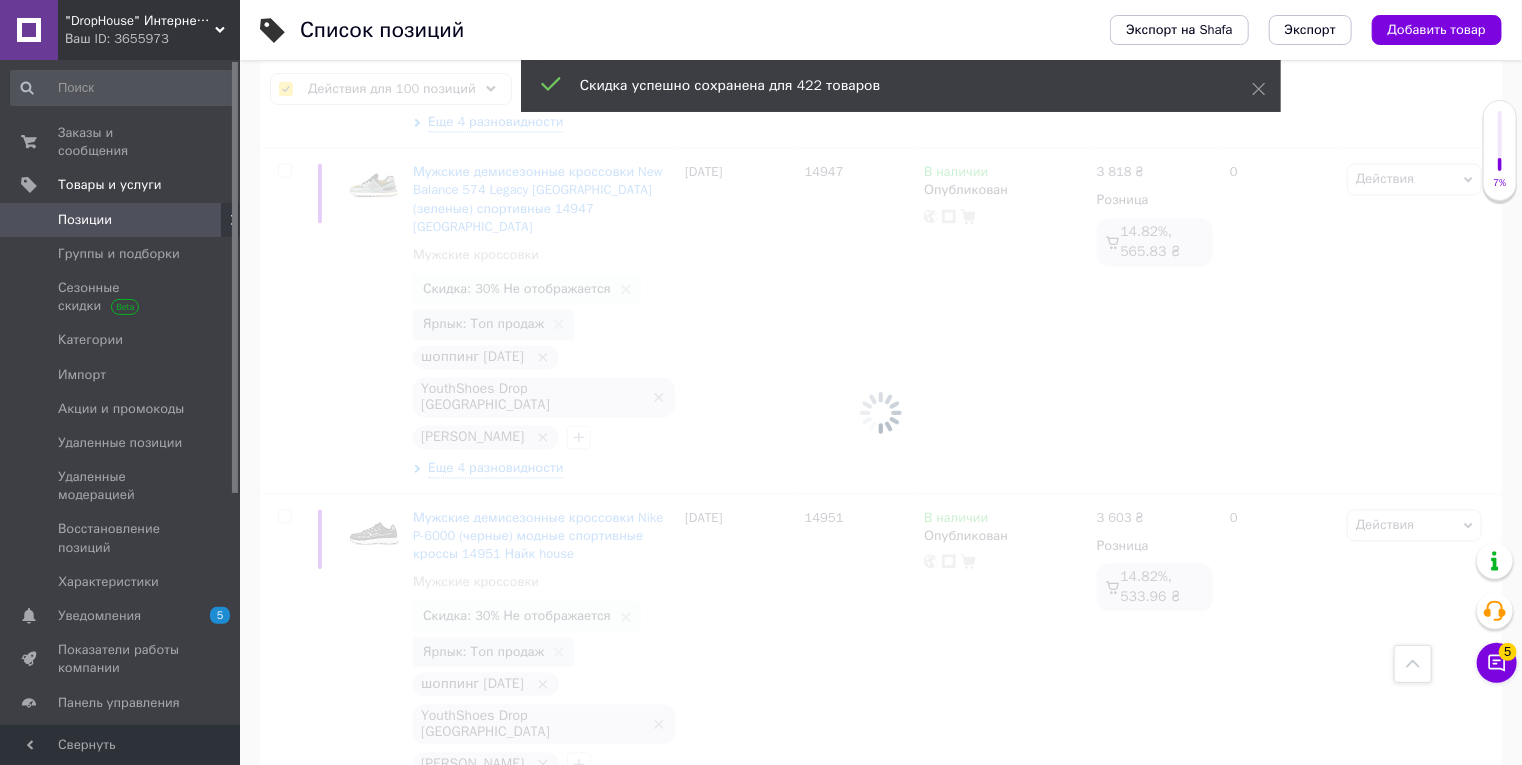checkbox on "false" 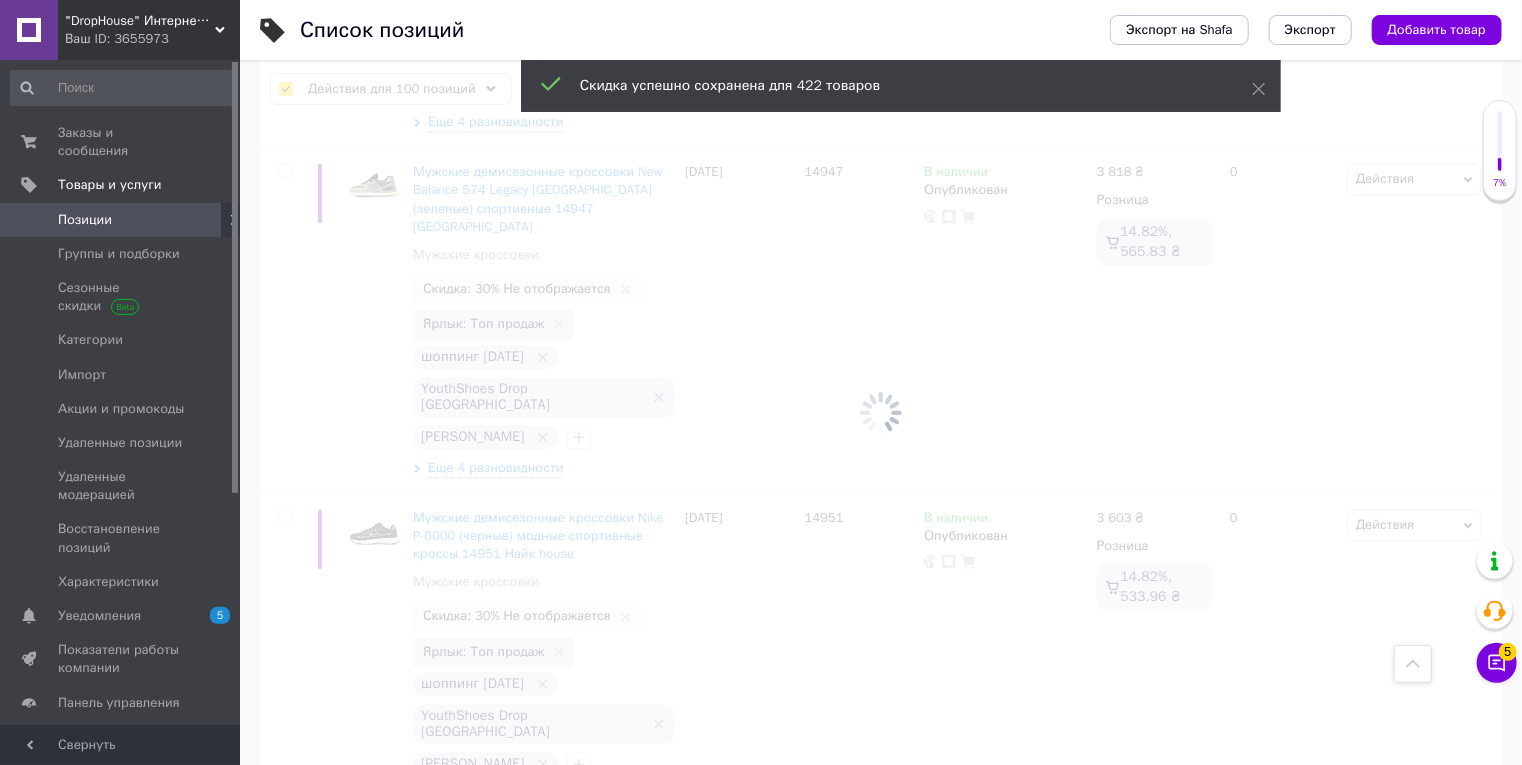 checkbox on "false" 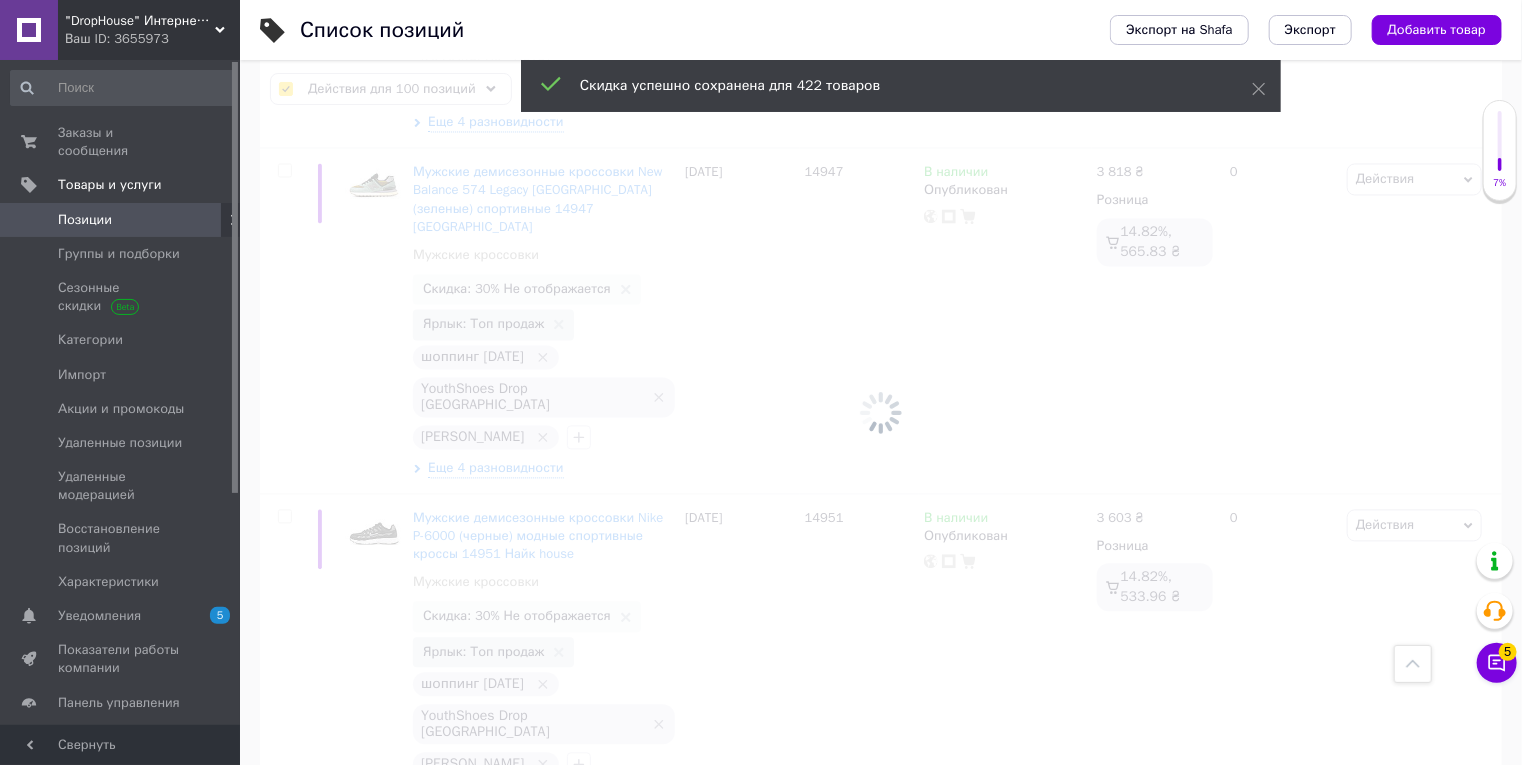 checkbox on "false" 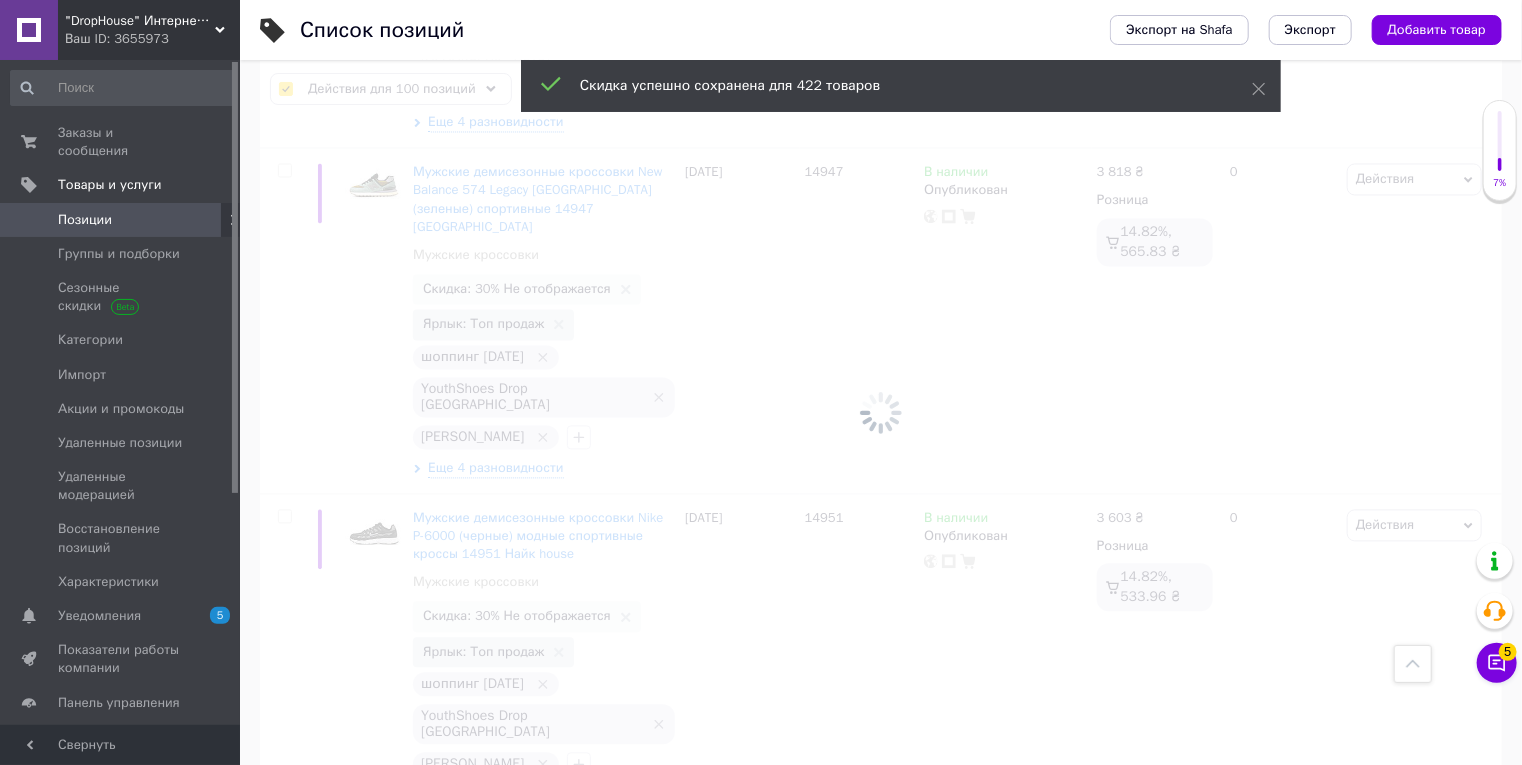 checkbox on "false" 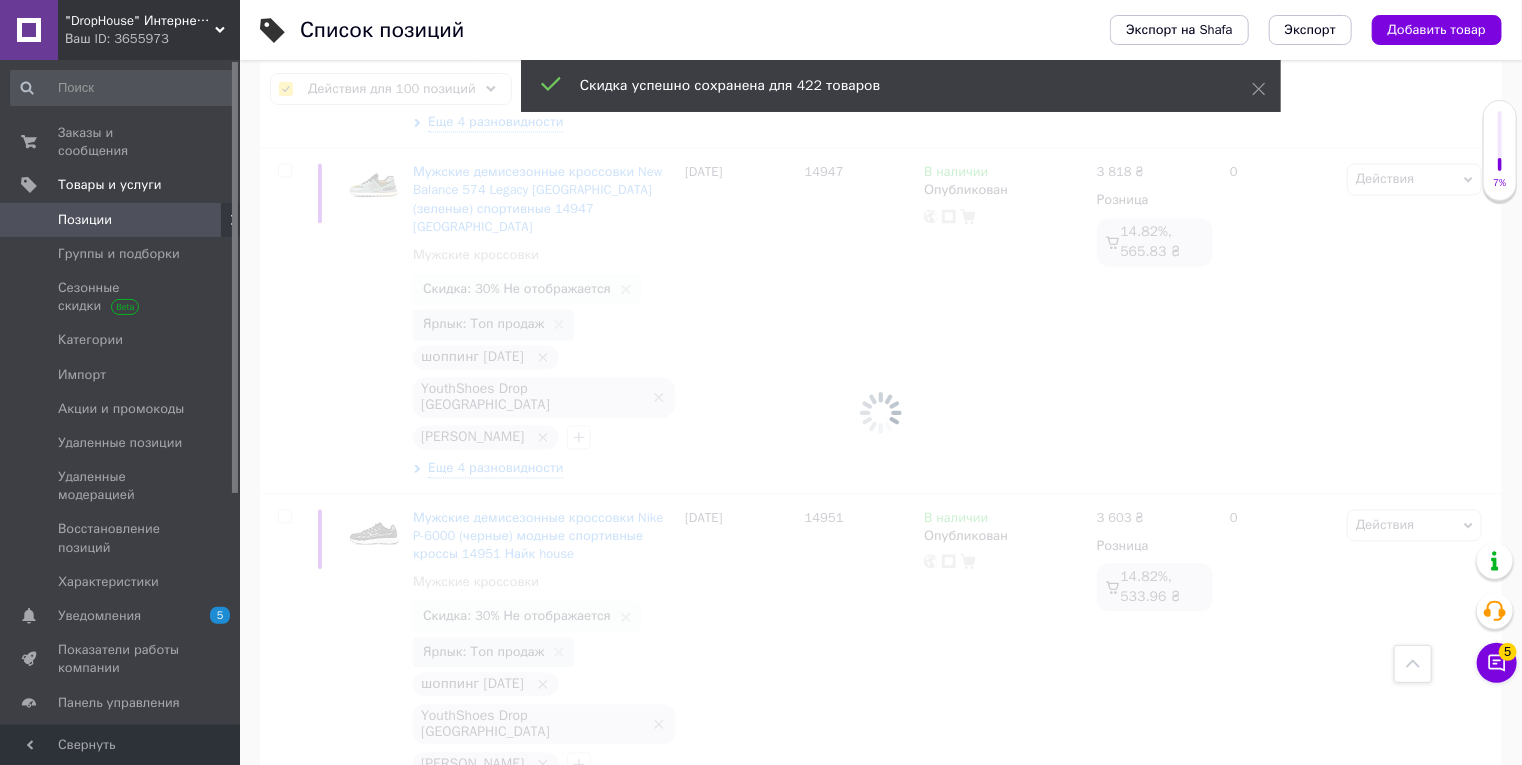 checkbox on "false" 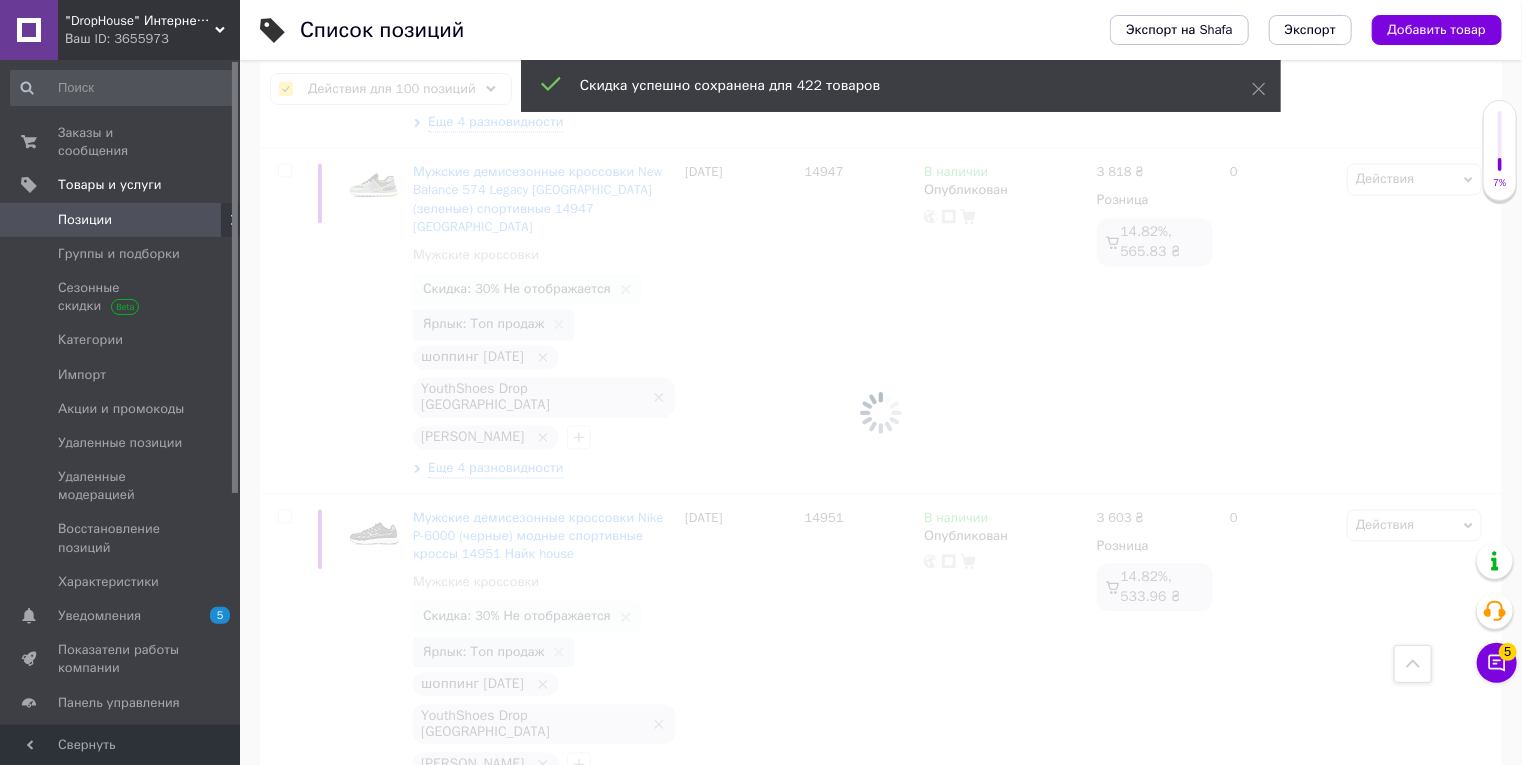 checkbox on "false" 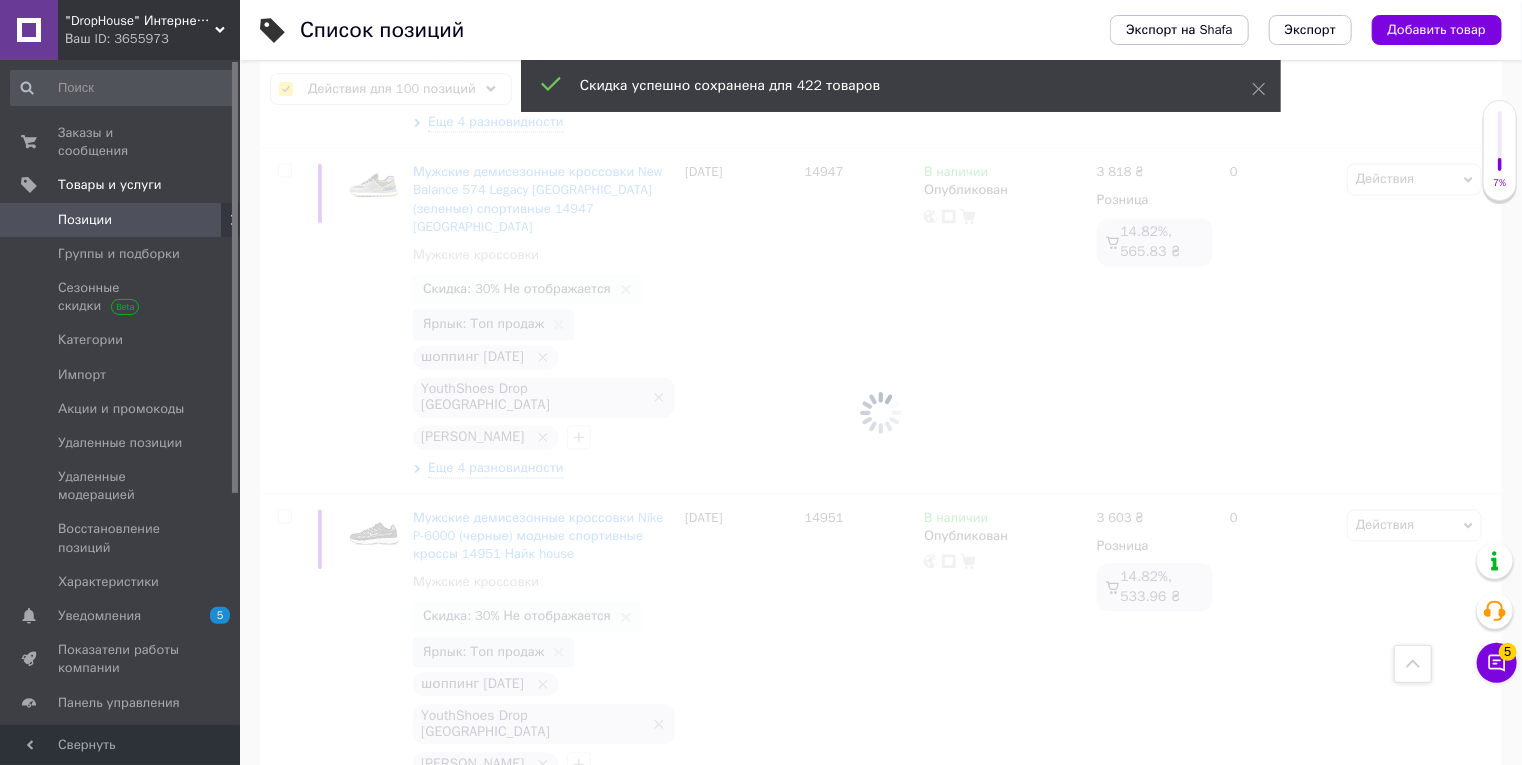 checkbox on "false" 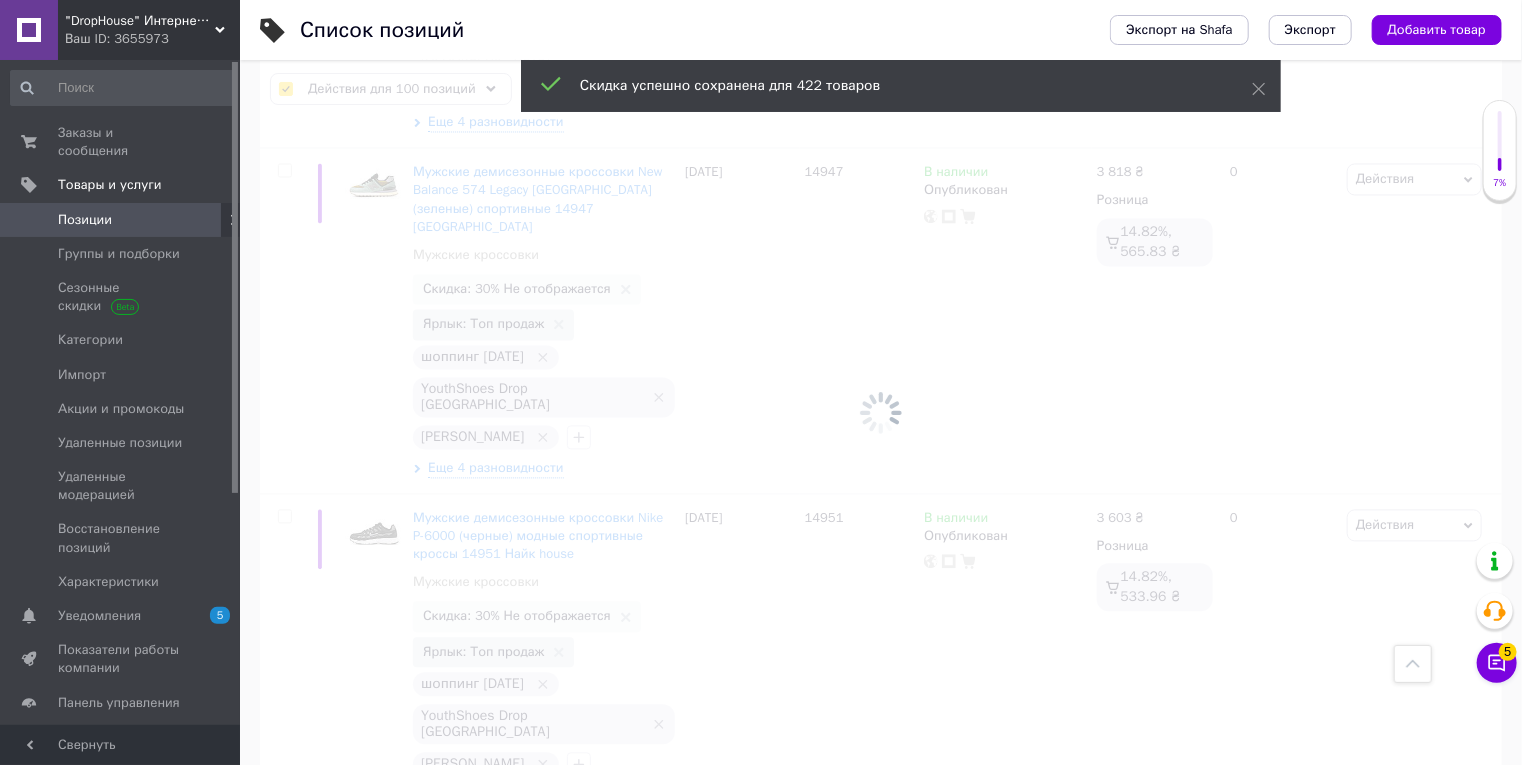 checkbox on "false" 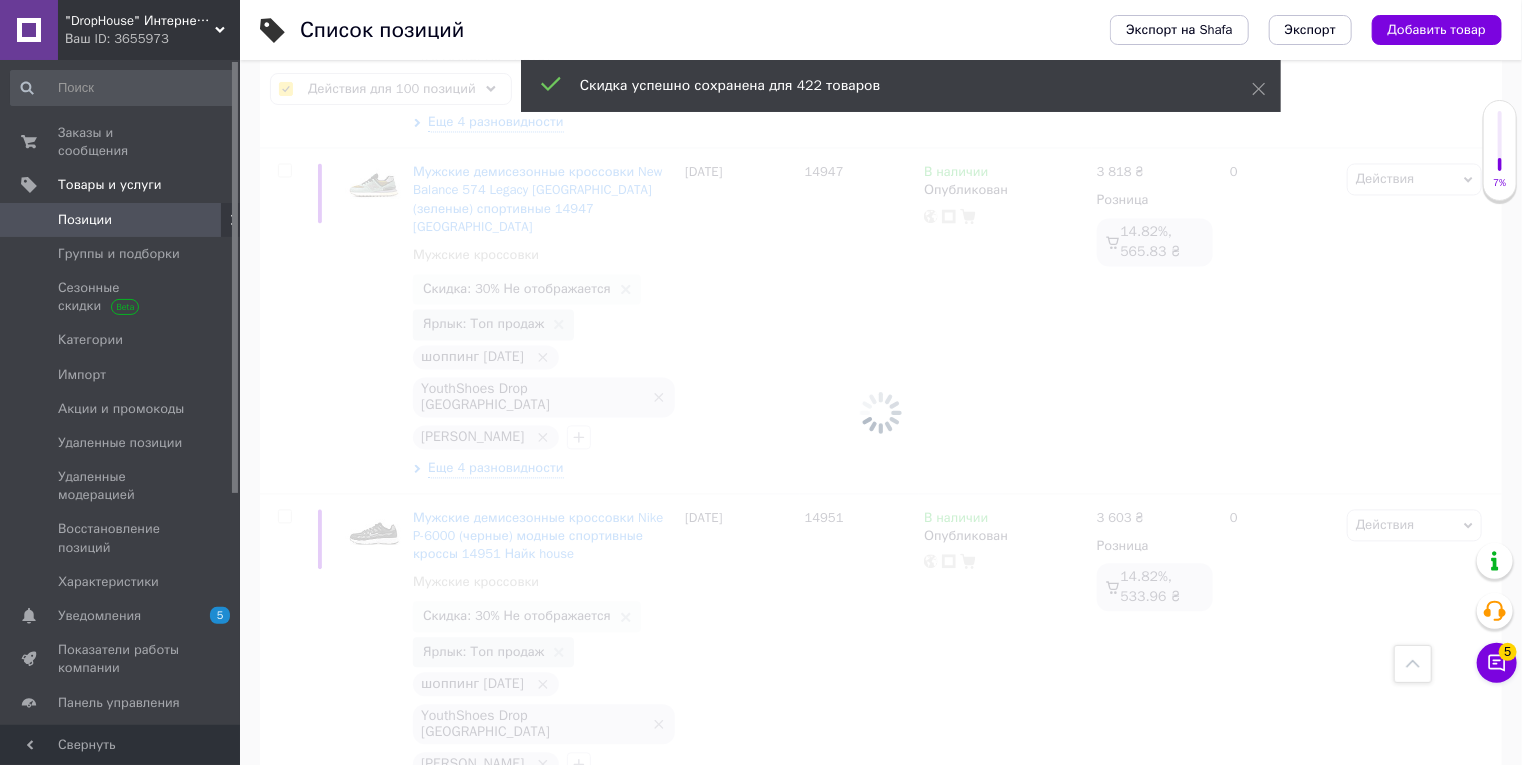 checkbox on "false" 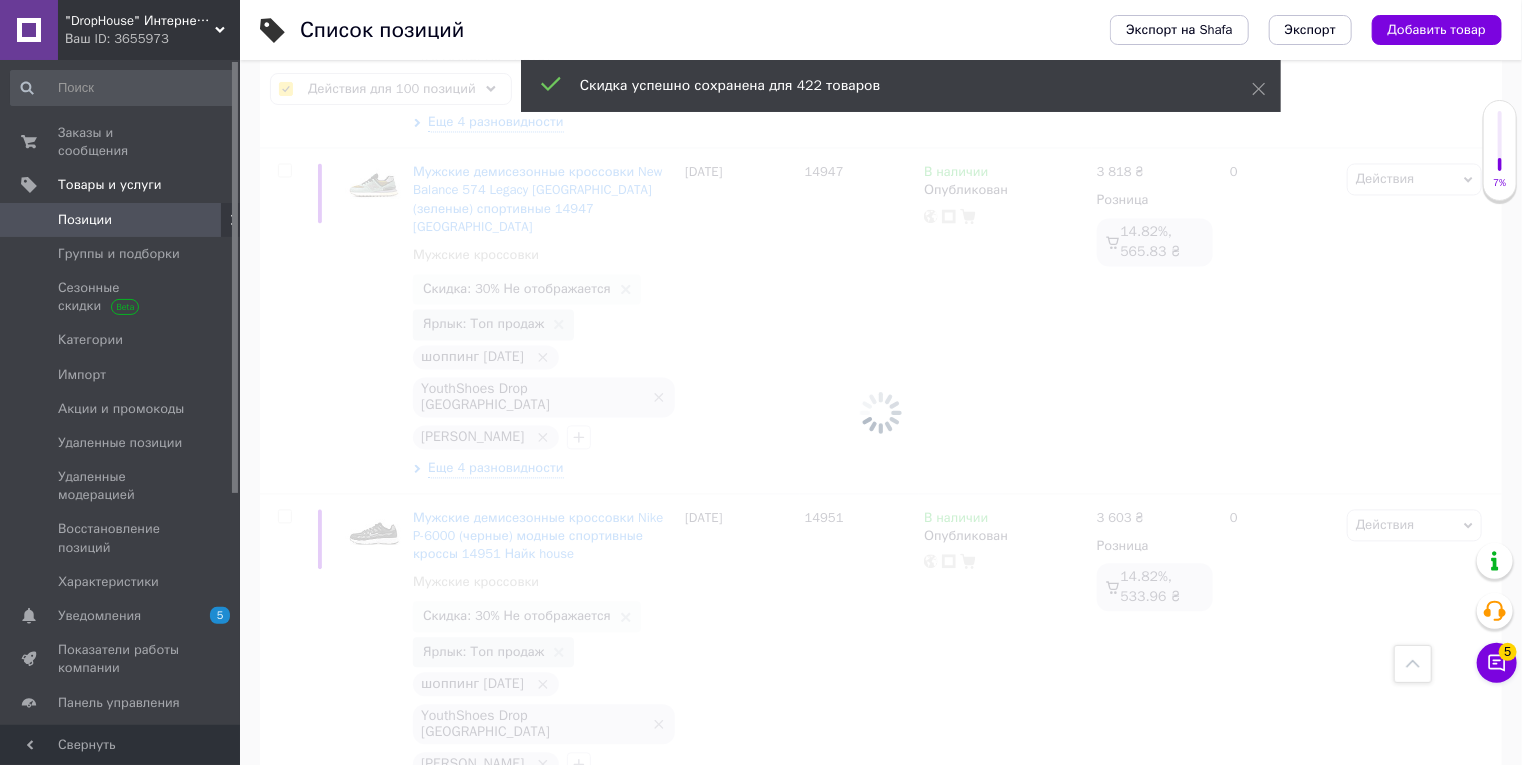 checkbox on "false" 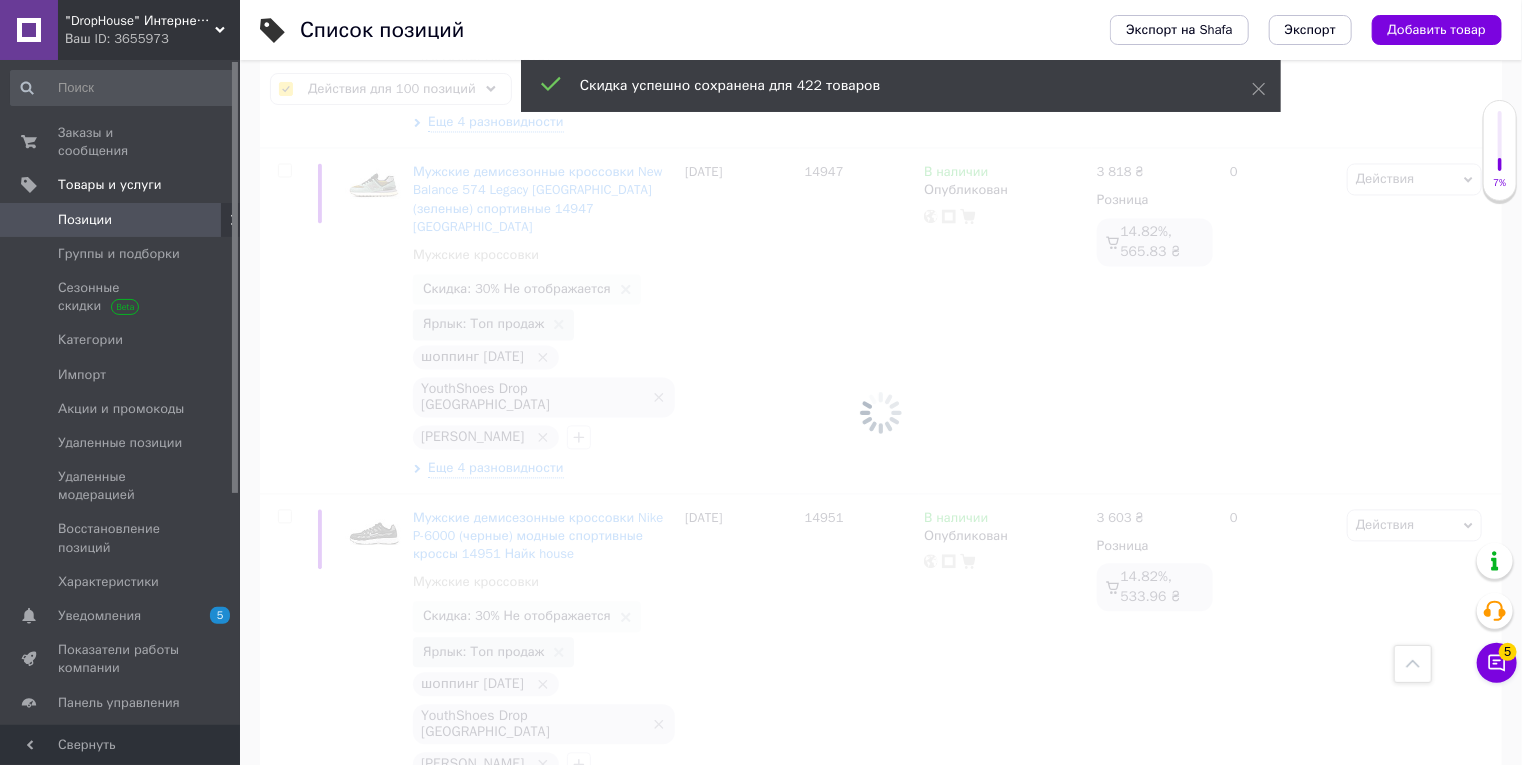 checkbox on "false" 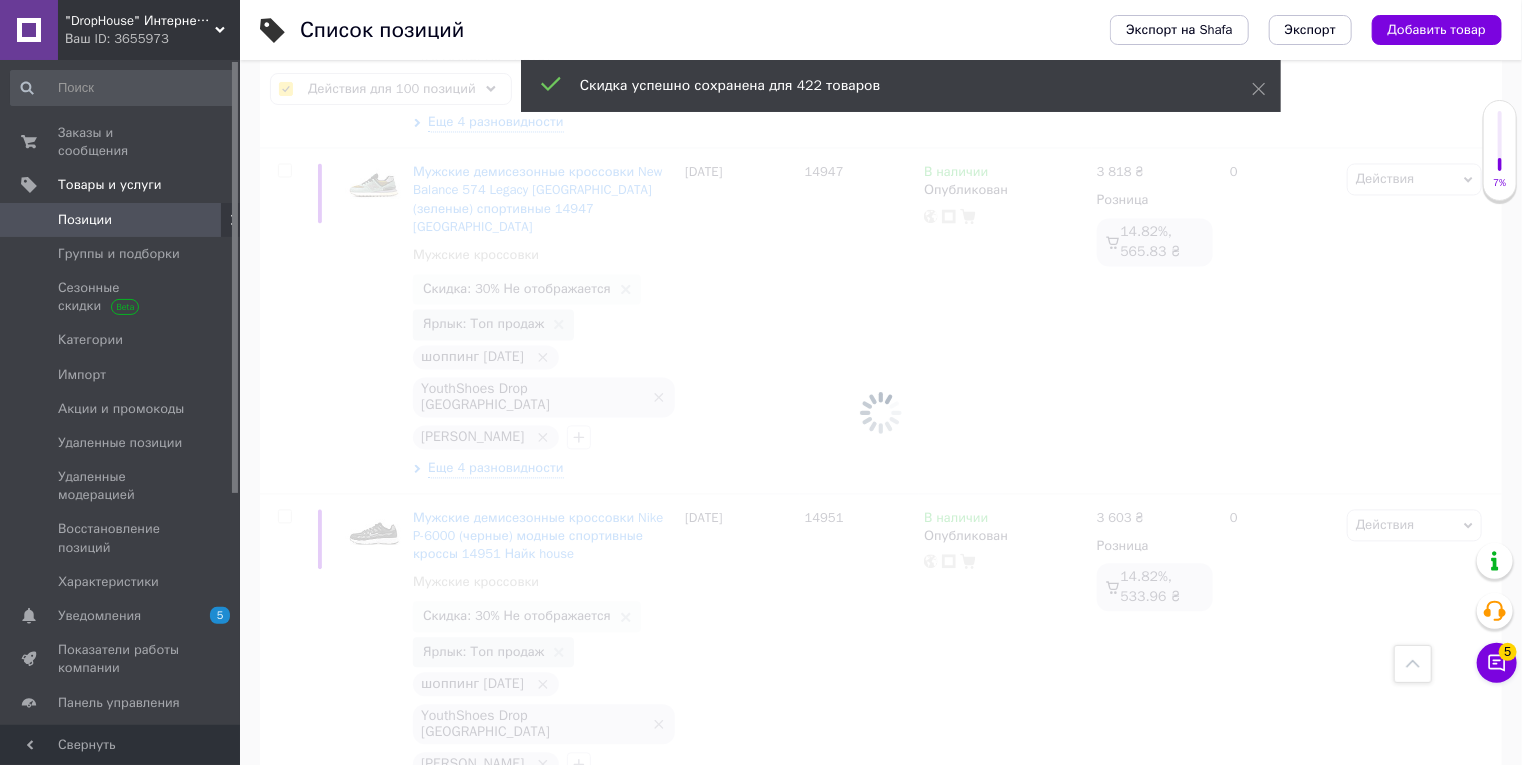 checkbox on "false" 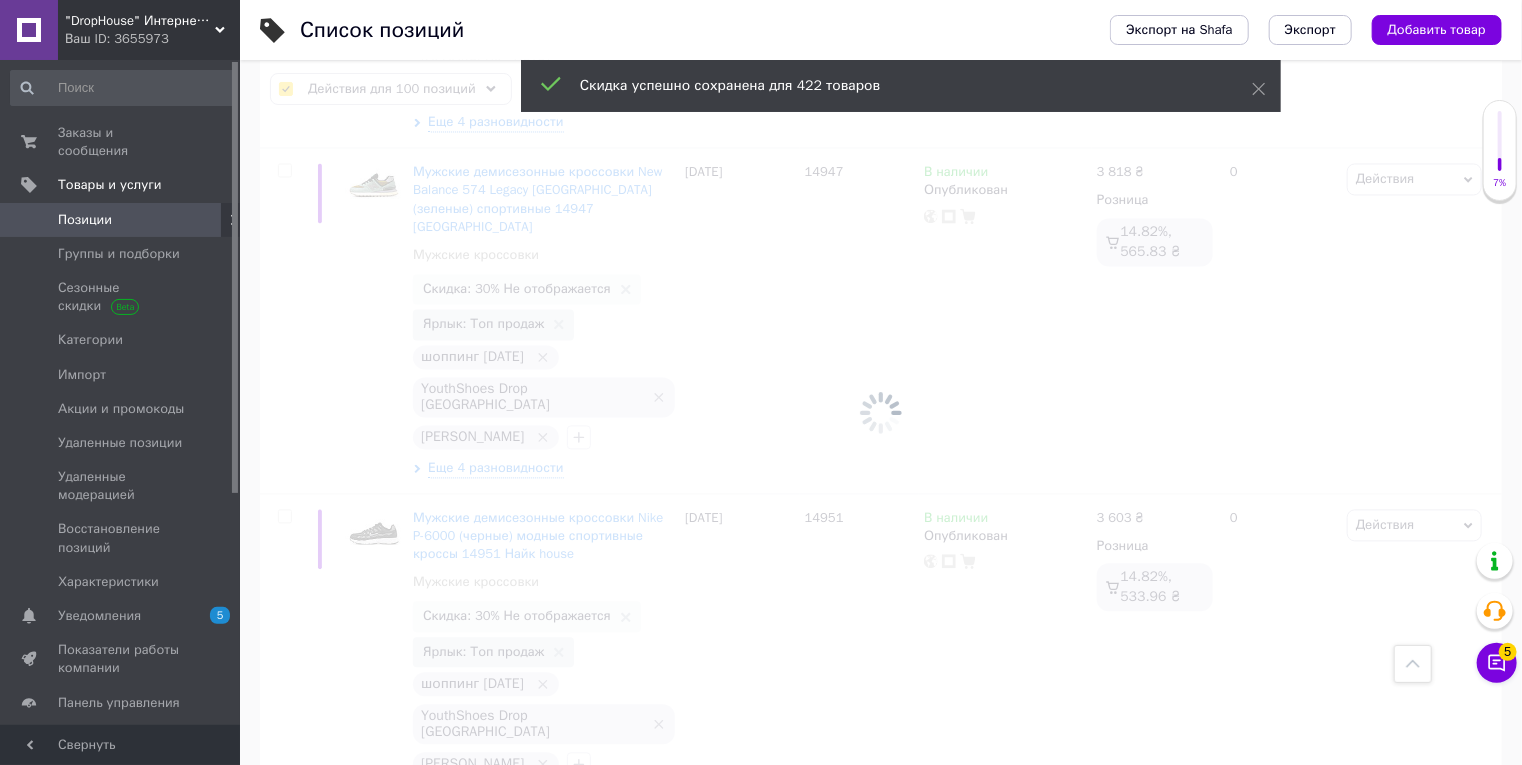 checkbox on "false" 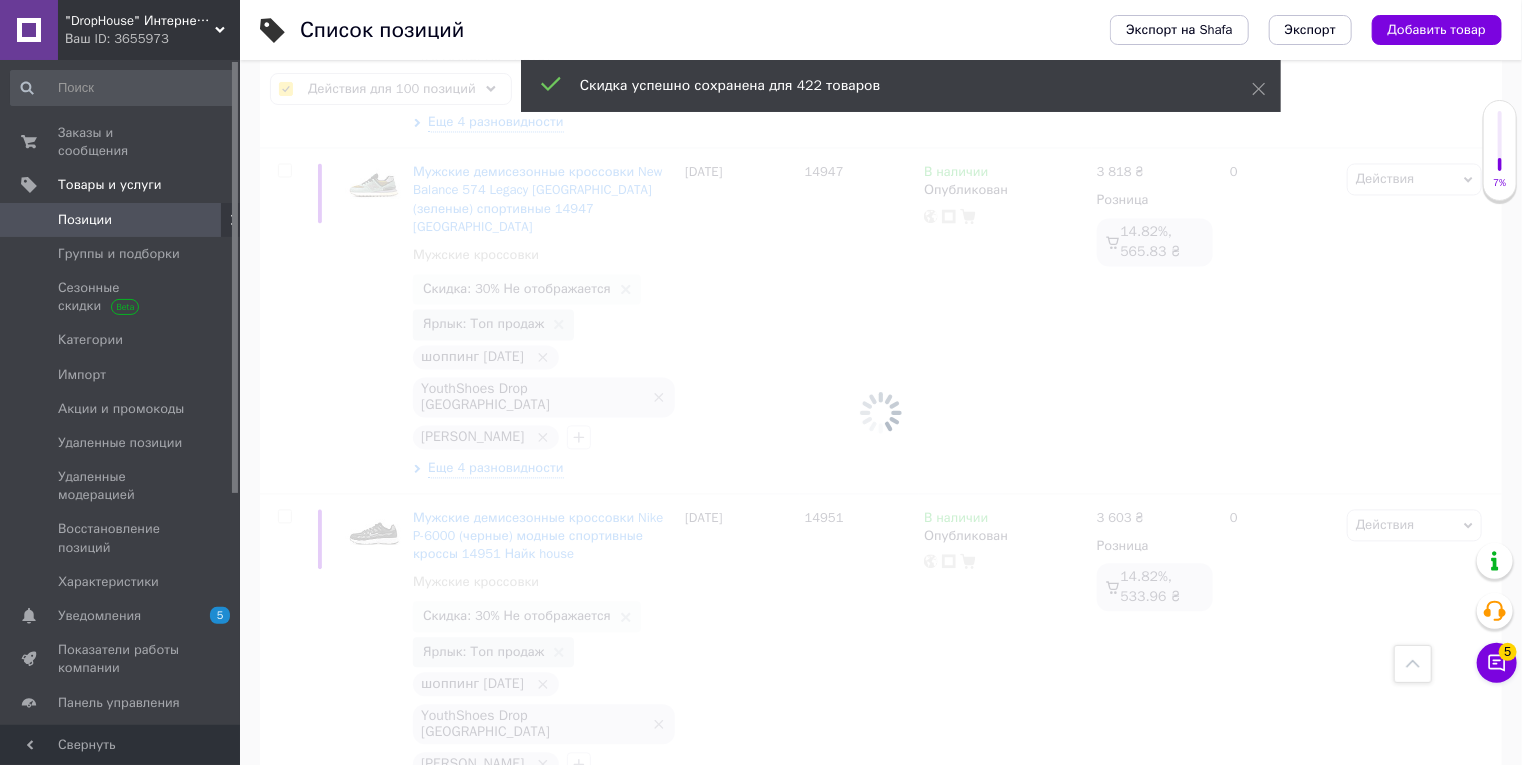 checkbox on "false" 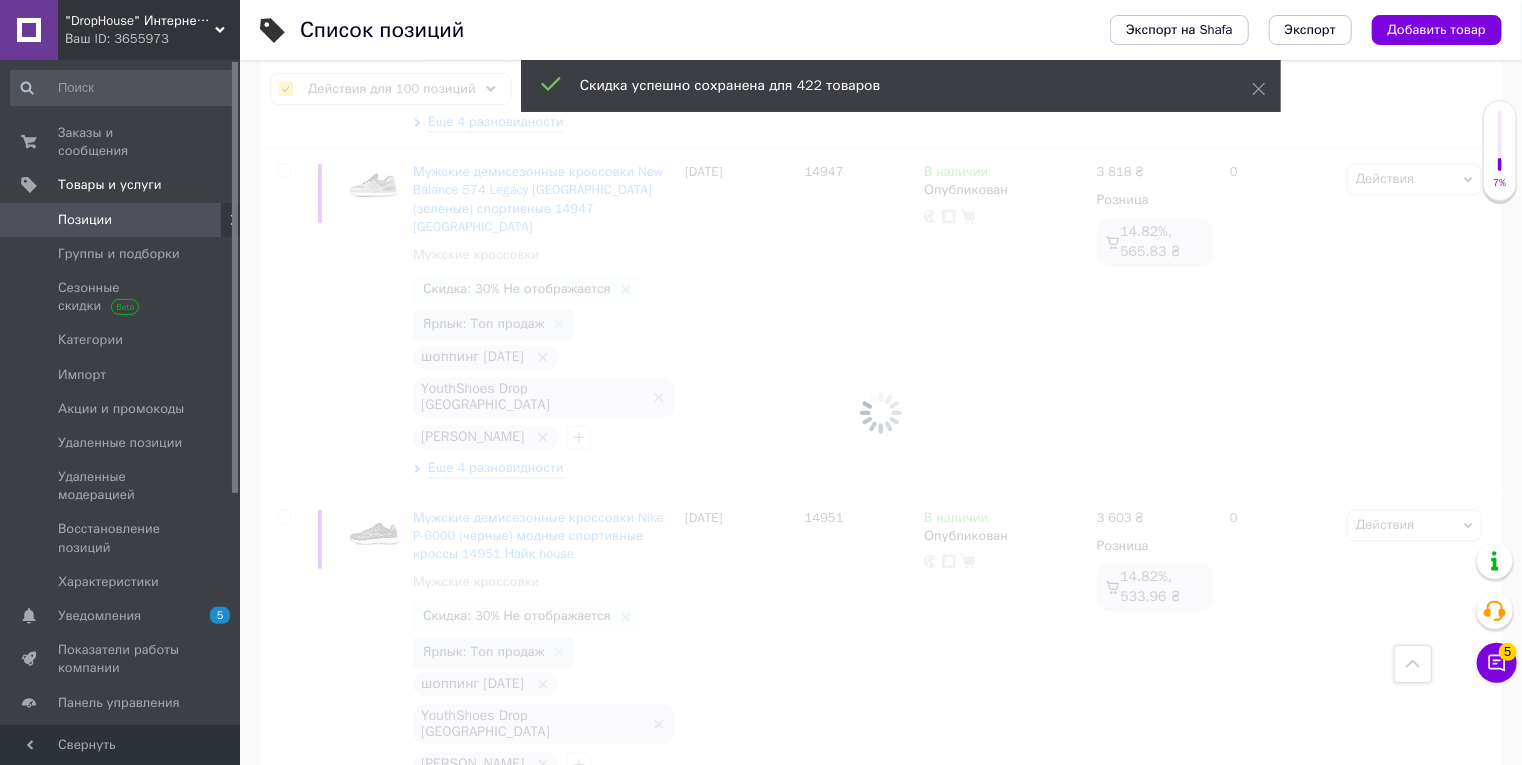 checkbox on "false" 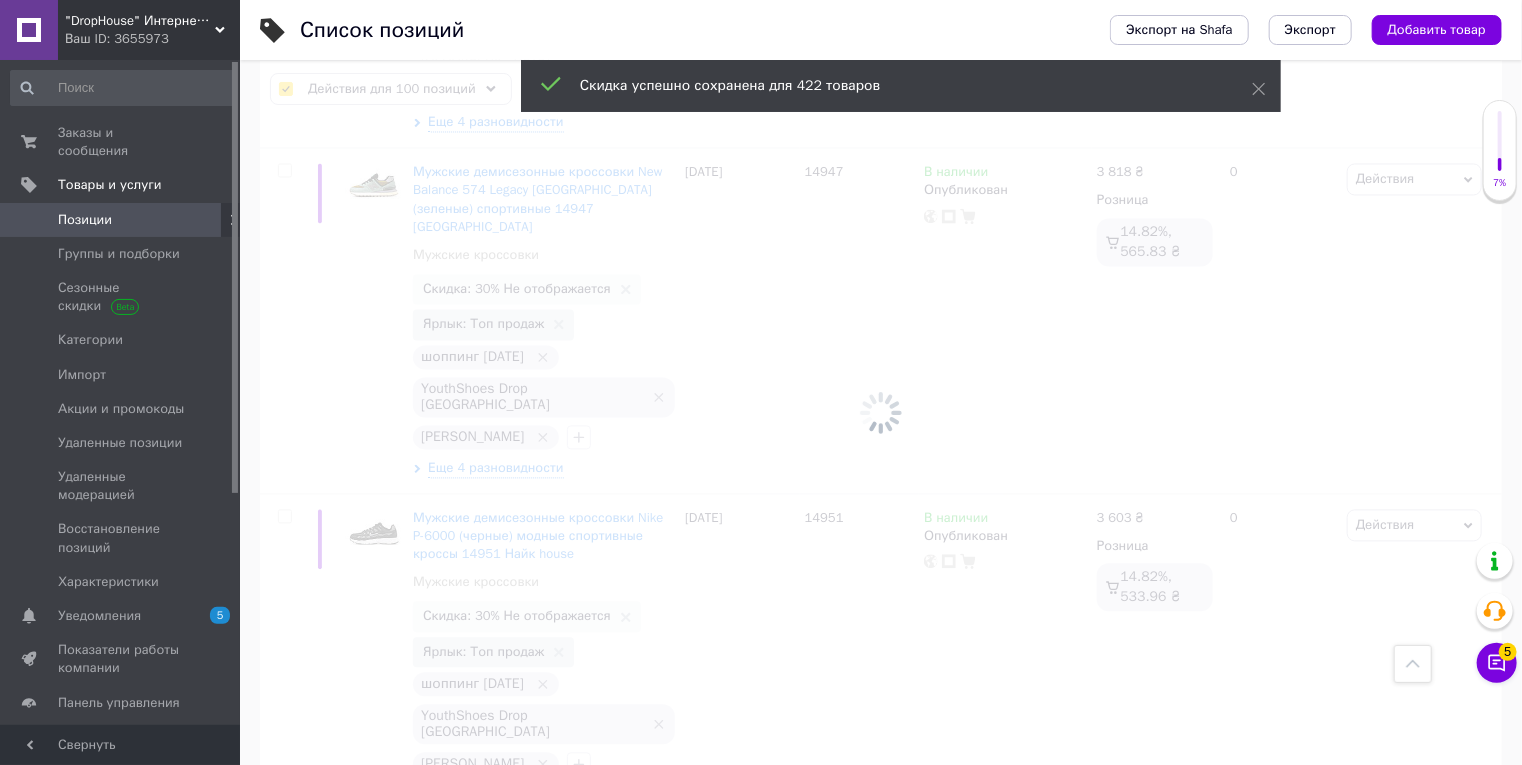 checkbox on "false" 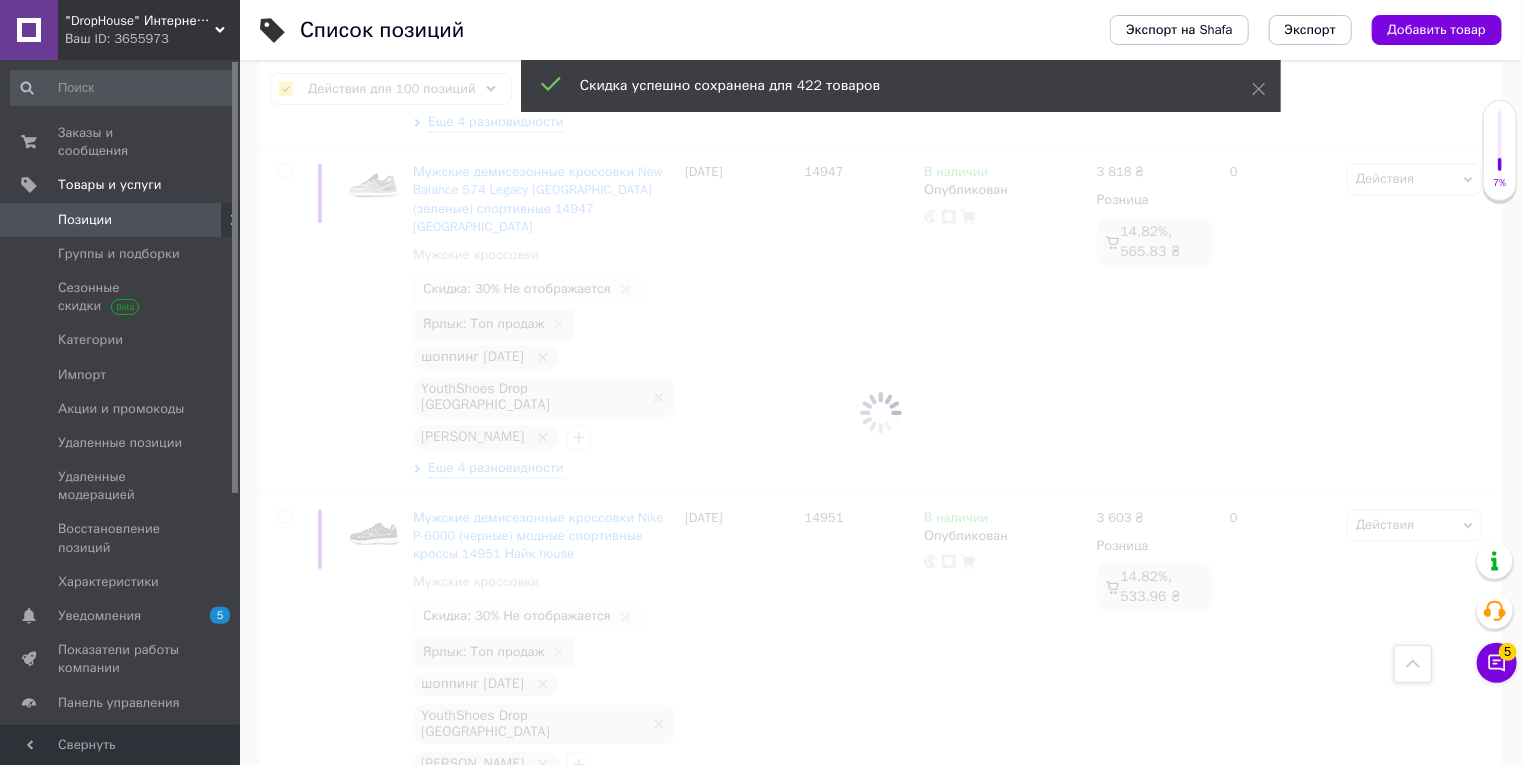 type 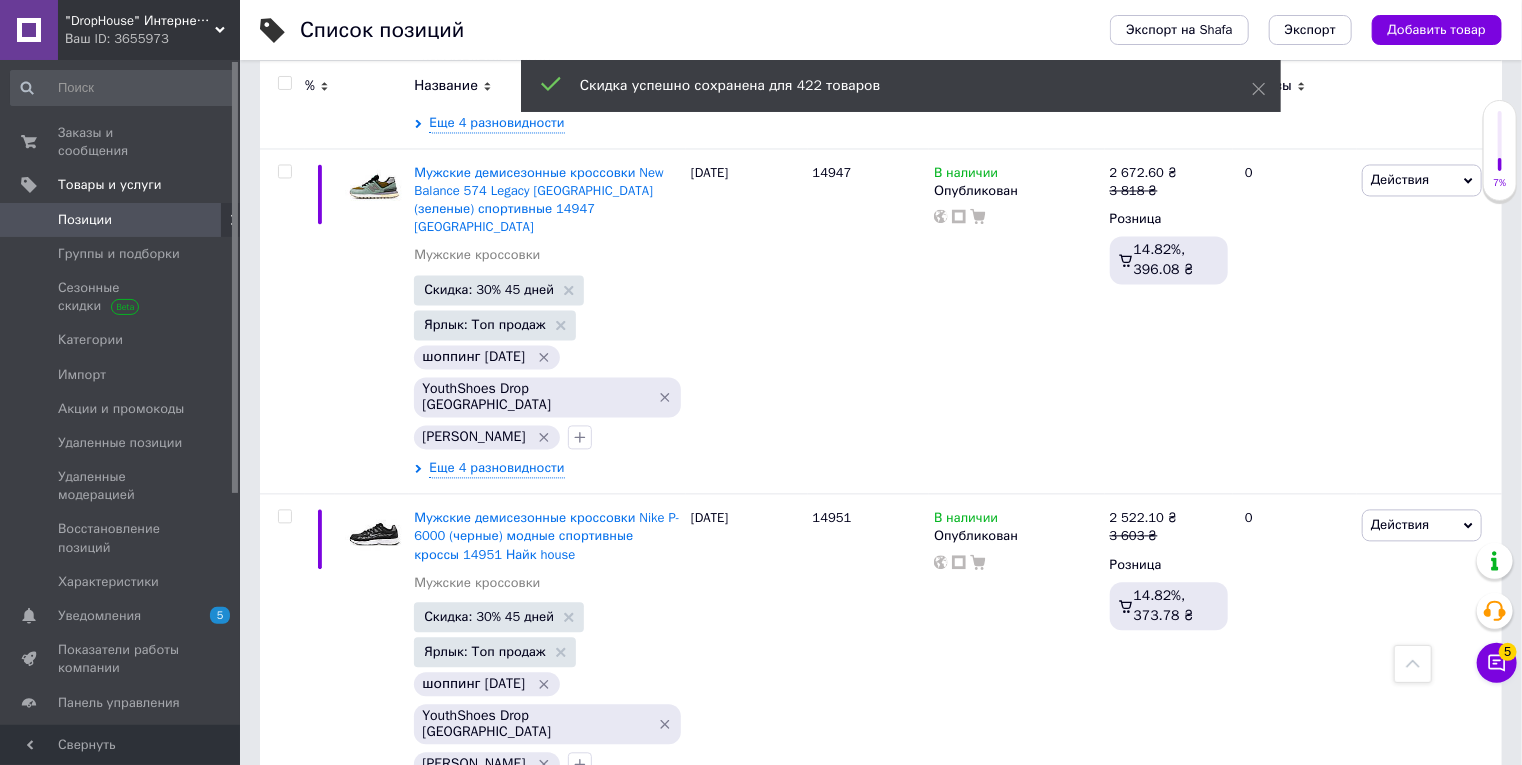 scroll, scrollTop: 1864, scrollLeft: 0, axis: vertical 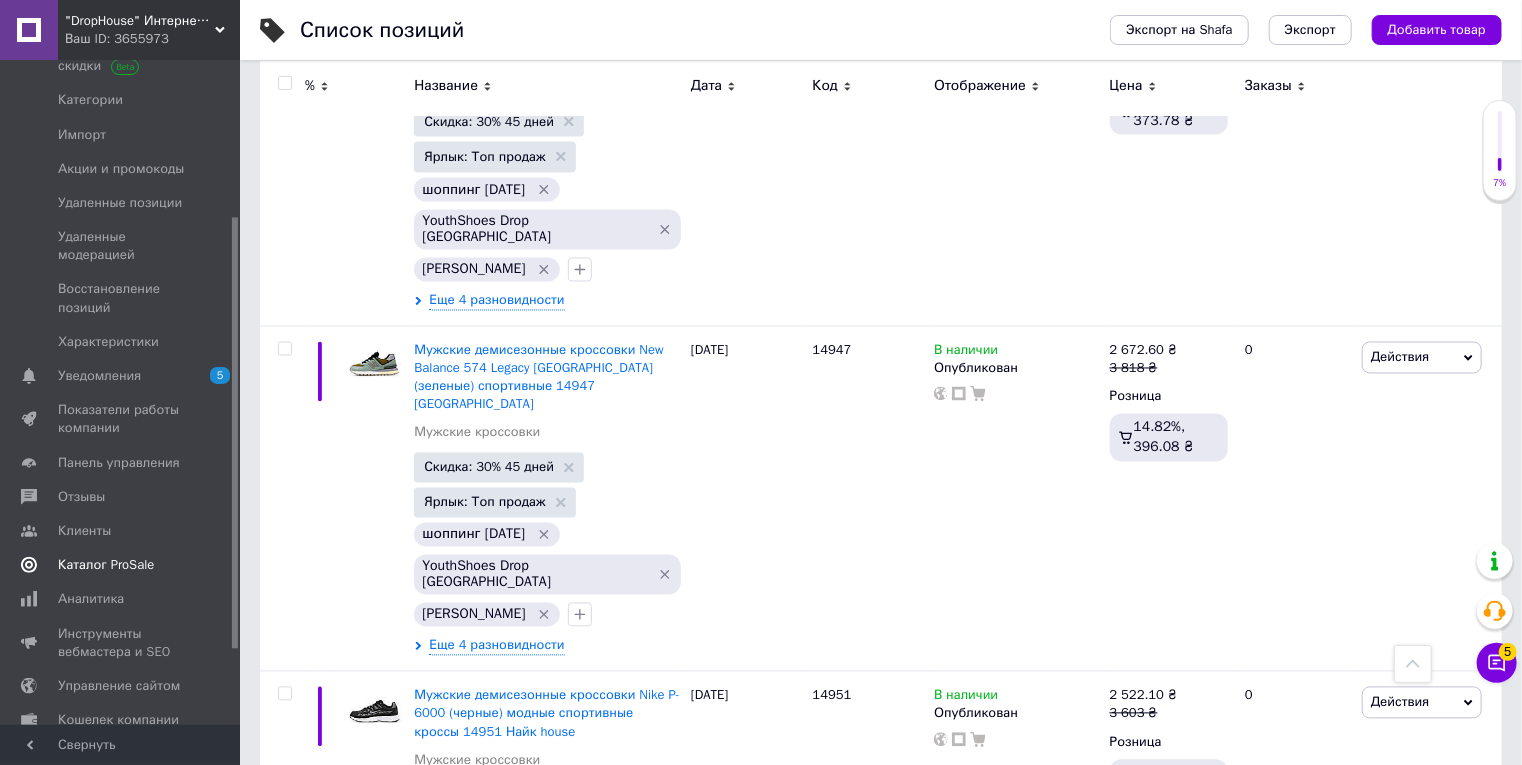 click on "Каталог ProSale" at bounding box center [121, 565] 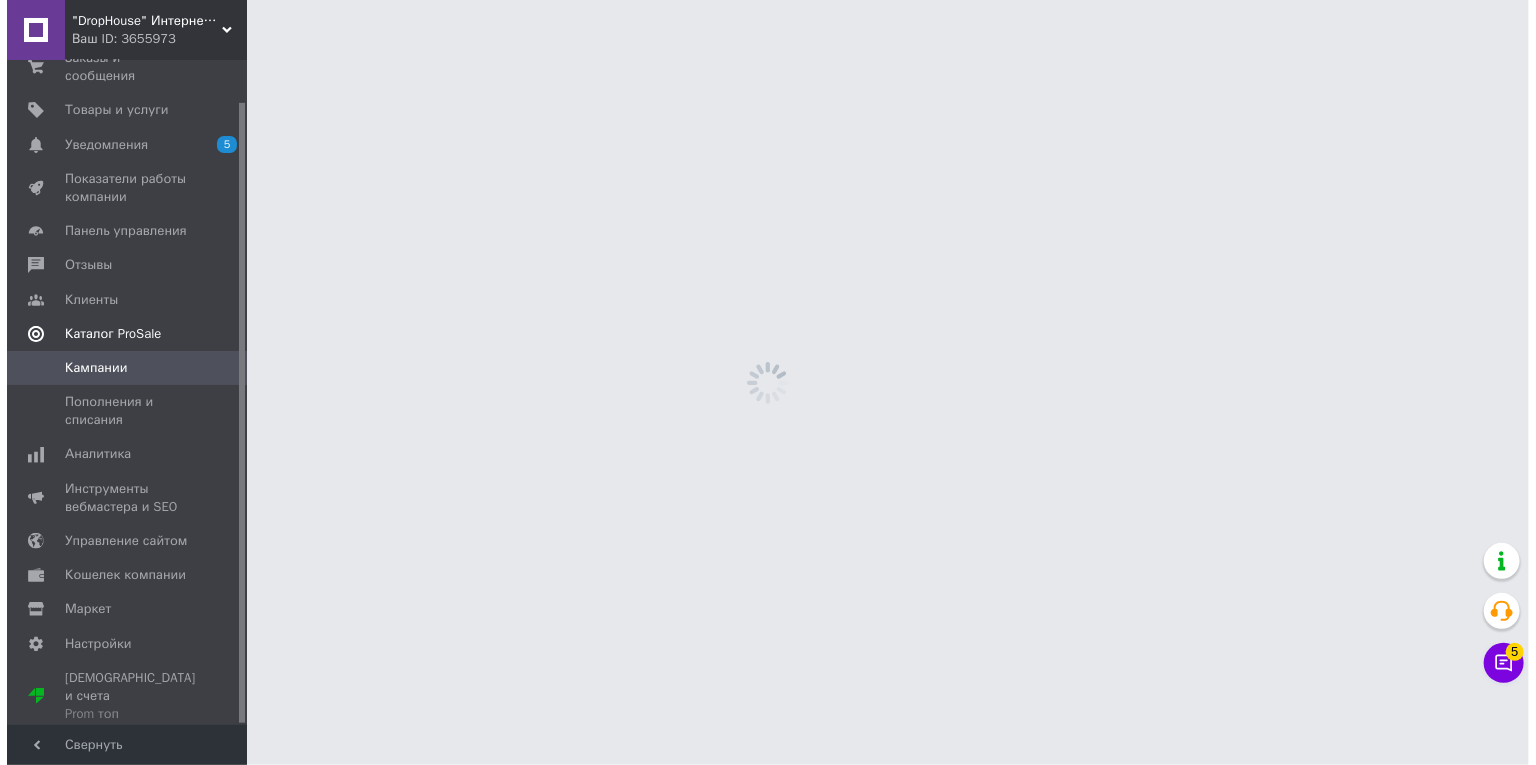 scroll, scrollTop: 0, scrollLeft: 0, axis: both 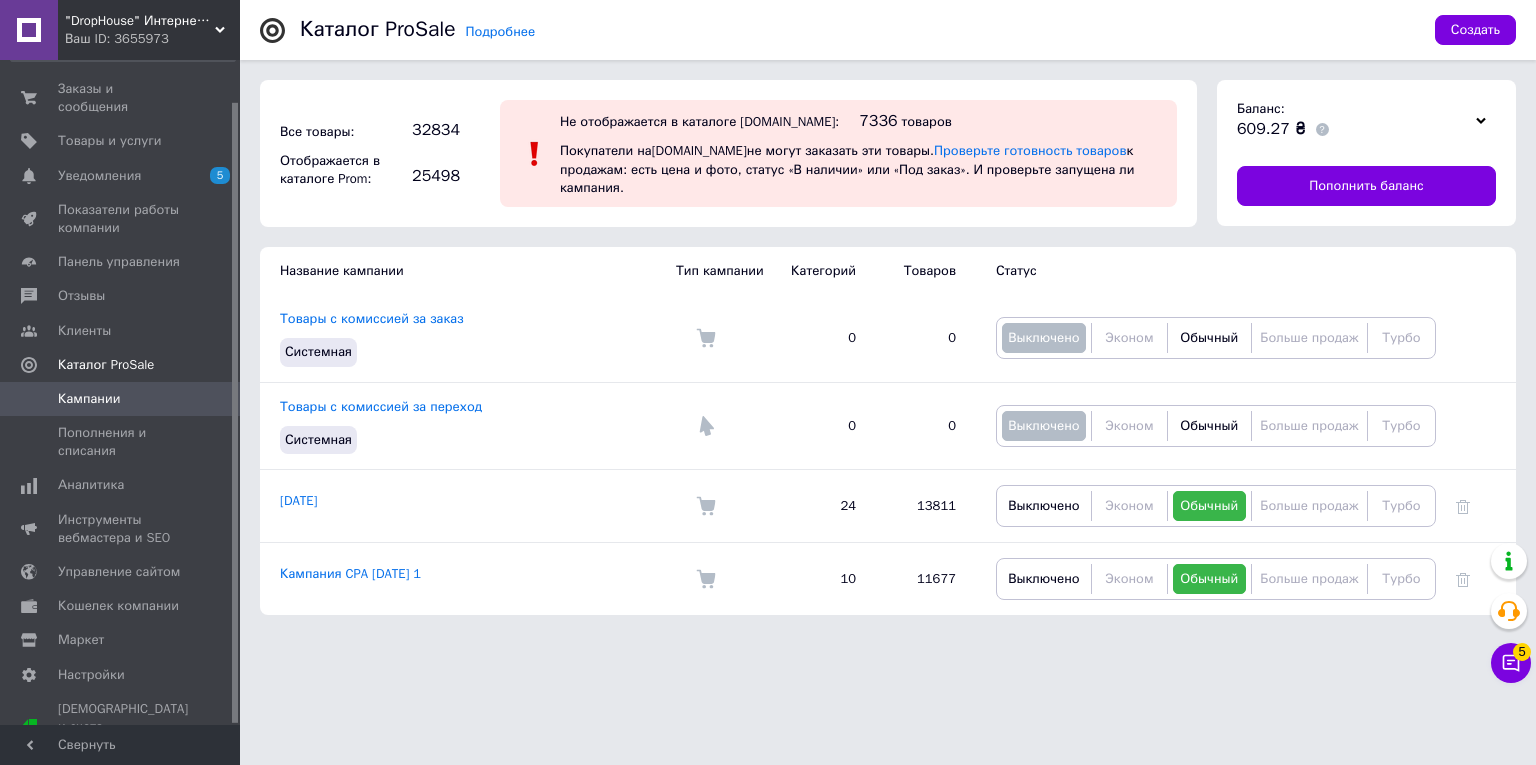 click on "Ваш ID: 3655973" at bounding box center [152, 39] 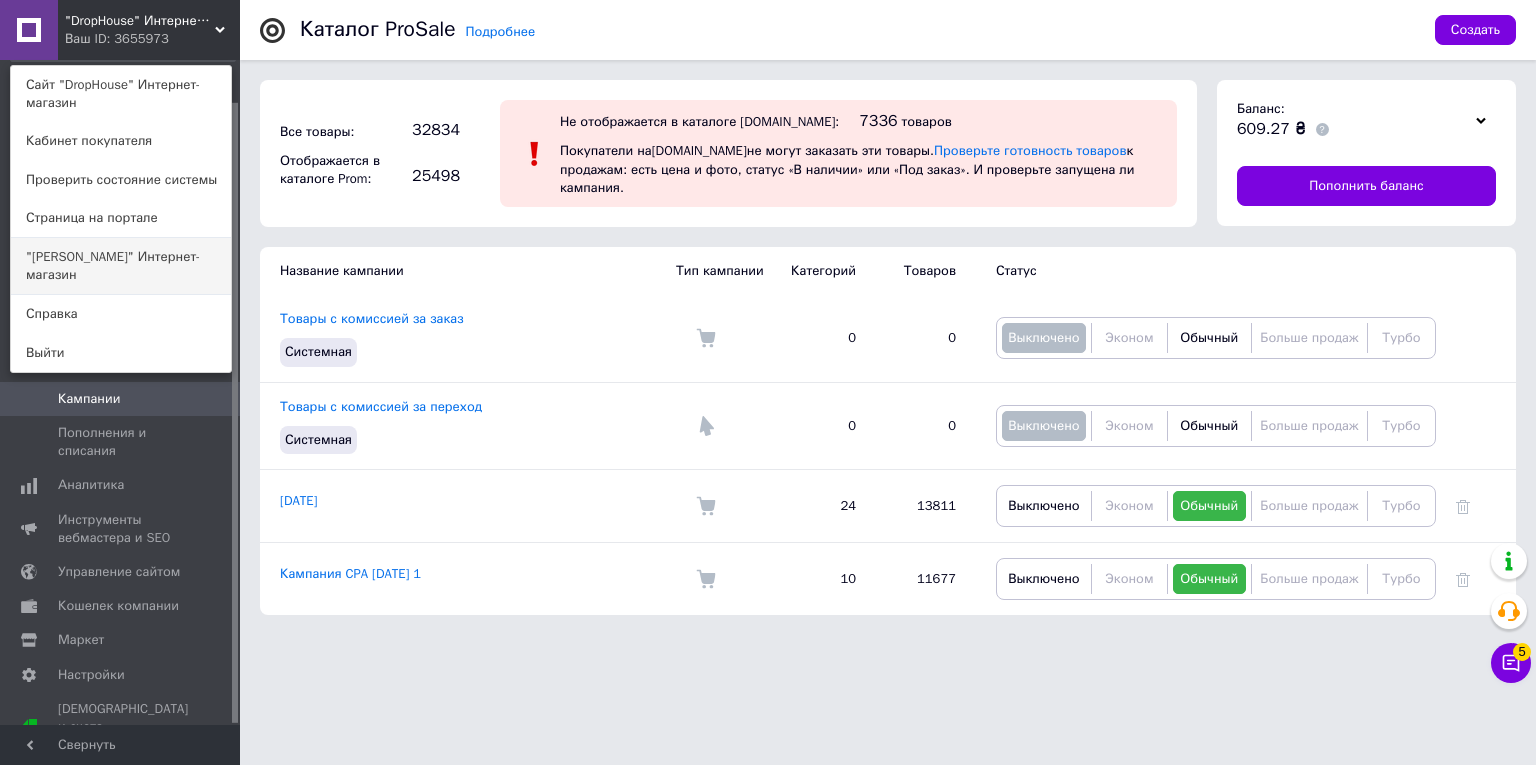click on ""[PERSON_NAME]" Интернет-магазин" at bounding box center [121, 266] 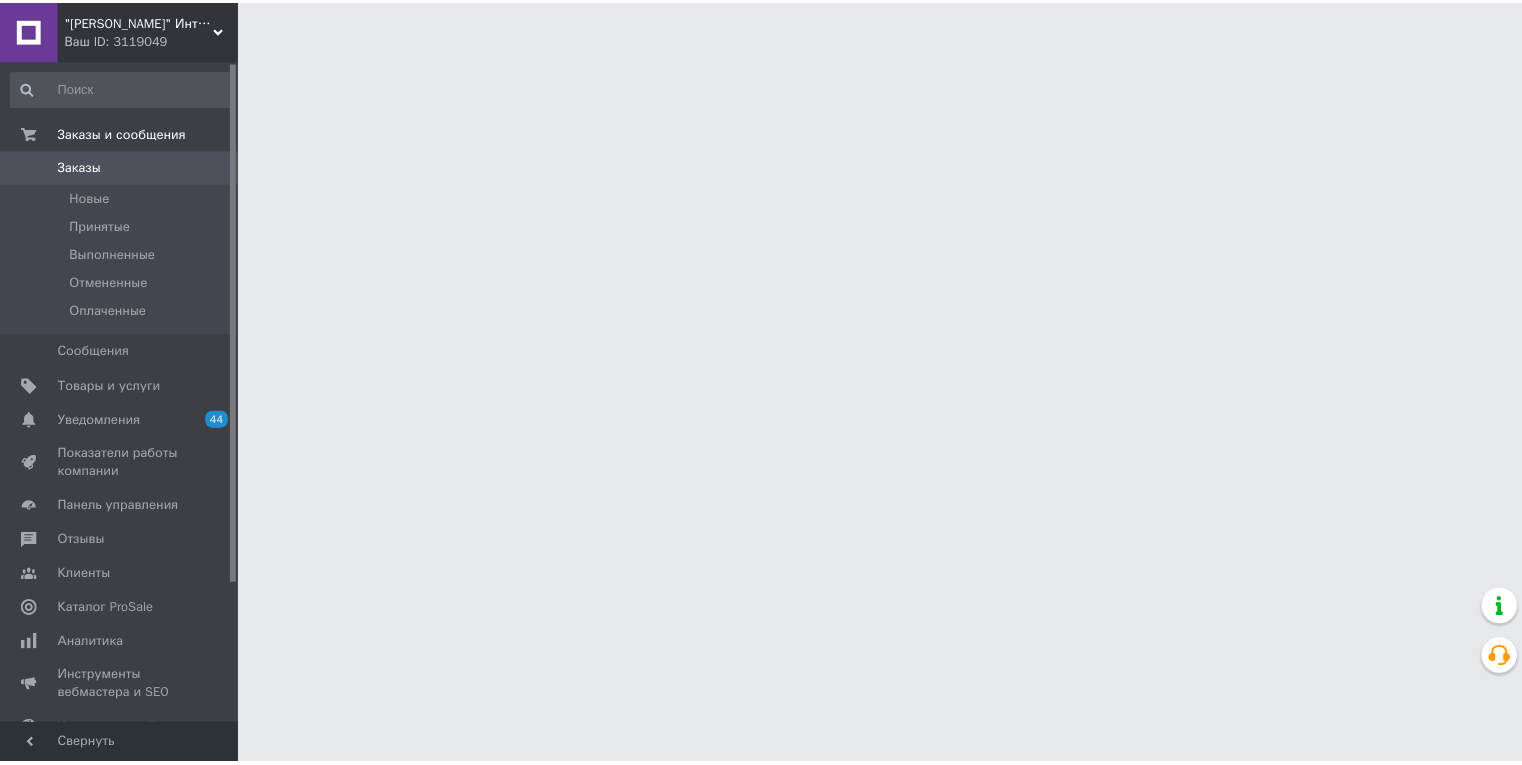 scroll, scrollTop: 0, scrollLeft: 0, axis: both 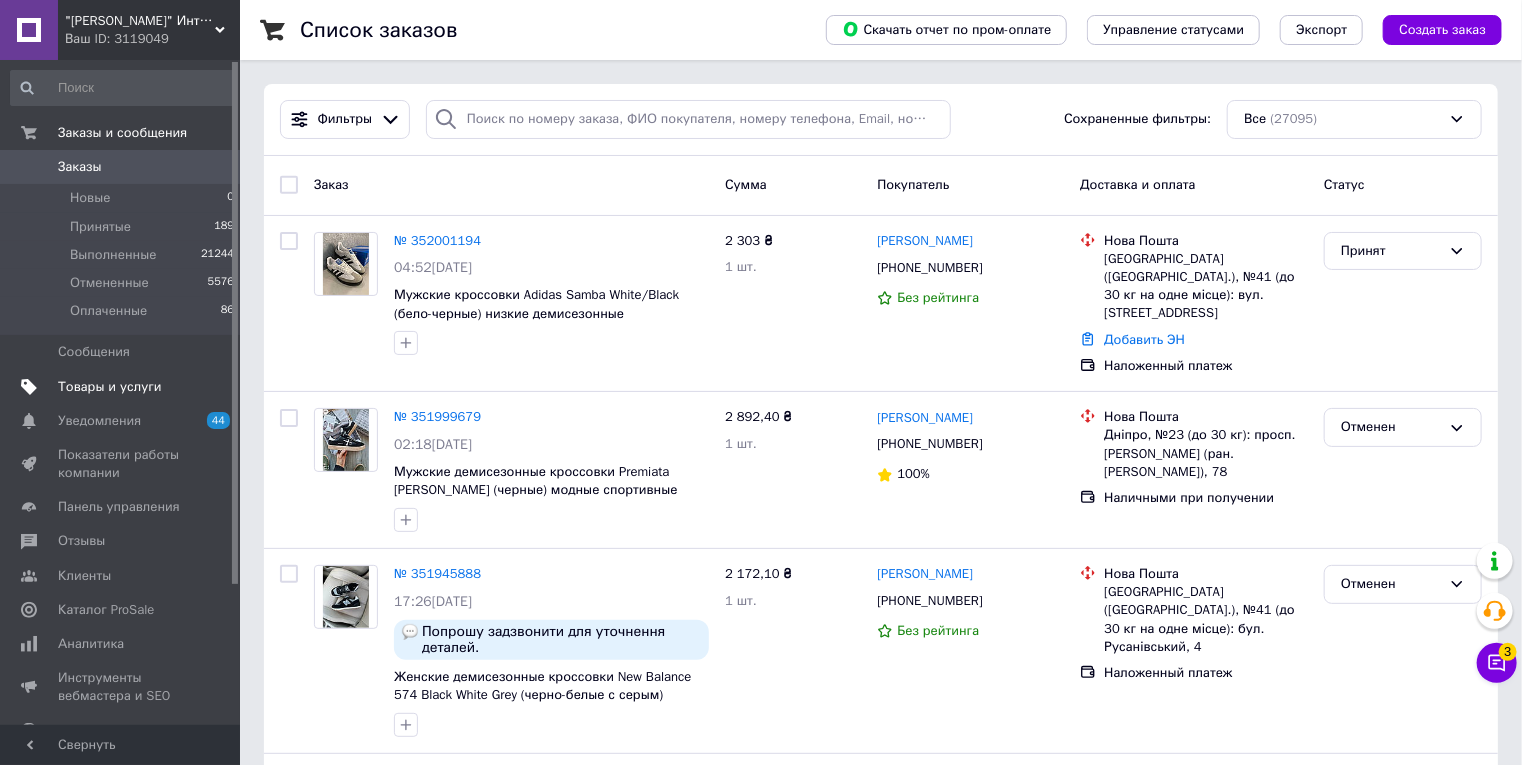 click on "Товары и услуги" at bounding box center [110, 387] 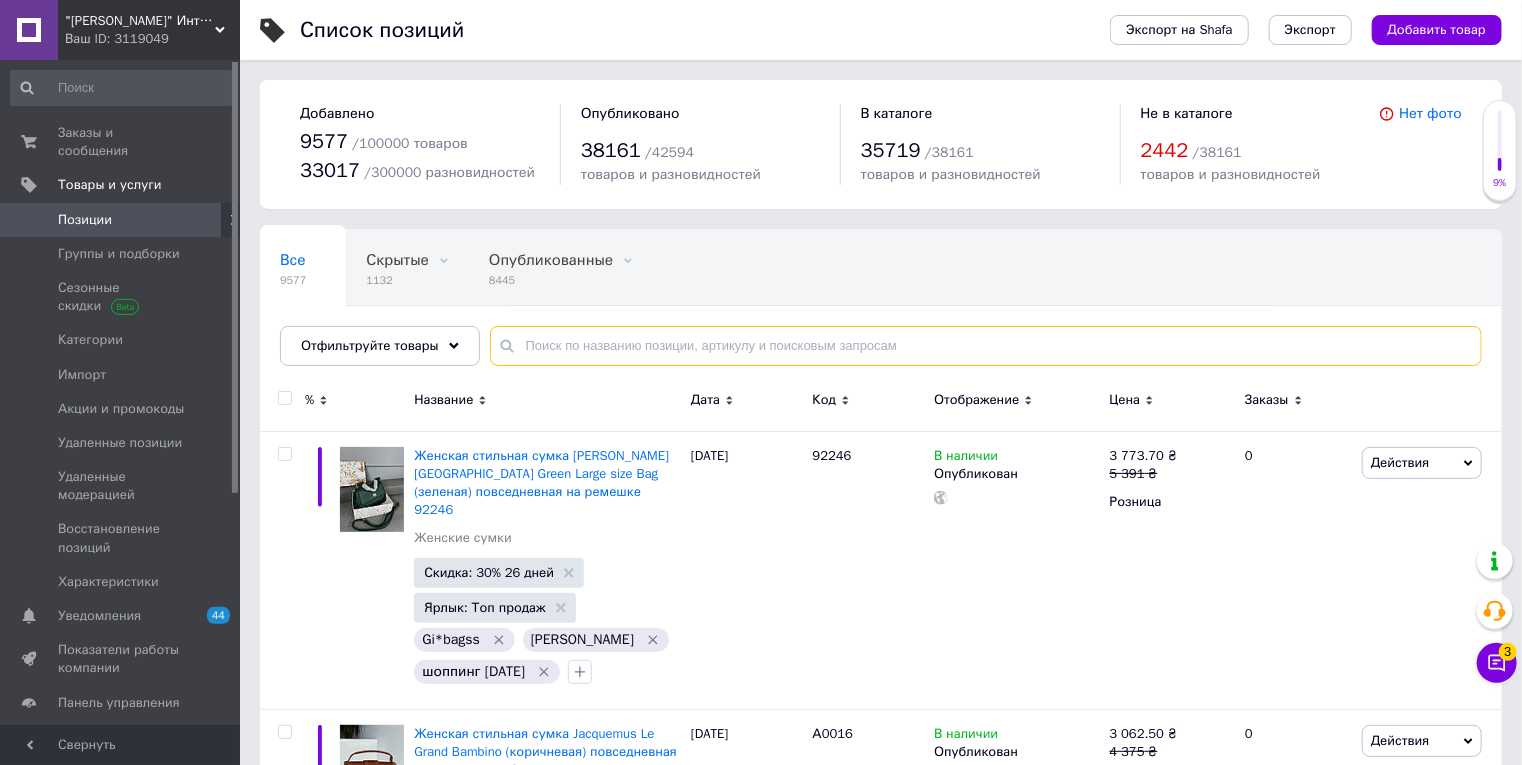 click at bounding box center (986, 346) 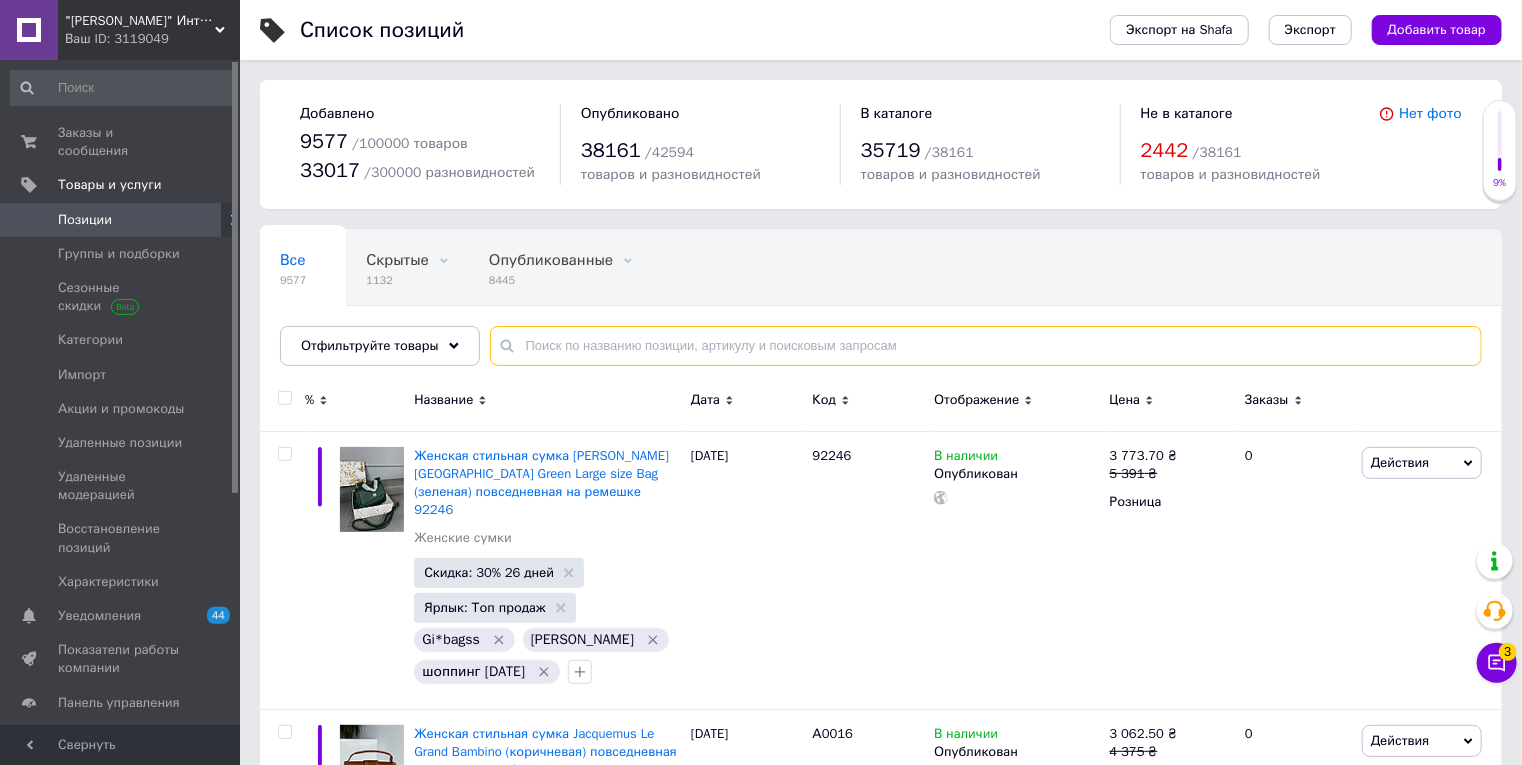 paste on "5180 New Balance 574 0382v  14505 женские  s8898" 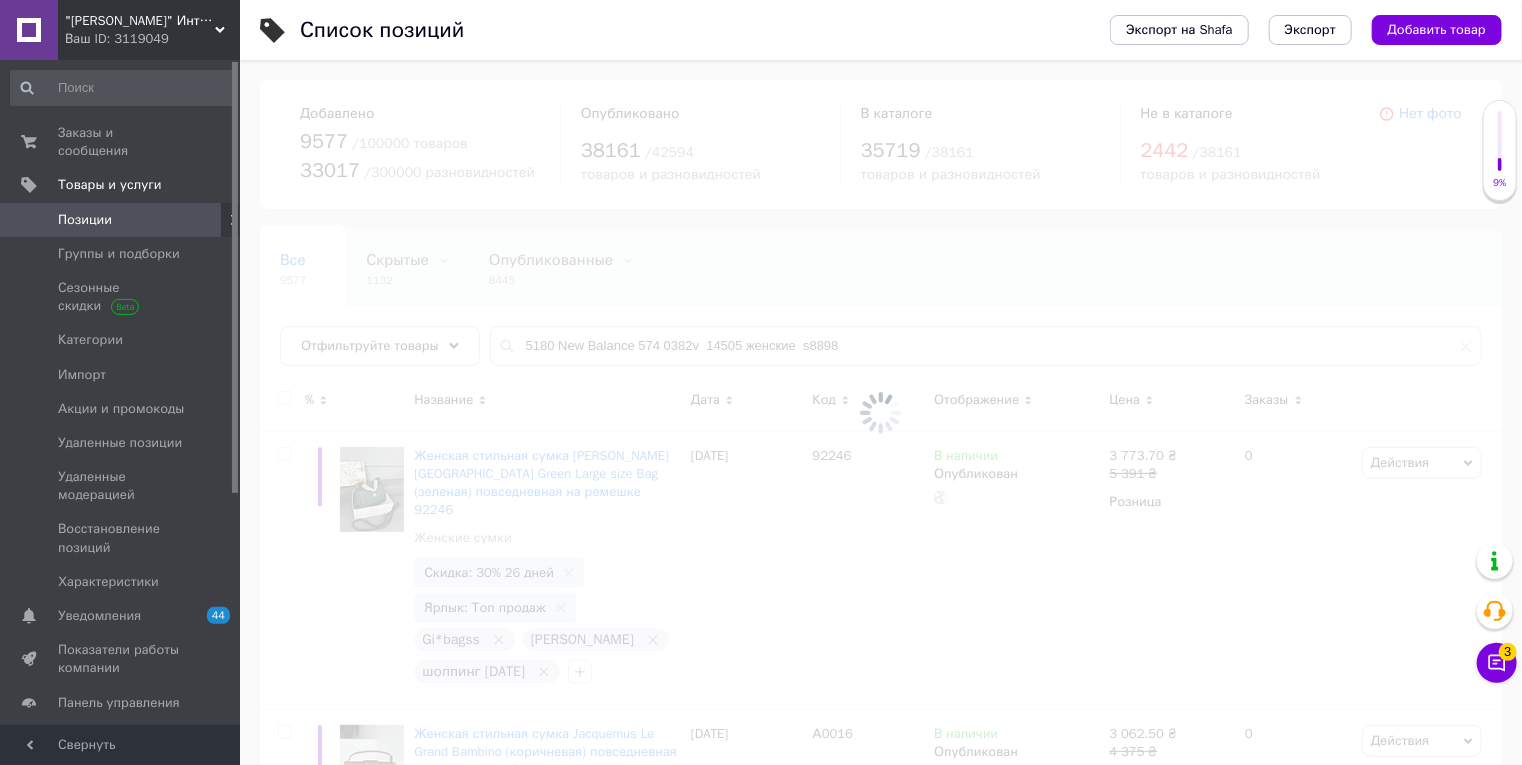 drag, startPoint x: 652, startPoint y: 344, endPoint x: 1172, endPoint y: 370, distance: 520.6496 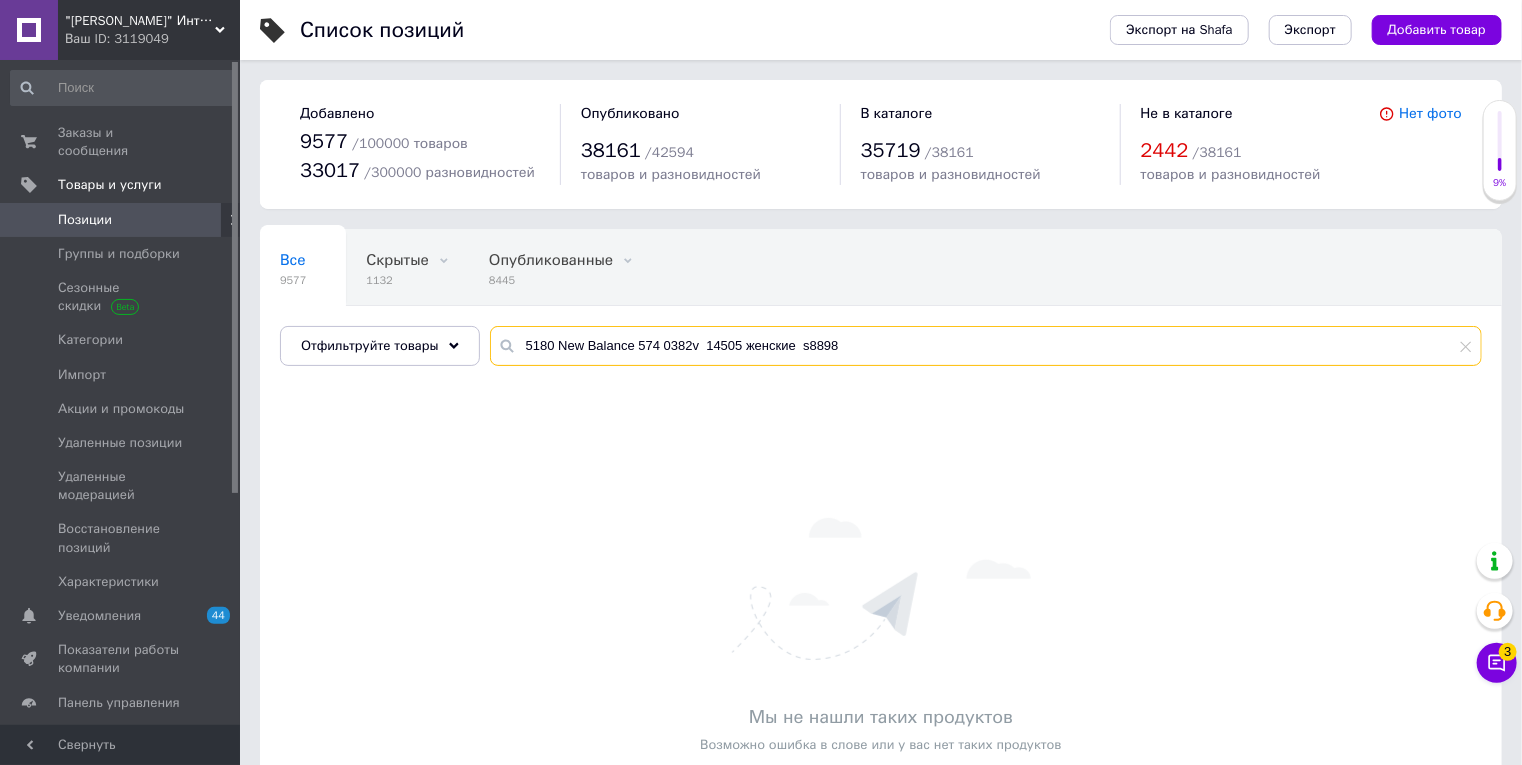 click on "Все 9577 Скрытые 1132 Удалить Редактировать Опубликованные 8445 Удалить Редактировать Скидка закончилась 33 Удалить Редактировать Ok Отфильтровано...  Сохранить Мы ничего не нашли Возможно, ошибка в слове  или нет соответствий по вашему запросу. Все 9577 Скрытые 1132 Опубликованные 8445 Скидка закончилась 33 Отфильтруйте товары 5180 New Balance 574 0382v  14505 женские  s8898" at bounding box center [881, 297] 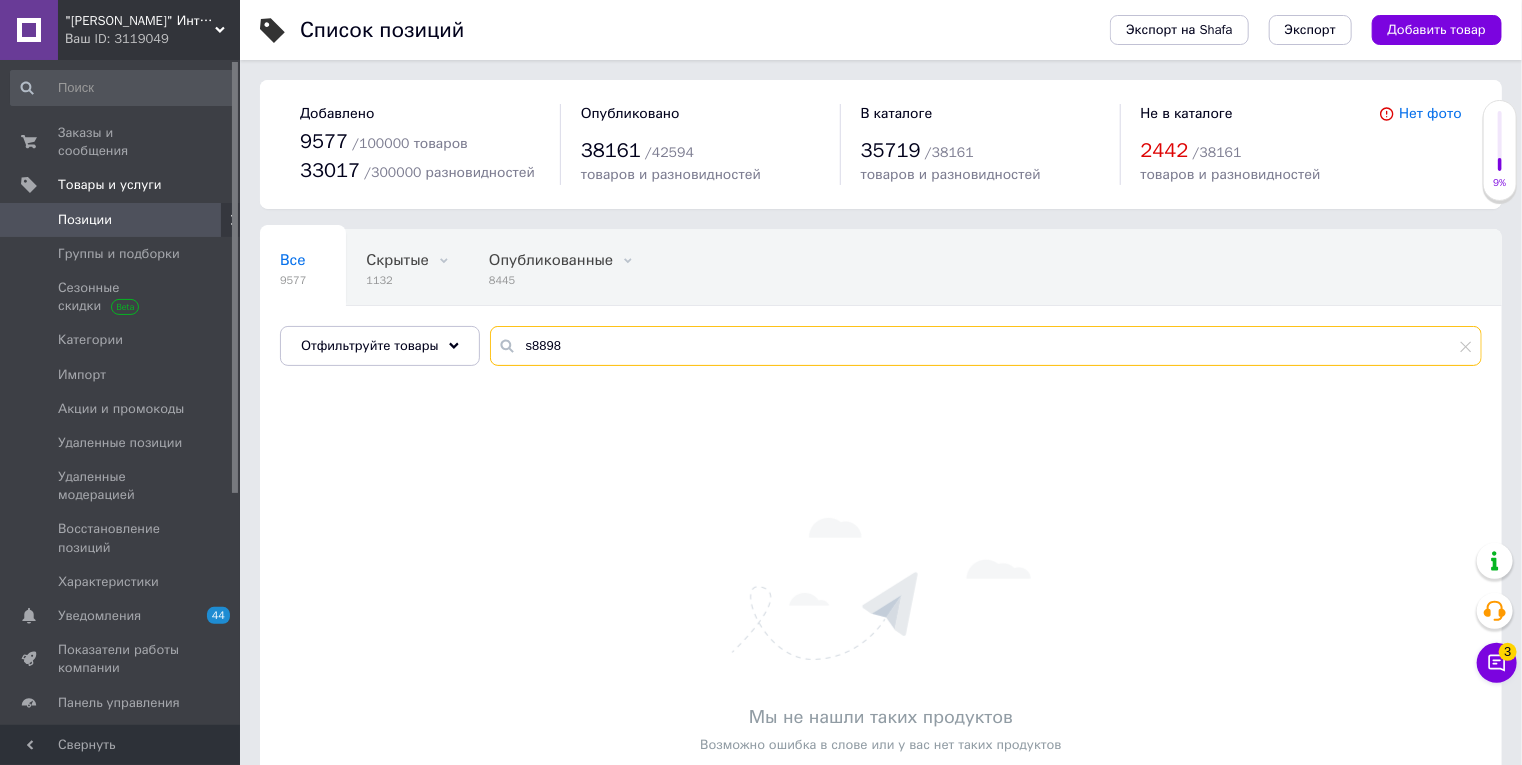 click on "s8898" at bounding box center (986, 346) 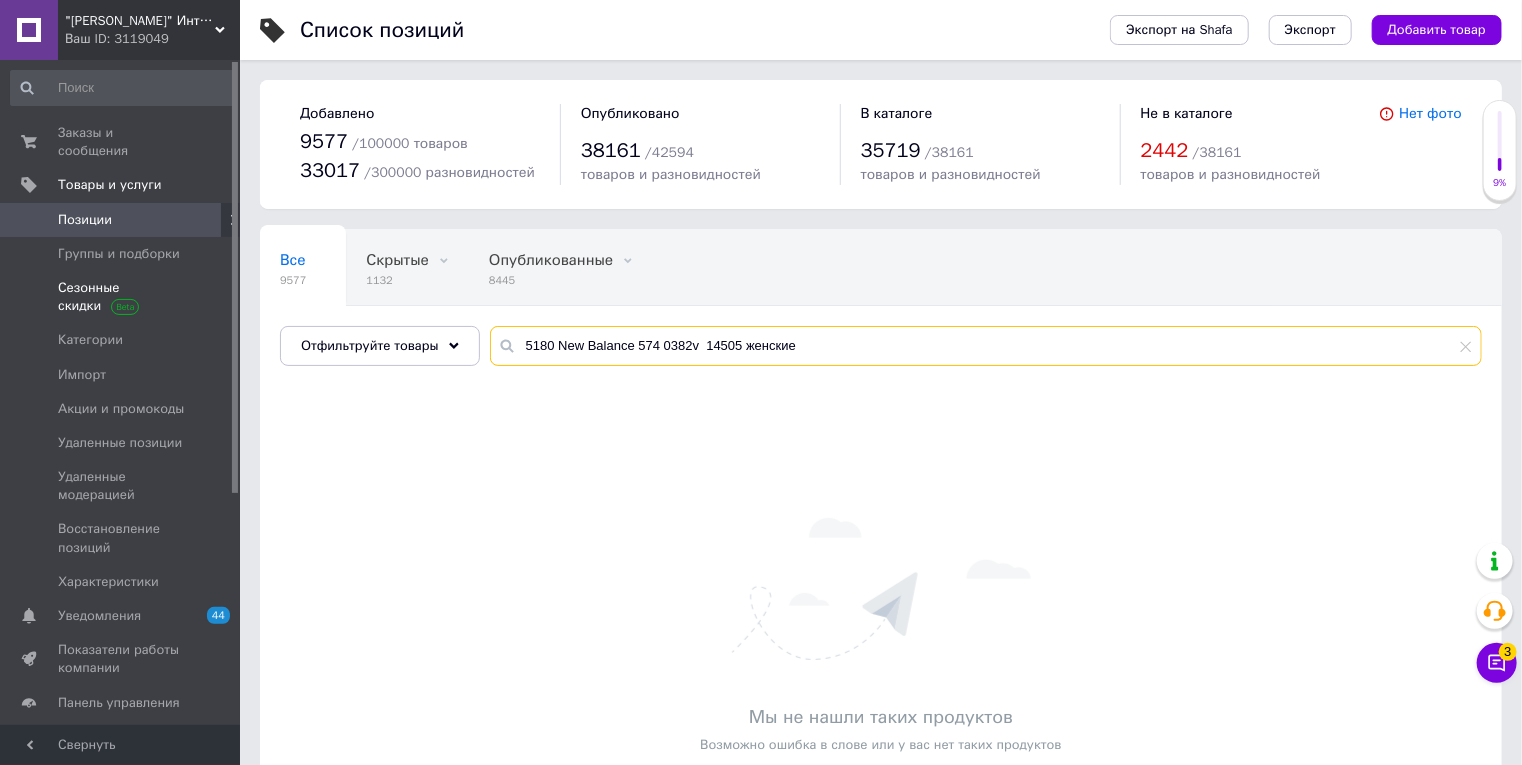 drag, startPoint x: 699, startPoint y: 348, endPoint x: 172, endPoint y: 294, distance: 529.7594 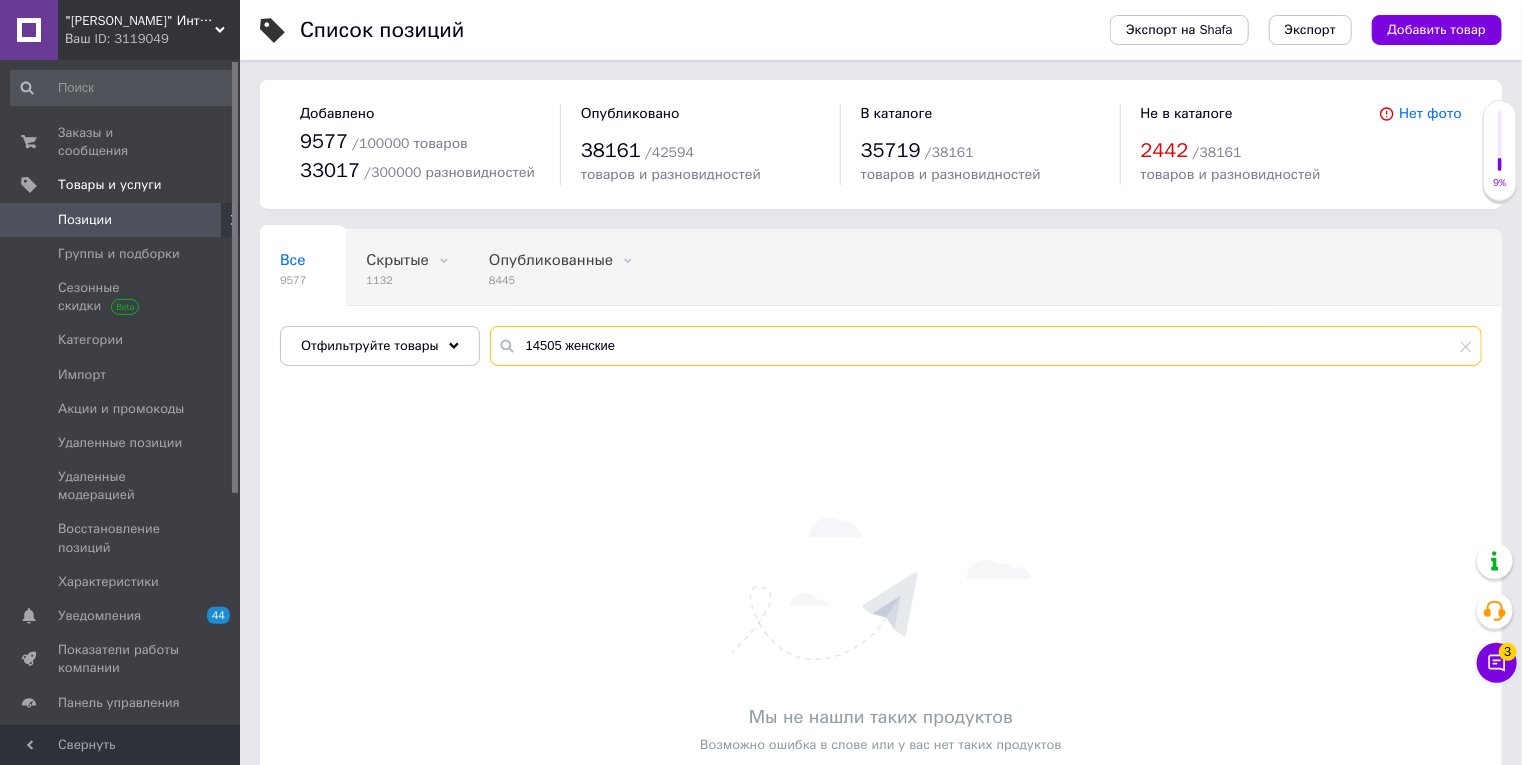 click on "14505 женские" at bounding box center (986, 346) 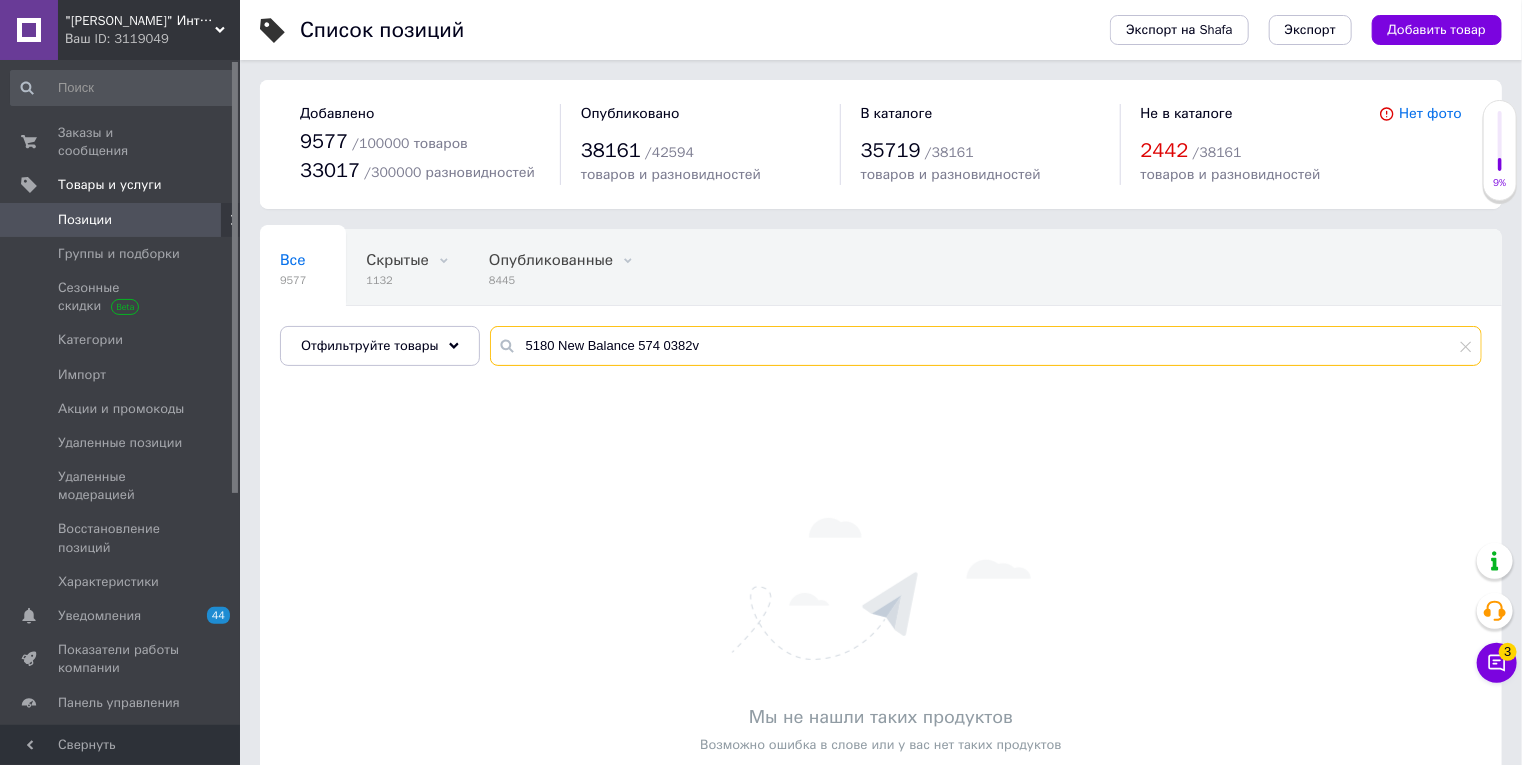 drag, startPoint x: 651, startPoint y: 347, endPoint x: 855, endPoint y: 350, distance: 204.02206 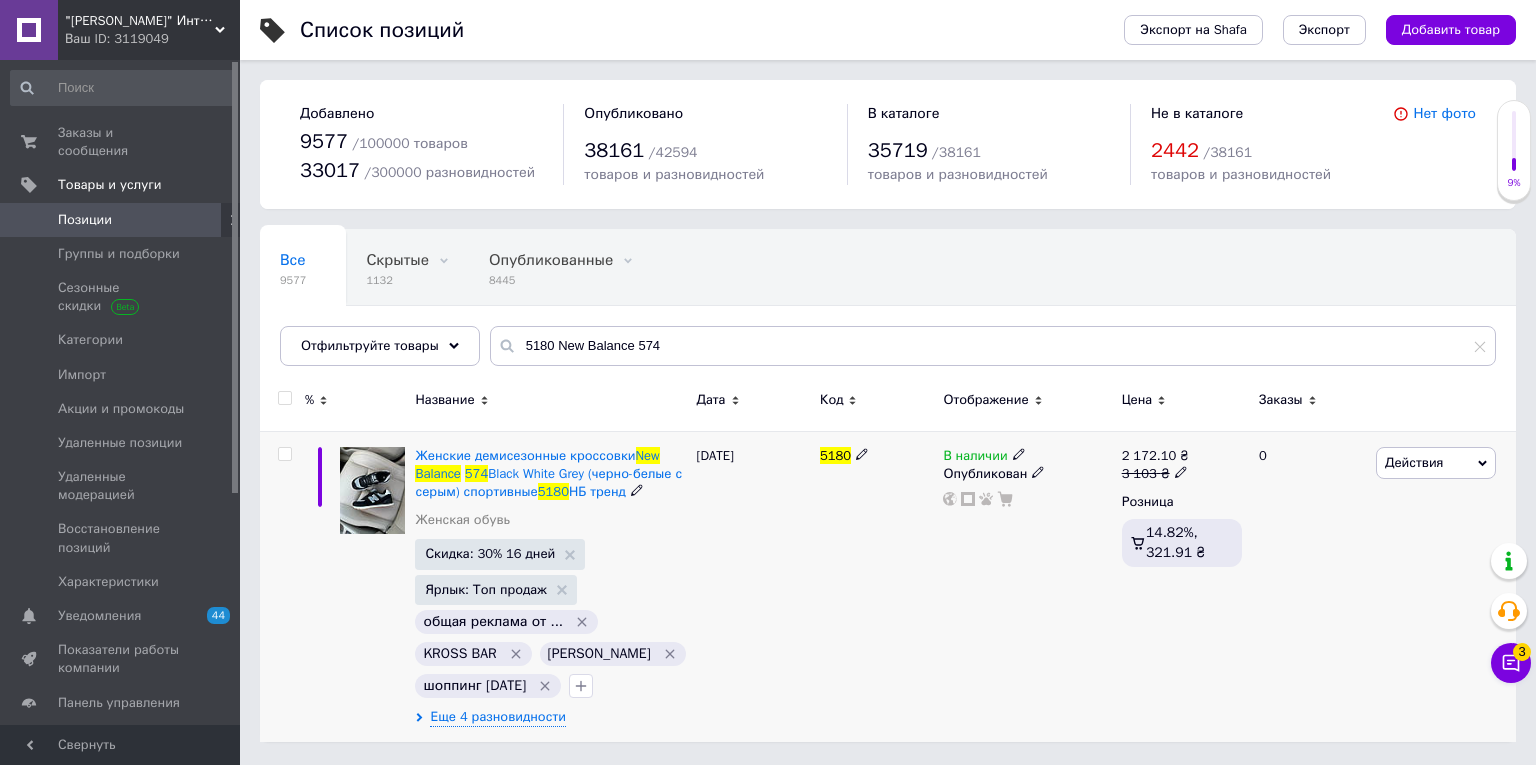 click on "Действия" at bounding box center [1414, 462] 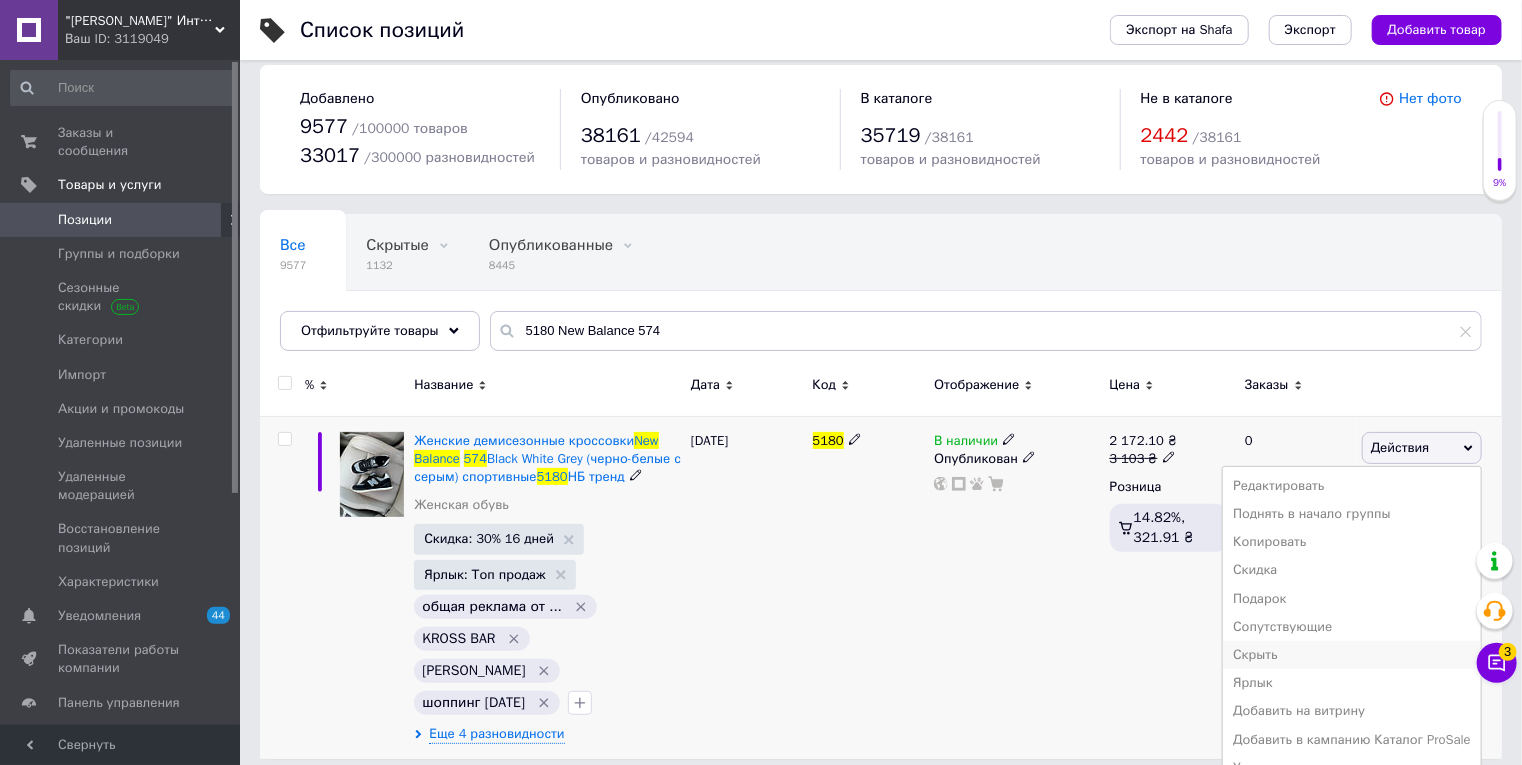 scroll, scrollTop: 36, scrollLeft: 0, axis: vertical 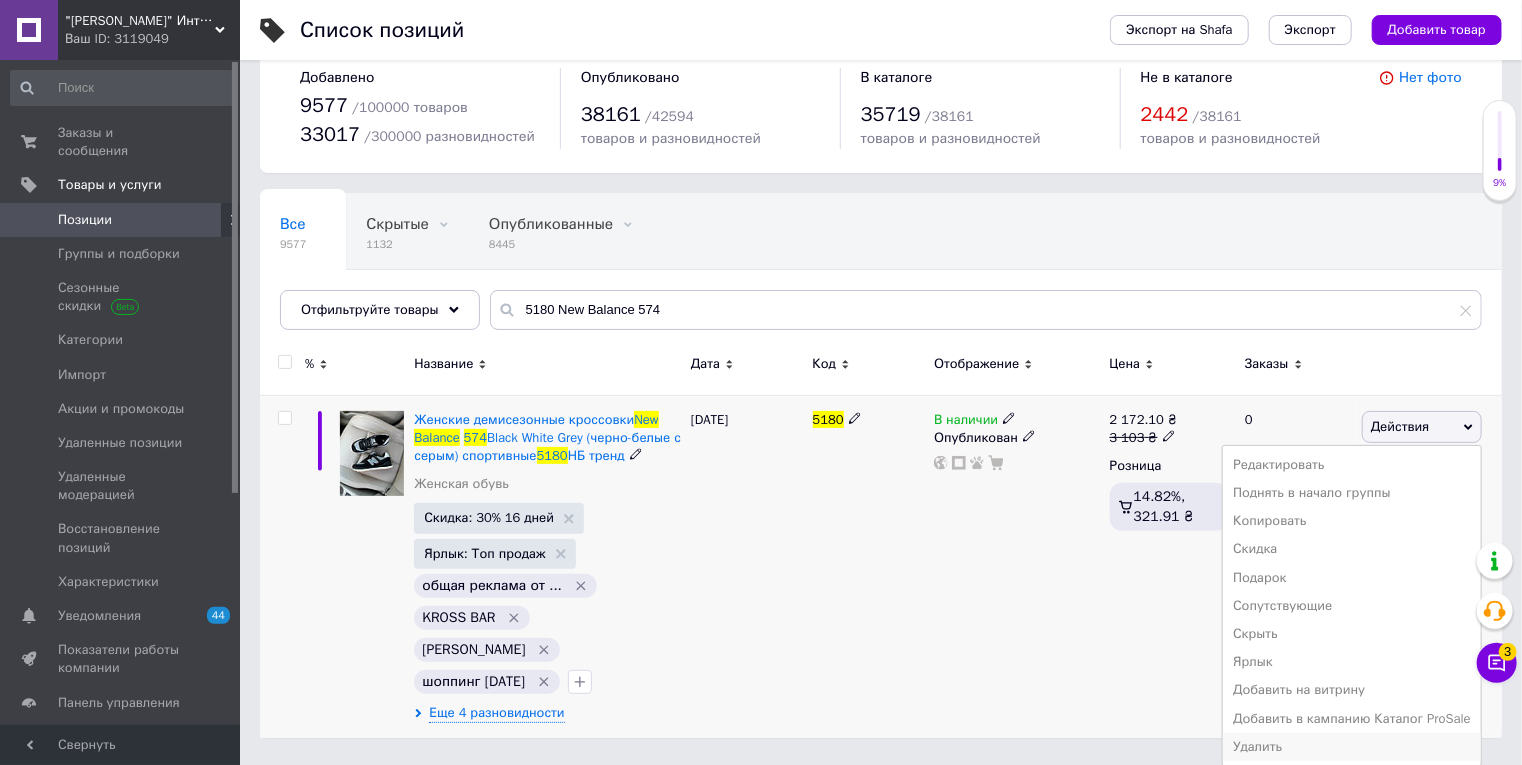click on "Удалить" at bounding box center (1352, 747) 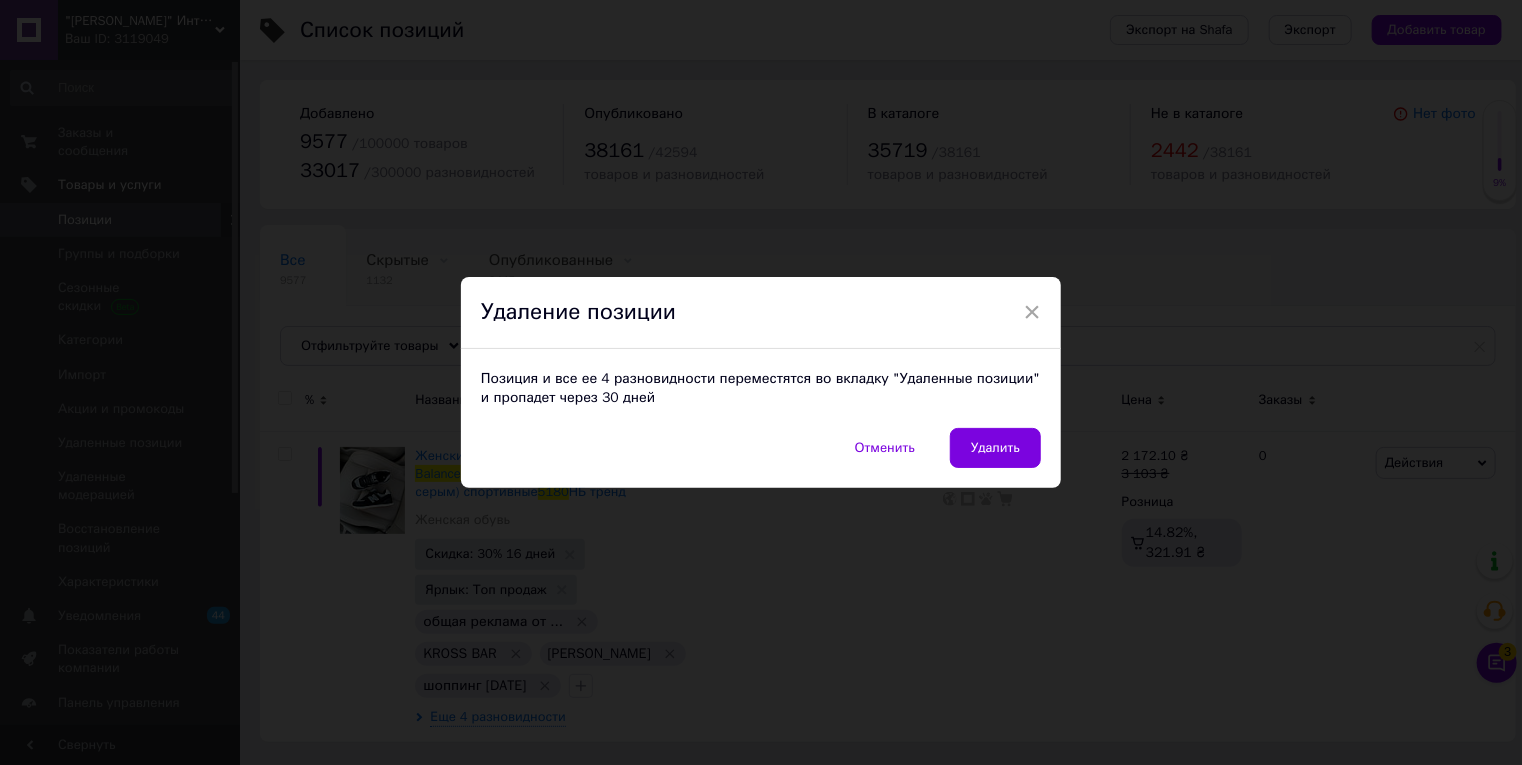 scroll, scrollTop: 0, scrollLeft: 0, axis: both 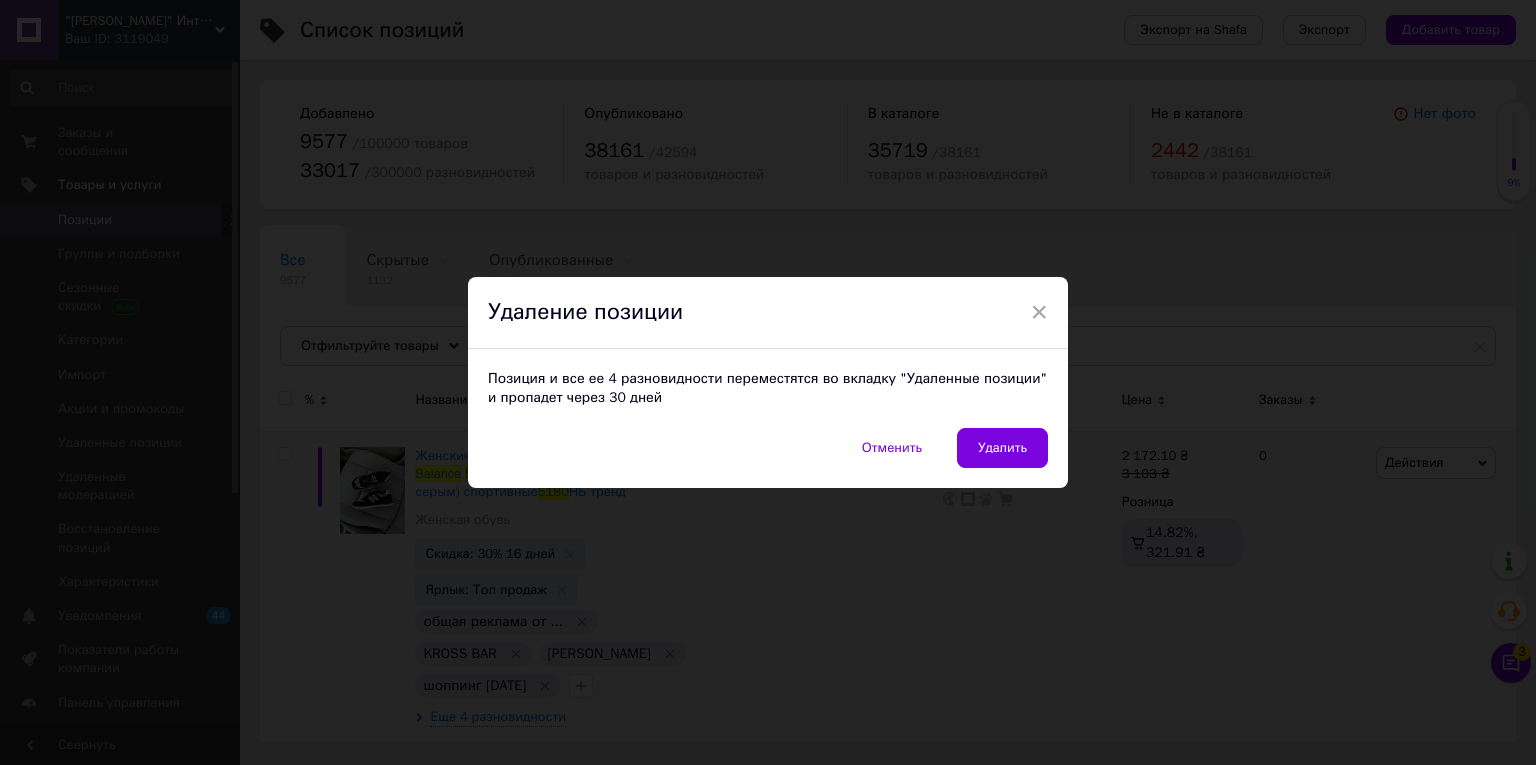 click on "Удалить" at bounding box center [1002, 448] 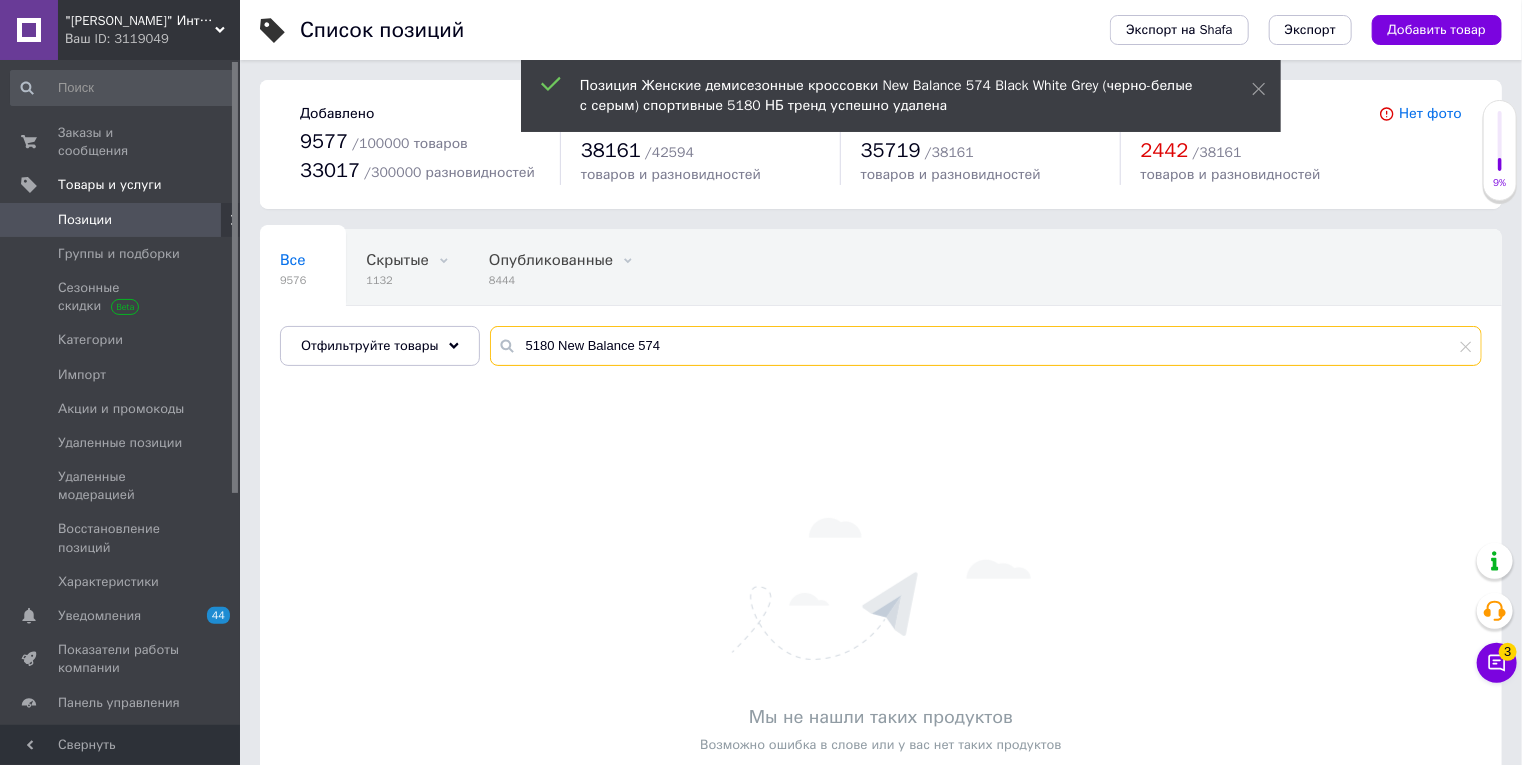click on "5180 New Balance 574" at bounding box center (986, 346) 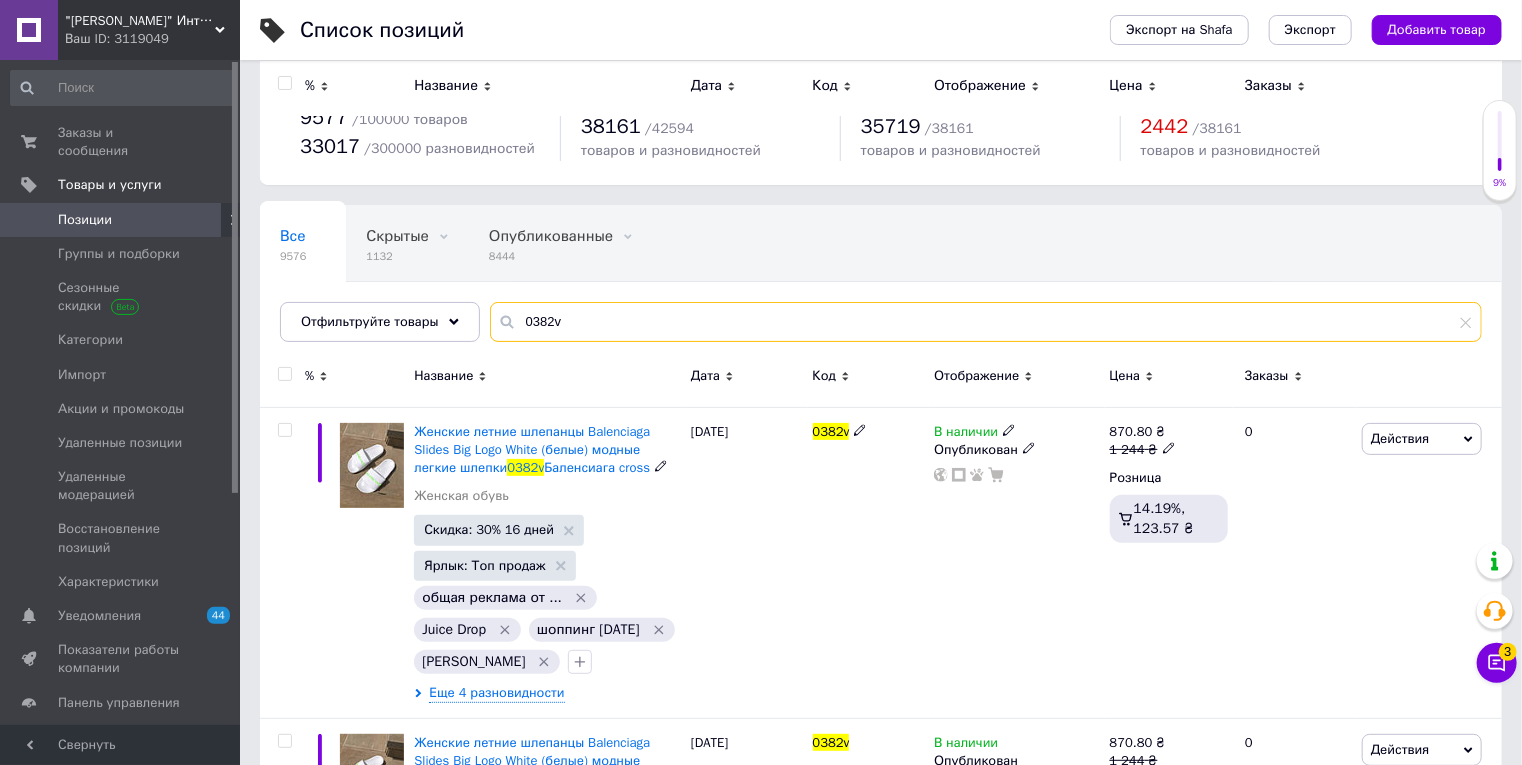 scroll, scrollTop: 0, scrollLeft: 0, axis: both 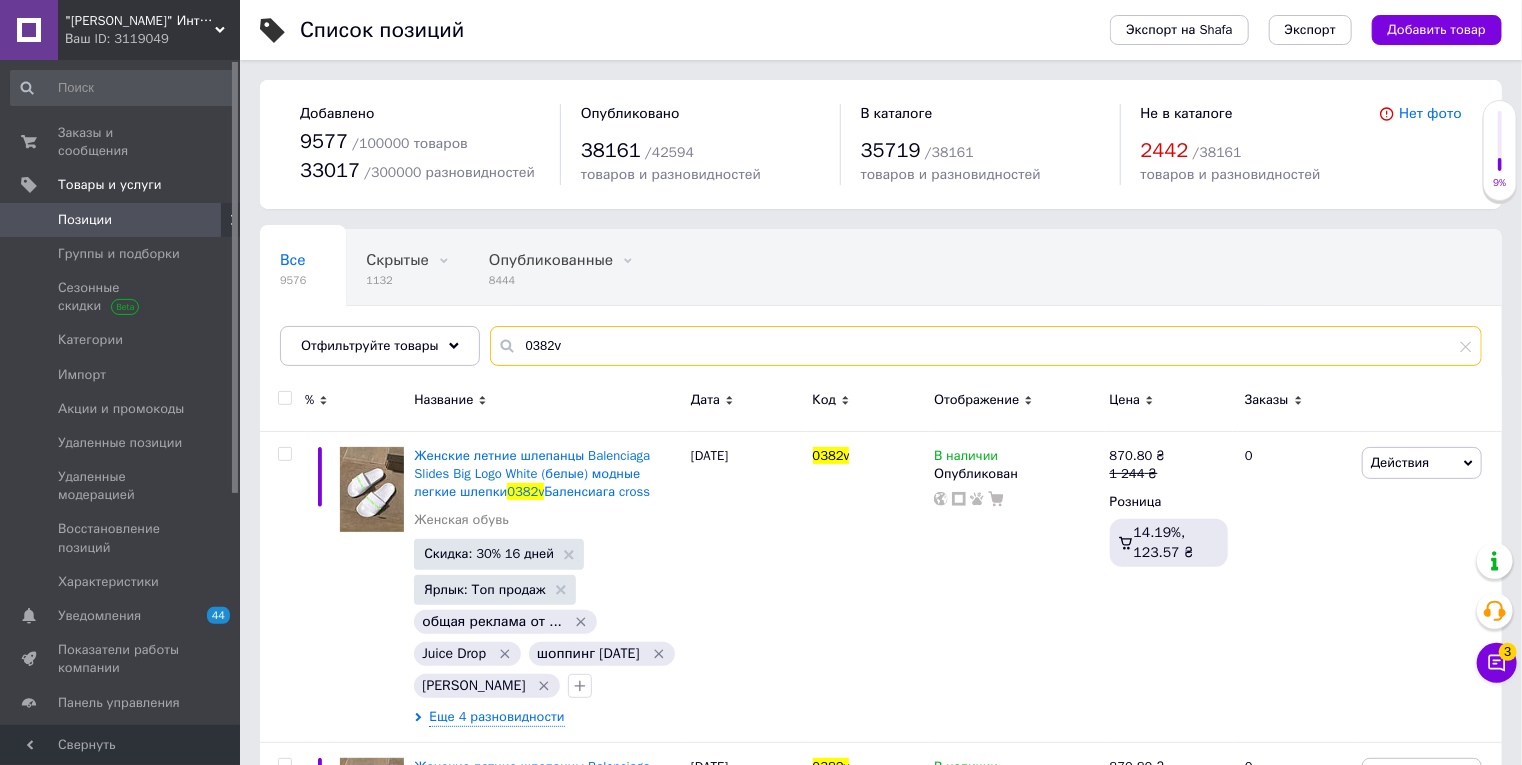 type on "0382v" 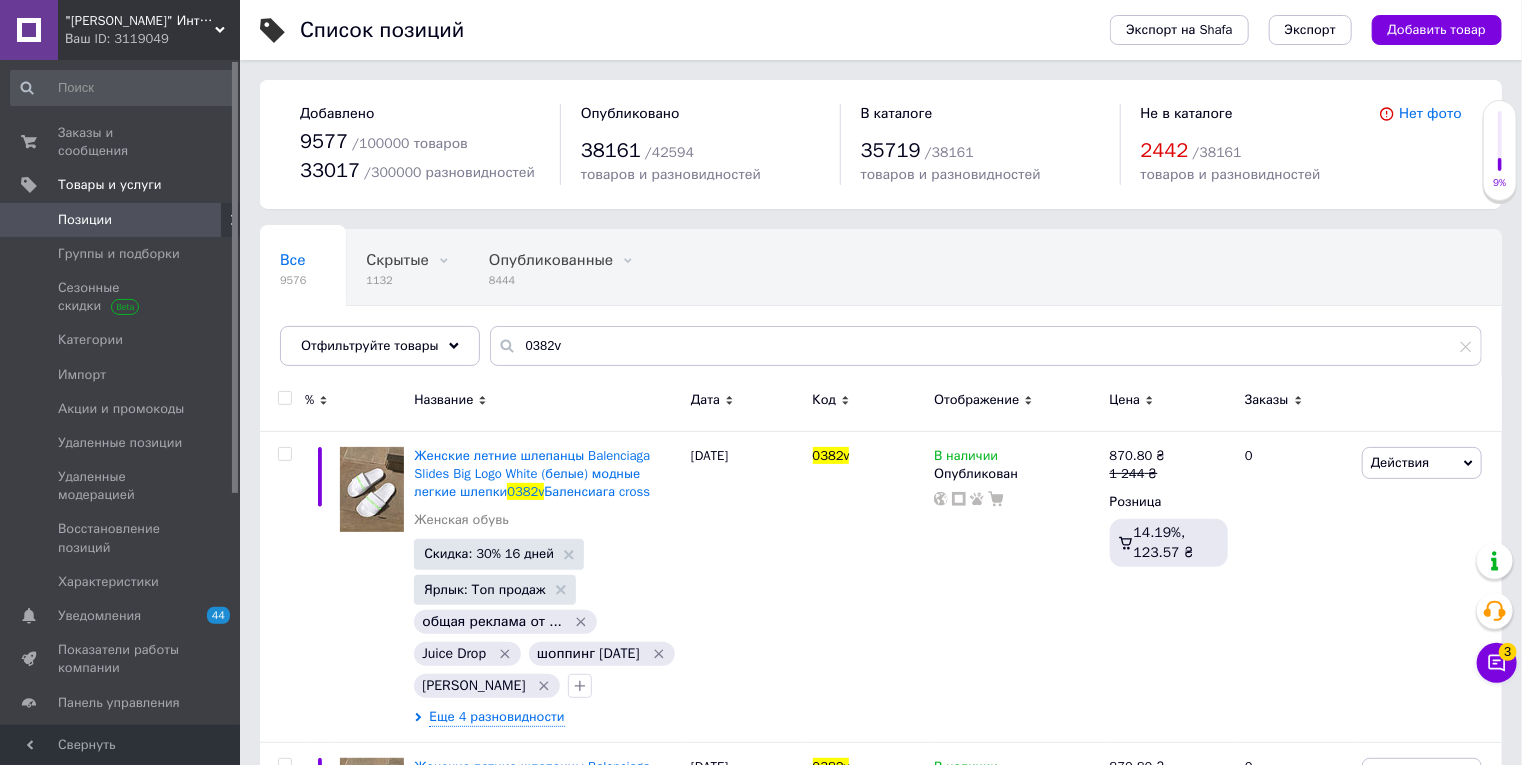 click at bounding box center [284, 398] 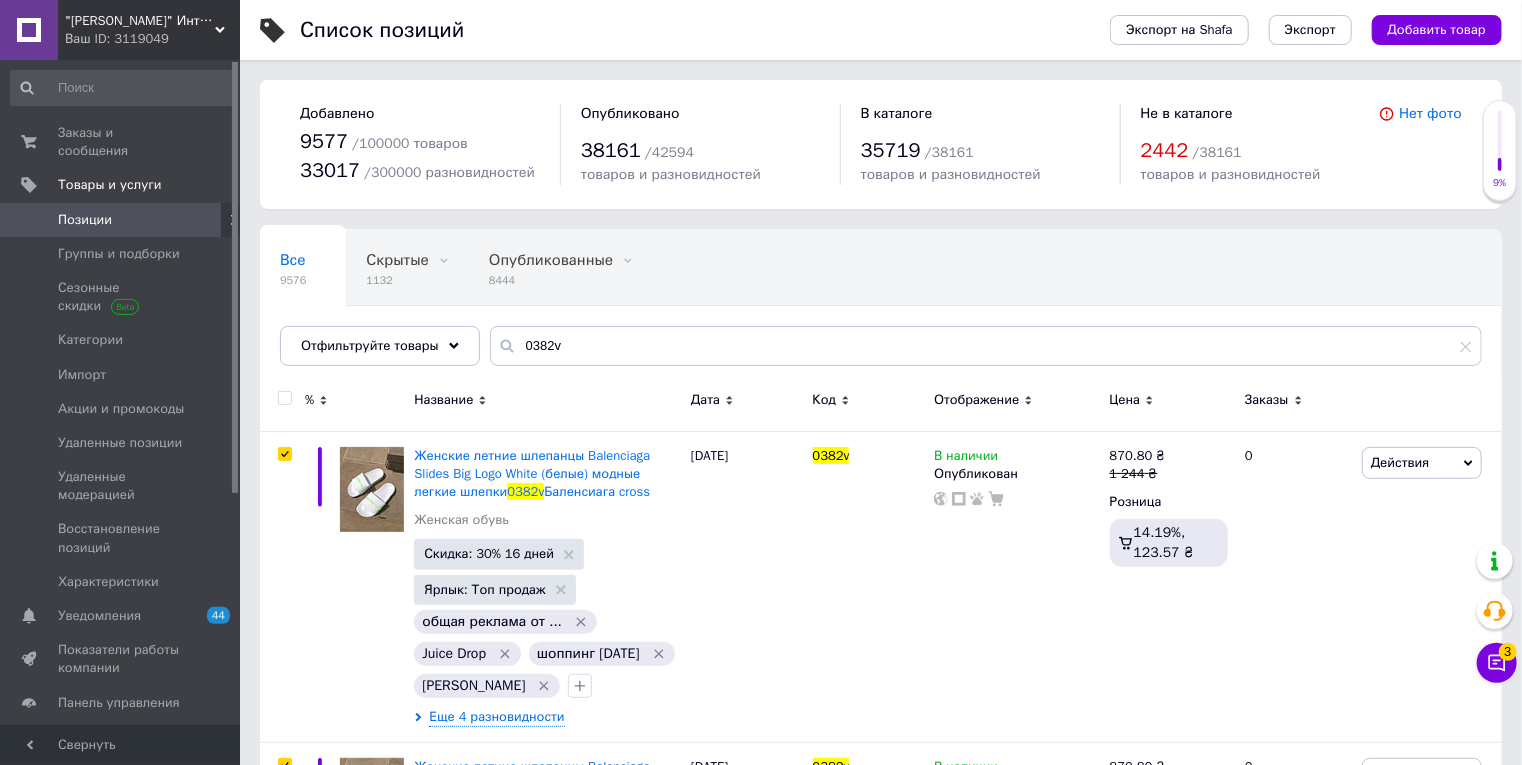 checkbox on "true" 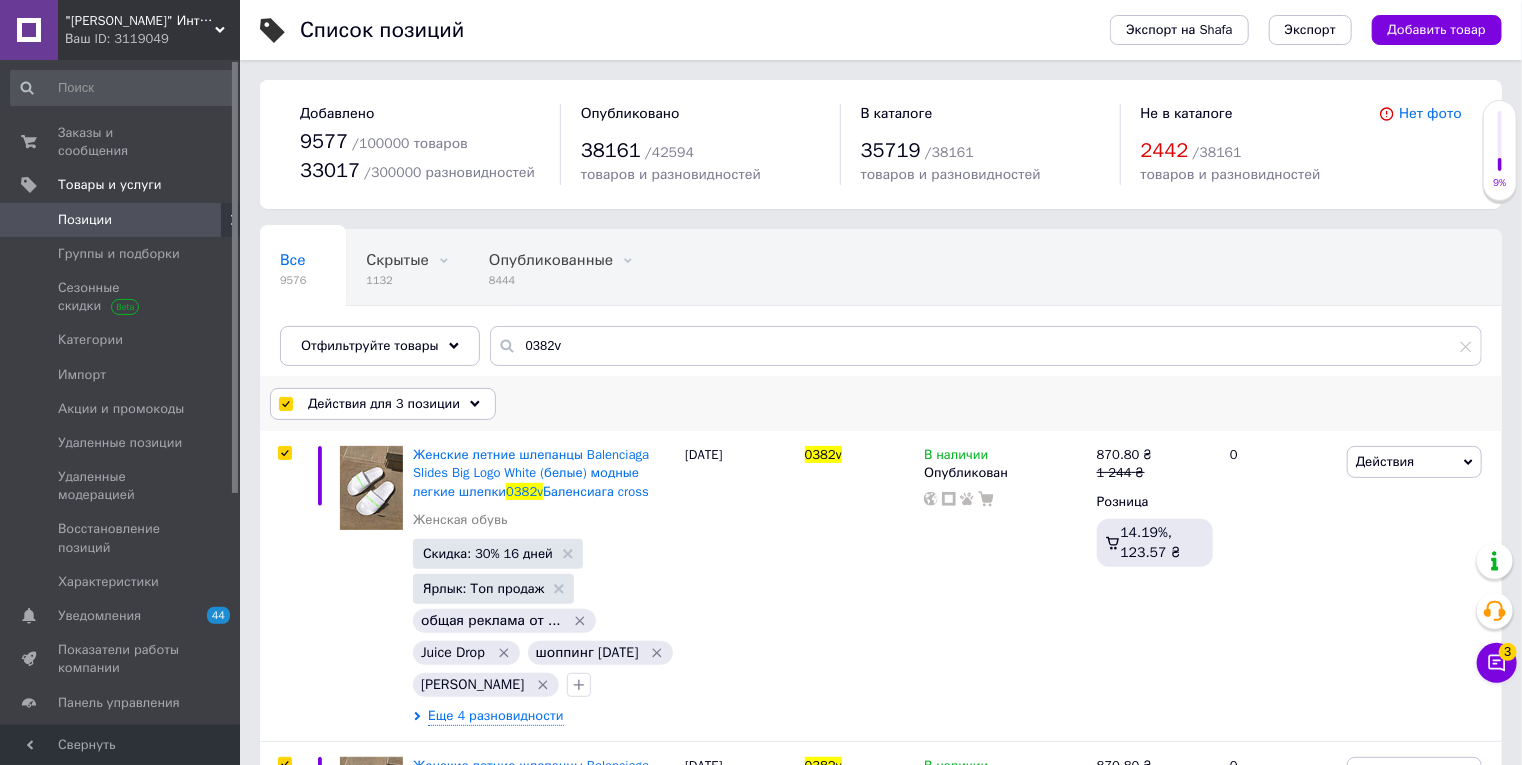 click on "Действия для 3 позиции" at bounding box center [383, 404] 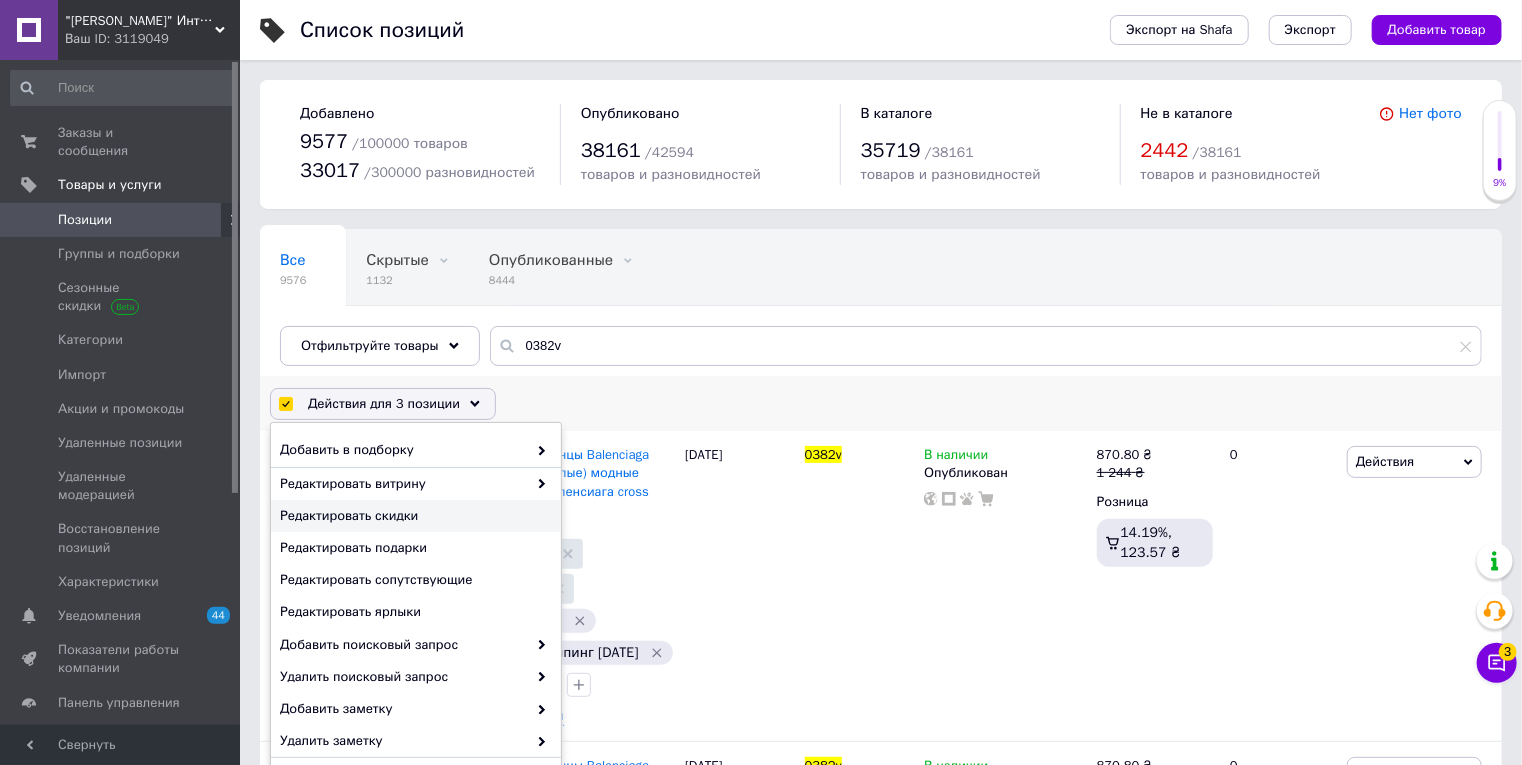 scroll, scrollTop: 138, scrollLeft: 0, axis: vertical 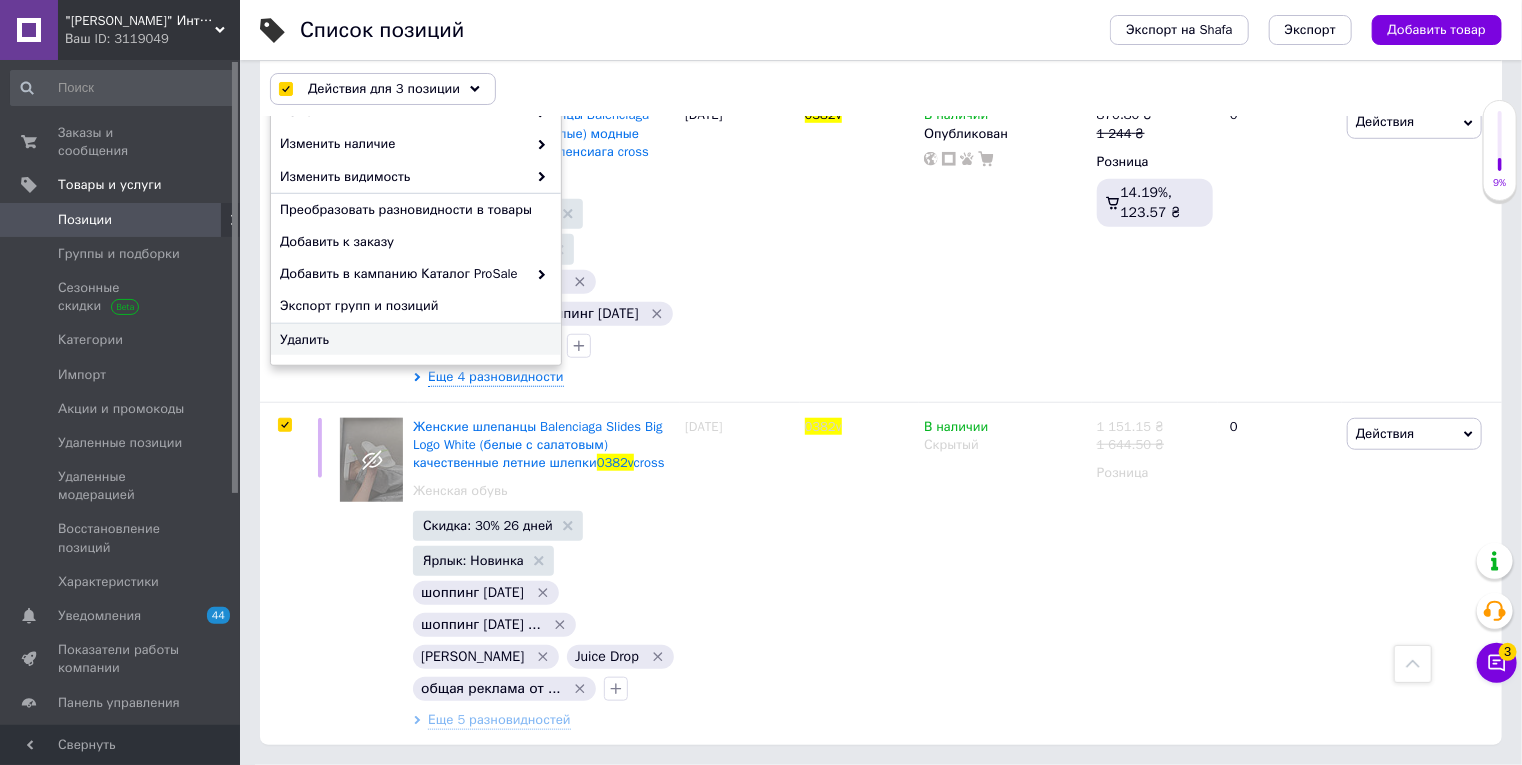 click on "Удалить" at bounding box center [413, 340] 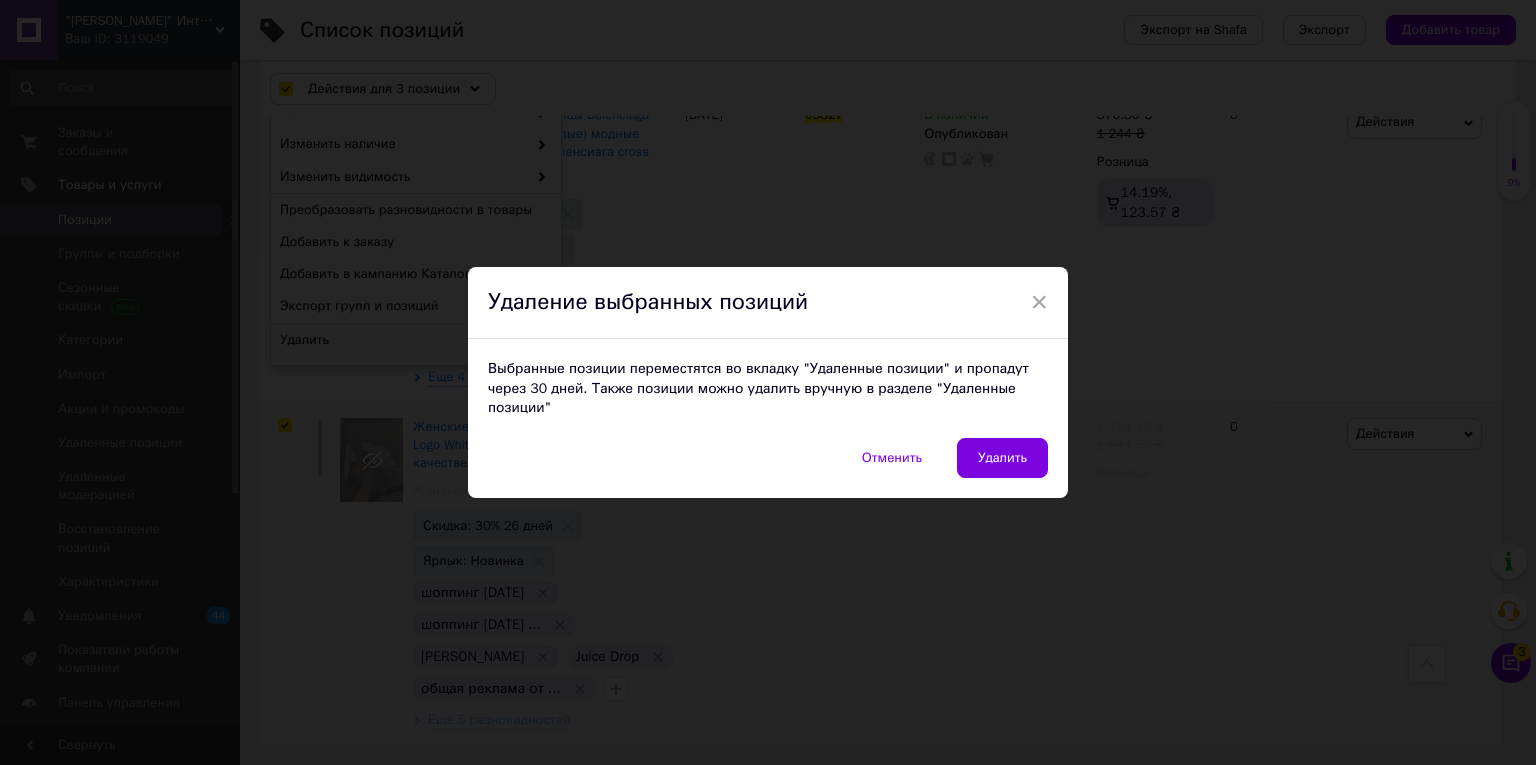 click on "Удалить" at bounding box center (1002, 458) 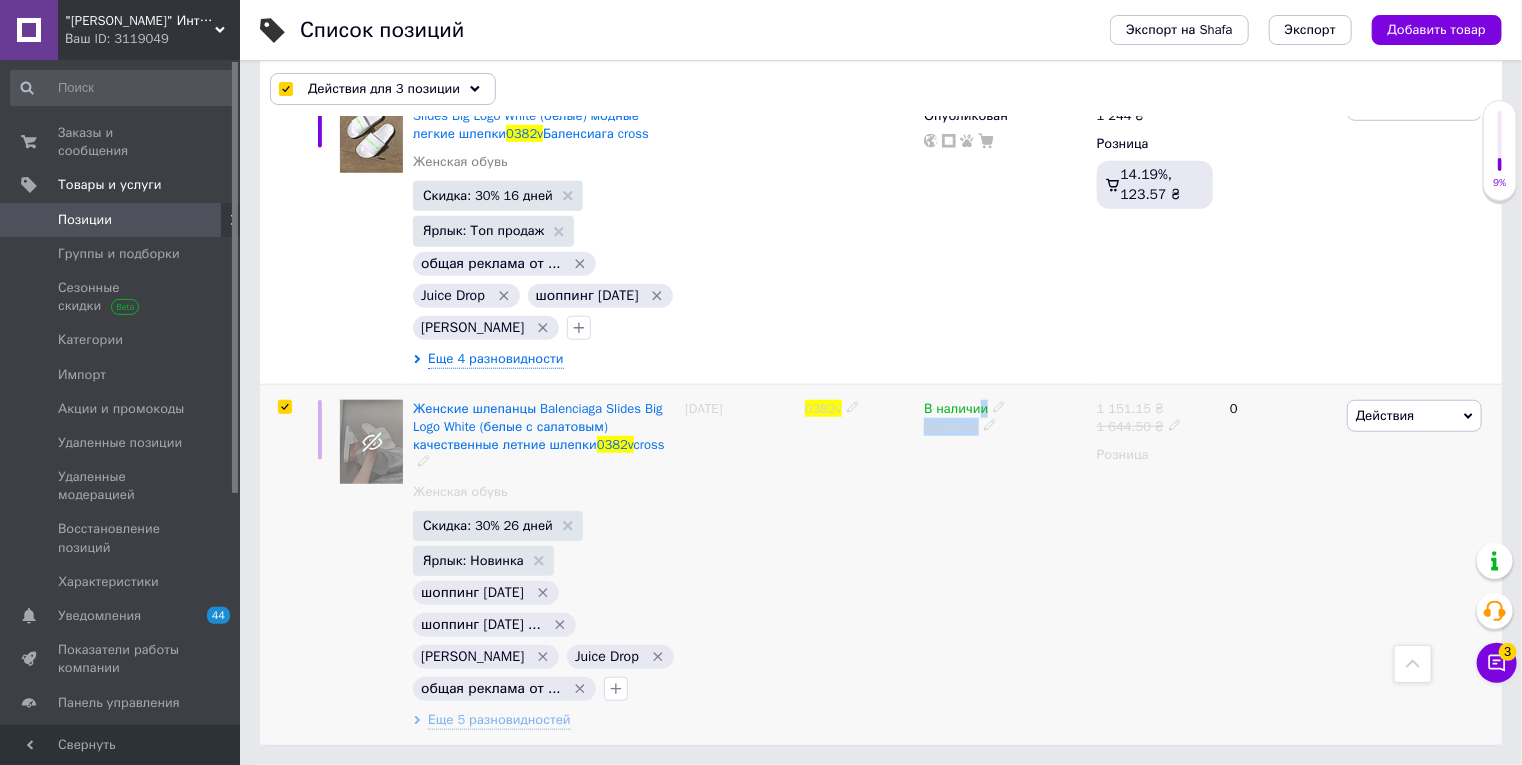 drag, startPoint x: 980, startPoint y: 438, endPoint x: 993, endPoint y: 438, distance: 13 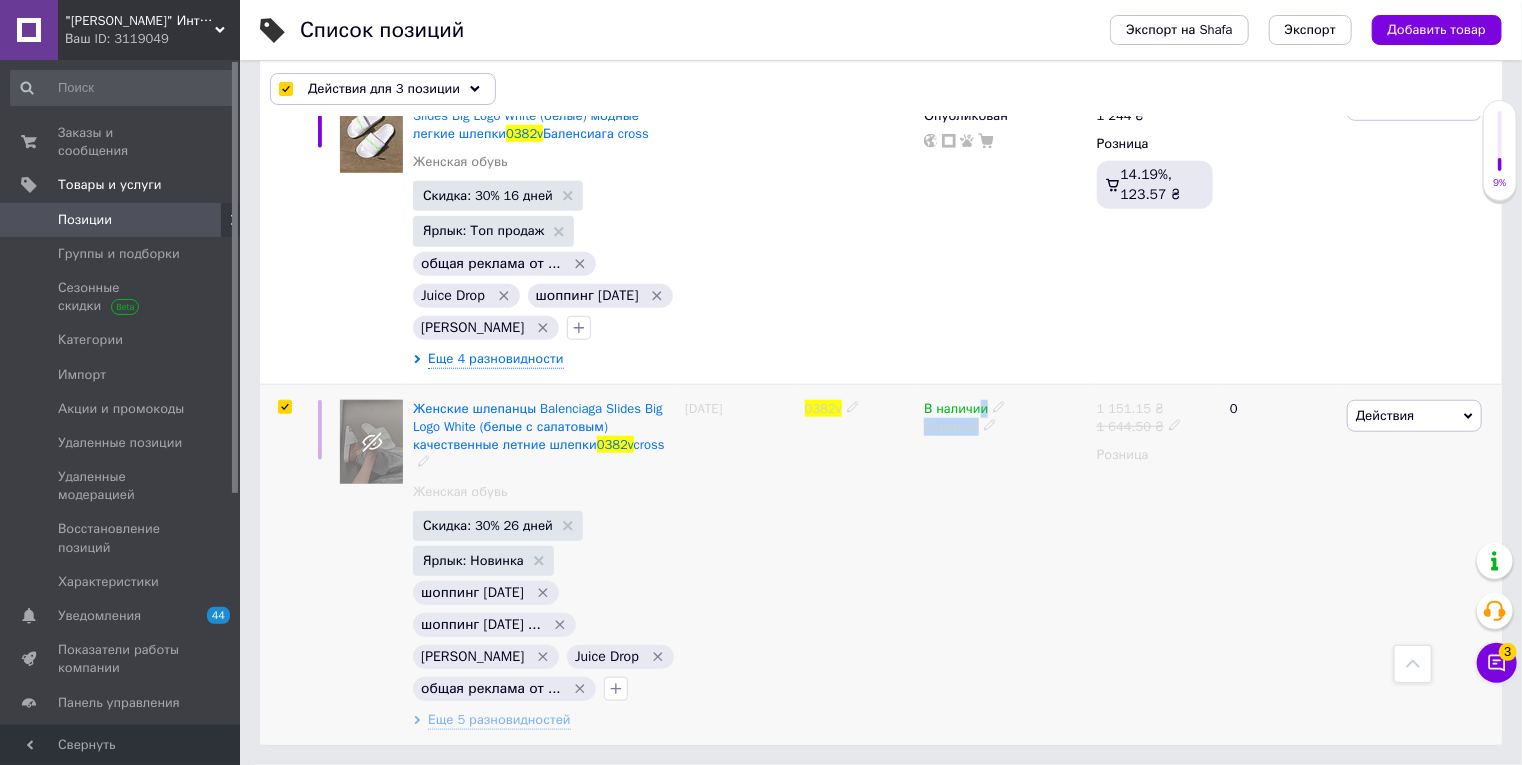click on "В наличии Скрытый" at bounding box center [1005, 418] 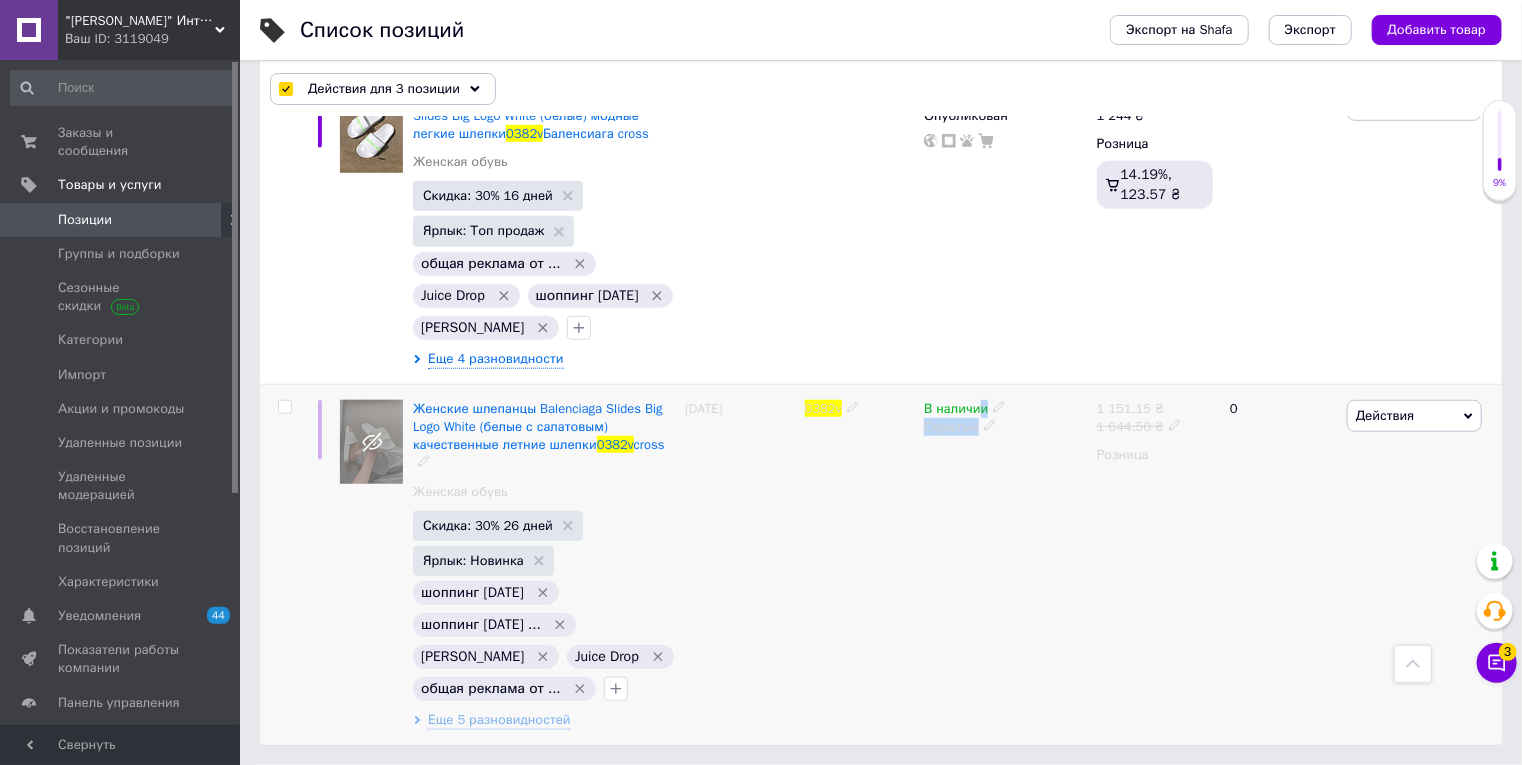 checkbox on "false" 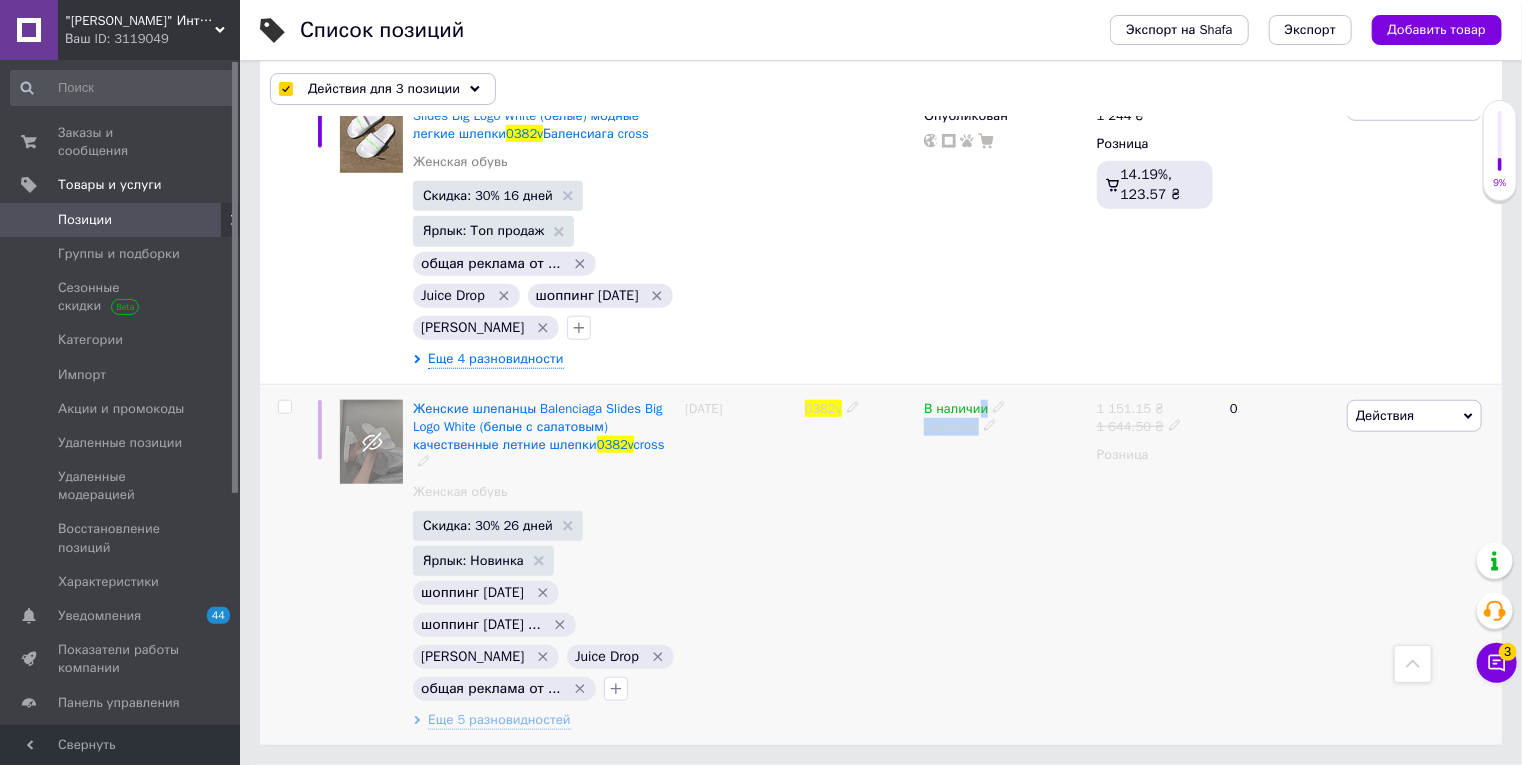 checkbox on "false" 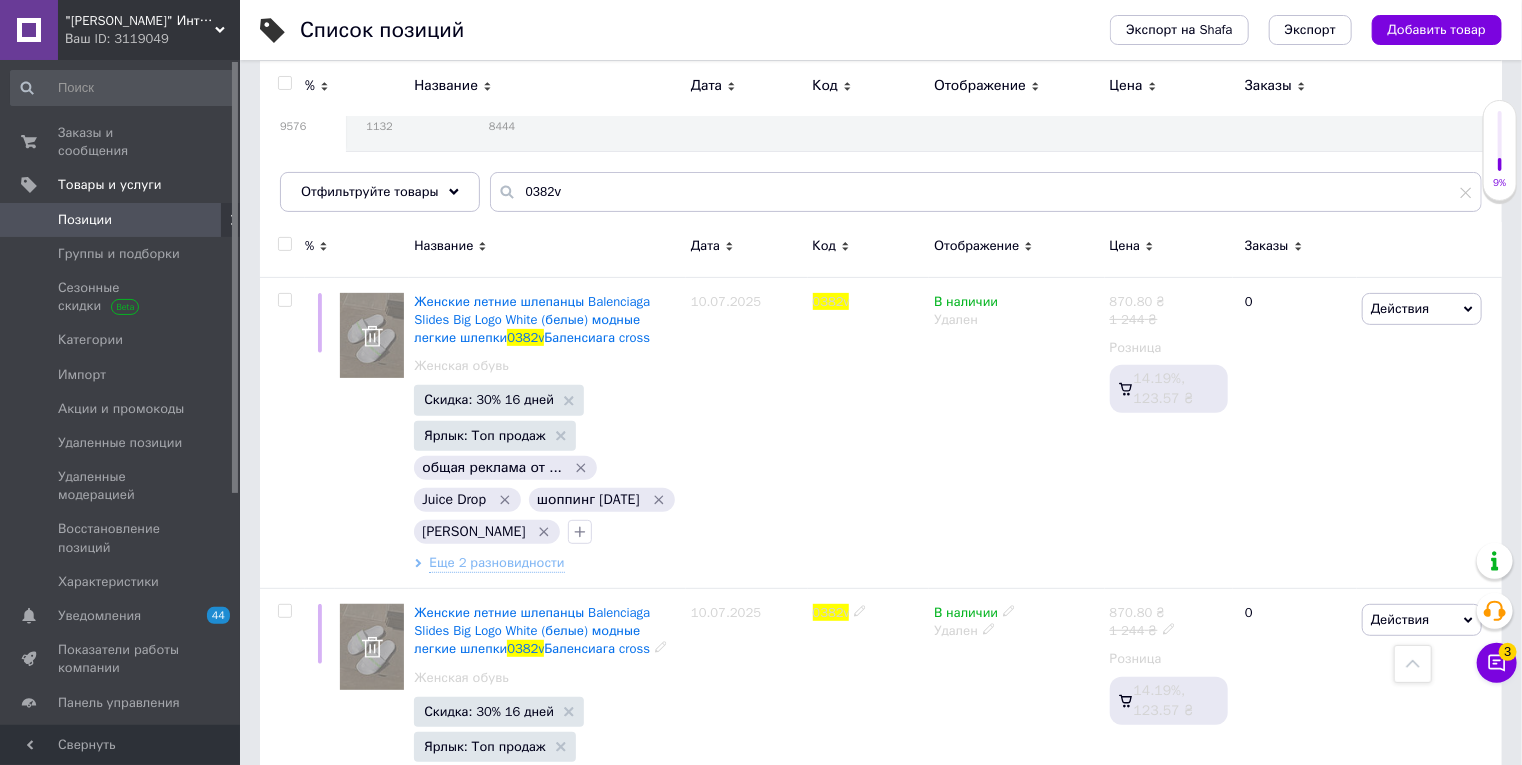 scroll, scrollTop: 0, scrollLeft: 0, axis: both 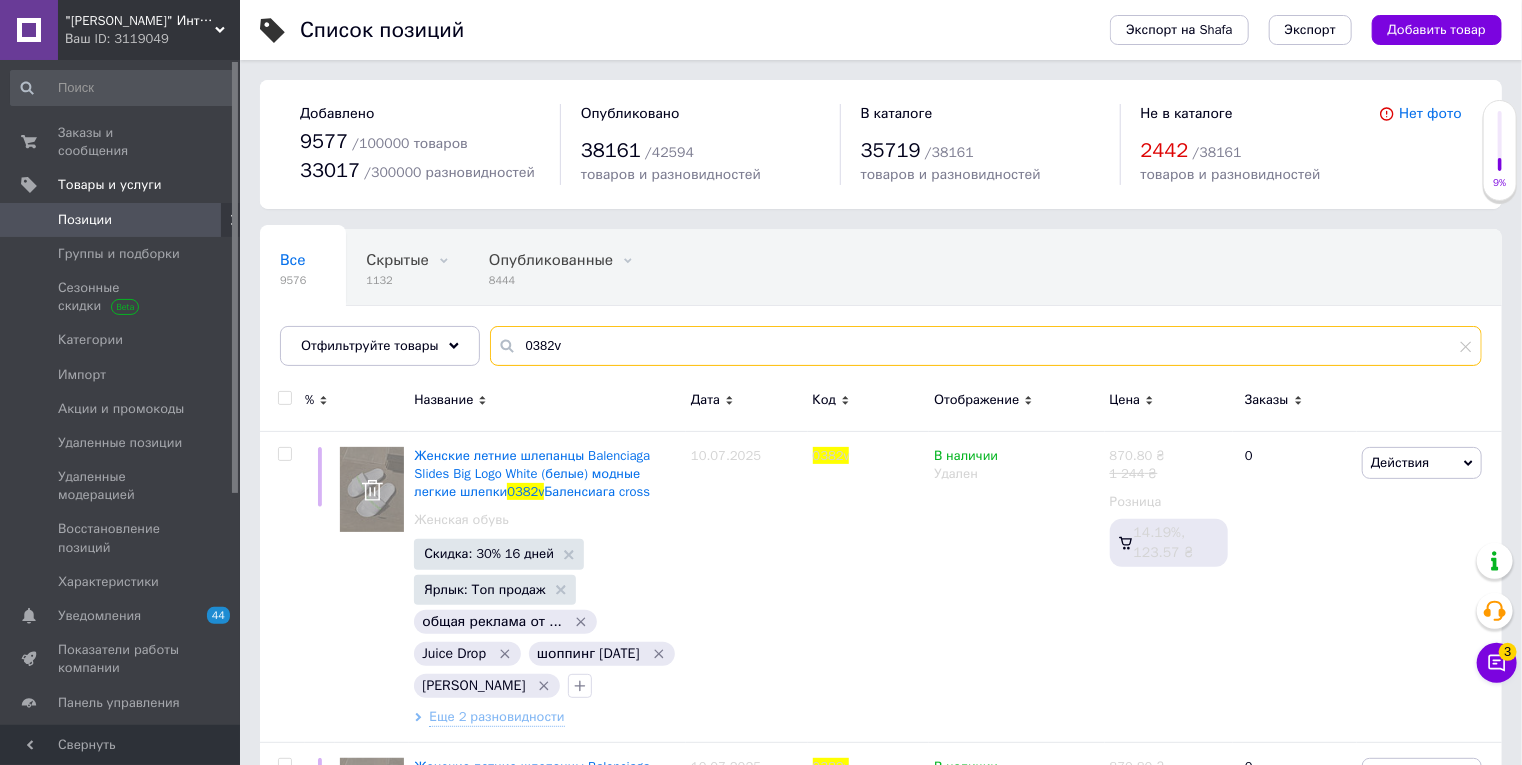 click on "0382v" at bounding box center (986, 346) 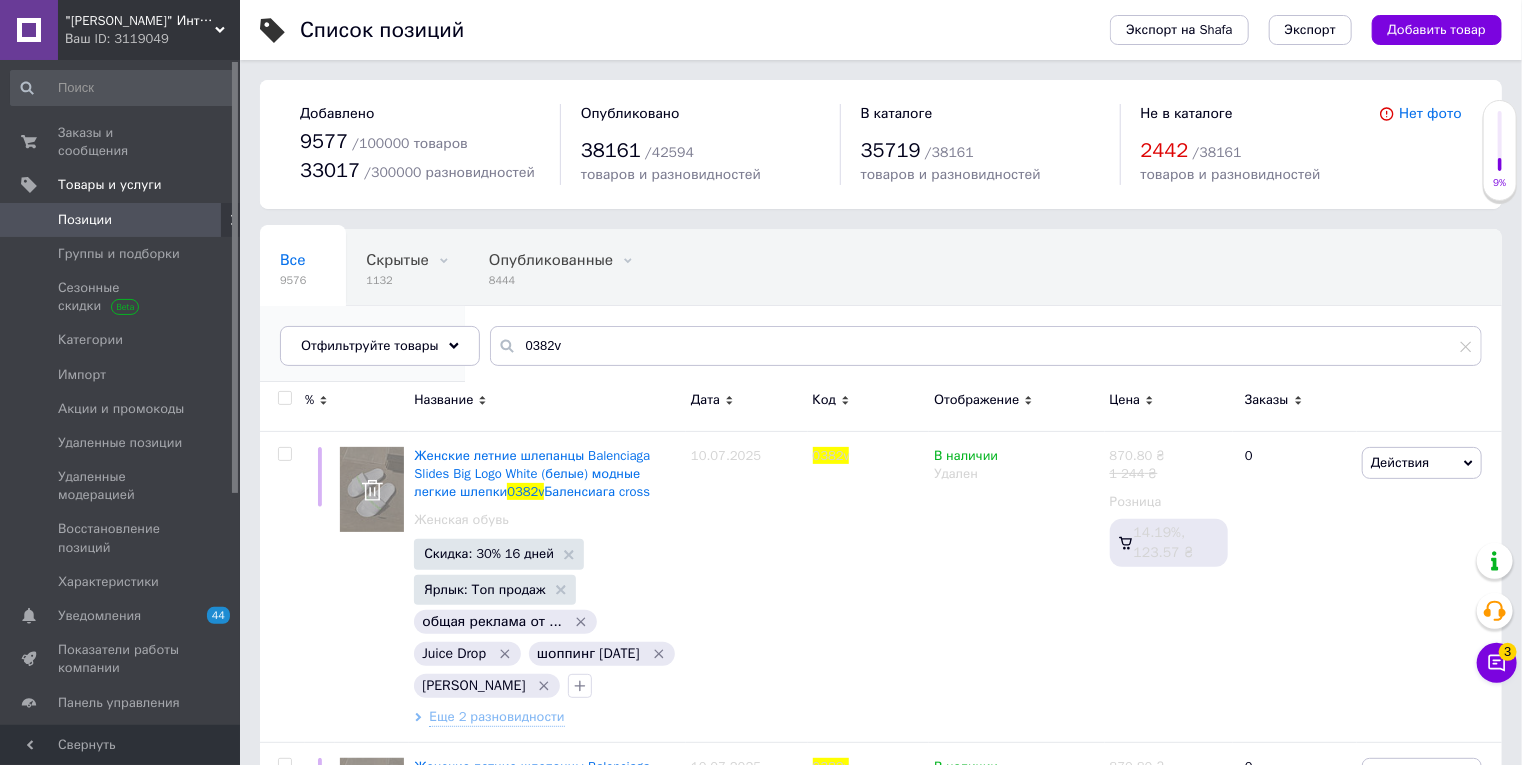 click on "33" at bounding box center (352, 356) 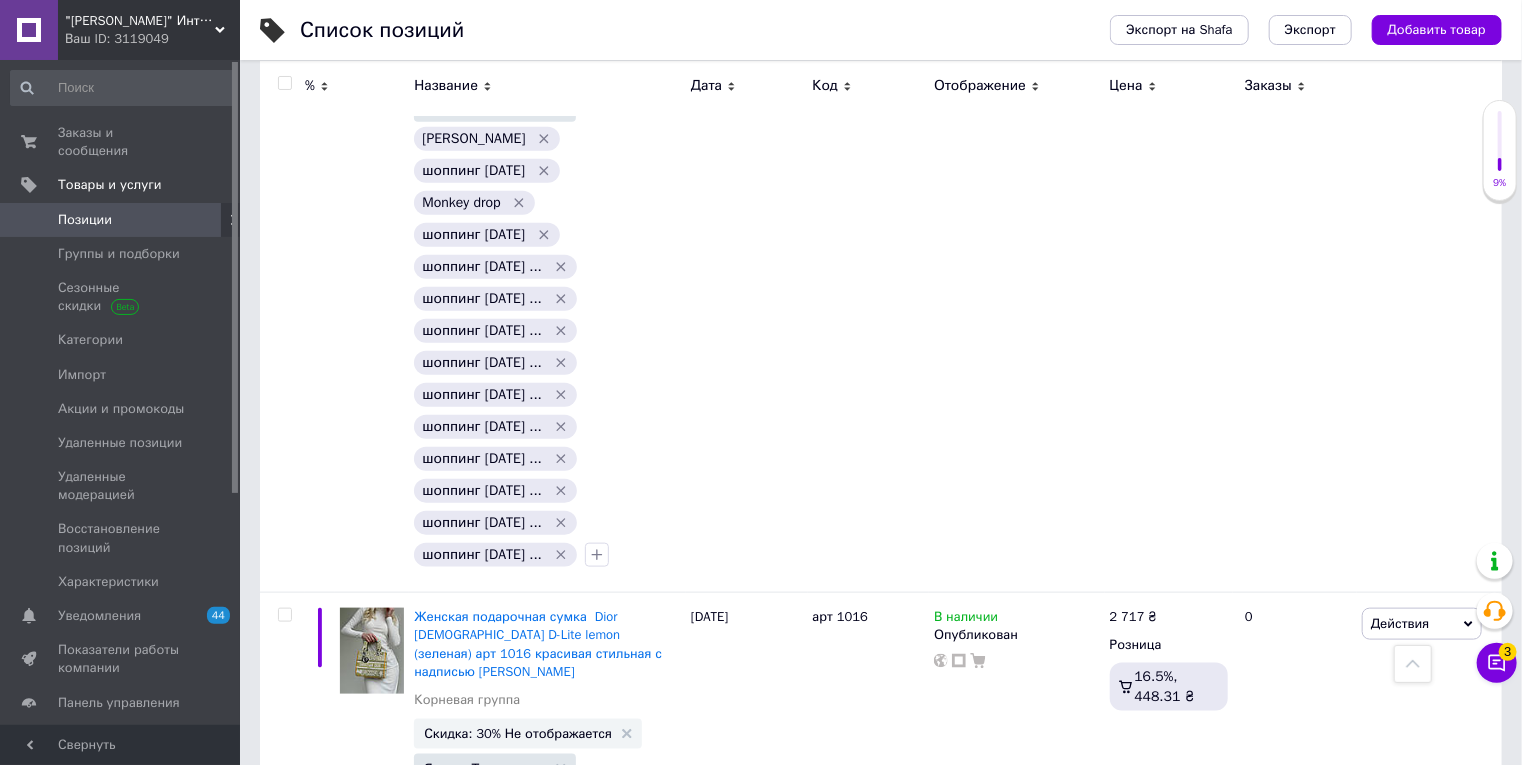 scroll, scrollTop: 0, scrollLeft: 0, axis: both 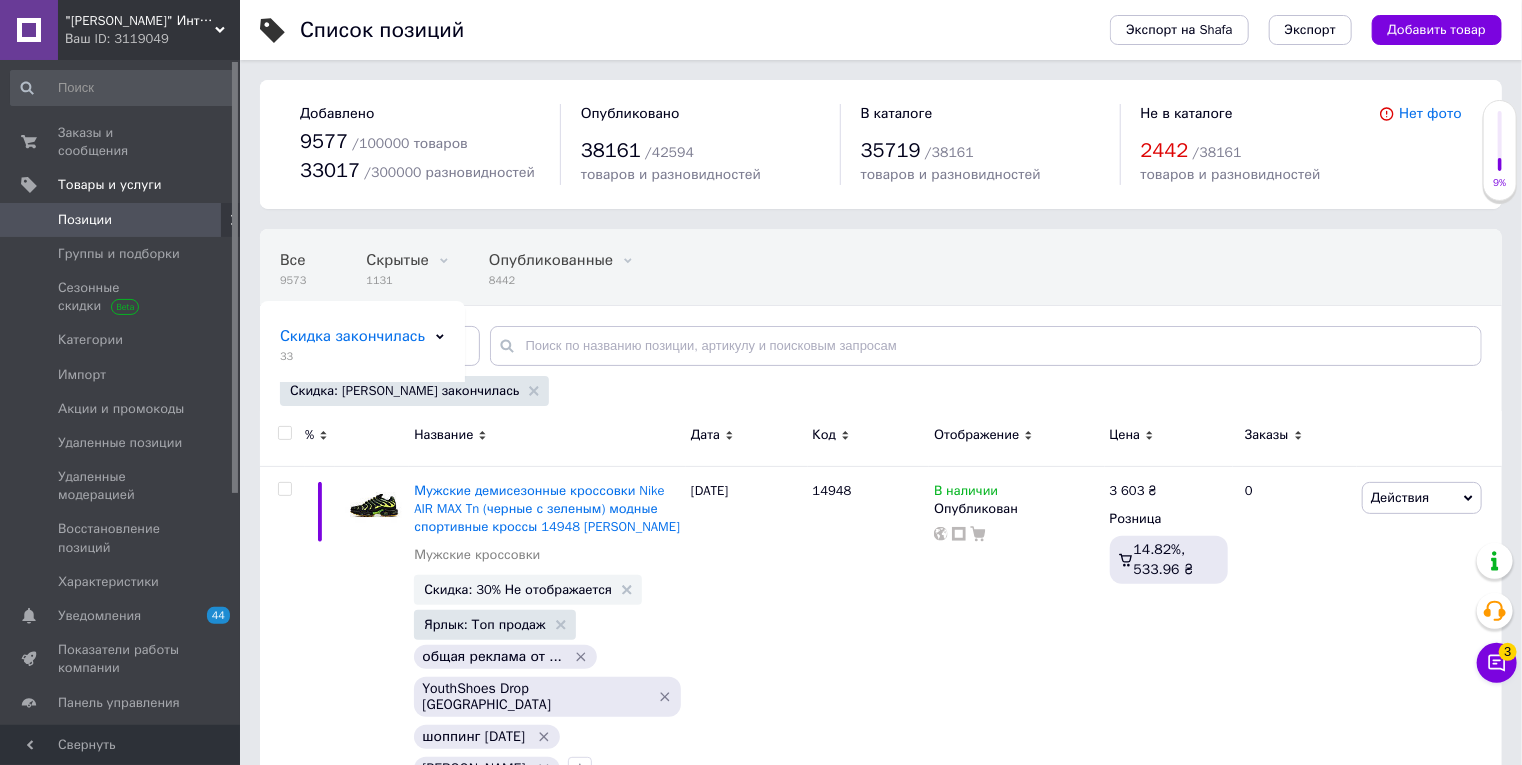 click at bounding box center [284, 433] 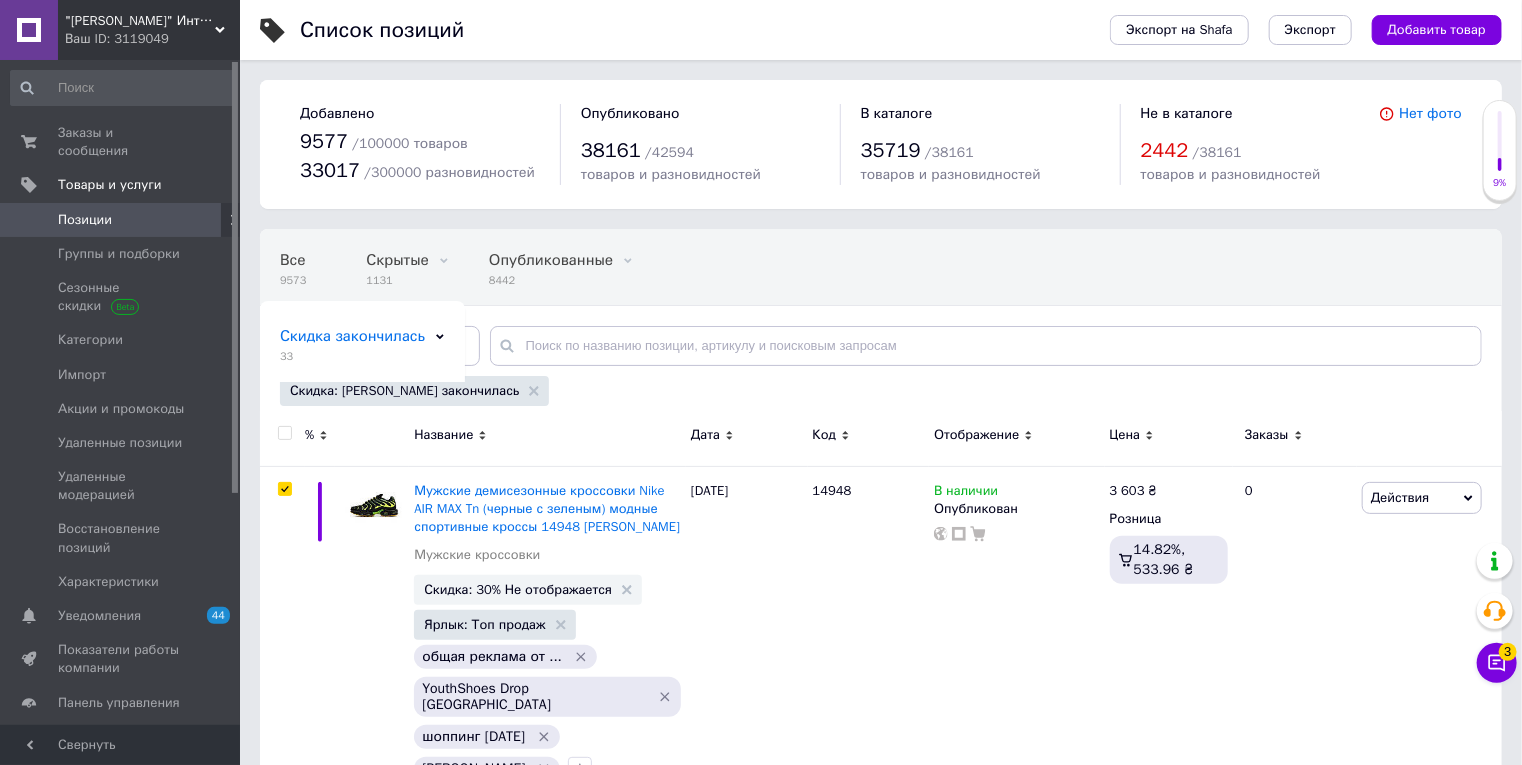 checkbox on "true" 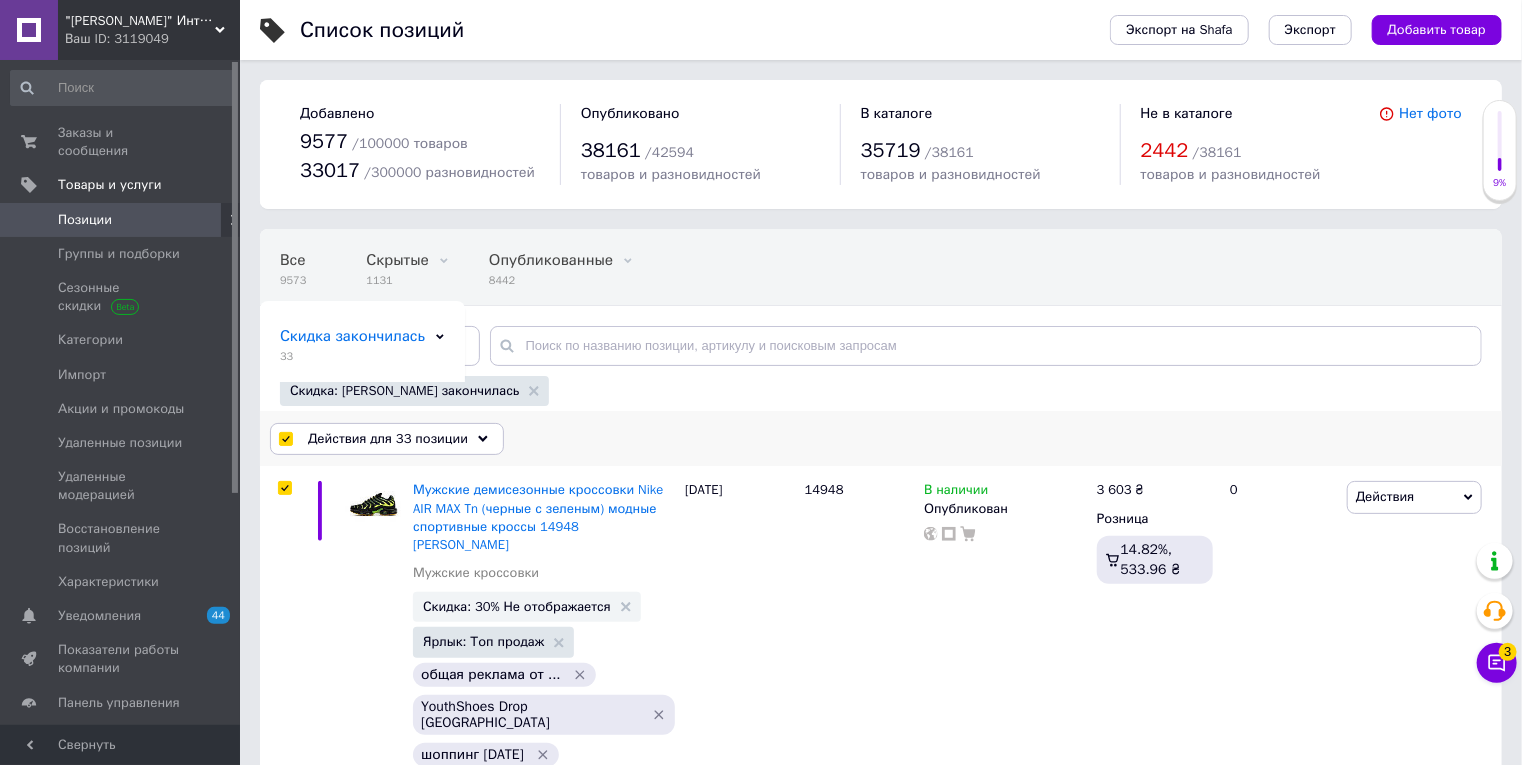 click on "Действия для 33 позиции" at bounding box center (387, 439) 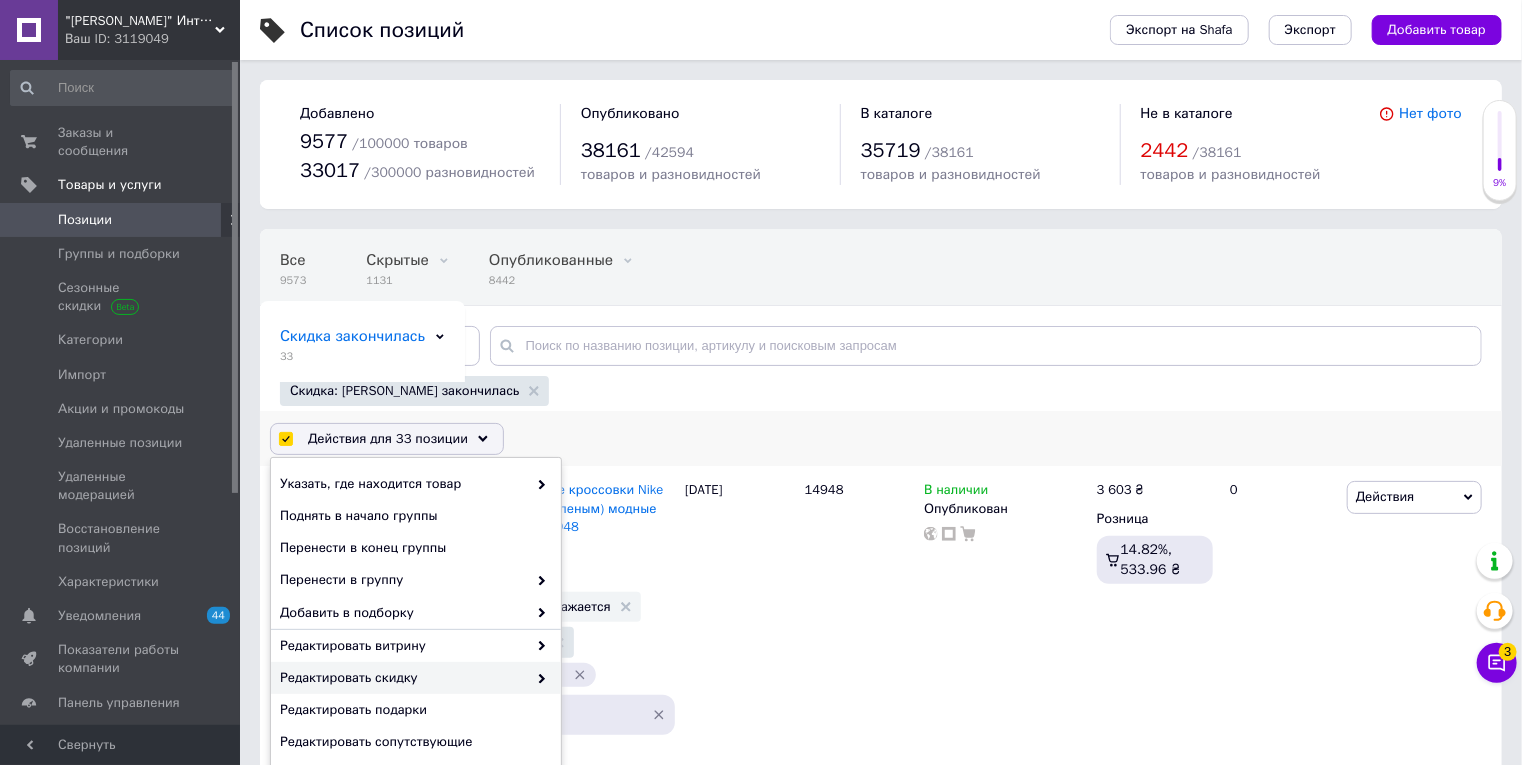 click 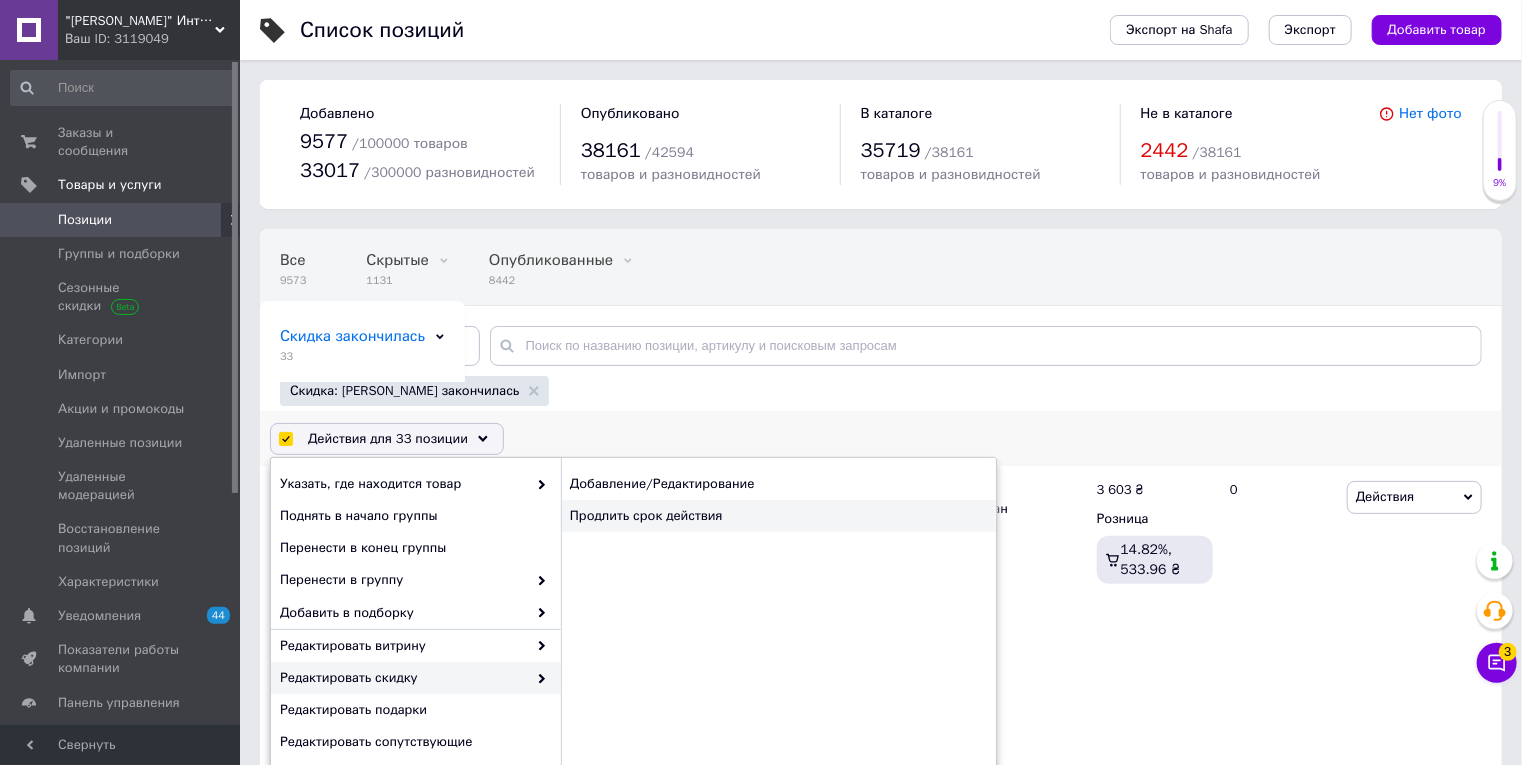 click on "Продлить срок действия" at bounding box center (778, 516) 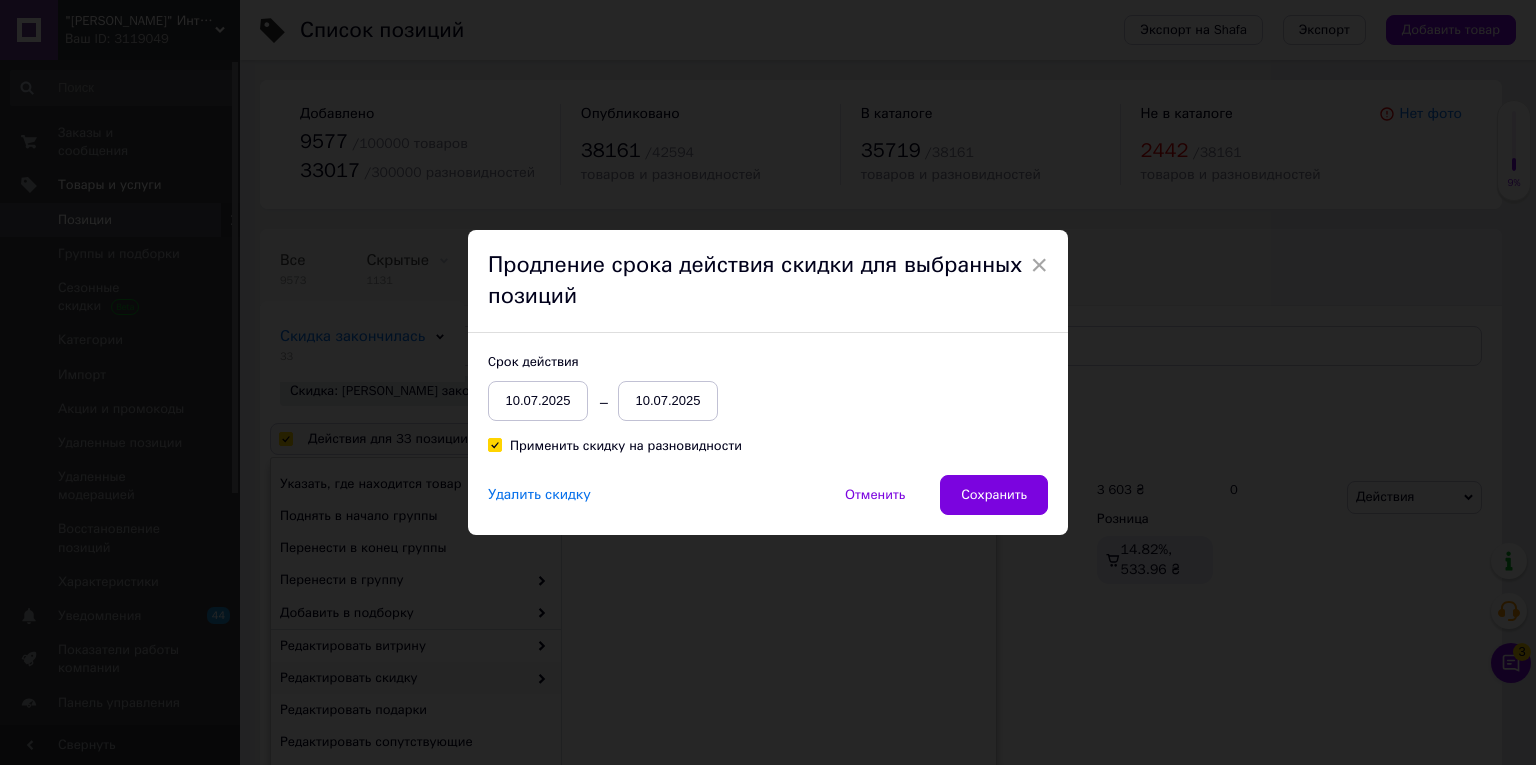 click on "10.07.2025" at bounding box center (668, 401) 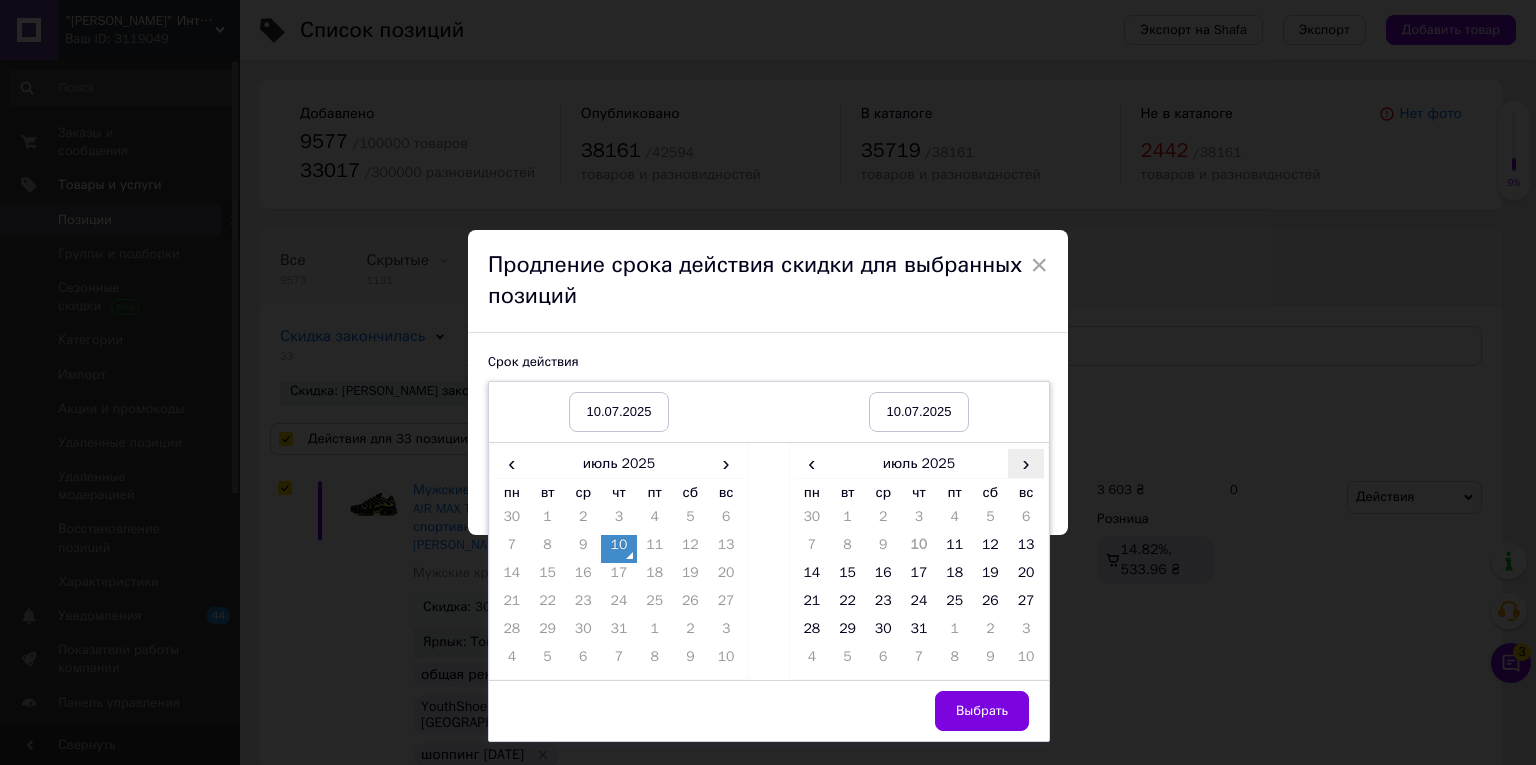 click on "›" at bounding box center (1026, 463) 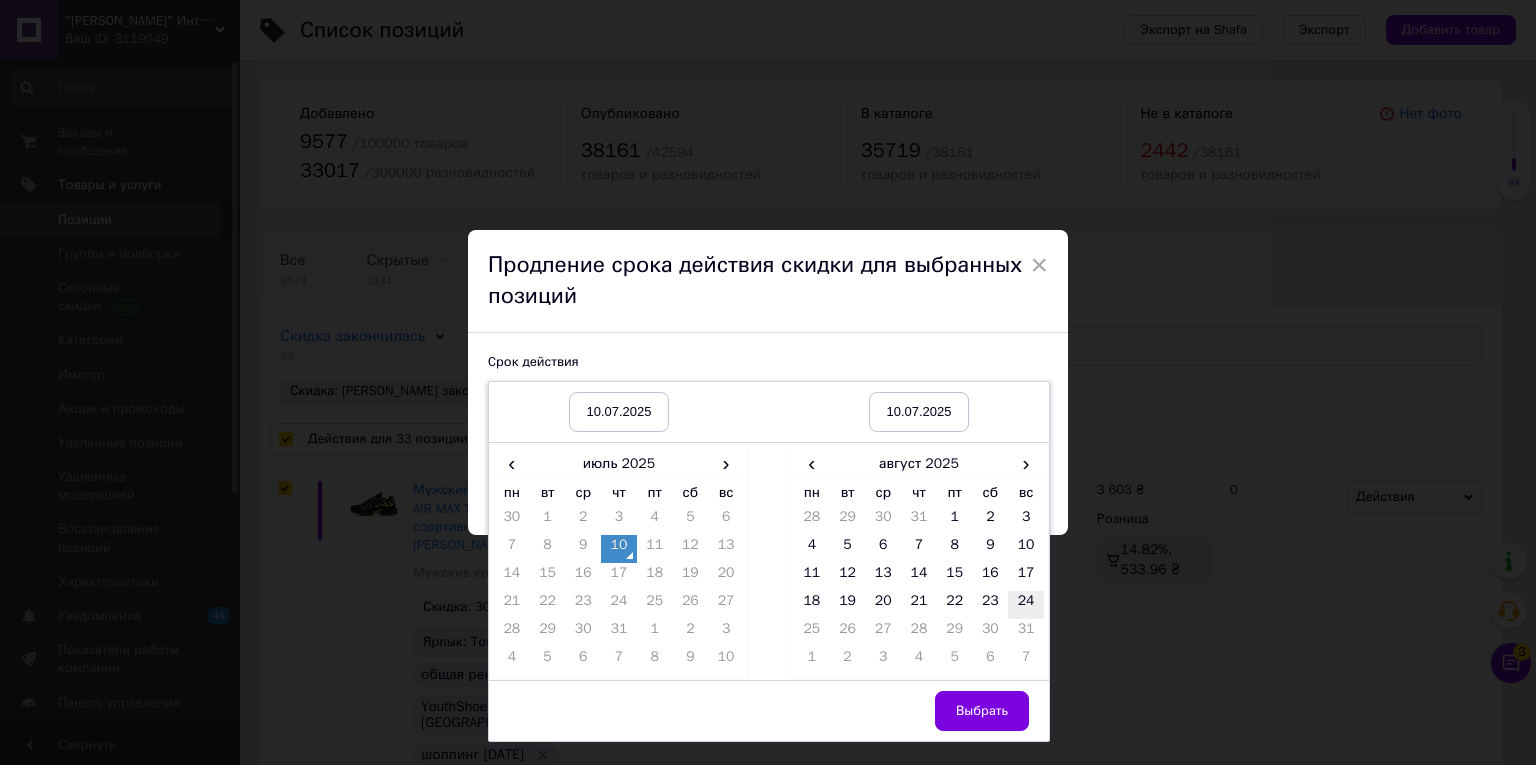 click on "24" at bounding box center [1026, 605] 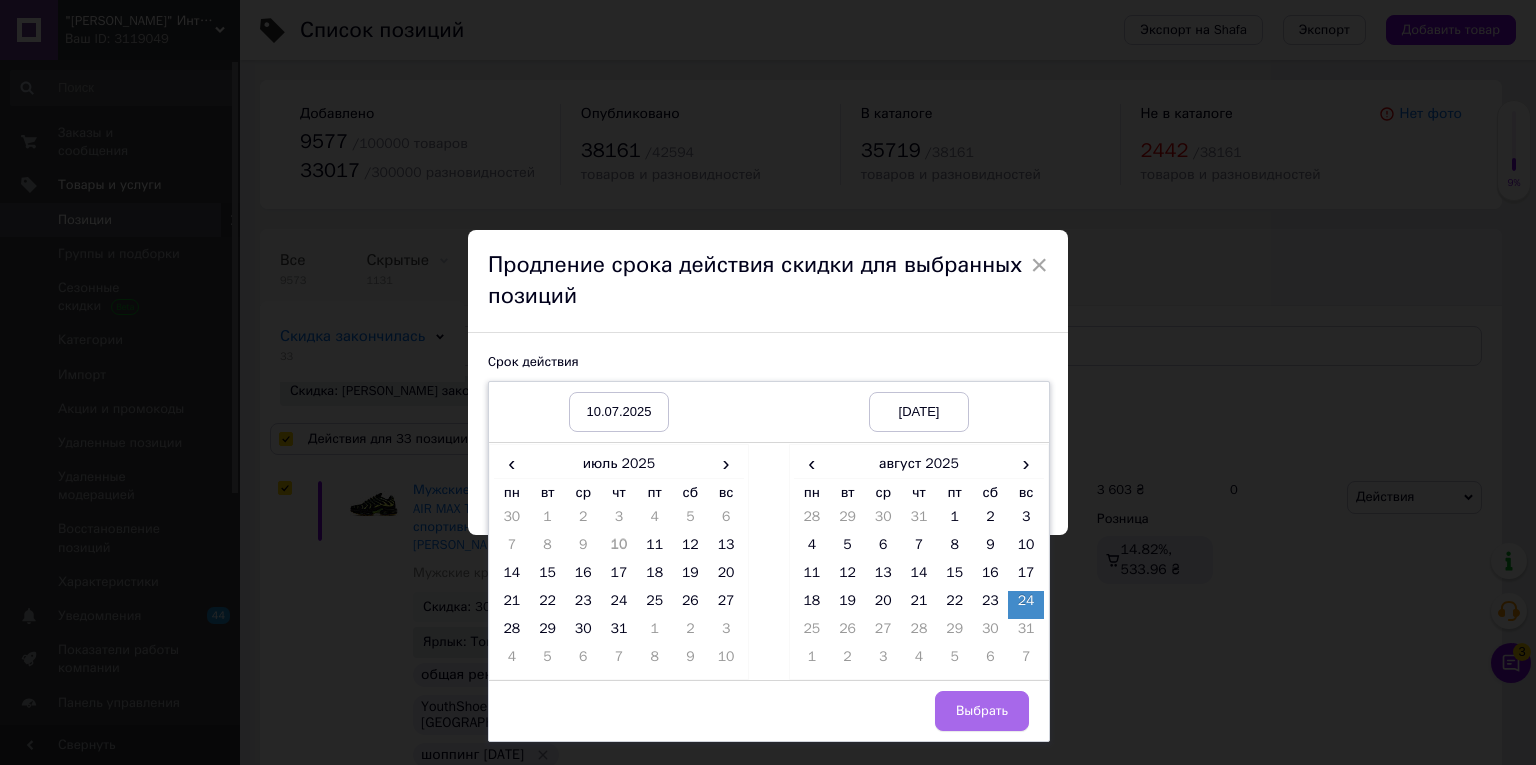 click on "Выбрать" at bounding box center [982, 711] 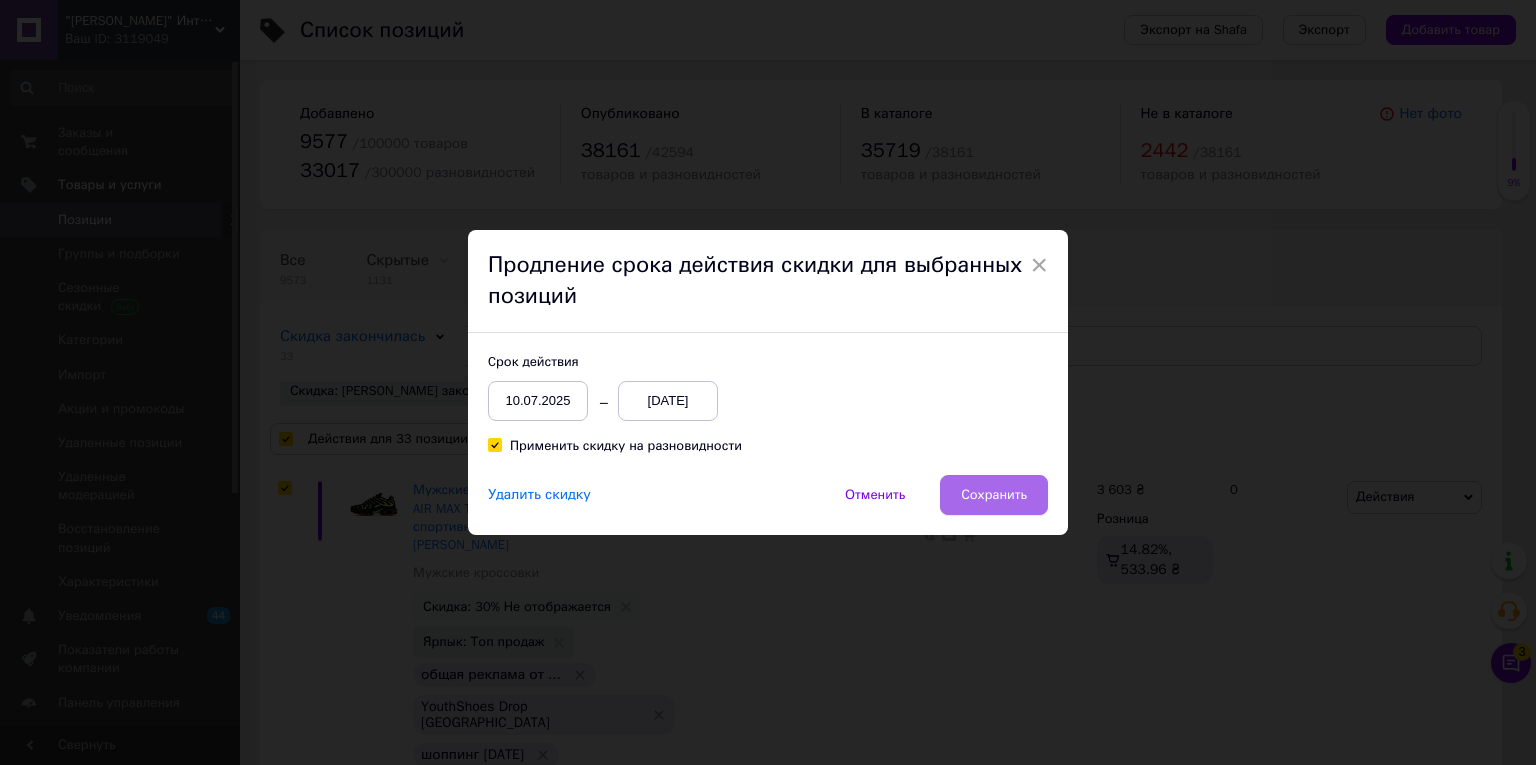 click on "Сохранить" at bounding box center (994, 495) 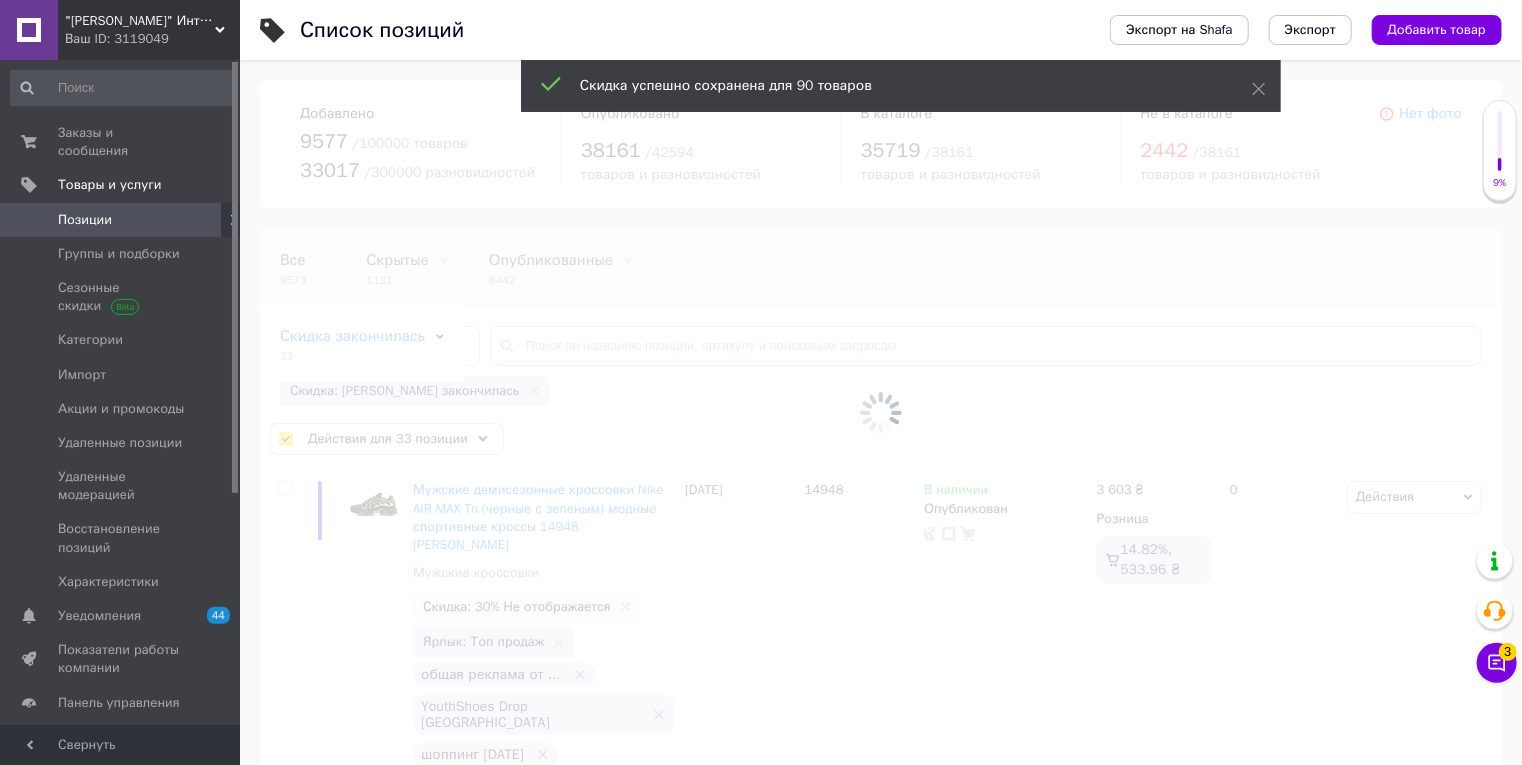 checkbox on "false" 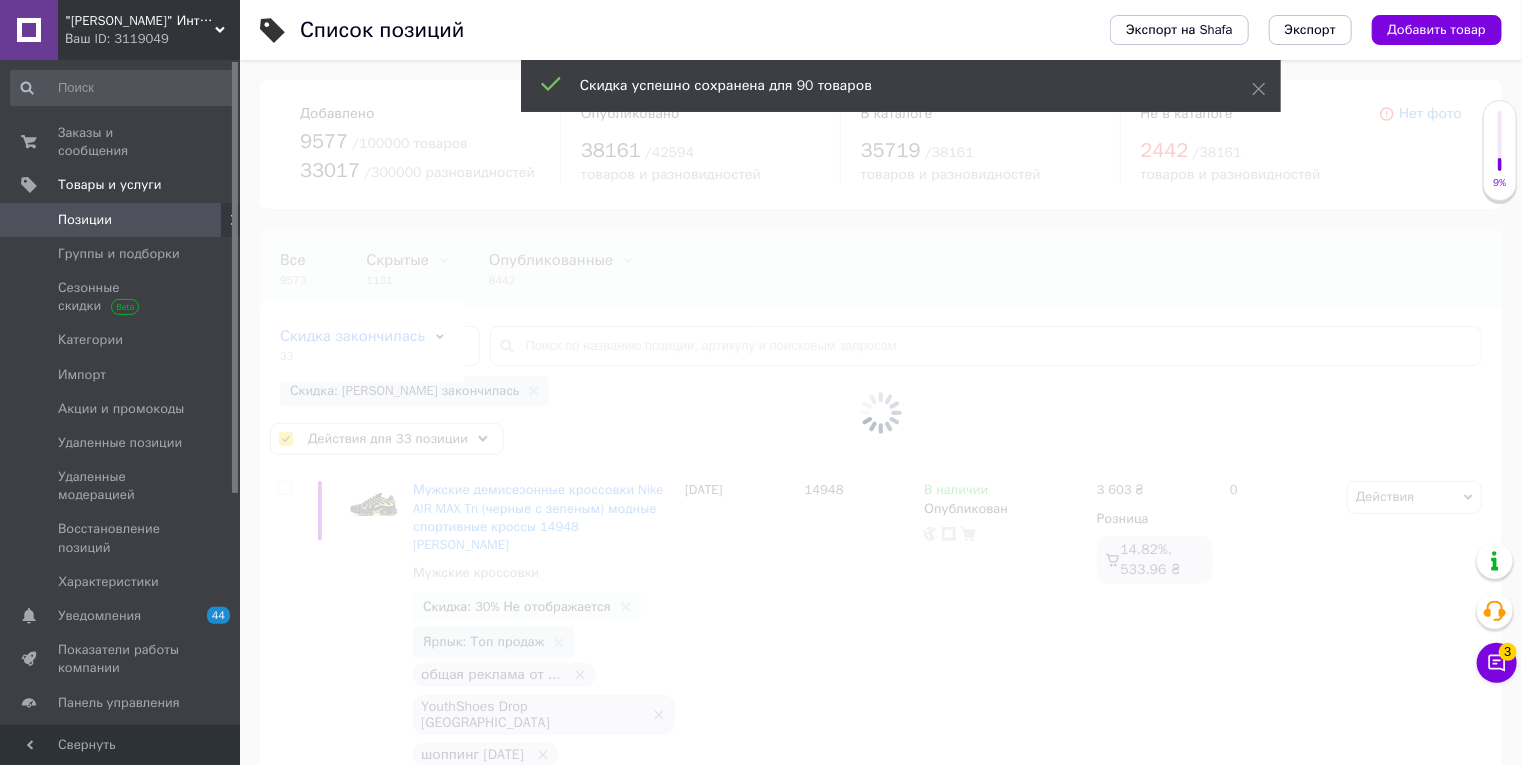checkbox on "false" 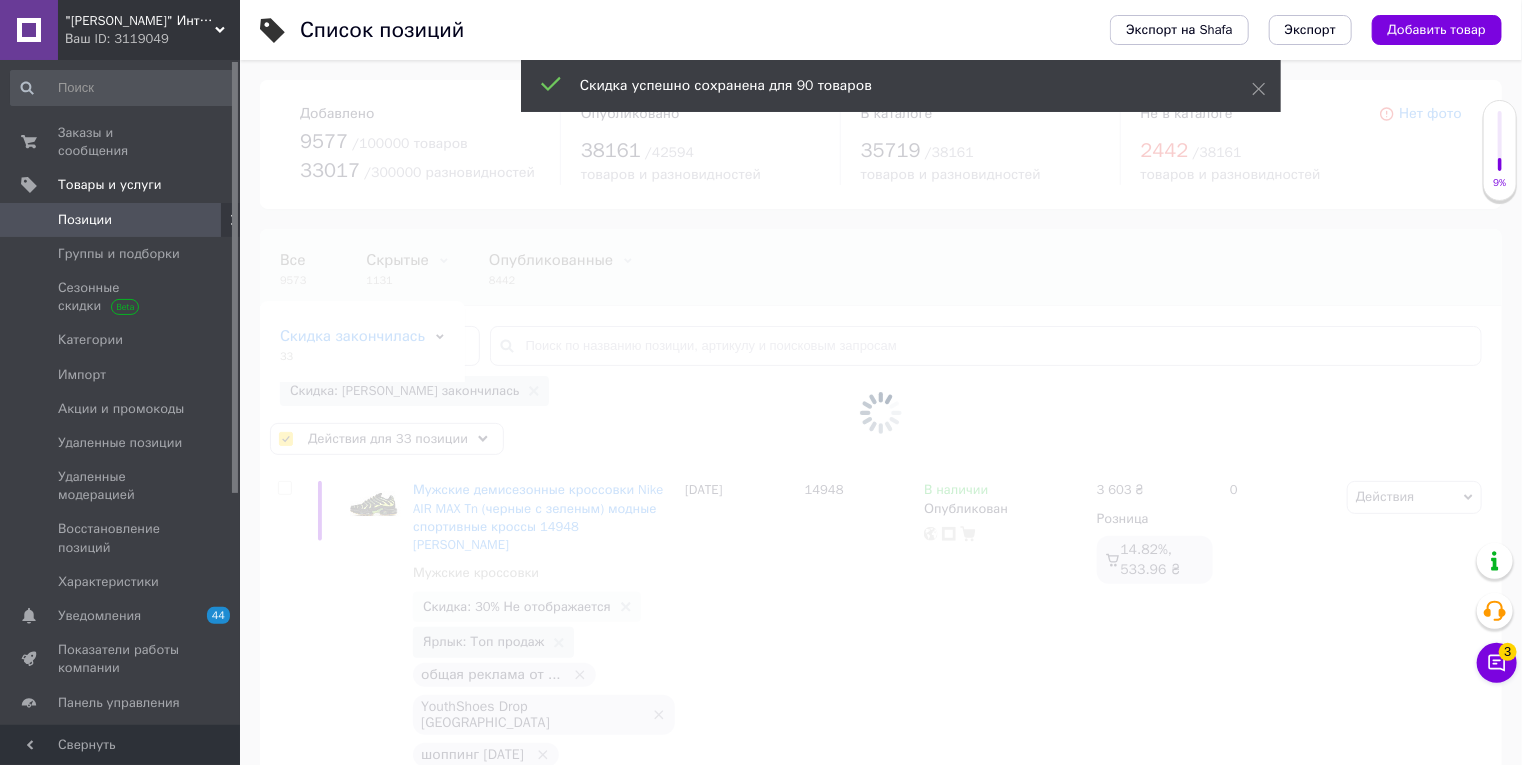 checkbox on "false" 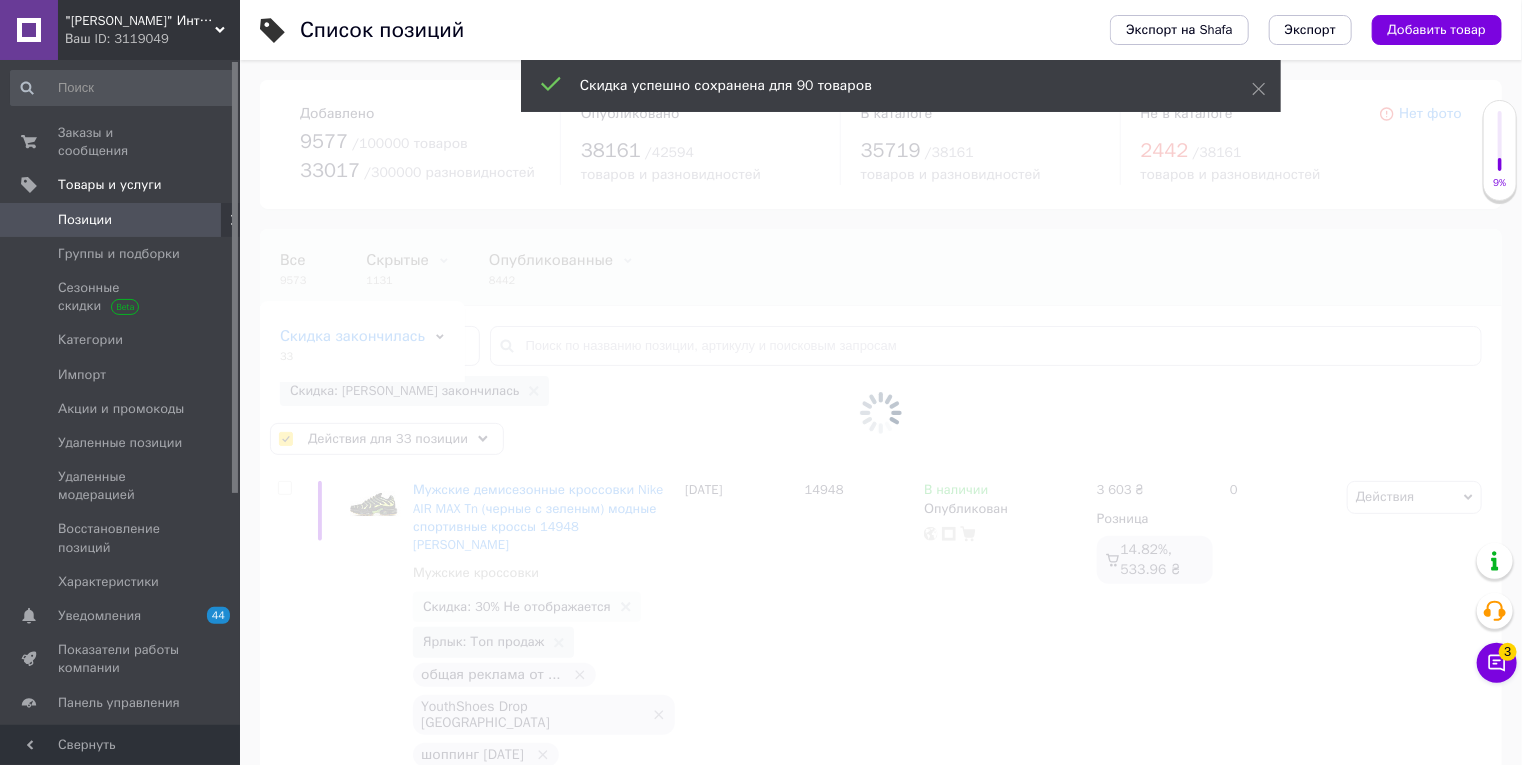 checkbox on "false" 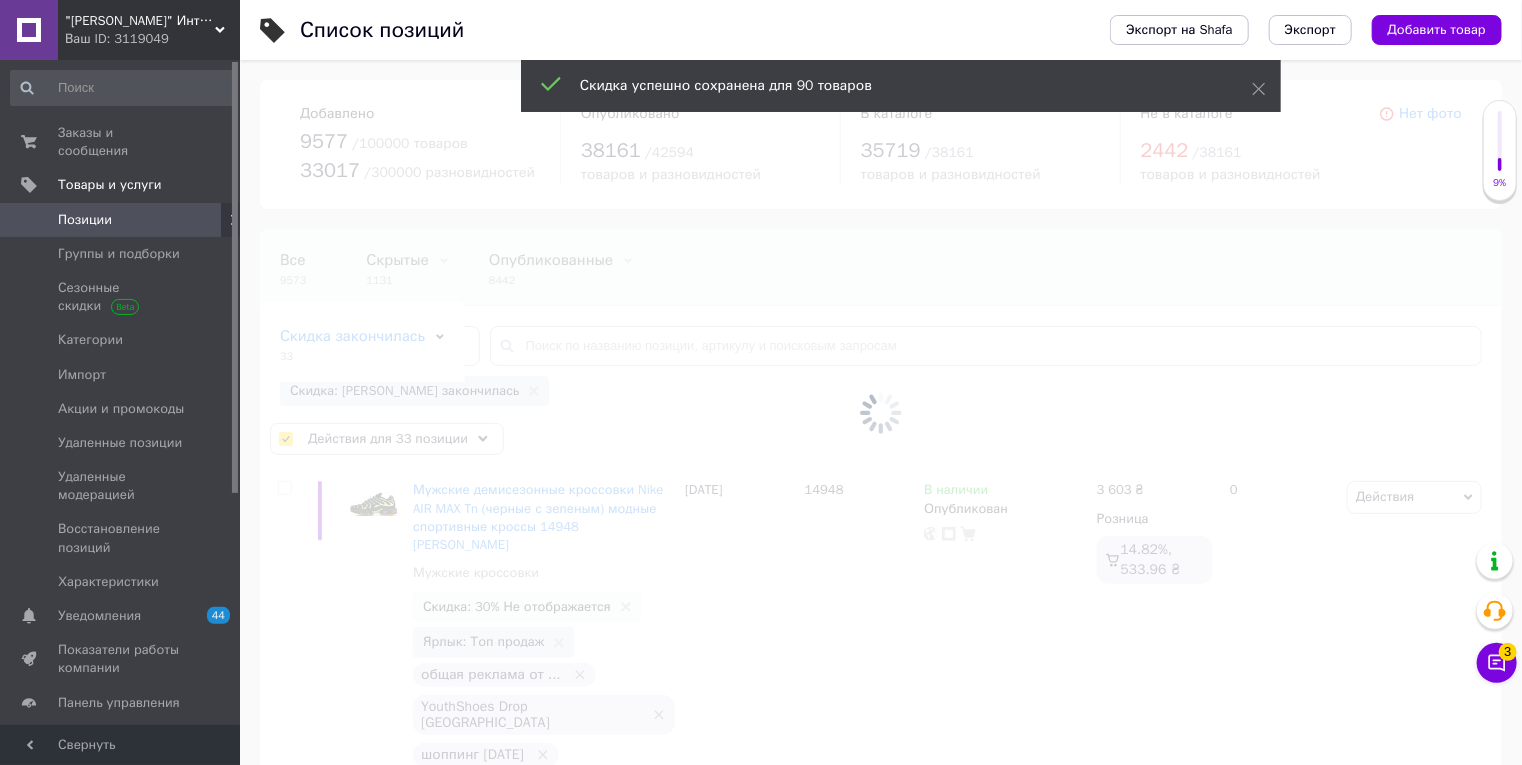 checkbox on "false" 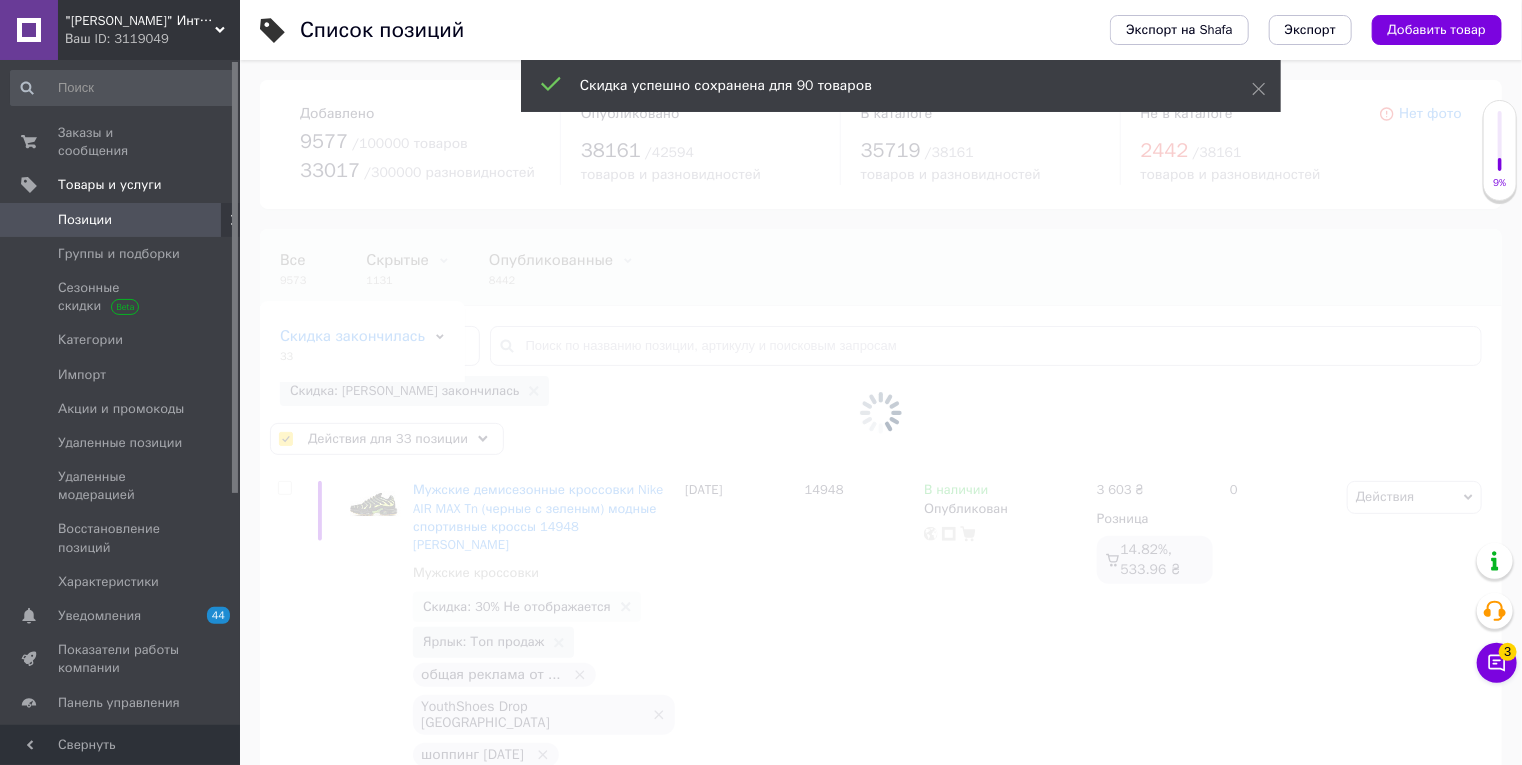 checkbox on "false" 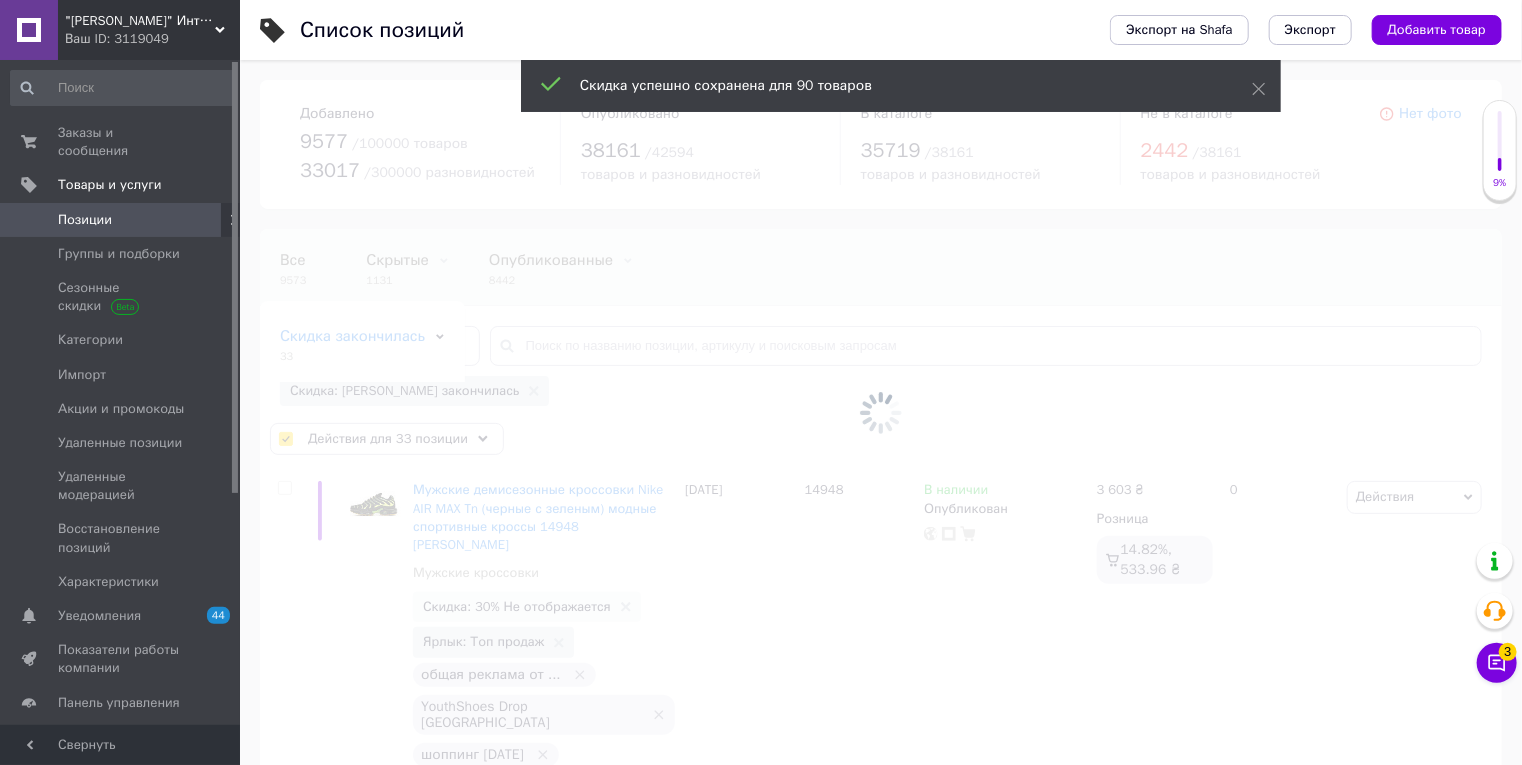 checkbox on "false" 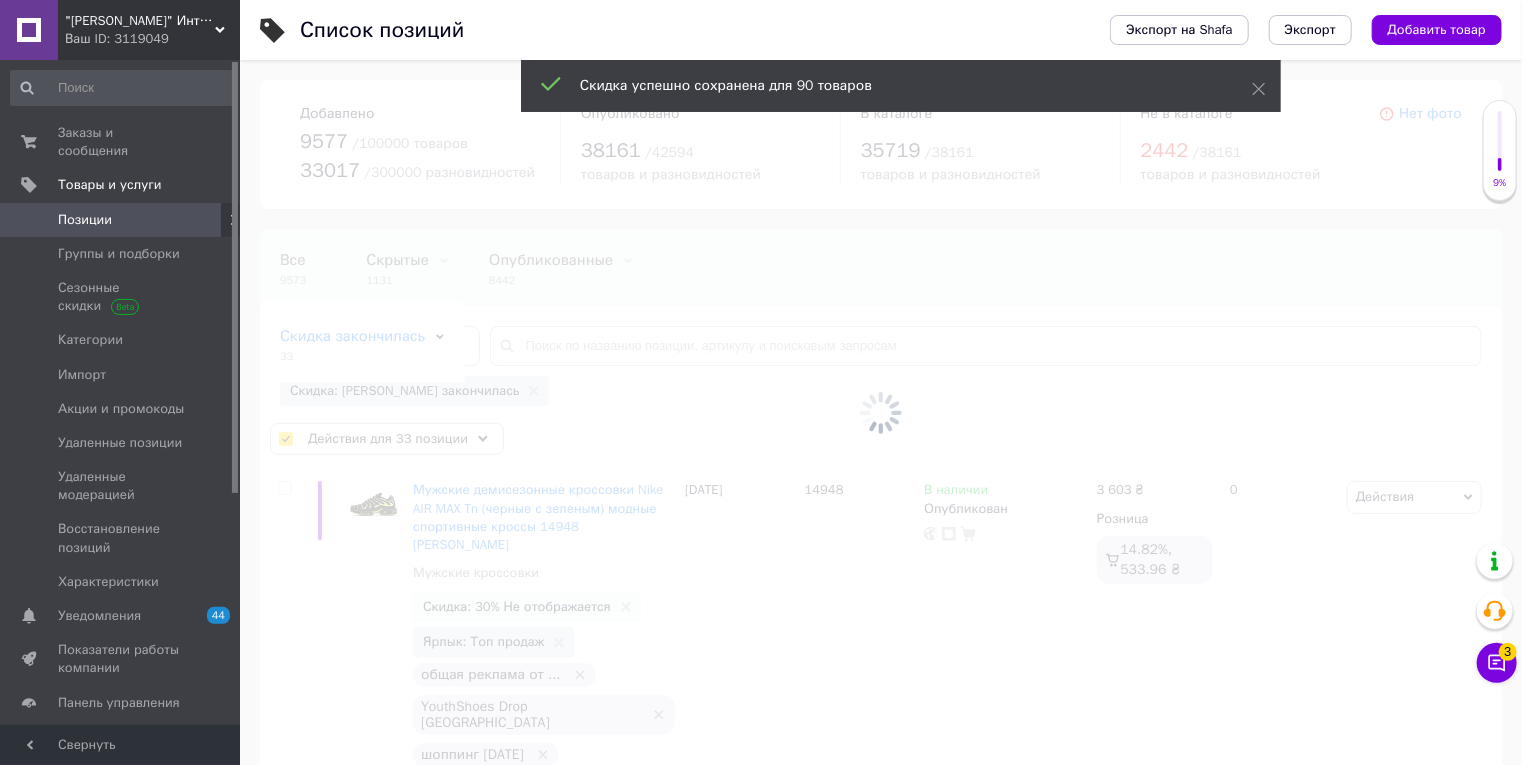 checkbox on "false" 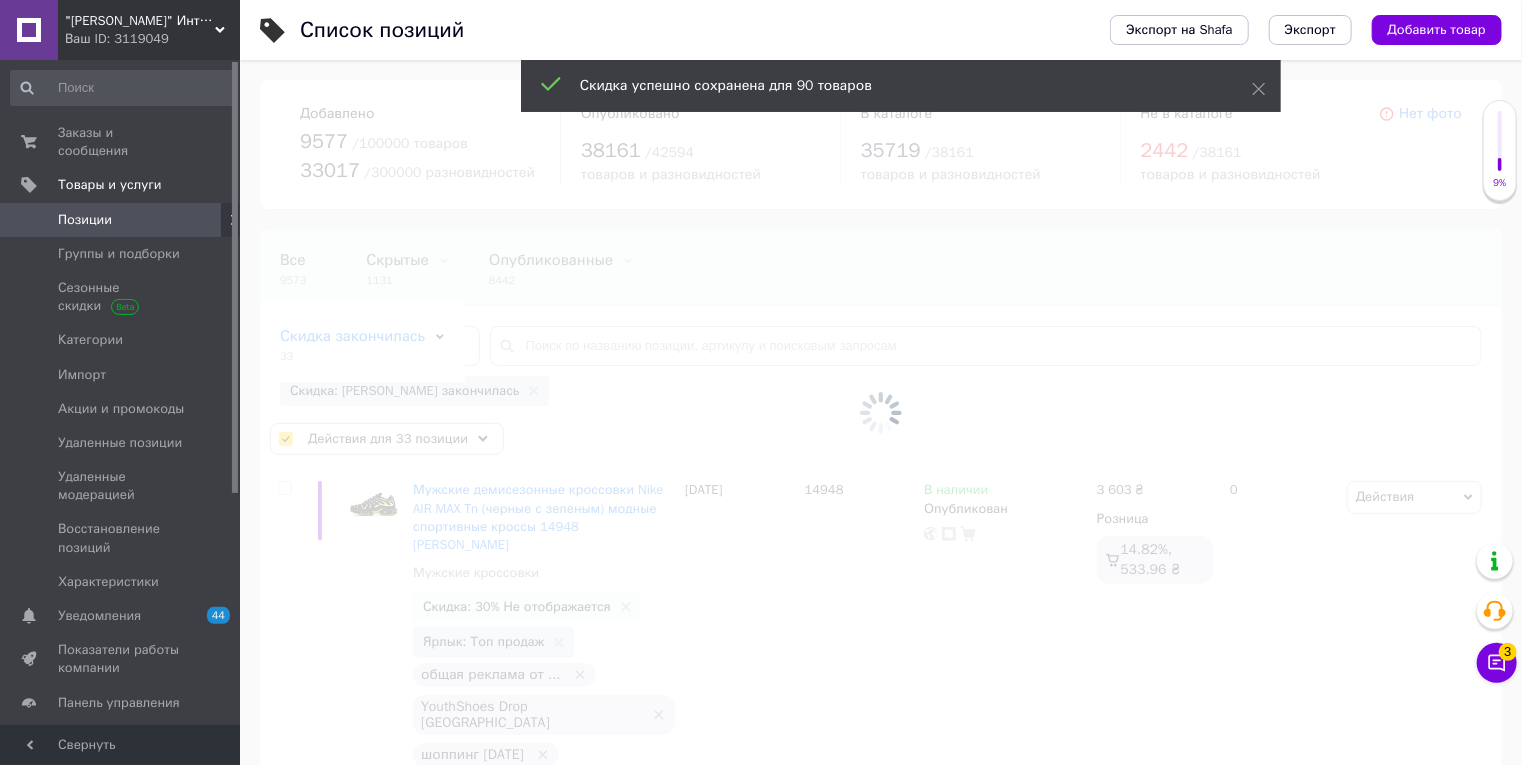 checkbox on "false" 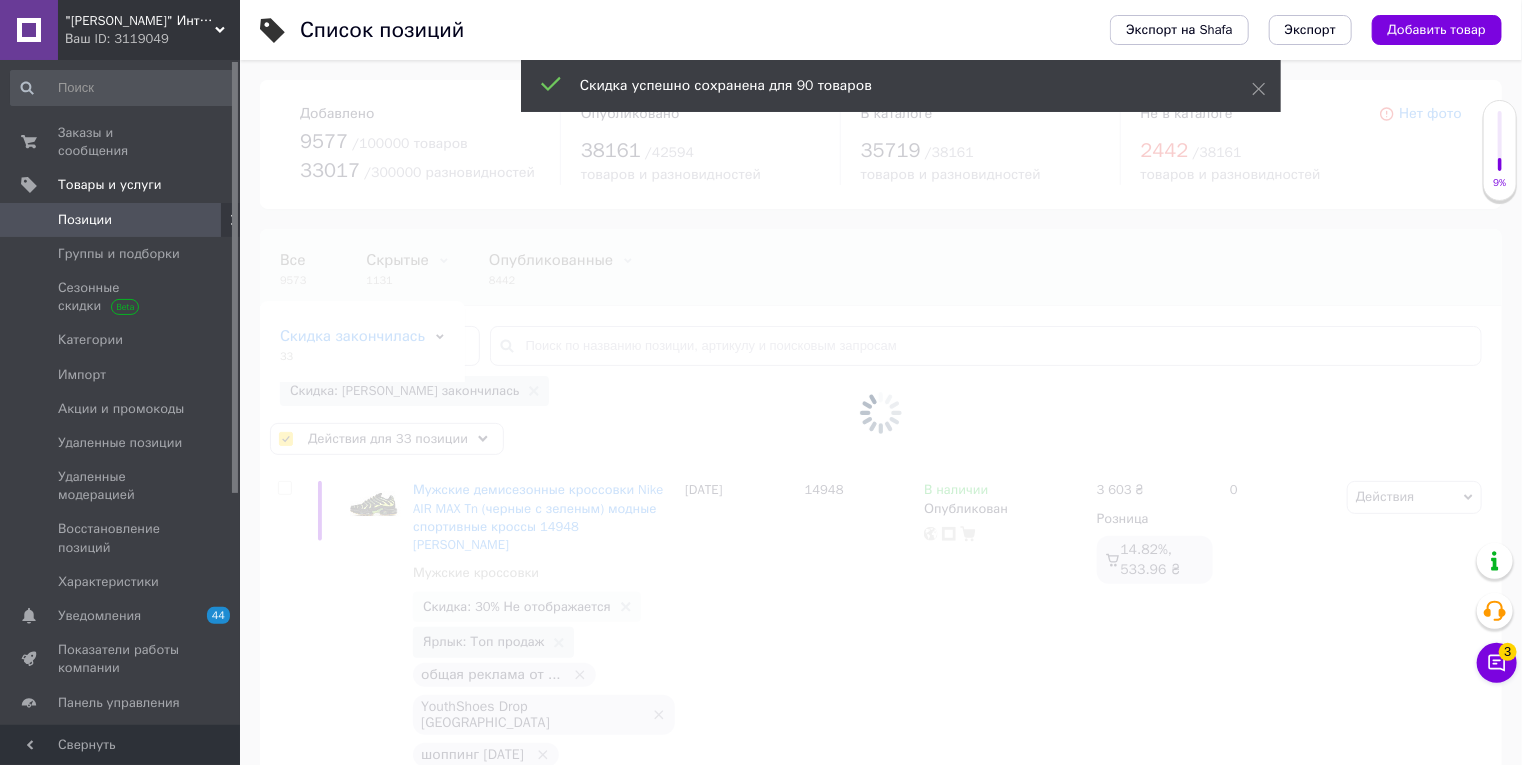 checkbox on "false" 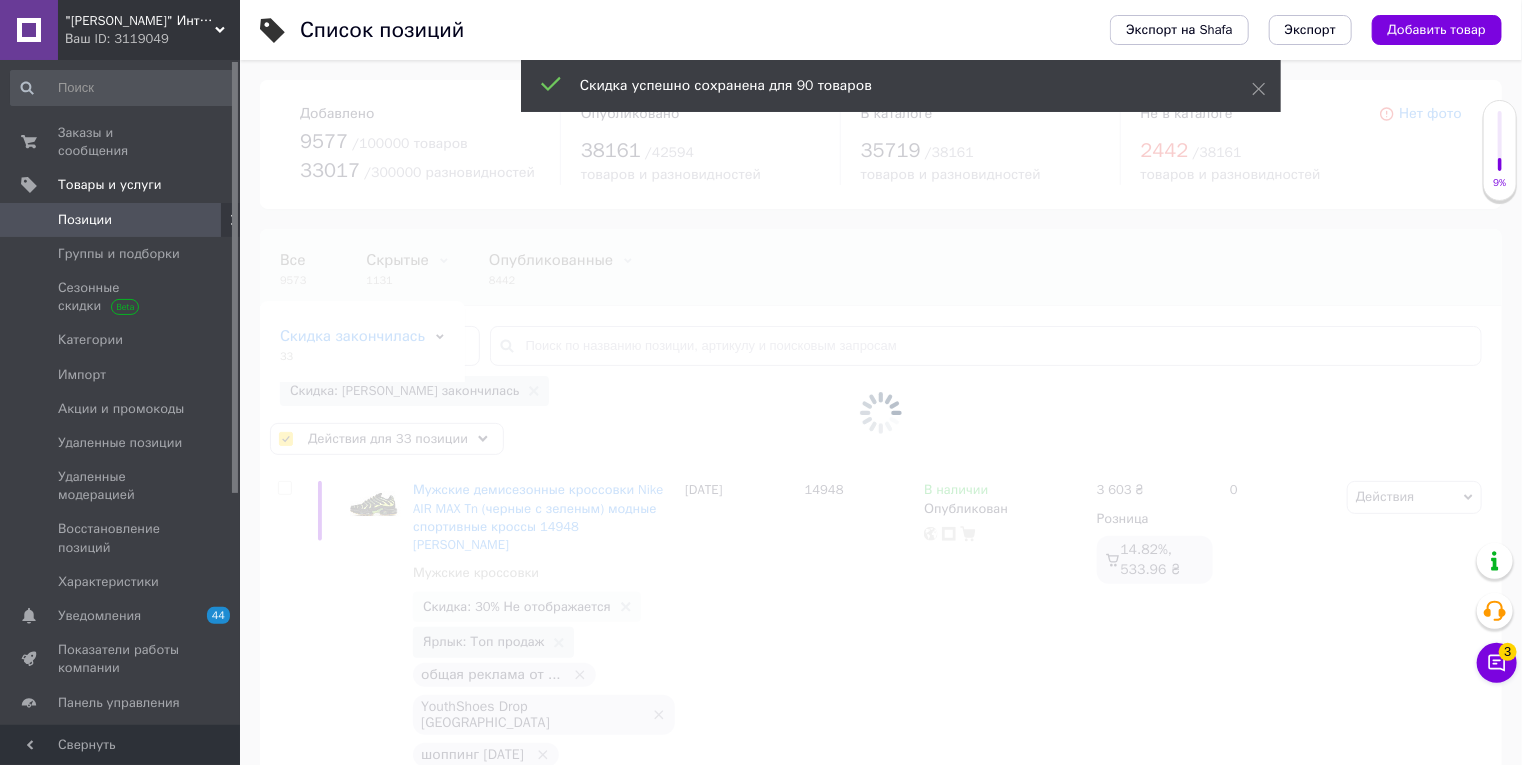 checkbox on "false" 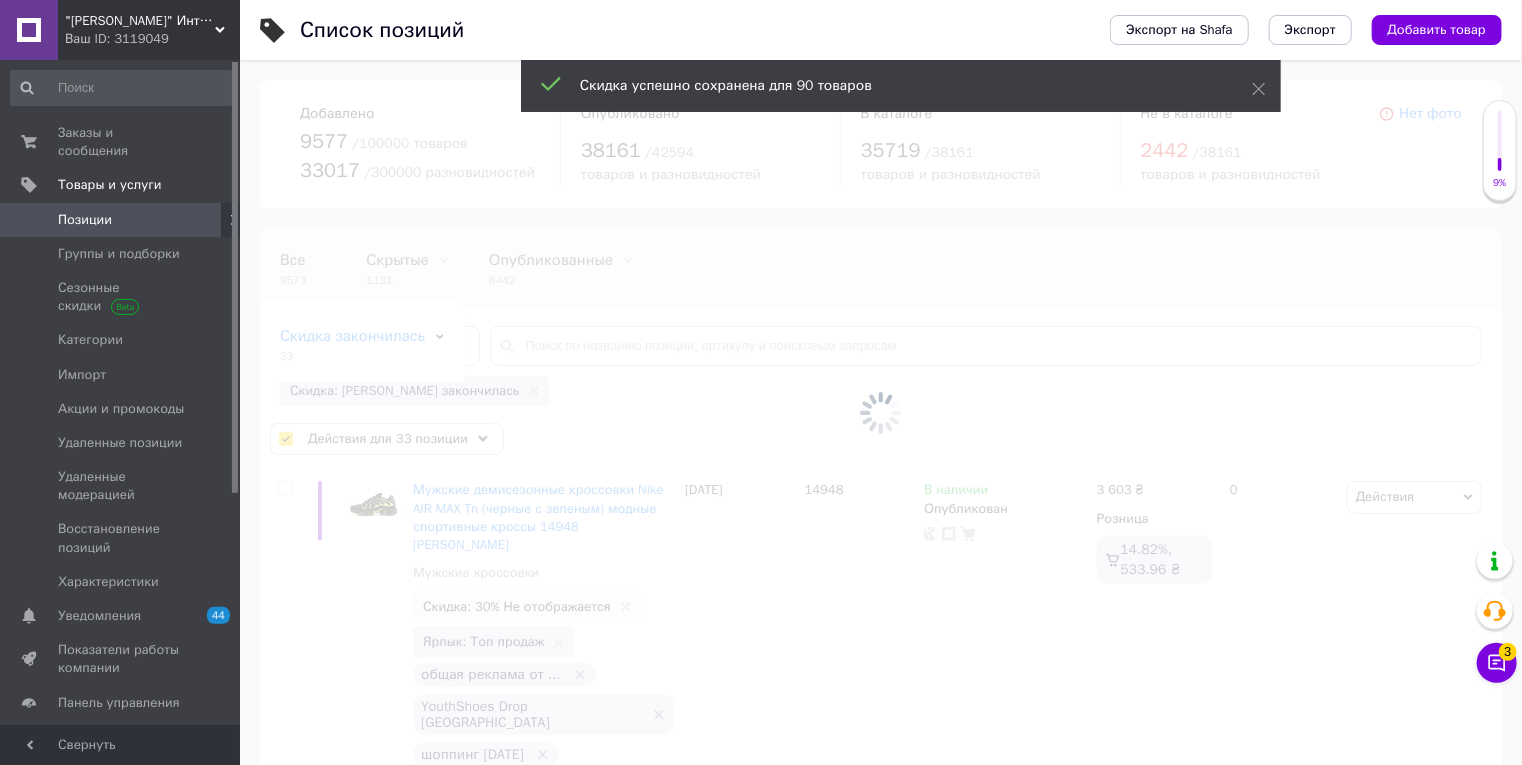 checkbox on "false" 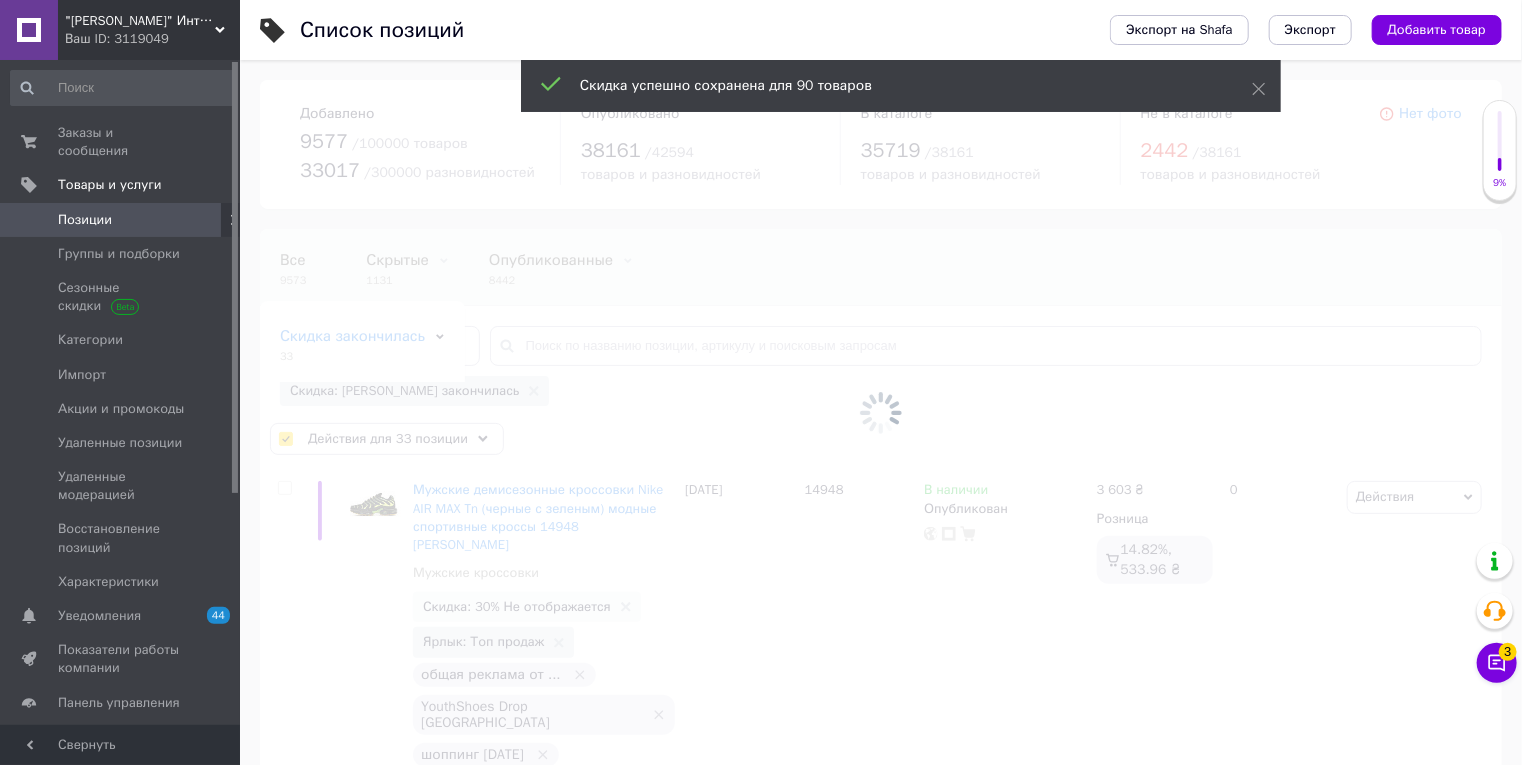 checkbox on "false" 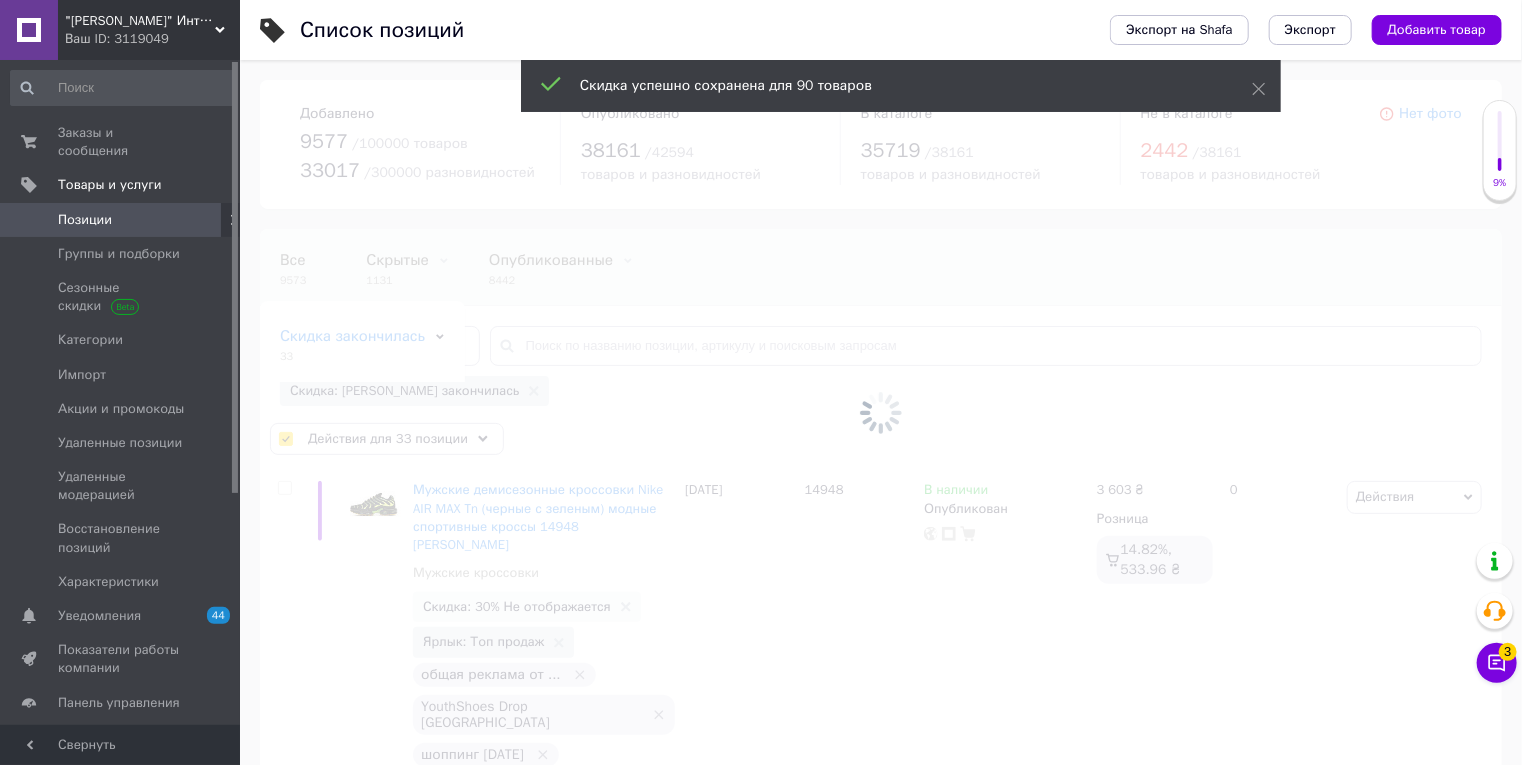 checkbox on "false" 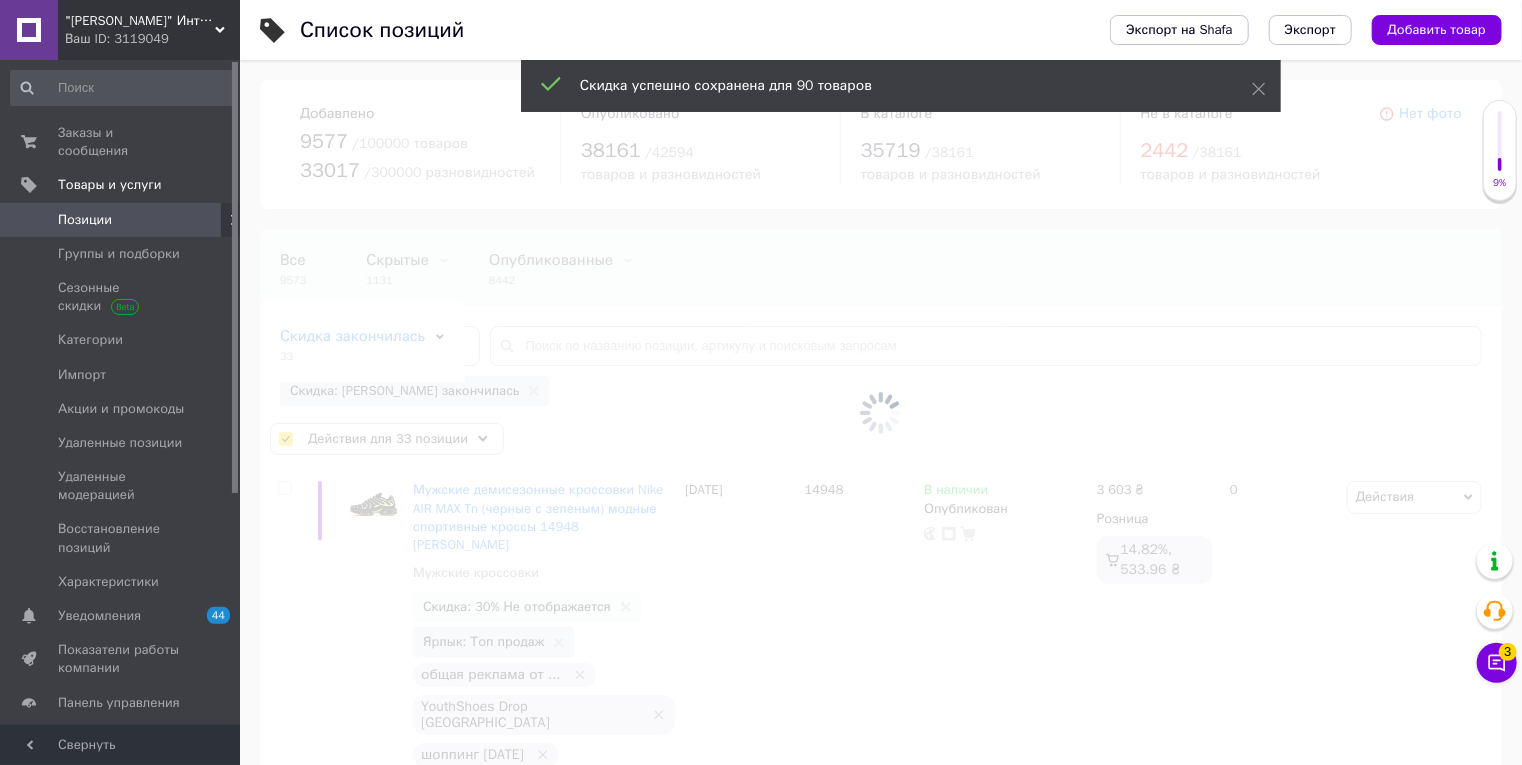 checkbox on "false" 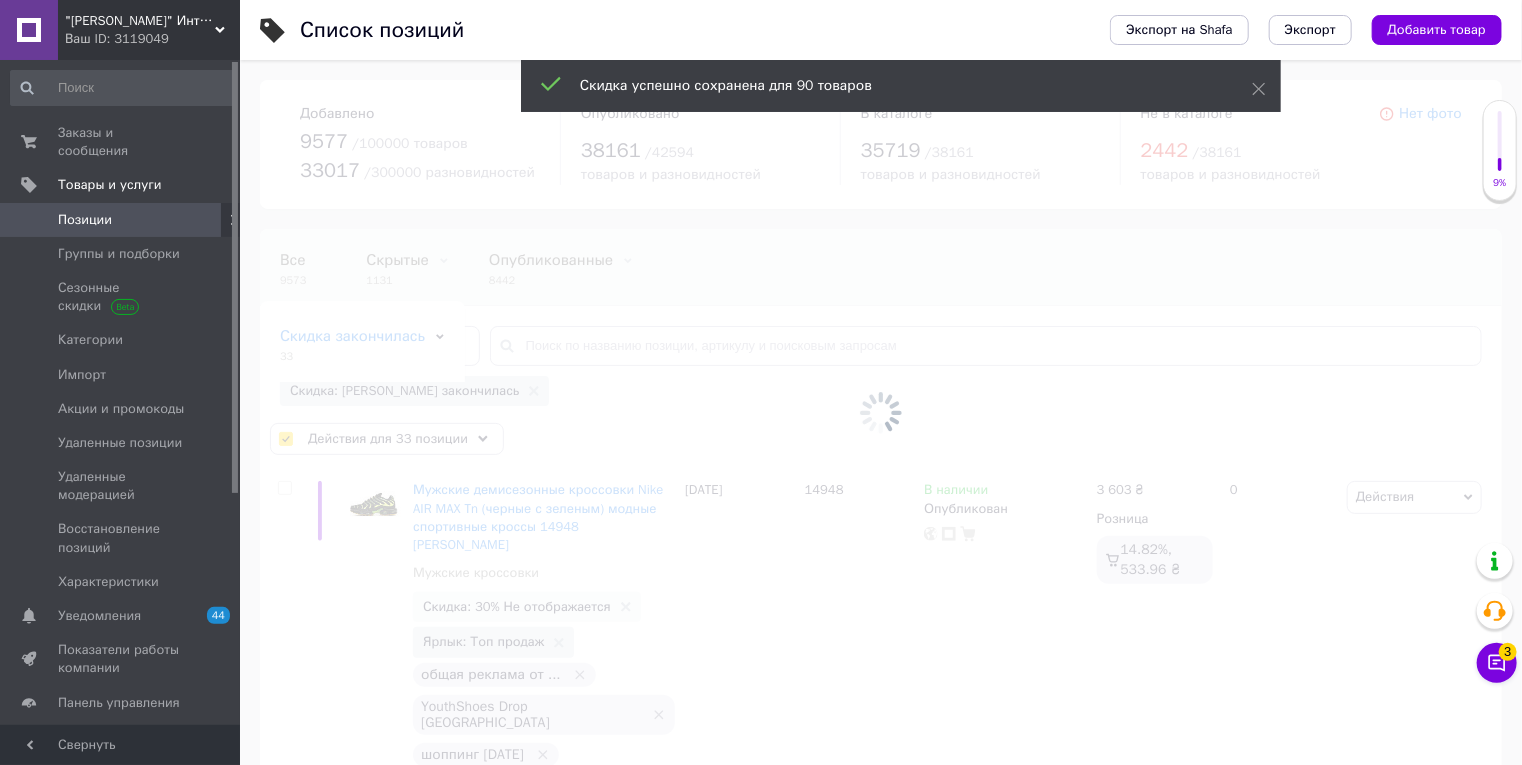 checkbox on "false" 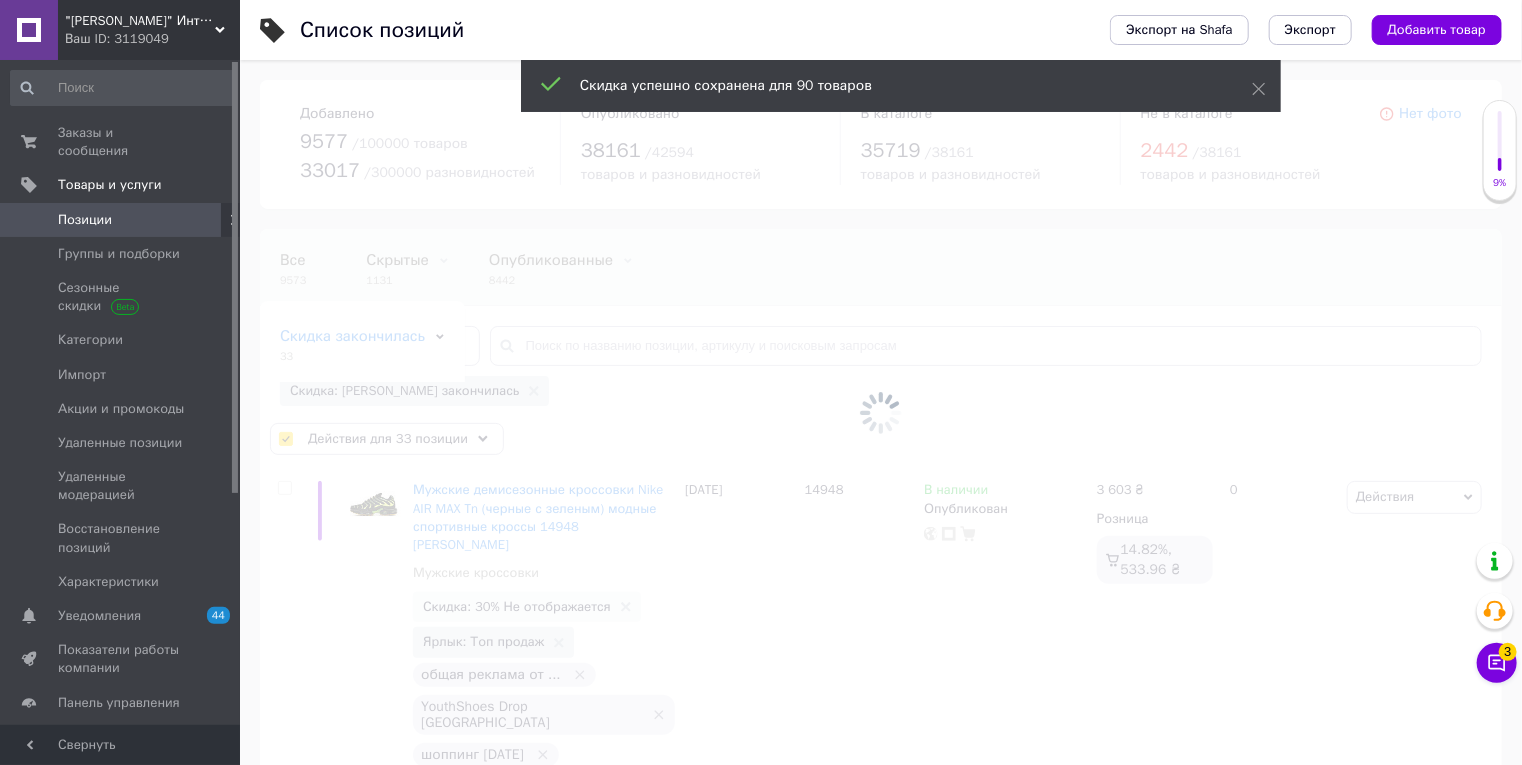 checkbox on "false" 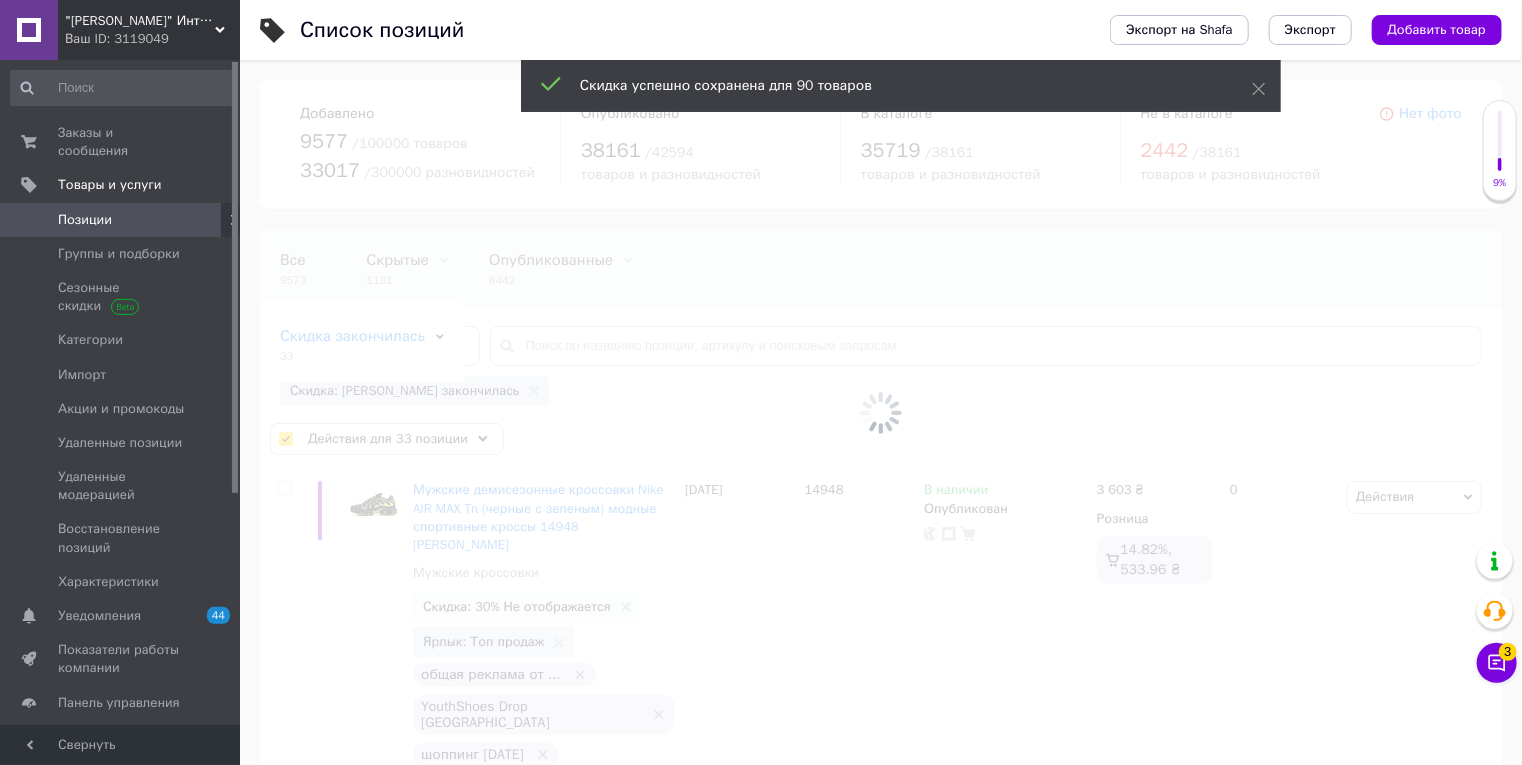 checkbox on "false" 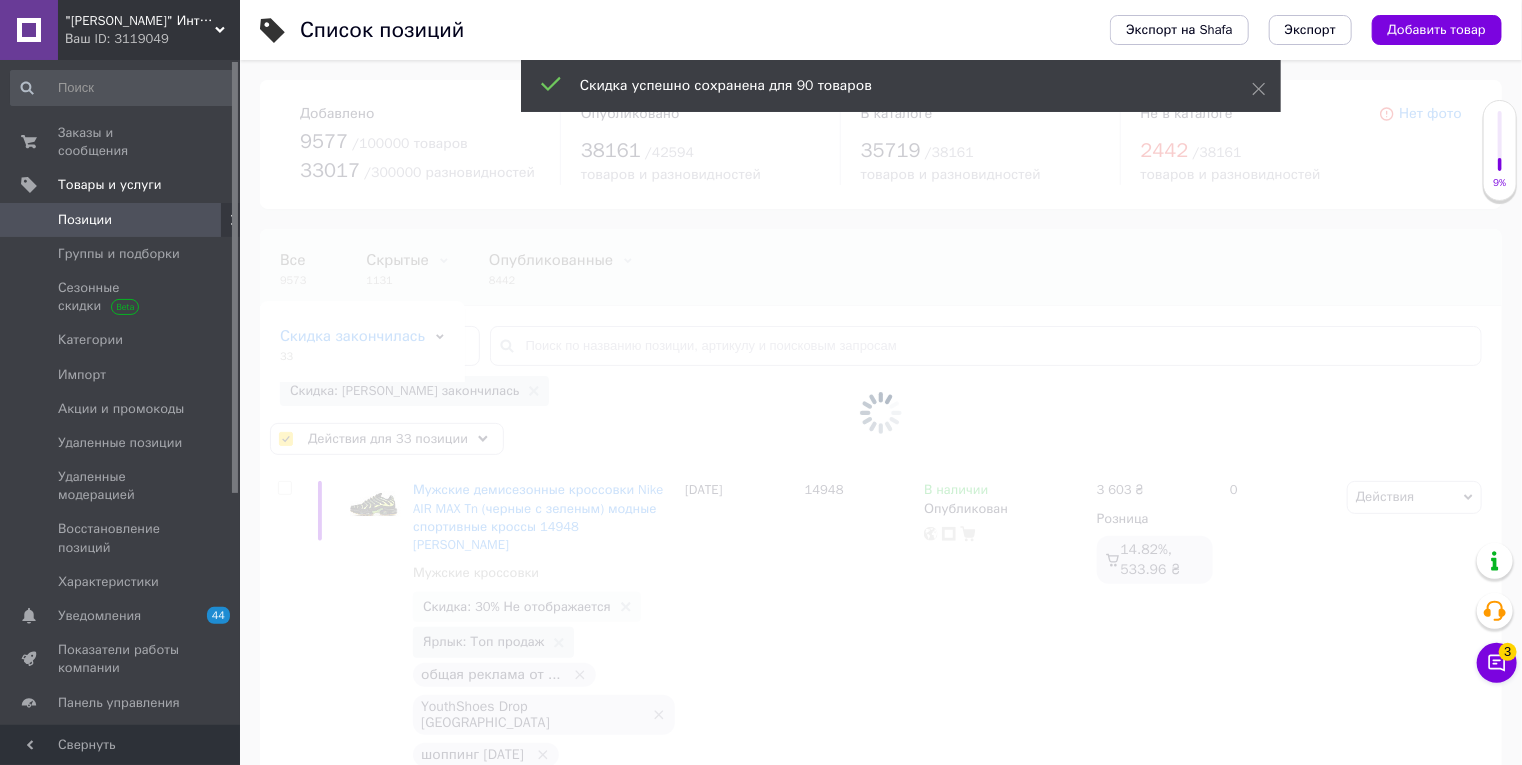 checkbox on "false" 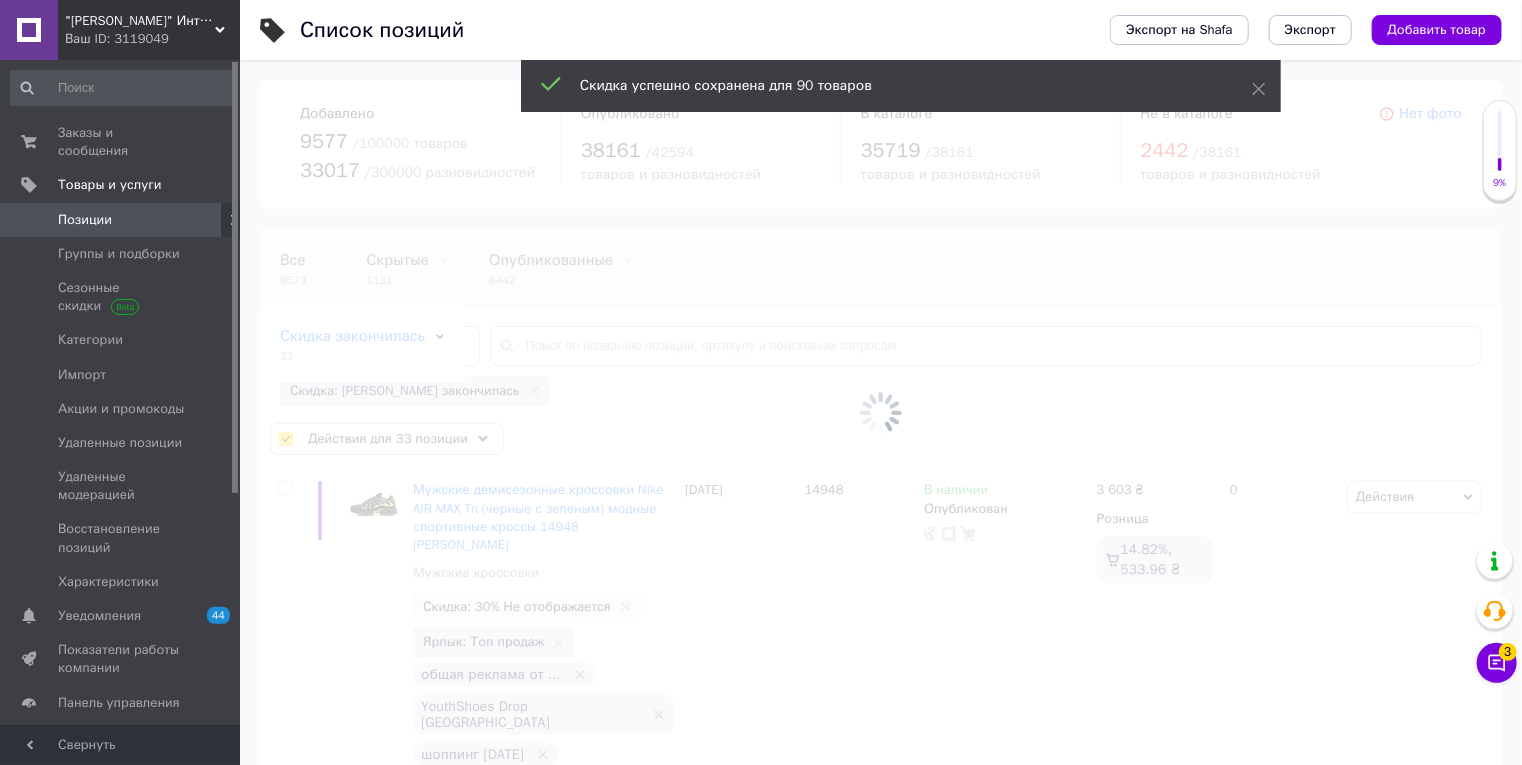 checkbox on "false" 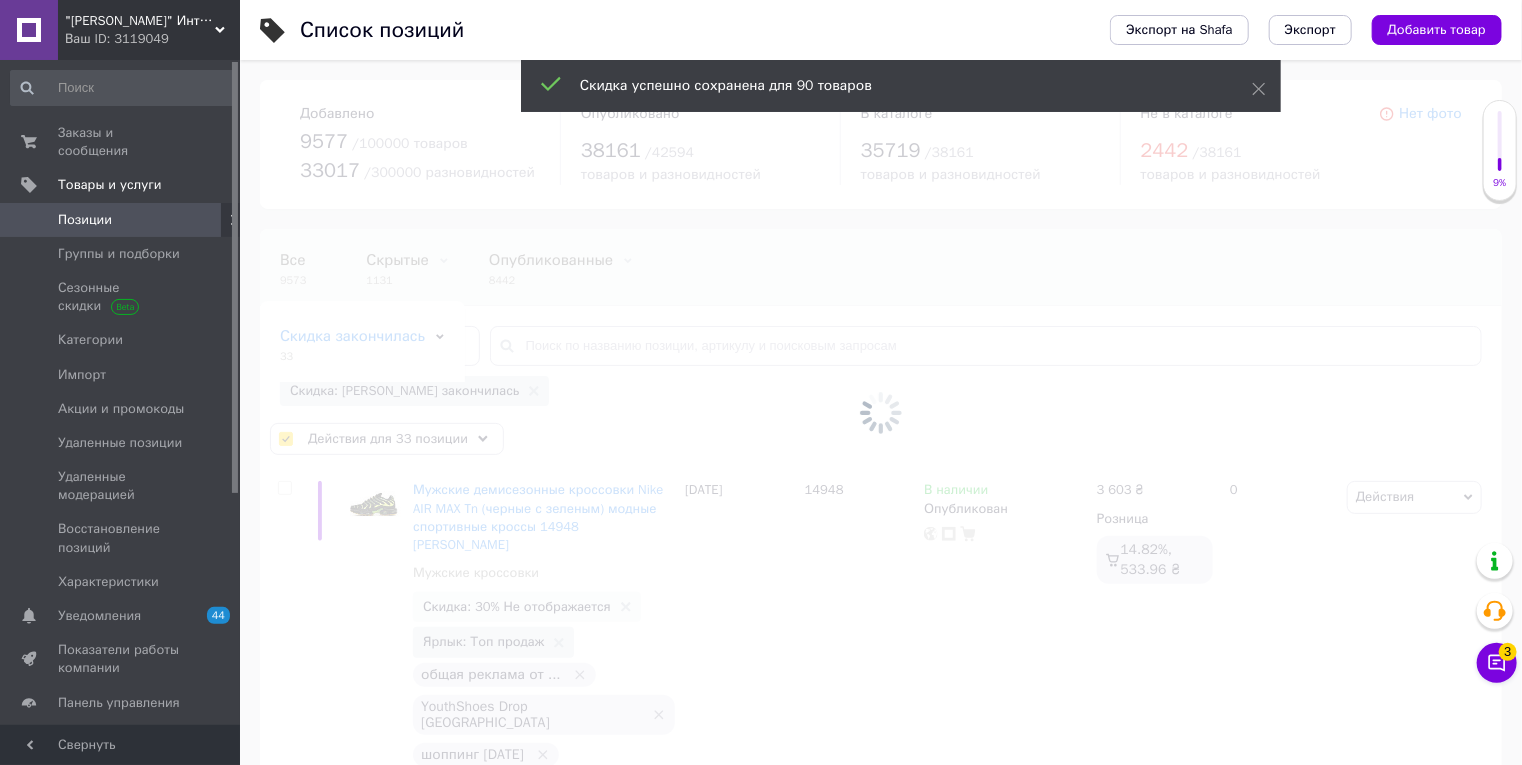 checkbox on "false" 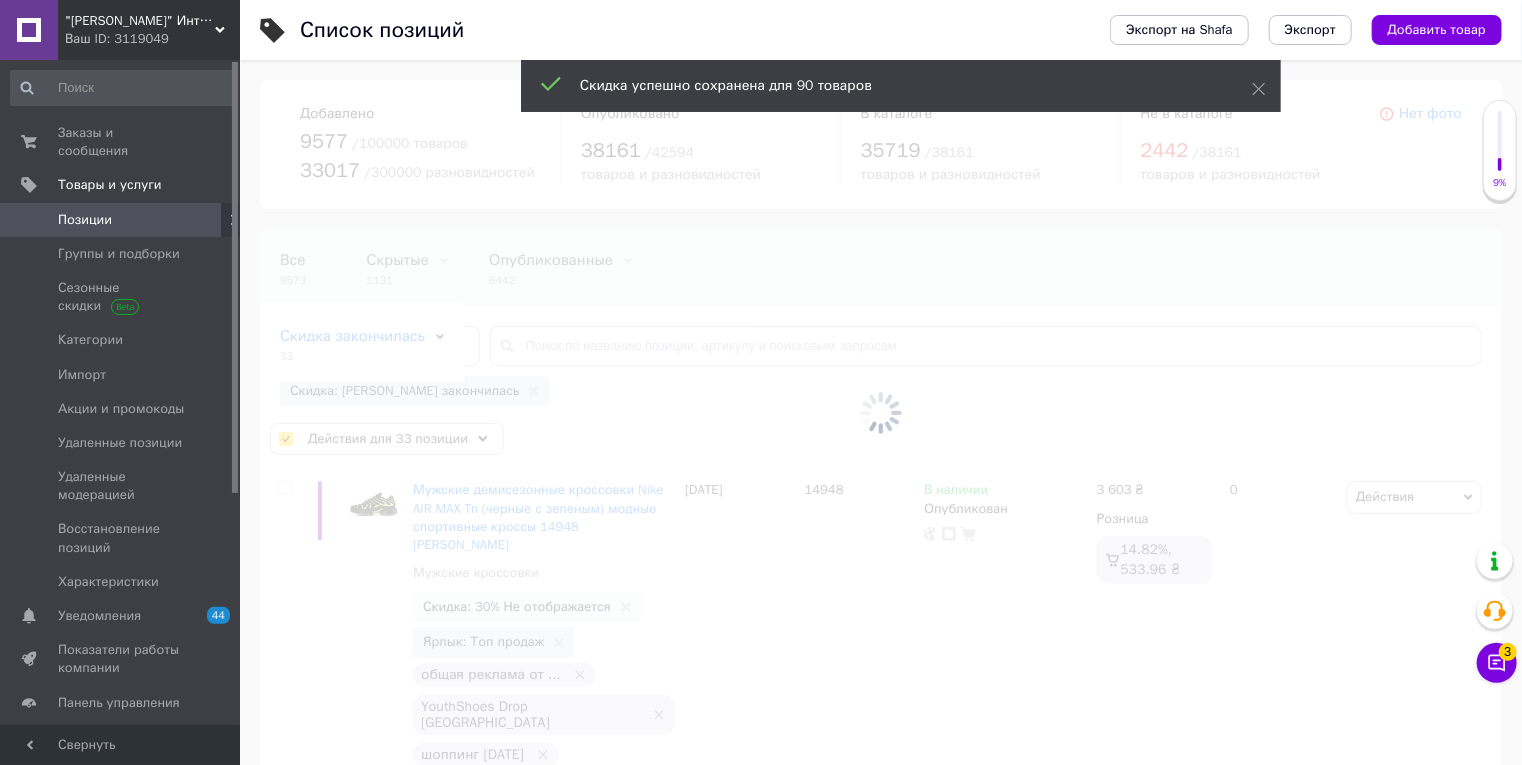 checkbox on "false" 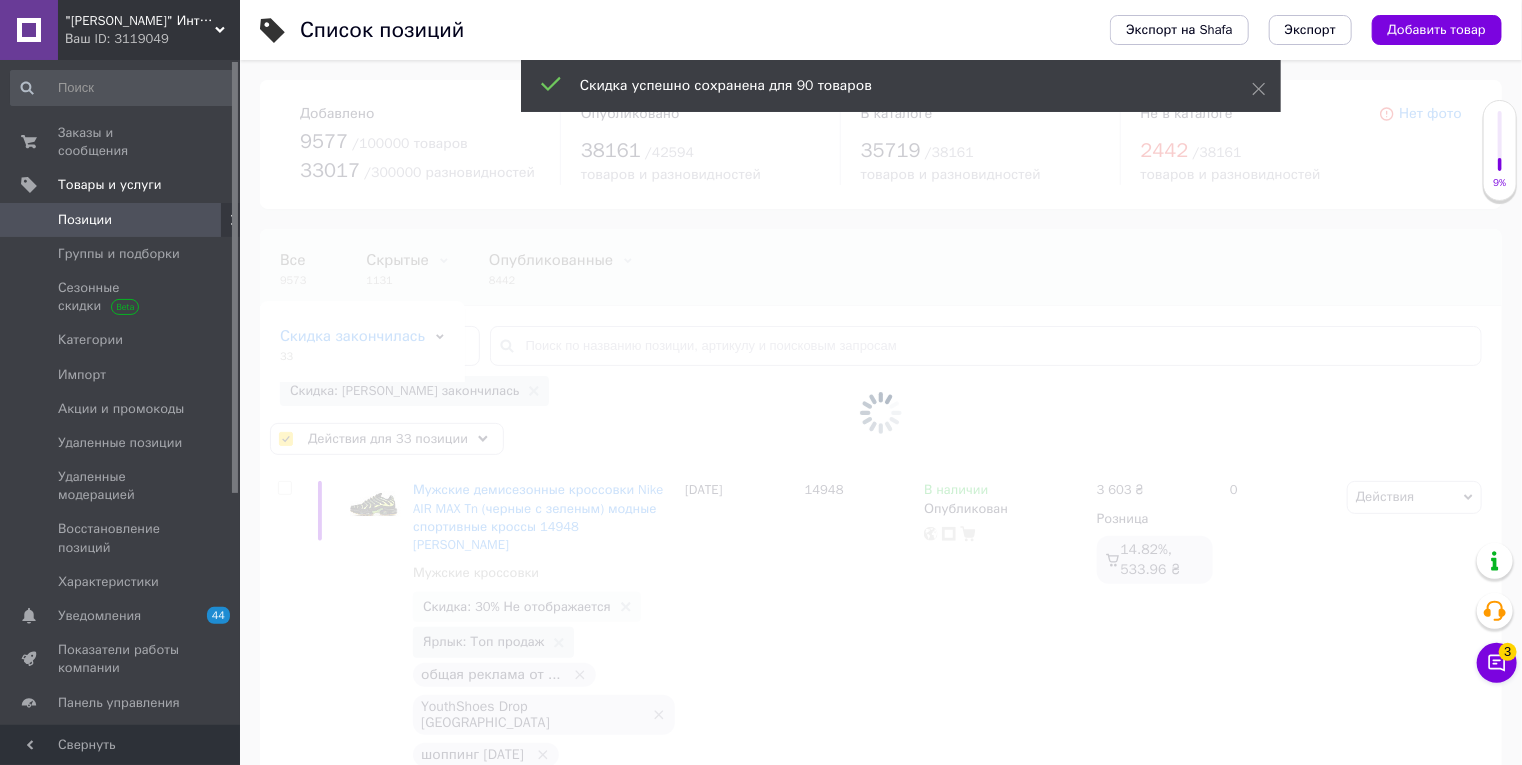 checkbox on "false" 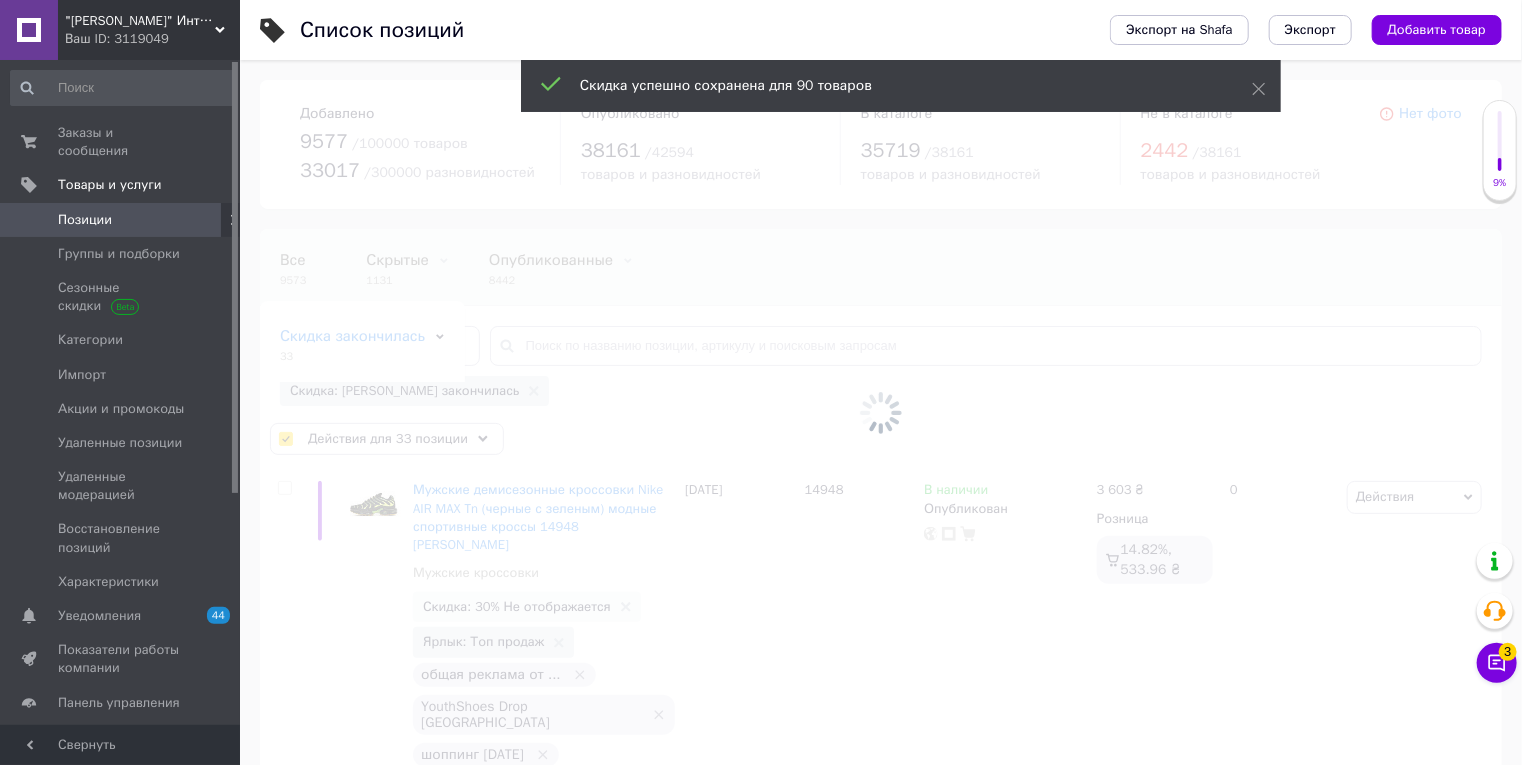 checkbox on "false" 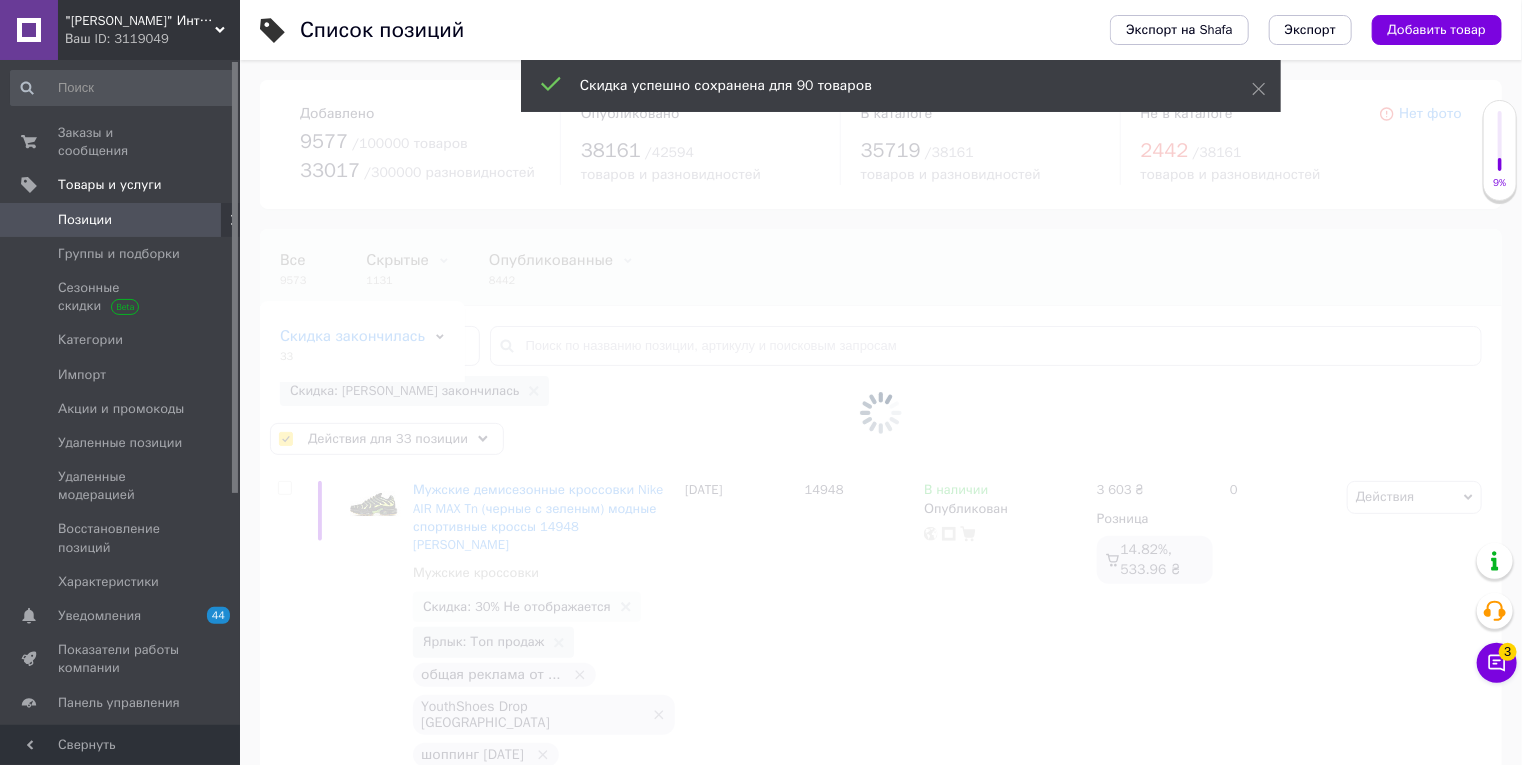 checkbox on "false" 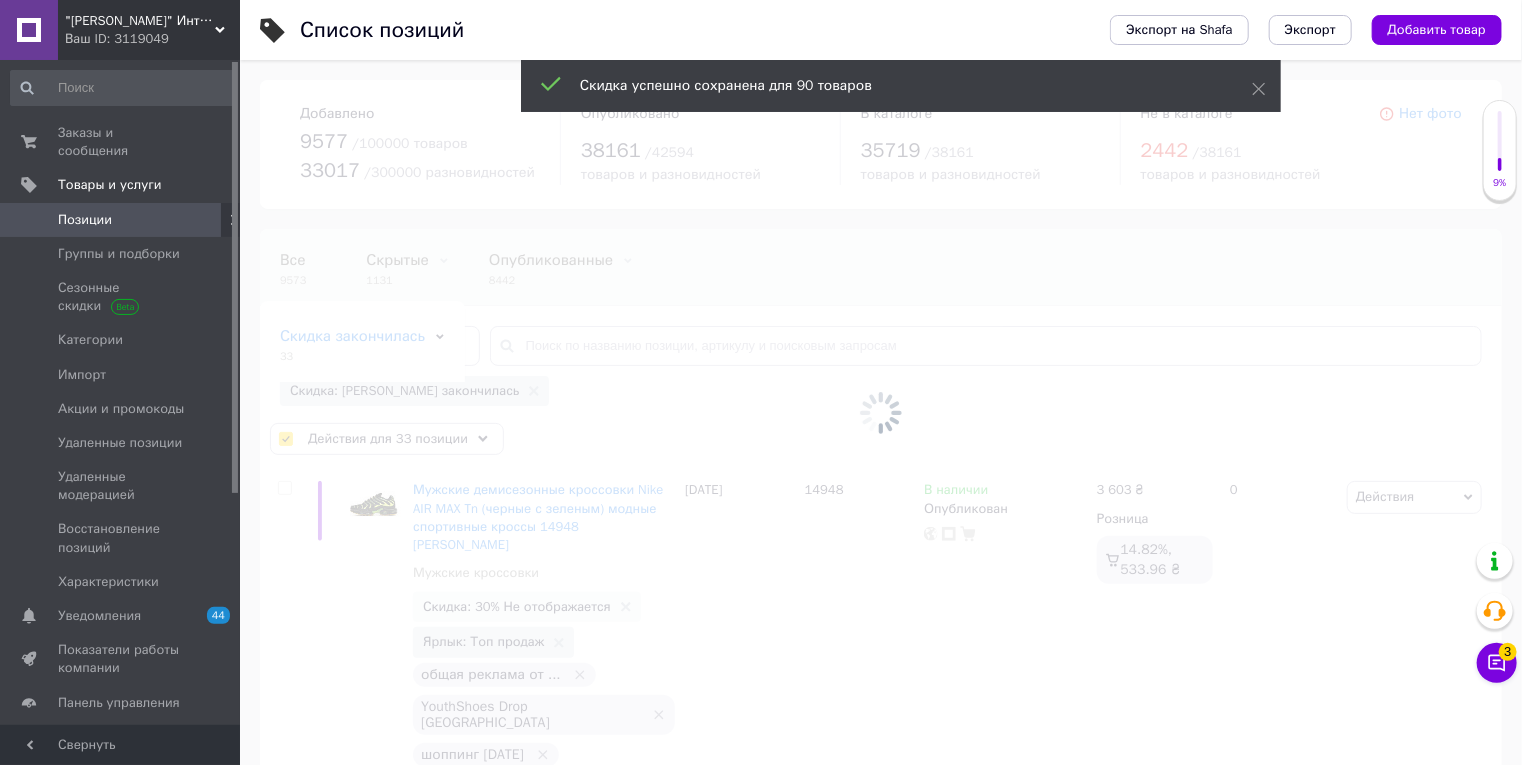 checkbox on "false" 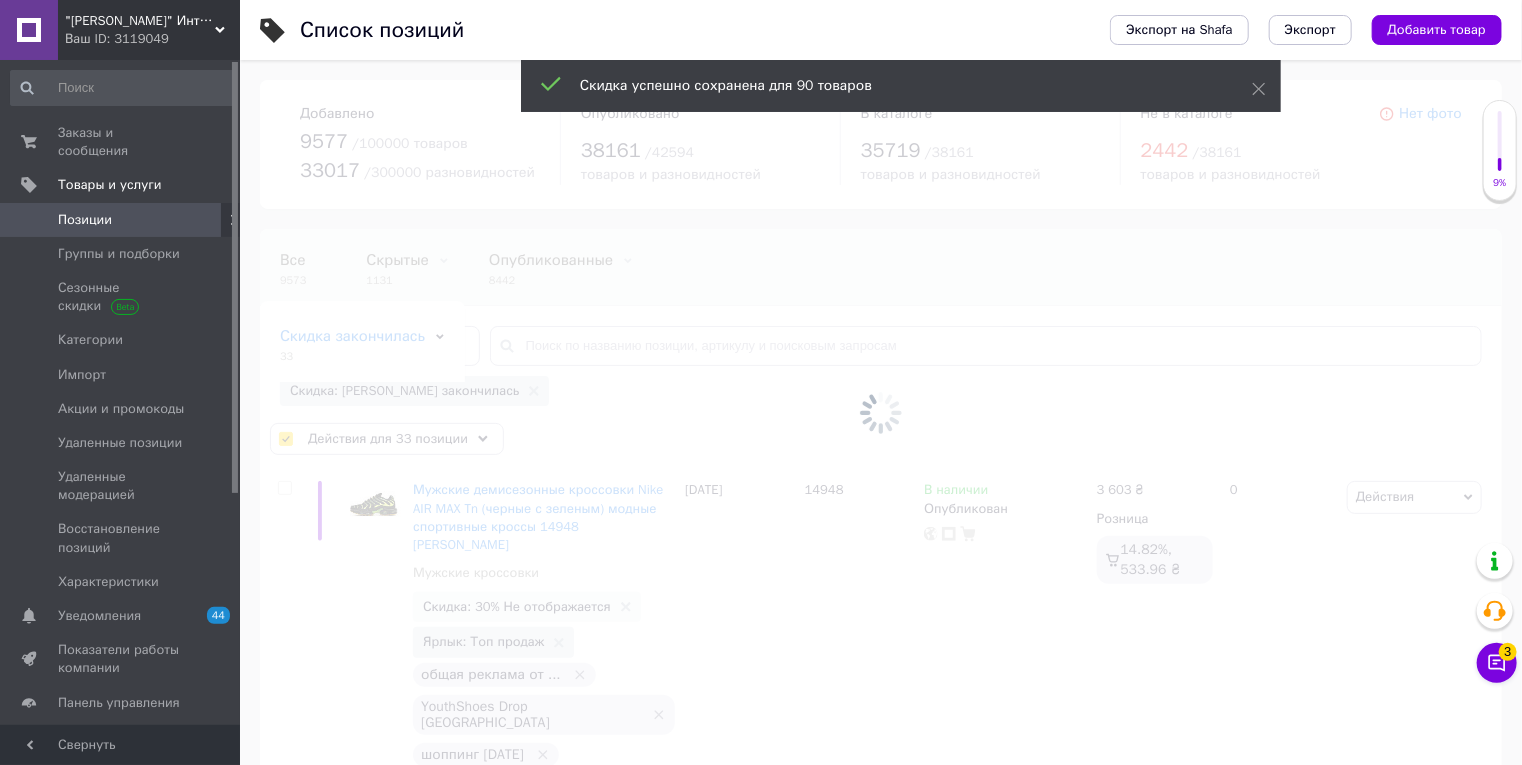 checkbox on "false" 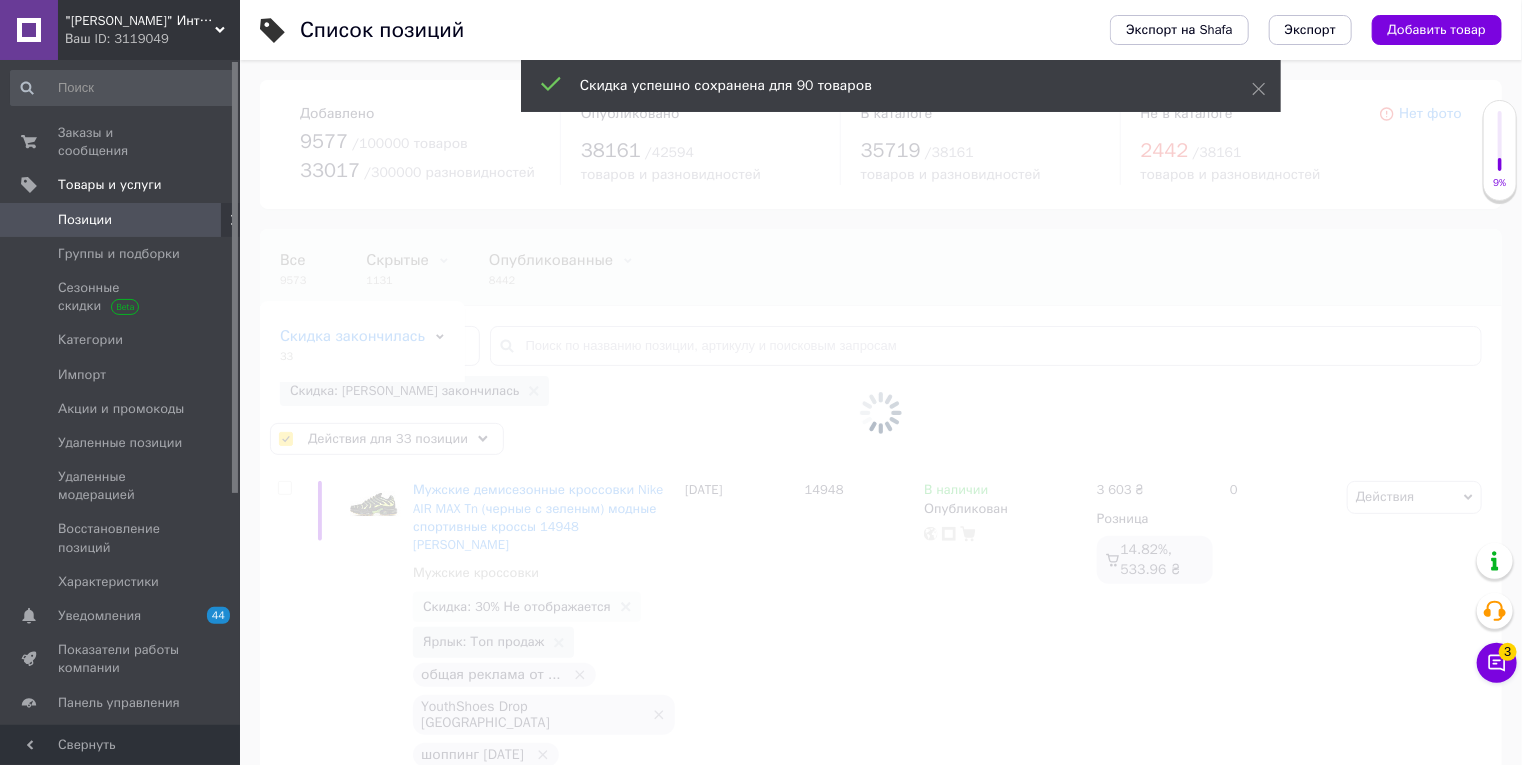 checkbox on "false" 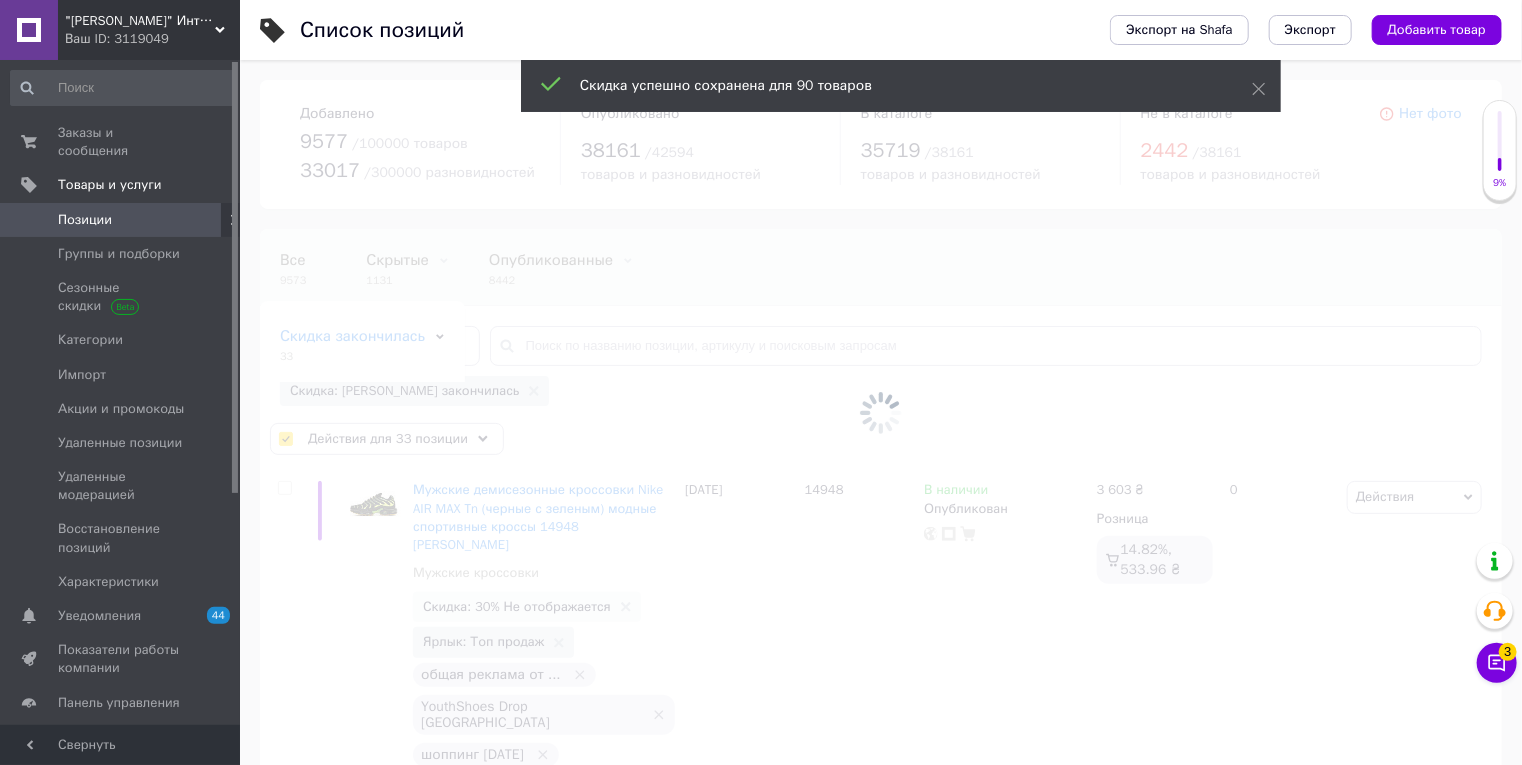 checkbox on "false" 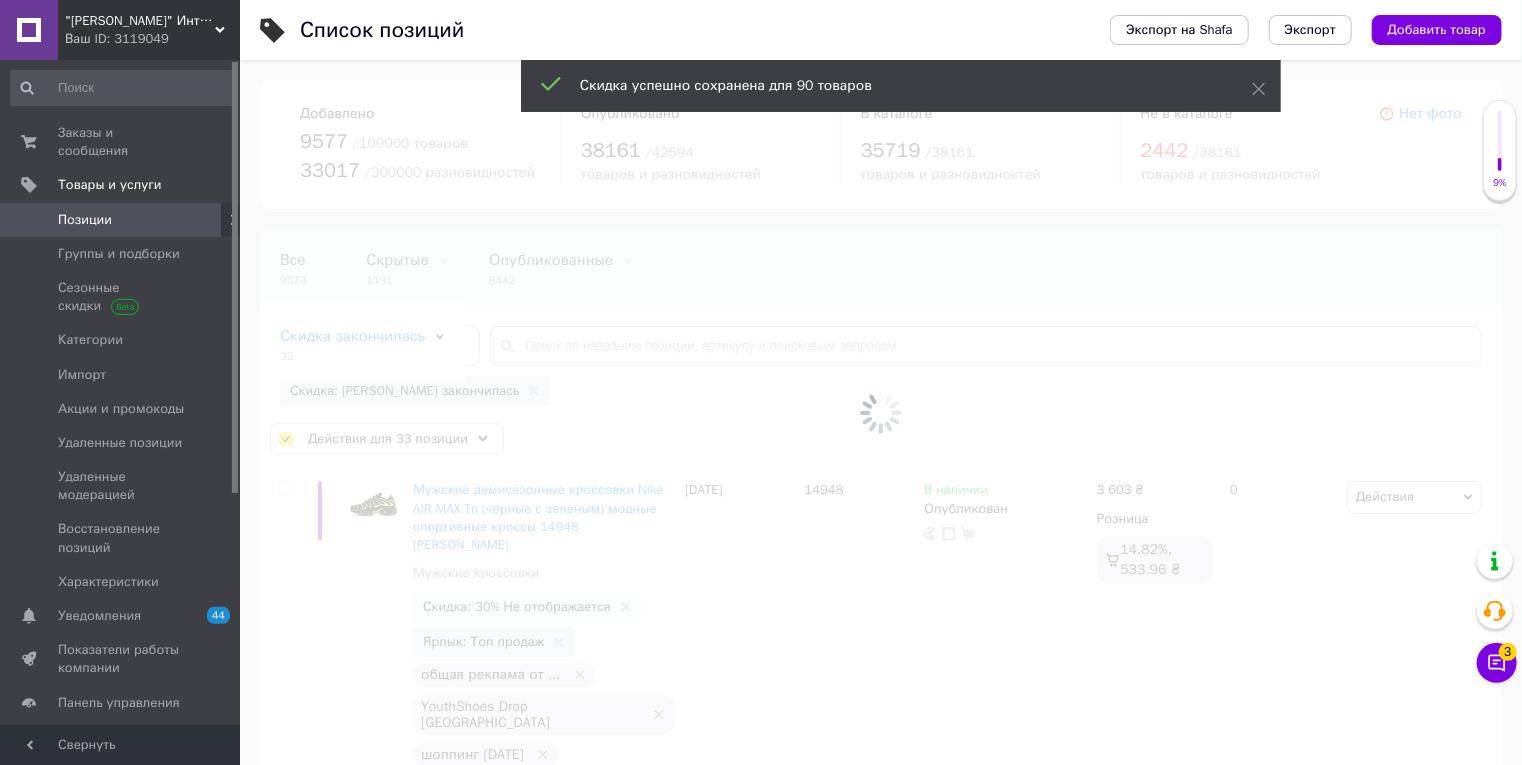 checkbox on "false" 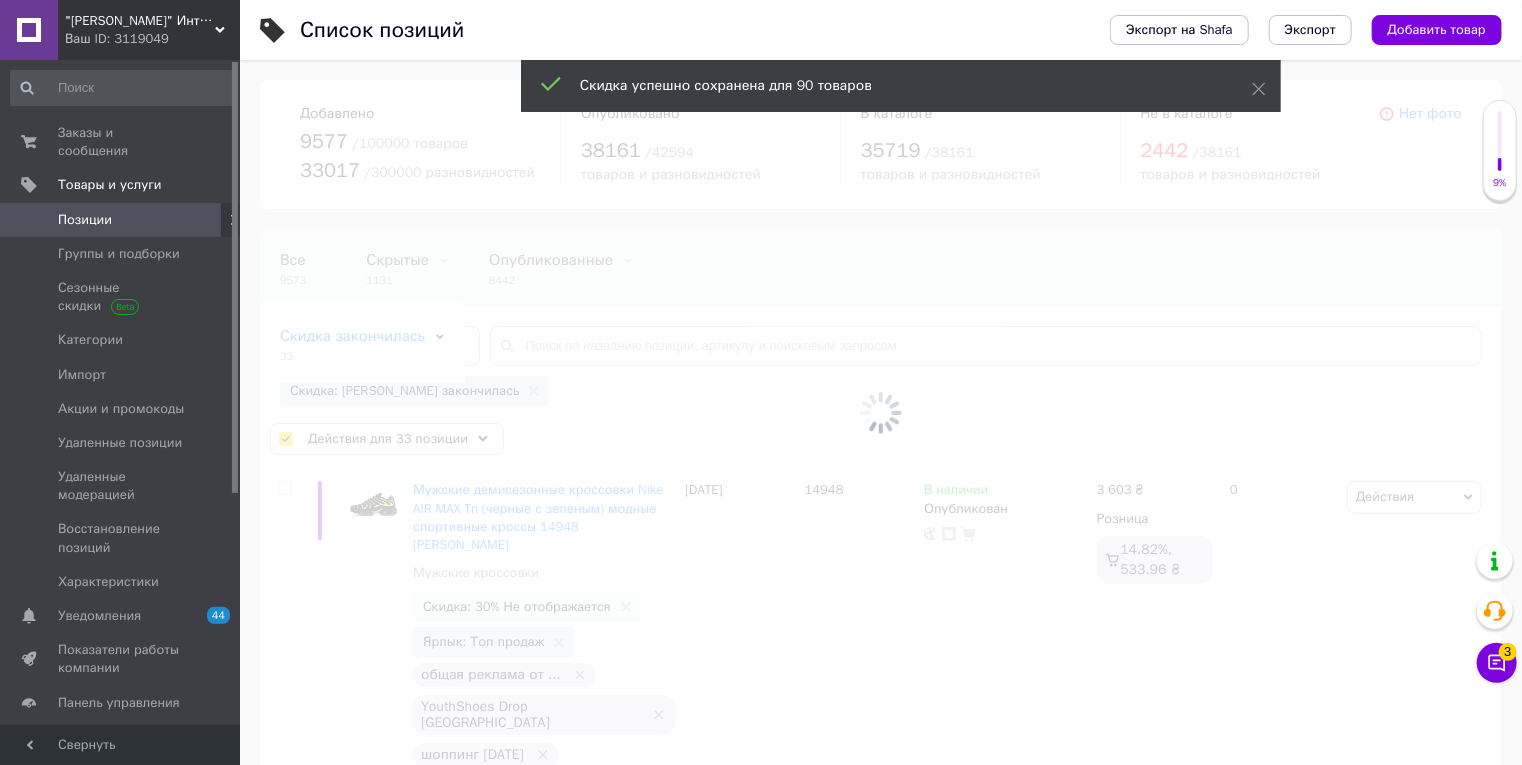 checkbox on "false" 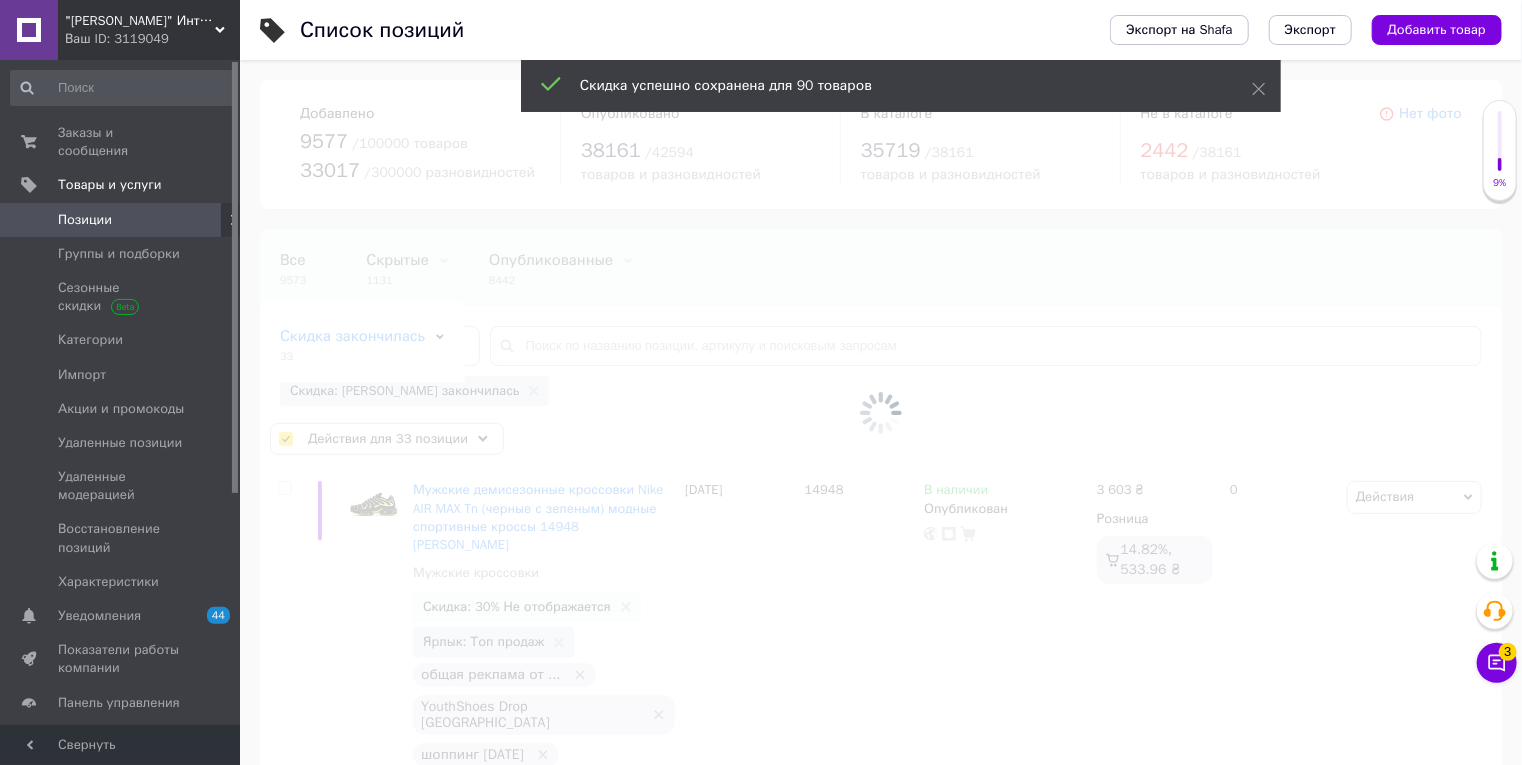 checkbox on "false" 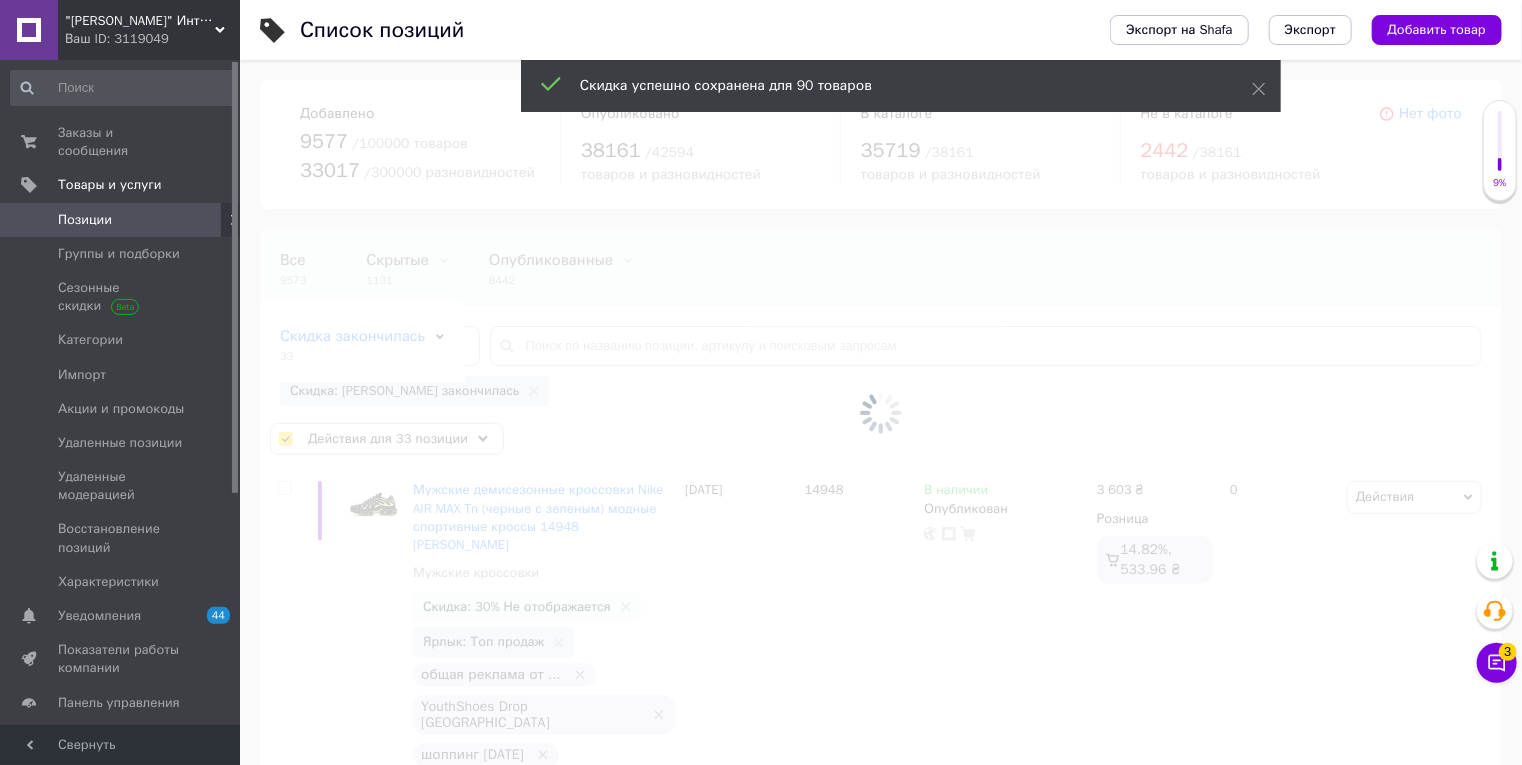 checkbox on "false" 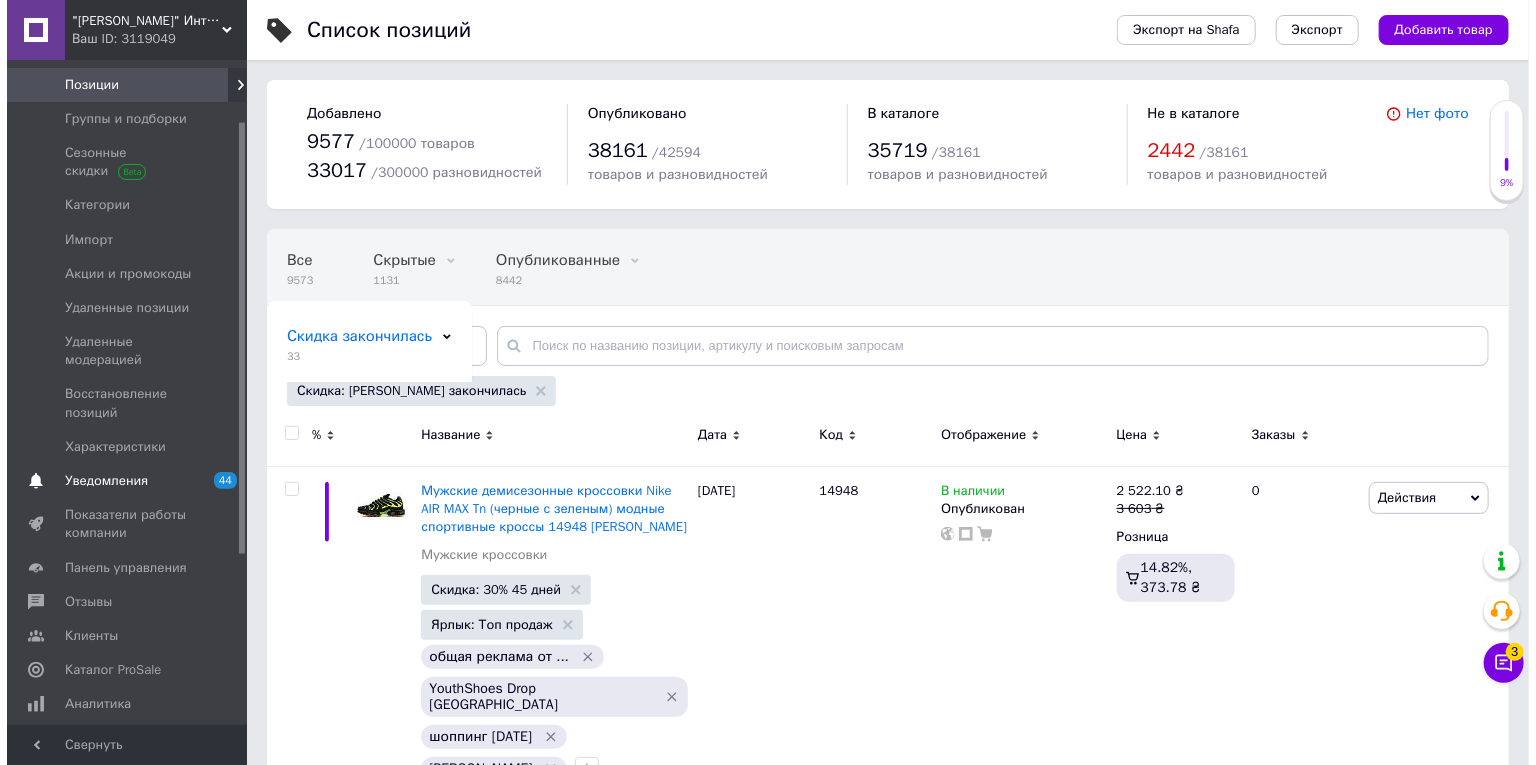 scroll, scrollTop: 240, scrollLeft: 0, axis: vertical 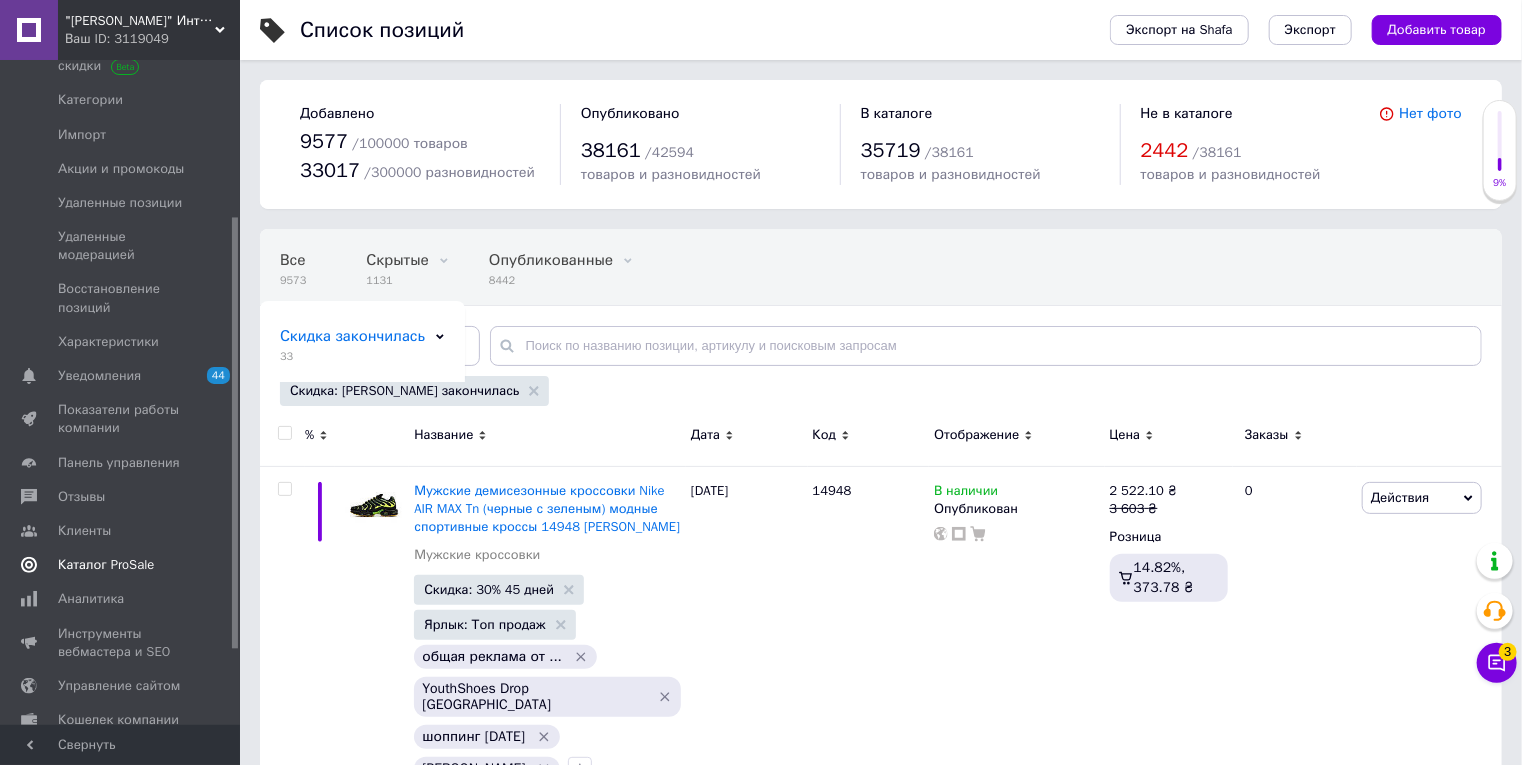 click on "Каталог ProSale" at bounding box center (106, 565) 